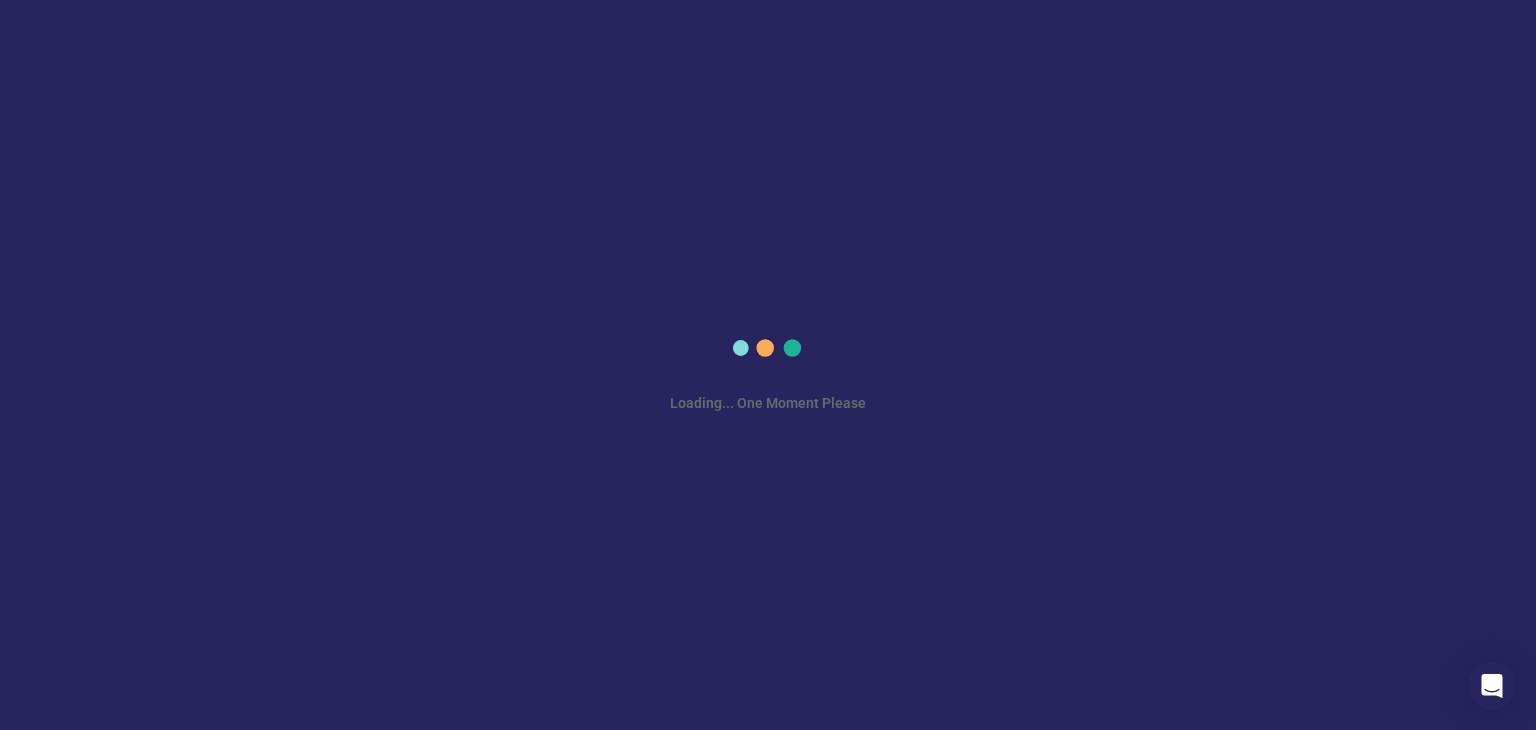 scroll, scrollTop: 0, scrollLeft: 0, axis: both 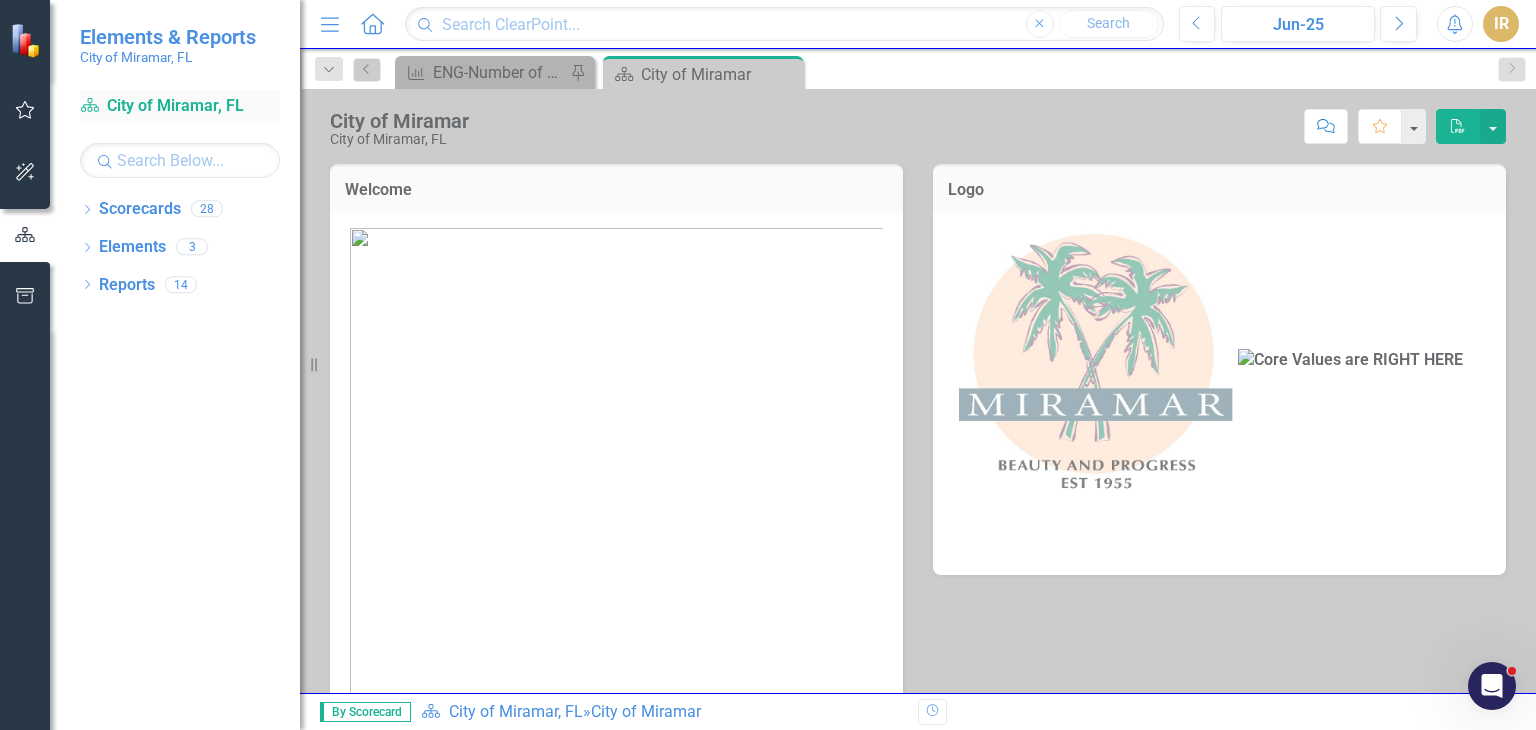 click on "Scorecard City of Miramar, FL" at bounding box center (180, 106) 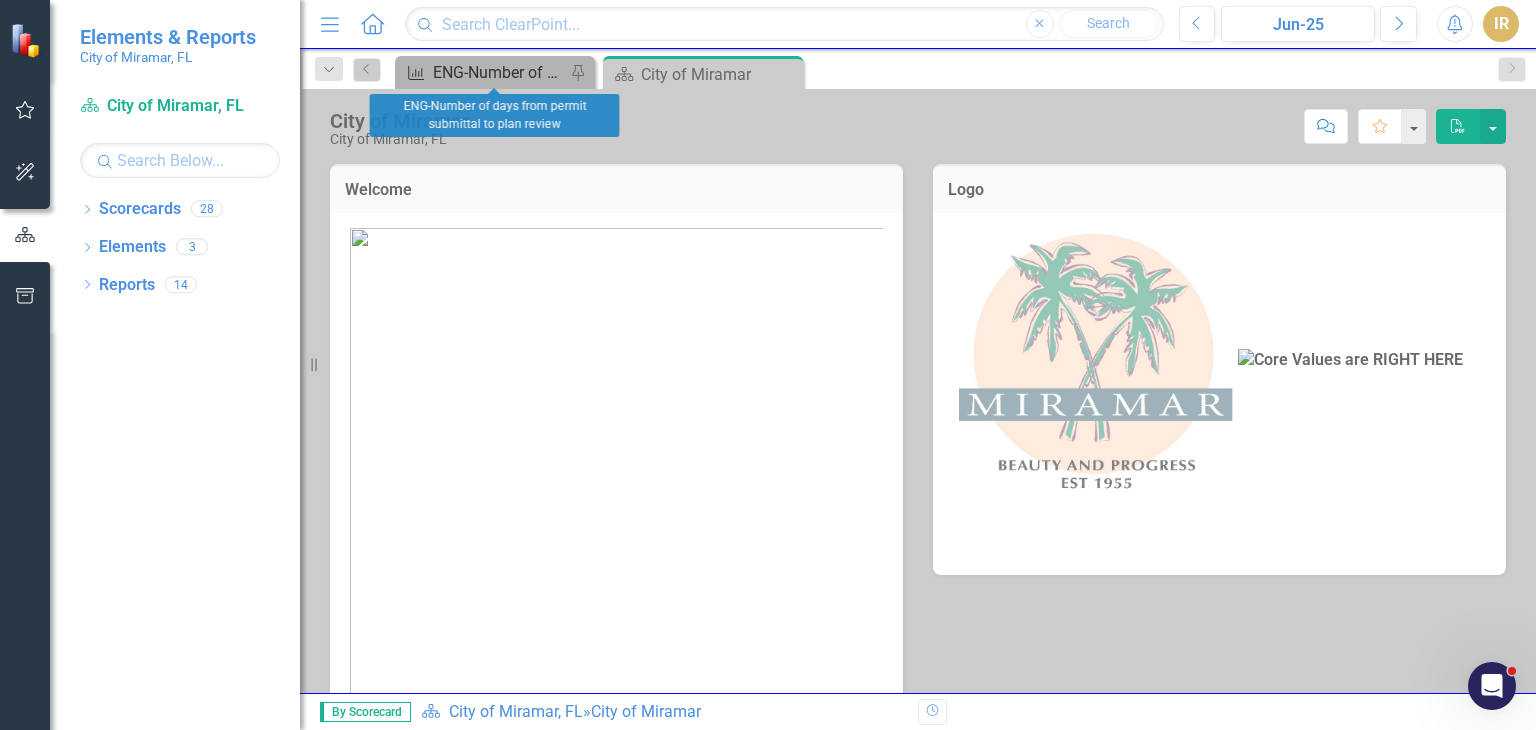 click on "ENG-Number of days from permit submittal to plan review" at bounding box center [499, 72] 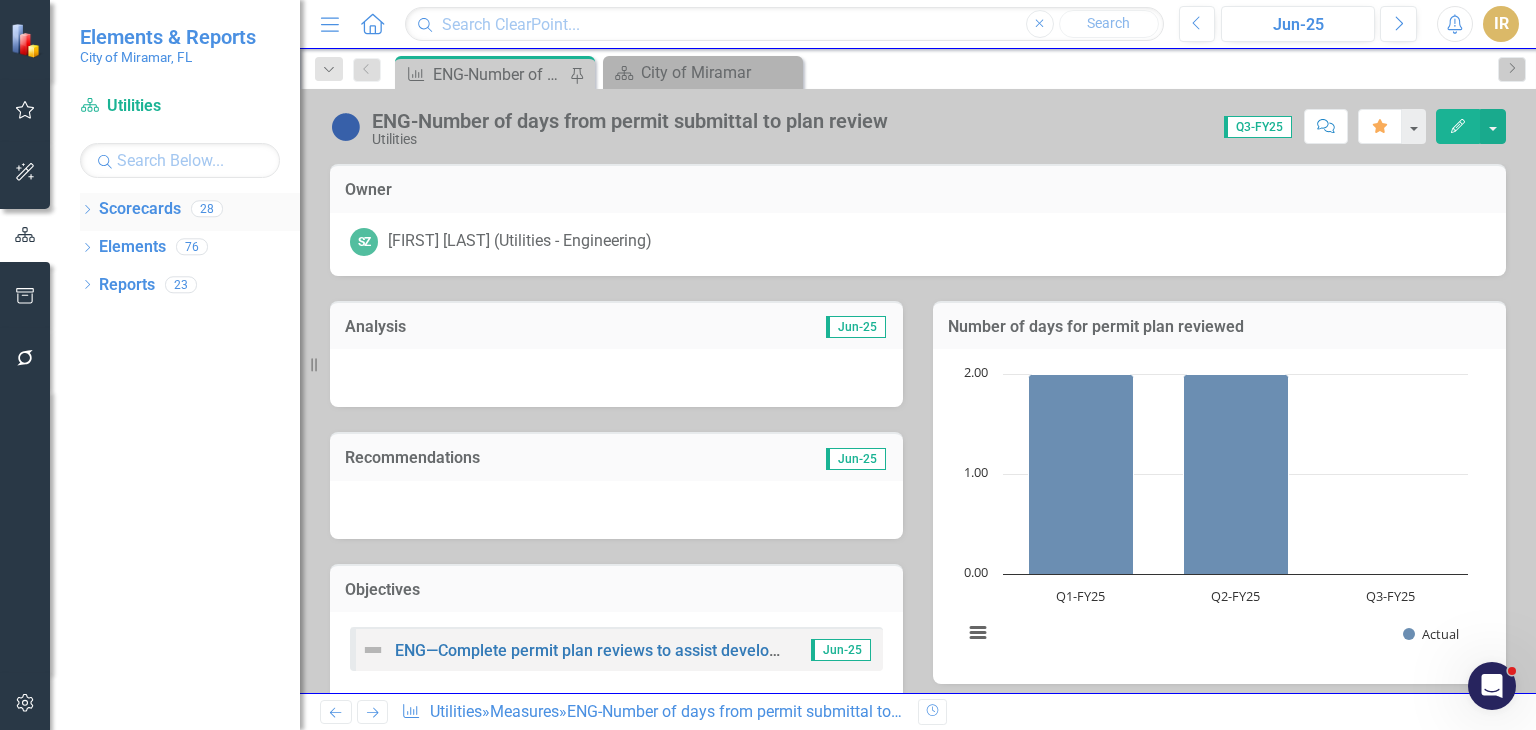 click on "Scorecards" at bounding box center [140, 209] 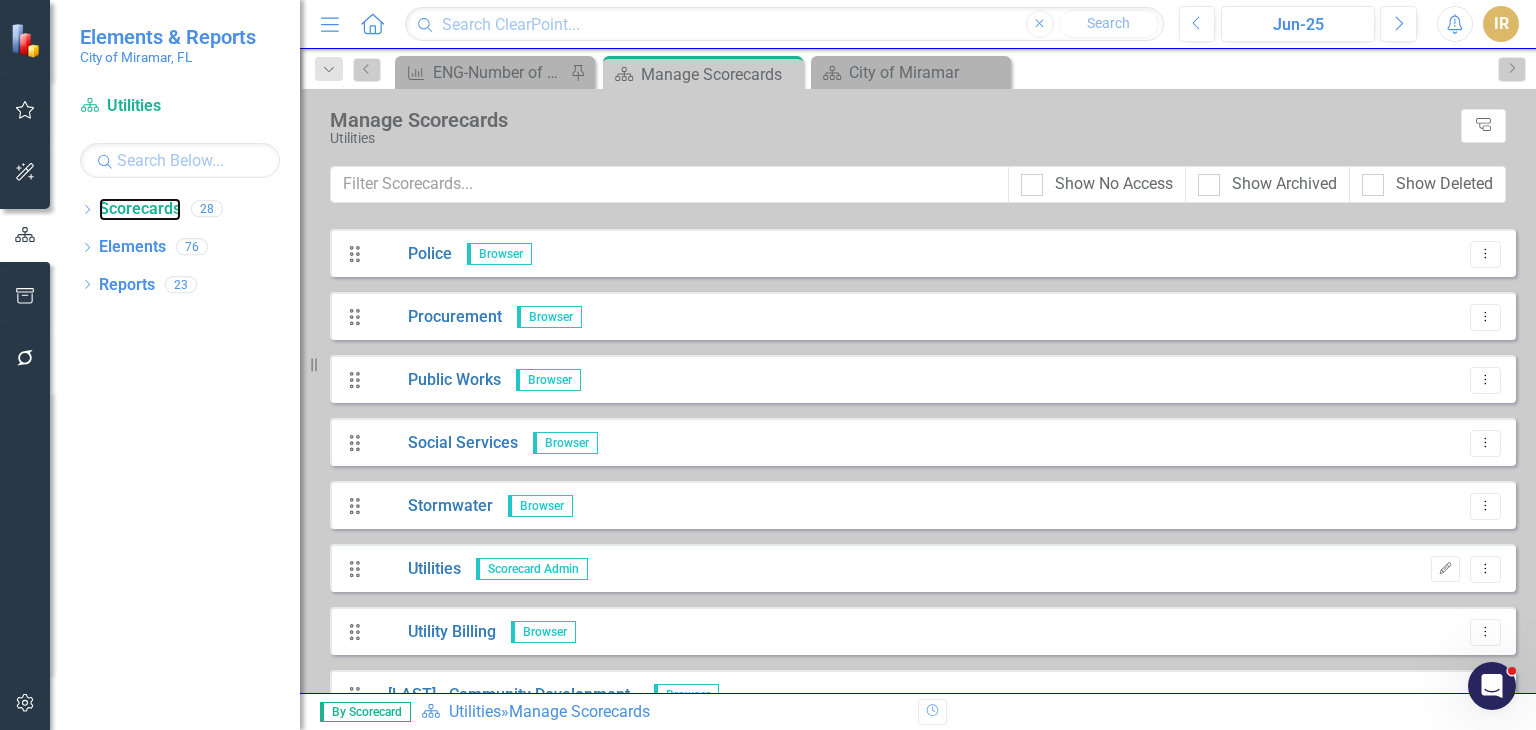scroll, scrollTop: 900, scrollLeft: 0, axis: vertical 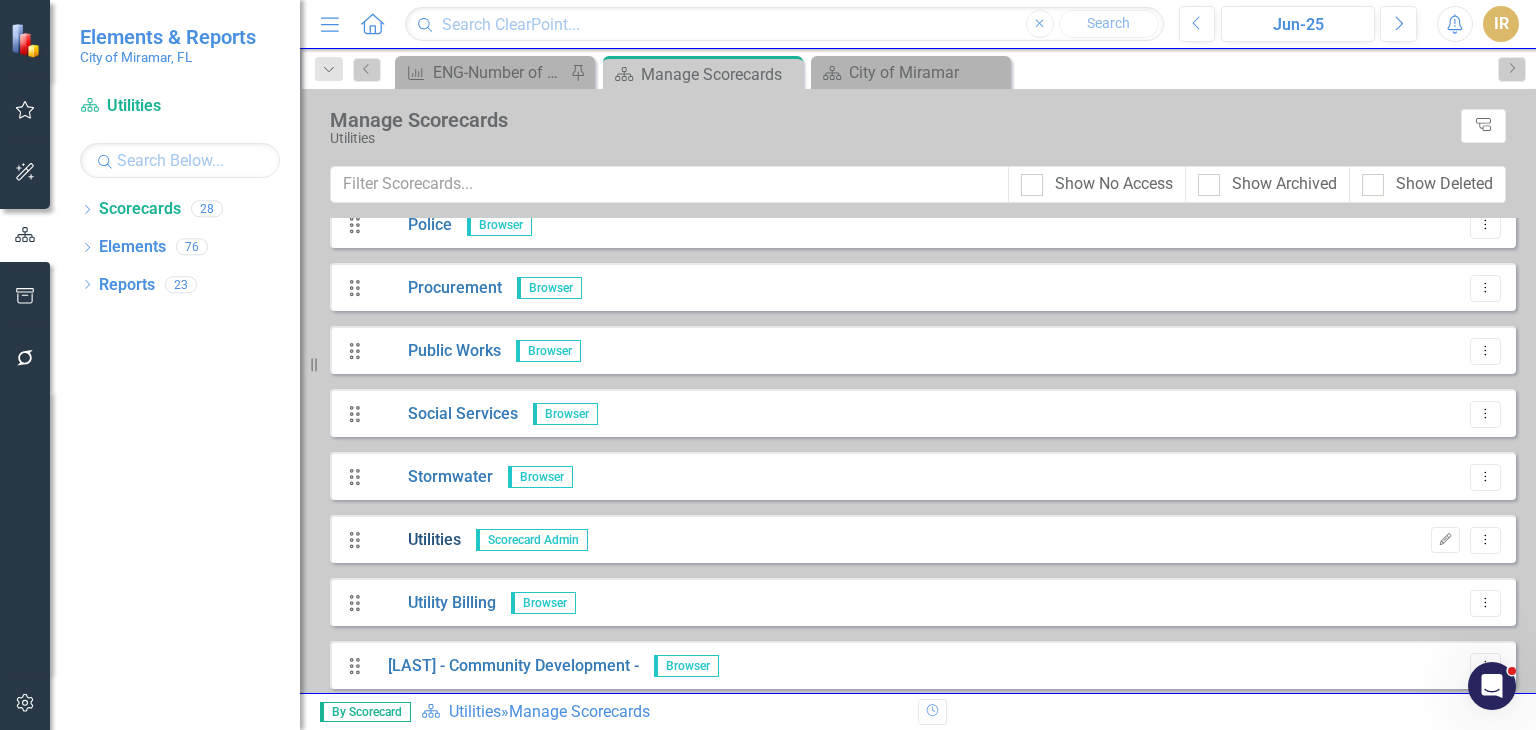 click on "Utilities" at bounding box center (417, 540) 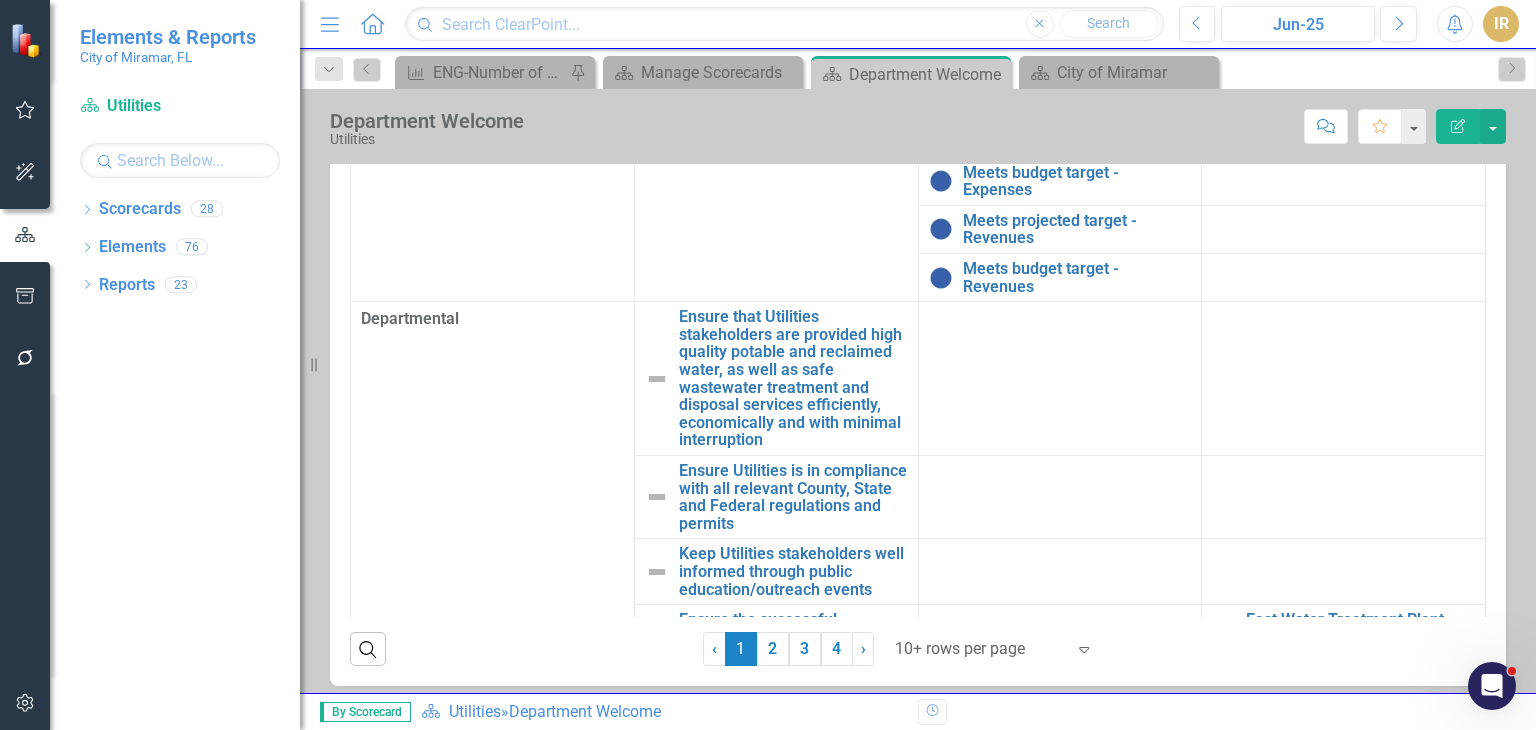 scroll, scrollTop: 594, scrollLeft: 0, axis: vertical 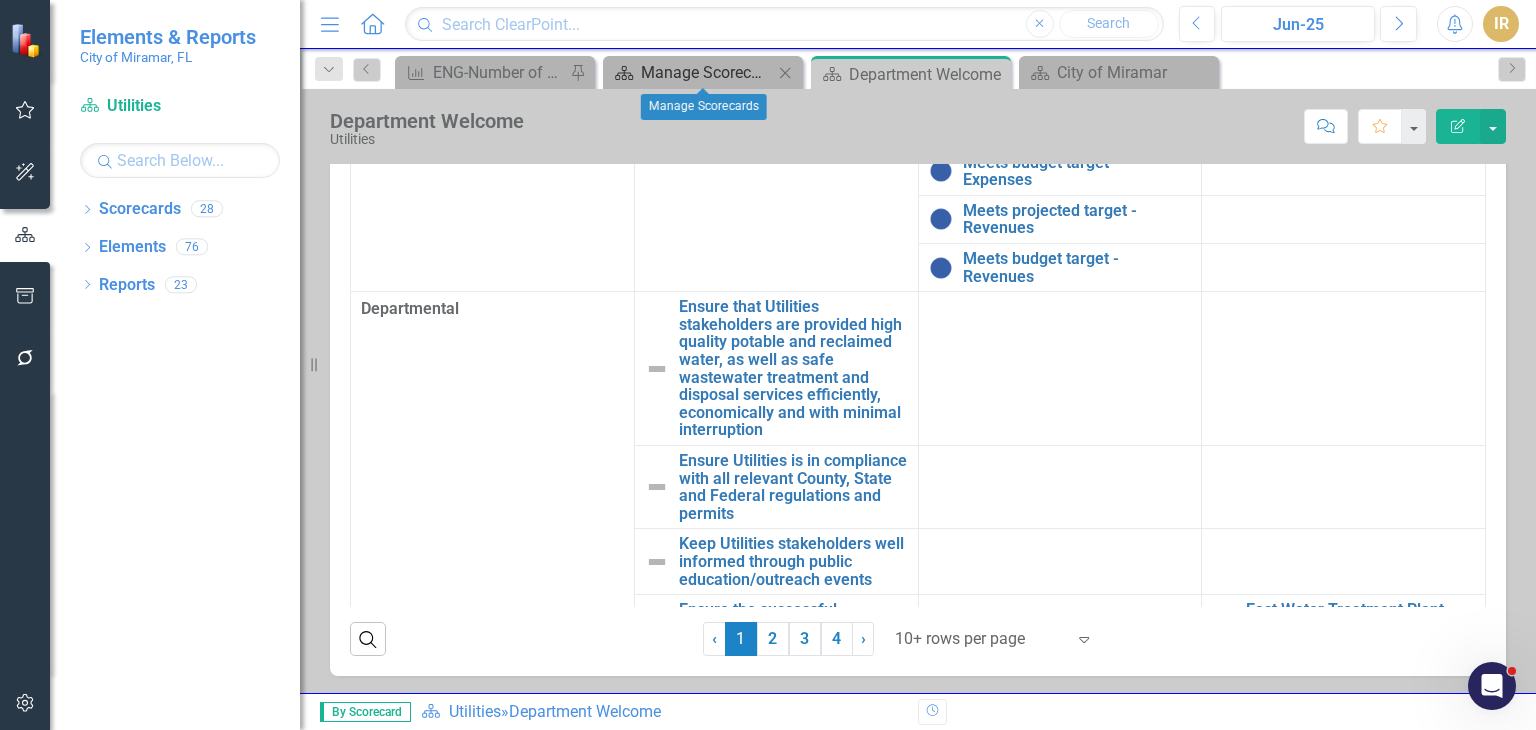 click on "Manage Scorecards" at bounding box center [707, 72] 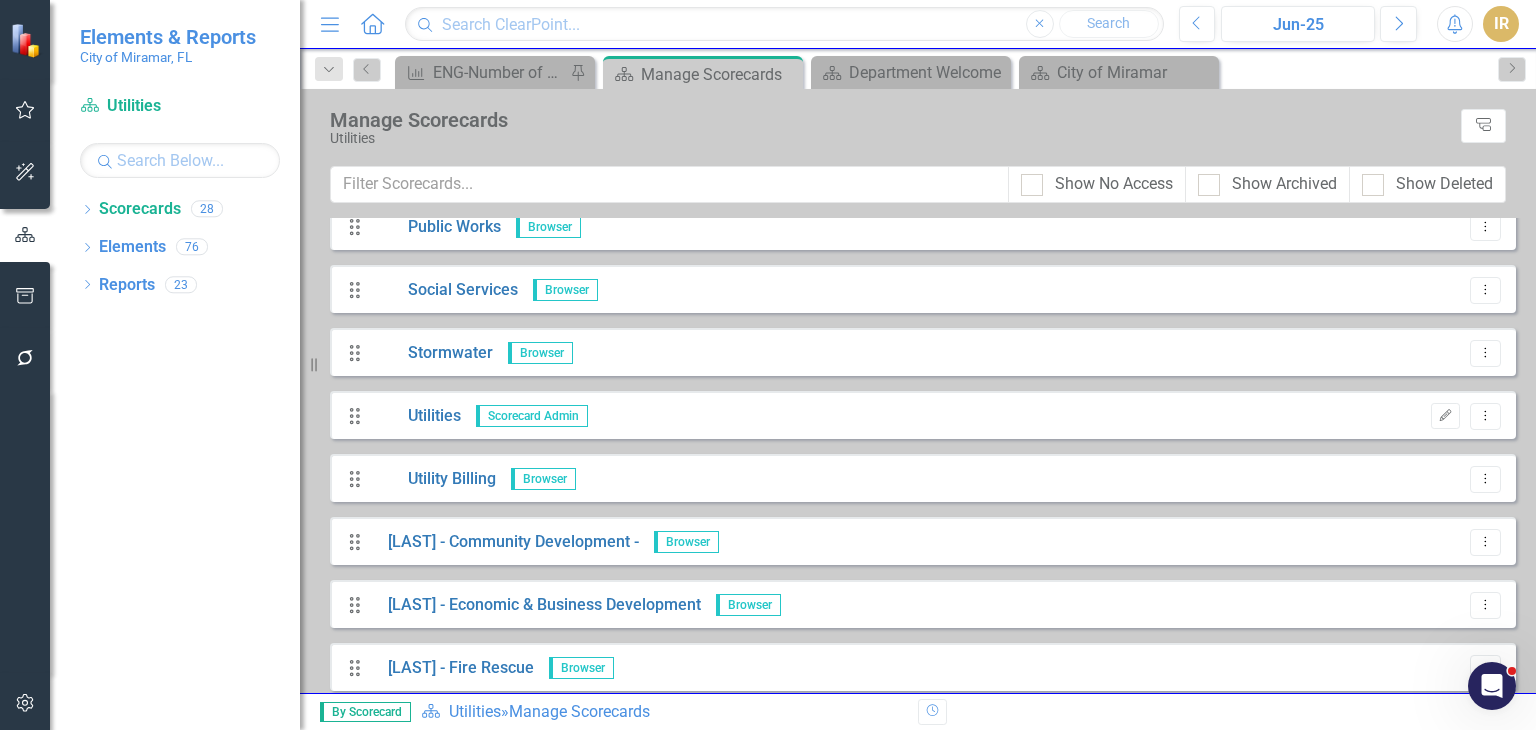scroll, scrollTop: 988, scrollLeft: 0, axis: vertical 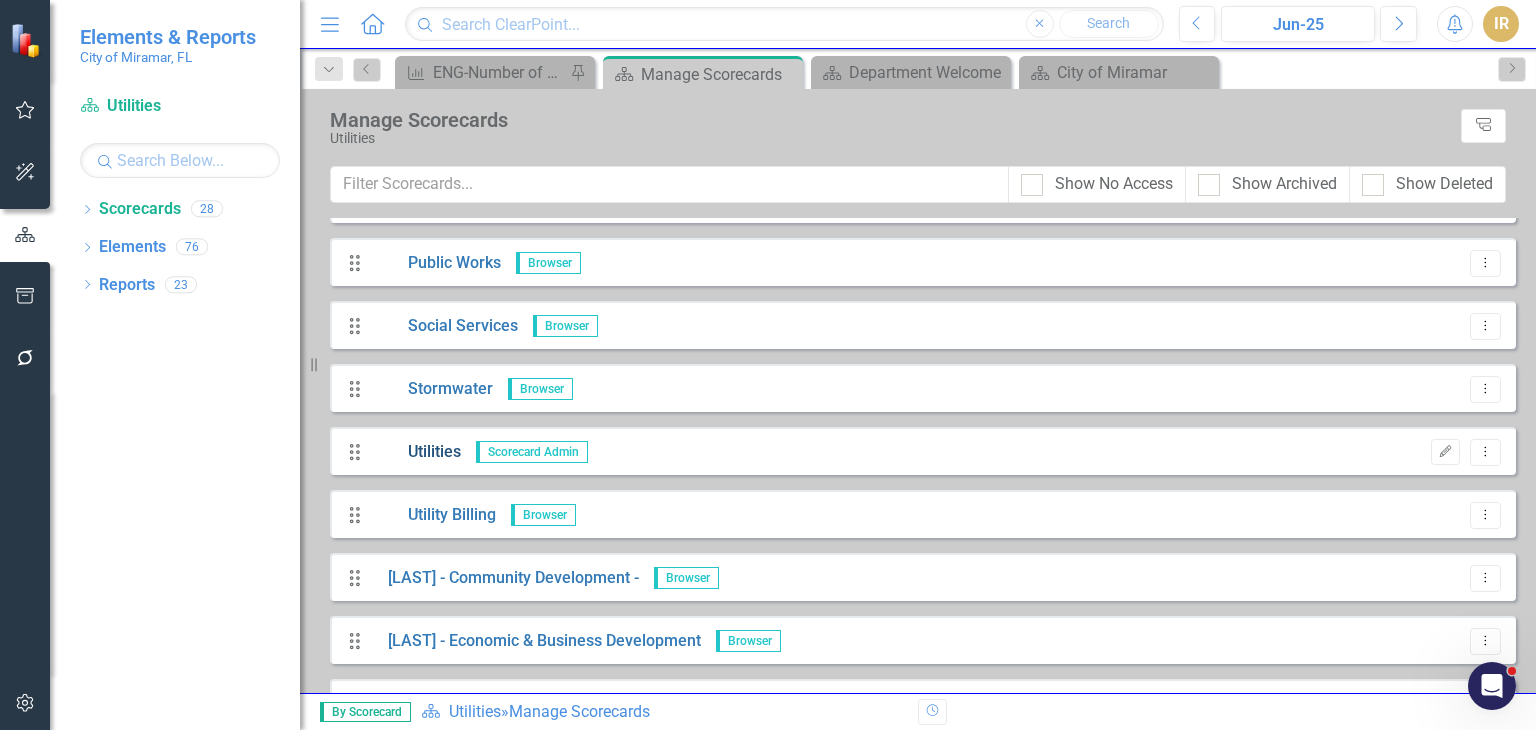 click on "Utilities" at bounding box center [417, 452] 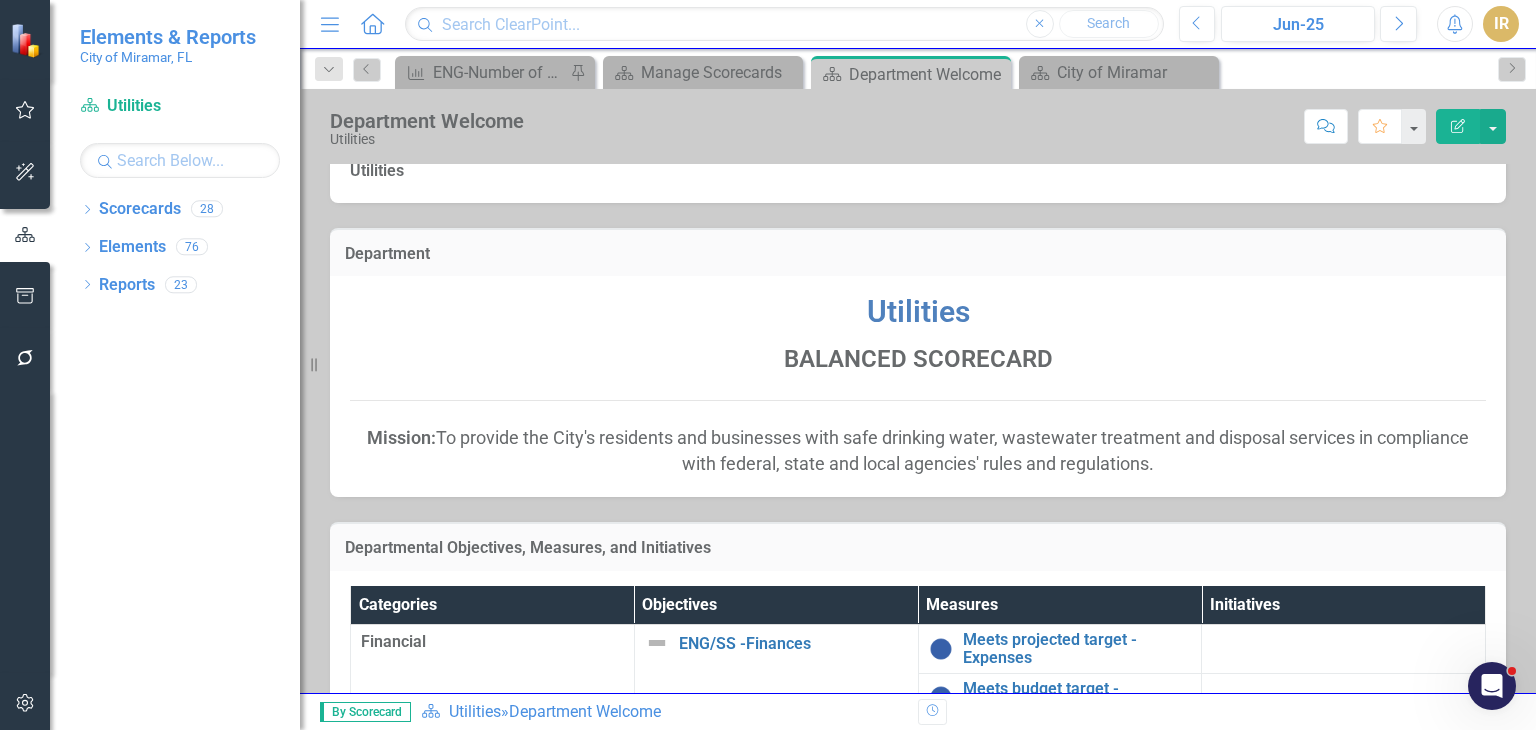 scroll, scrollTop: 100, scrollLeft: 0, axis: vertical 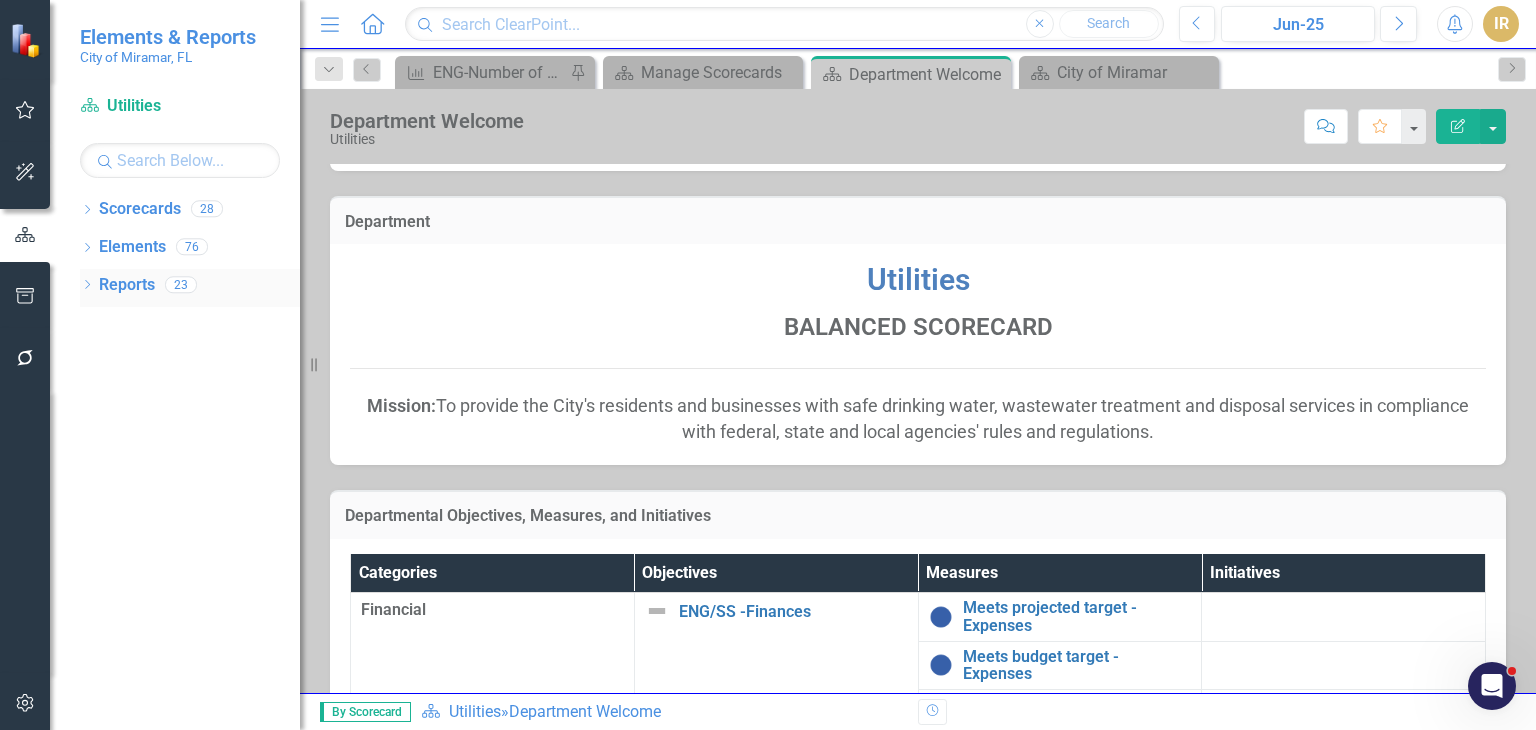 click on "Reports" at bounding box center (127, 285) 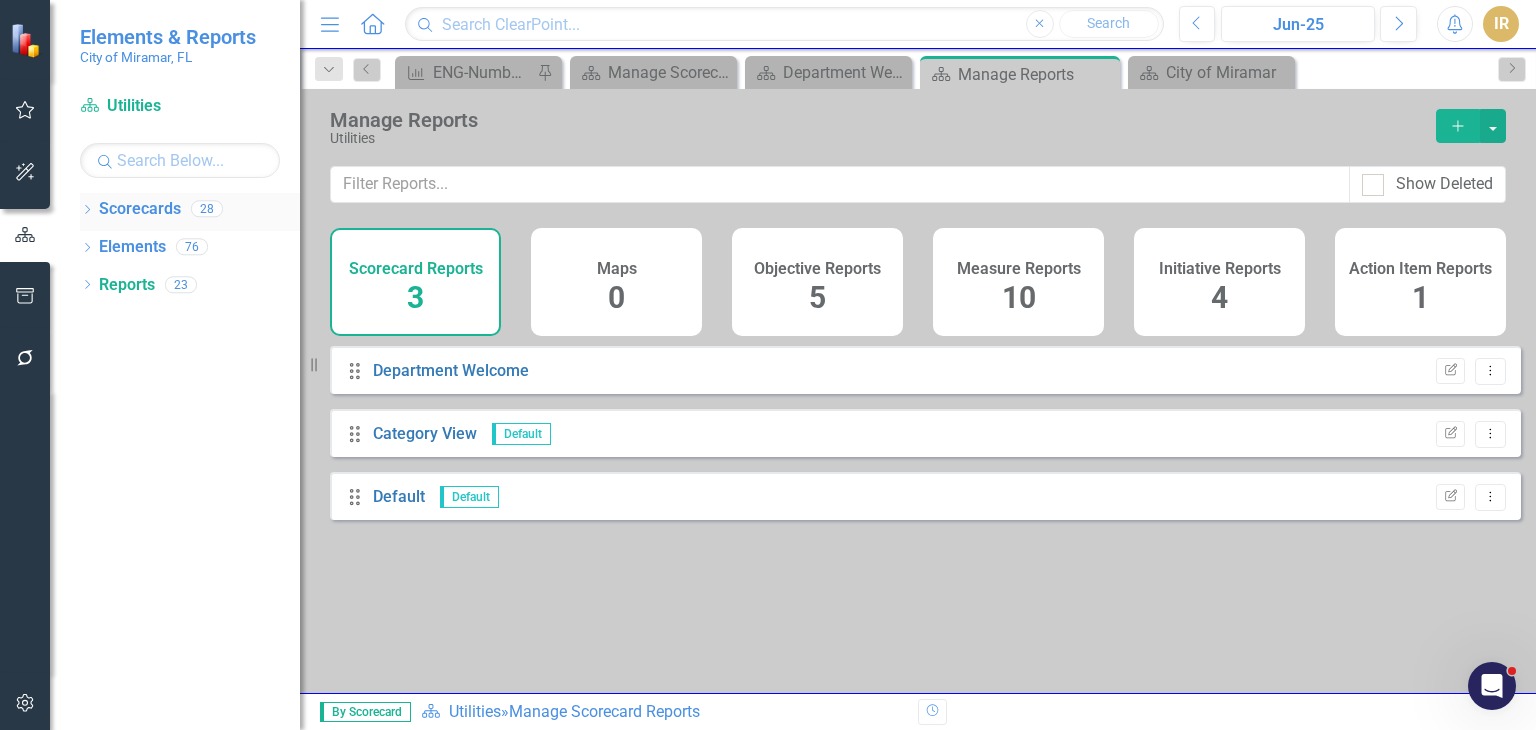 click on "Scorecards" at bounding box center [140, 209] 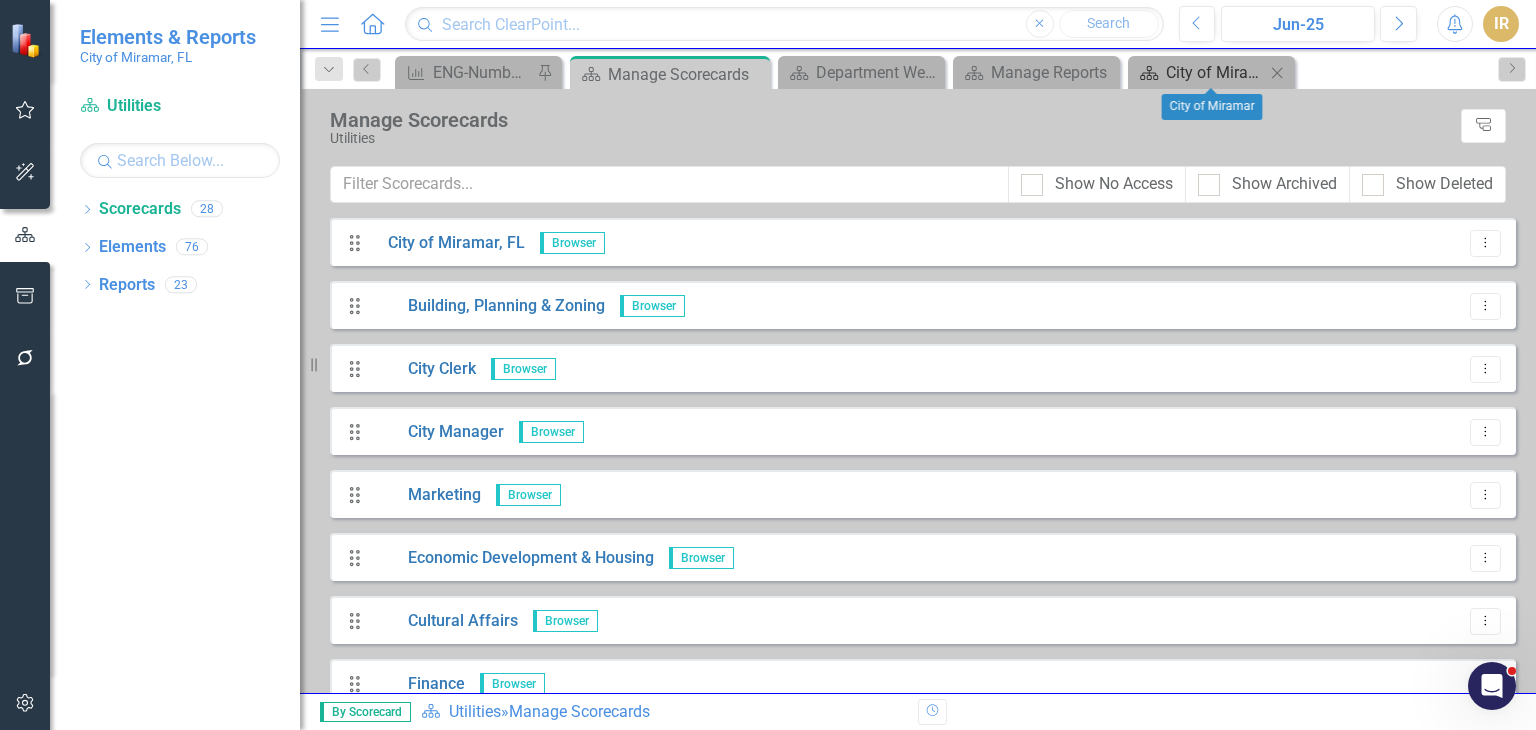 click on "City of Miramar" at bounding box center (1215, 72) 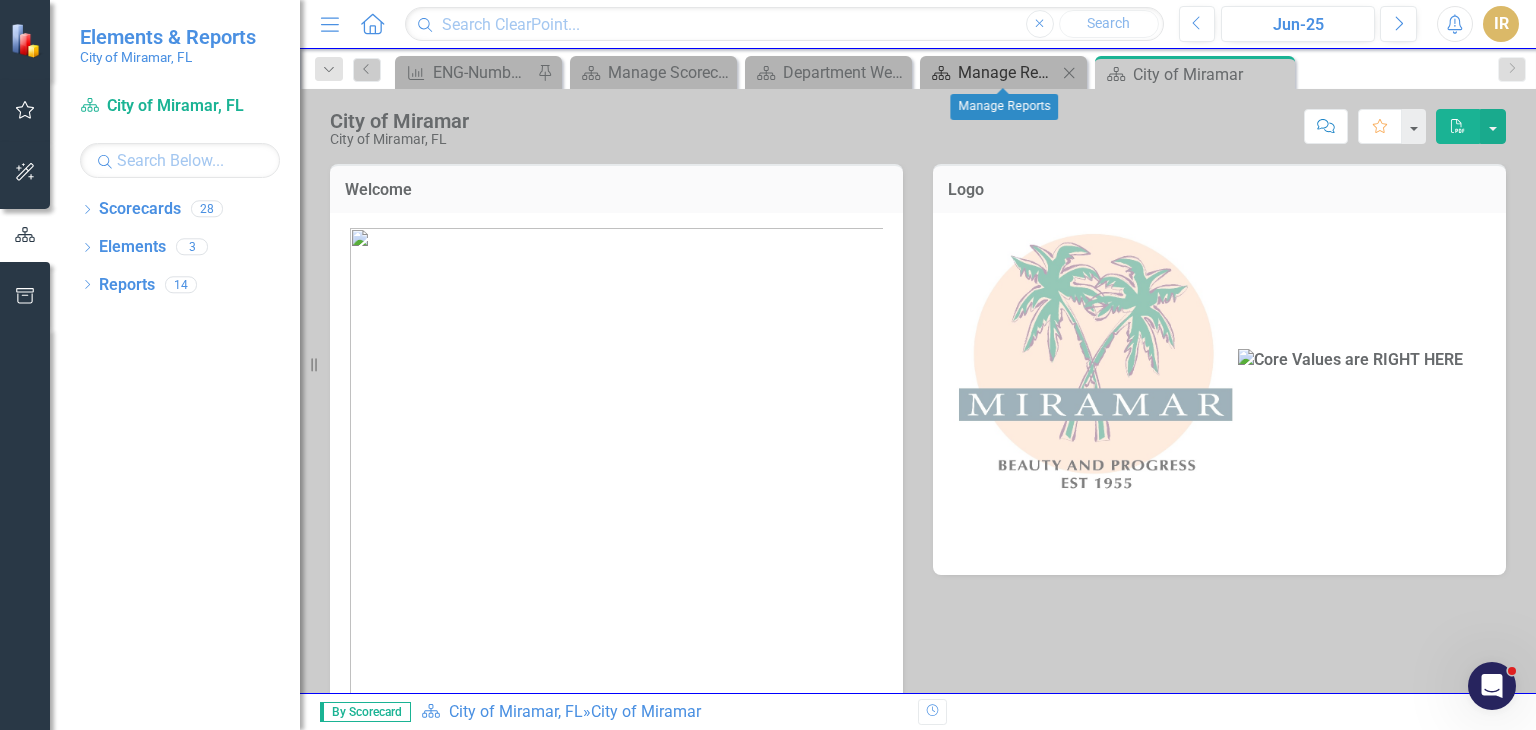 click on "Manage Reports" at bounding box center (1007, 72) 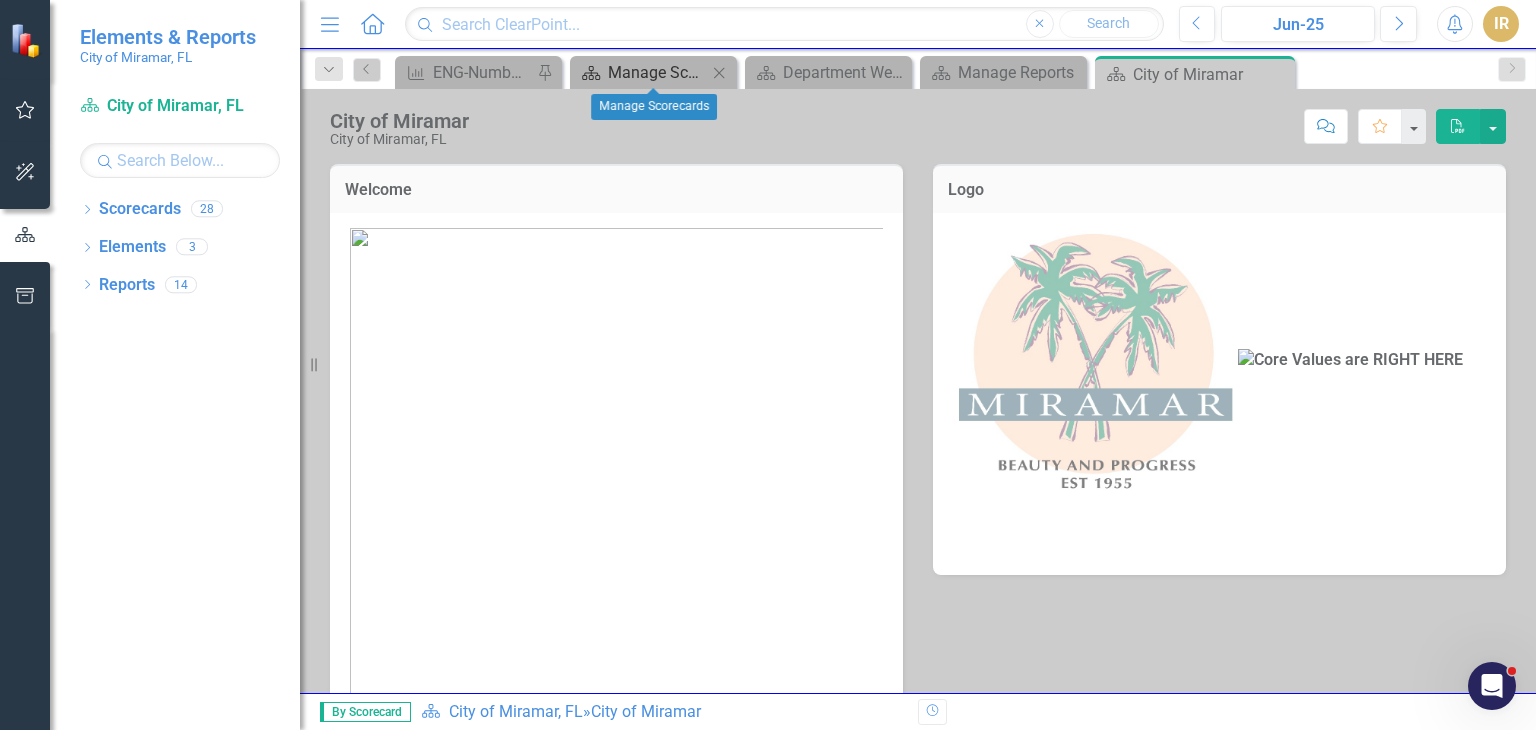 click on "Manage Scorecards" at bounding box center (657, 72) 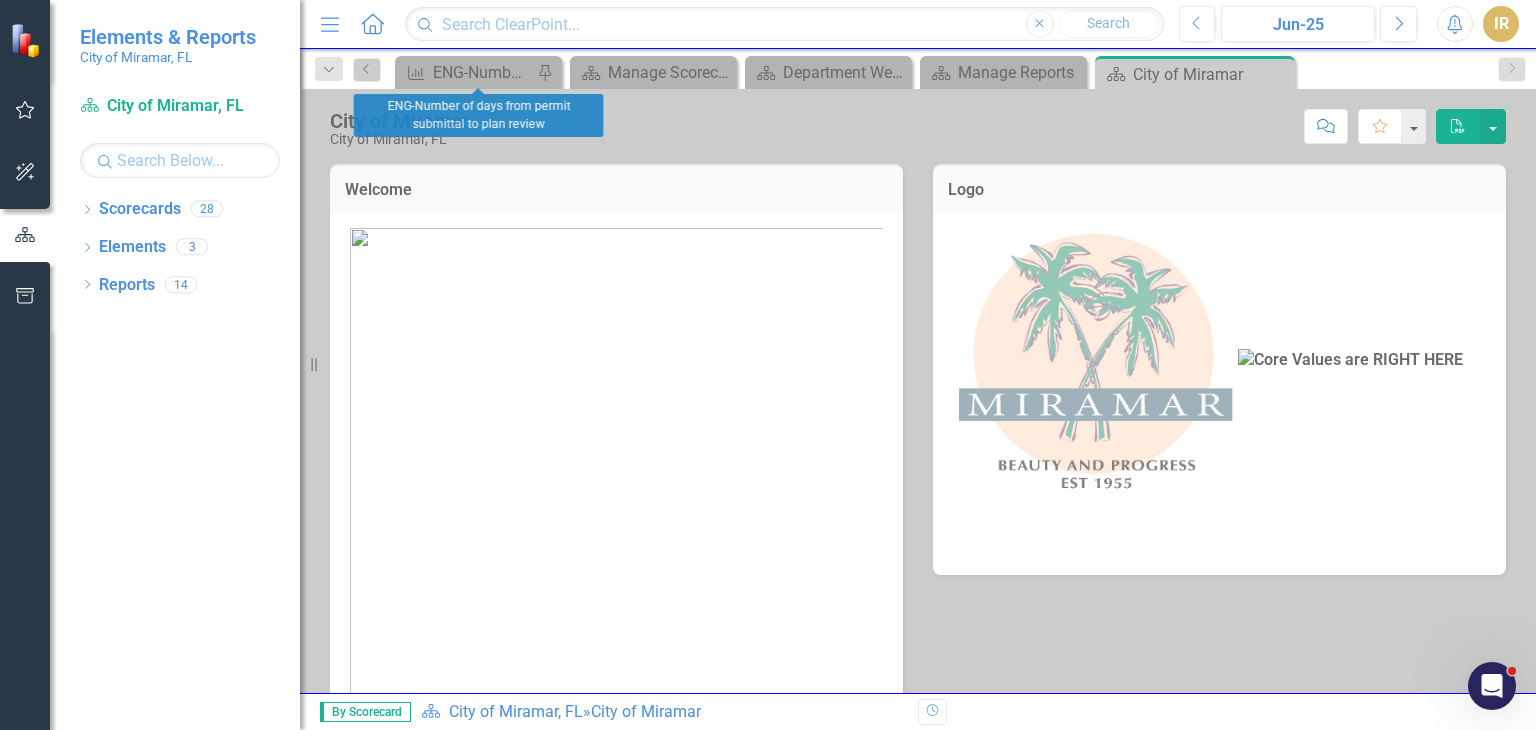 click on "Dropdown Search Measure ENG-Number of days from permit submittal to plan review Pin Scorecard Manage Scorecards Close Scorecard Department Welcome Close Scorecard Manage Reports Close Scorecard City of Miramar Pin Previous Measure ENG-Number of days from permit submittal to plan review Pin Scorecard Manage Scorecards Close Scorecard Department Welcome Close Scorecard Manage Reports Close Scorecard City of Miramar Pin Close Next" at bounding box center [918, 69] 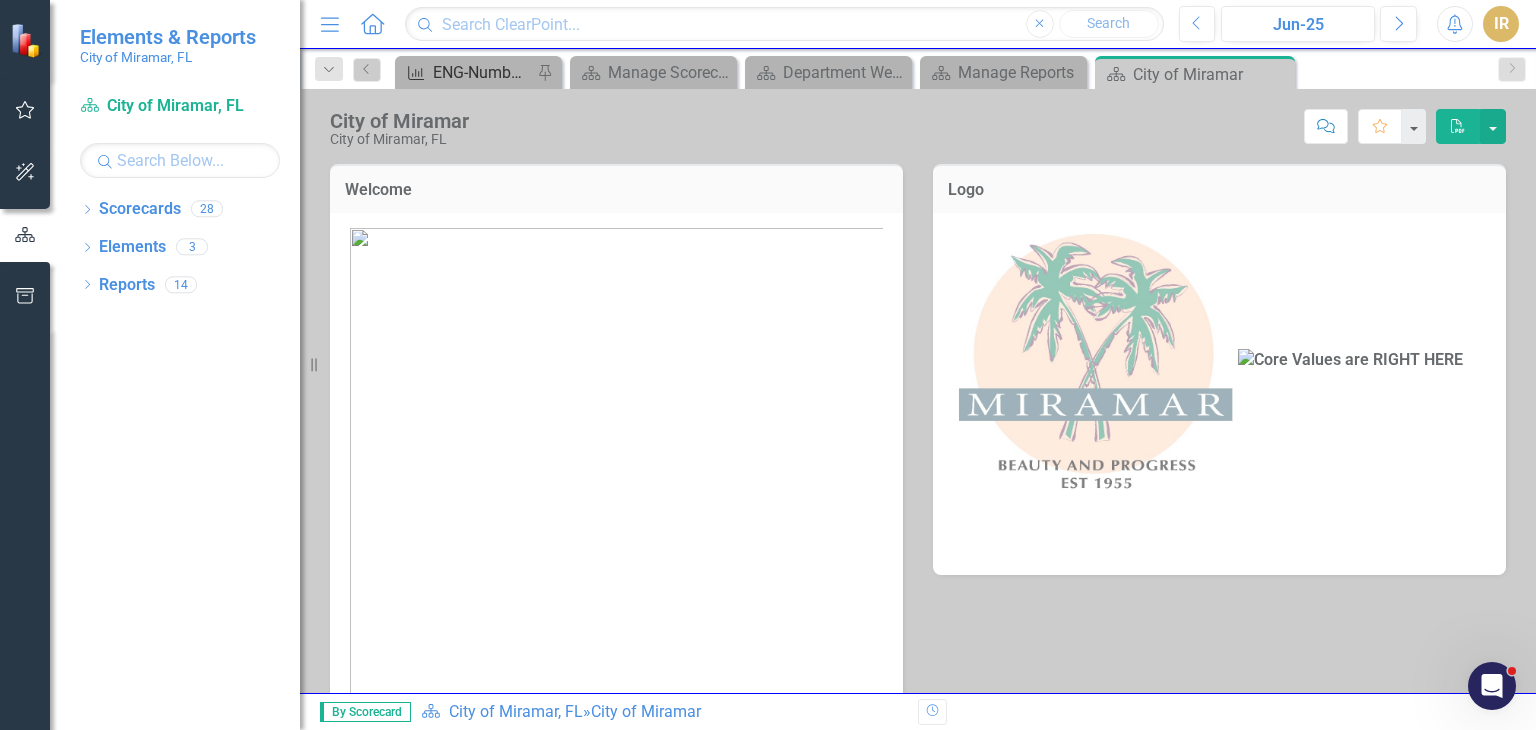 click on "ENG-Number of days from permit submittal to plan review" at bounding box center [482, 72] 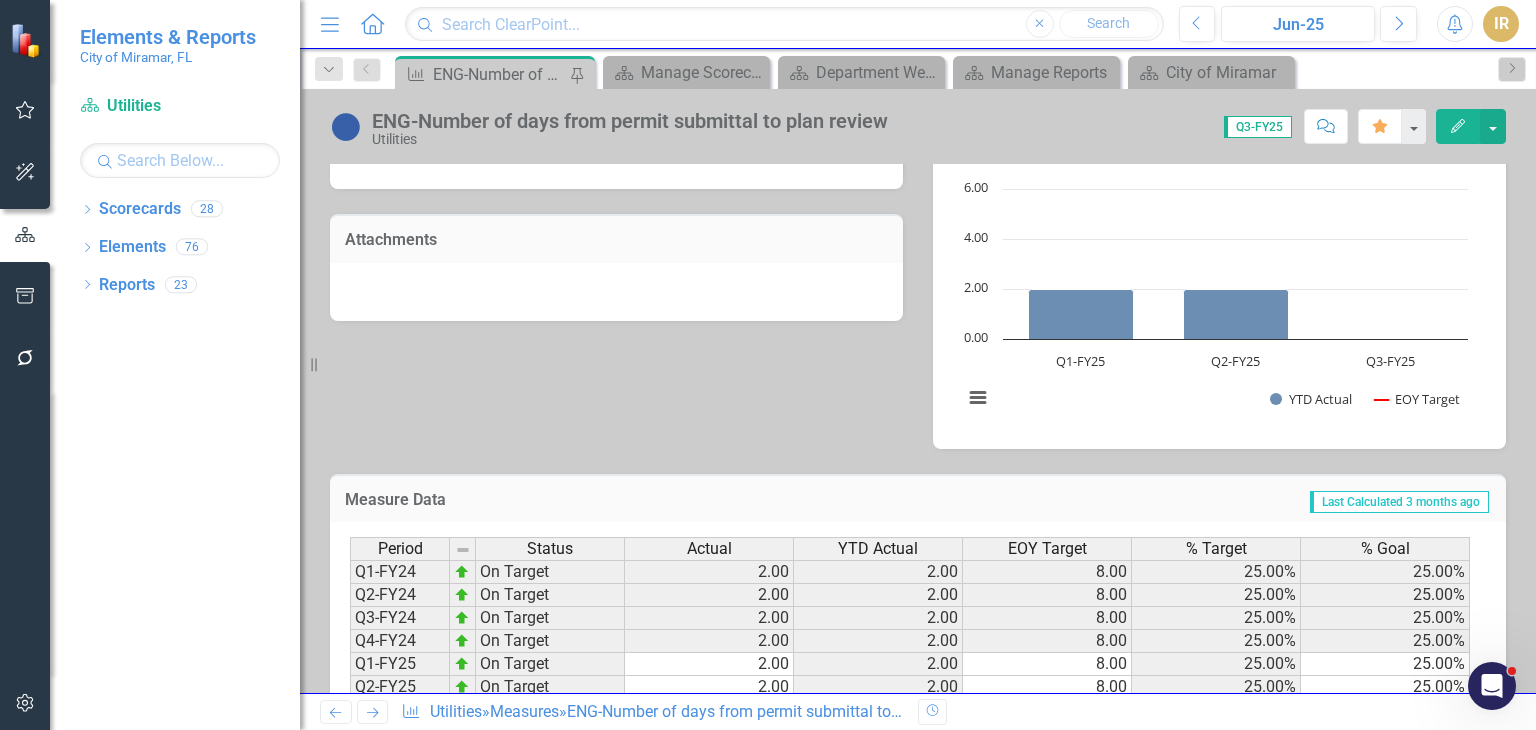 scroll, scrollTop: 735, scrollLeft: 0, axis: vertical 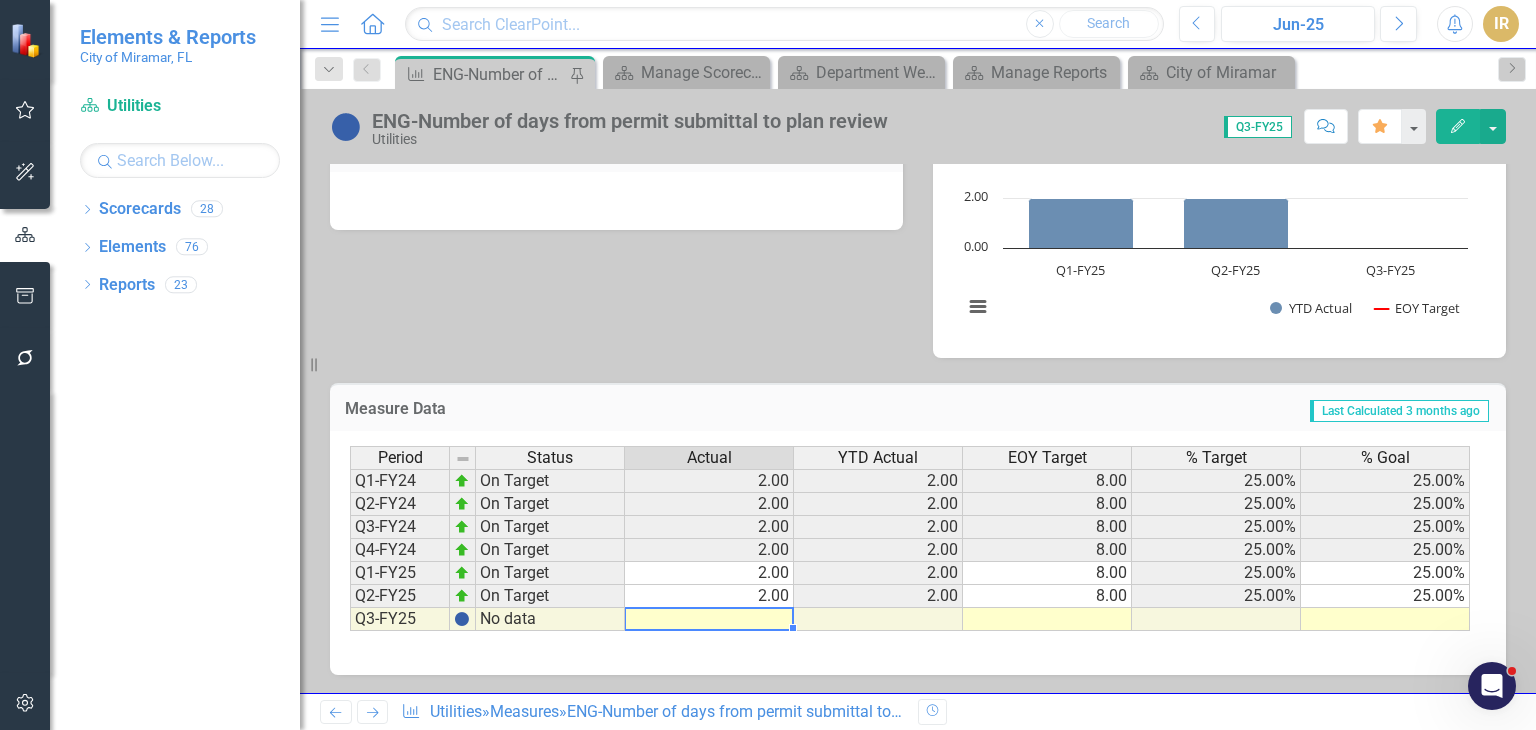 click at bounding box center [709, 619] 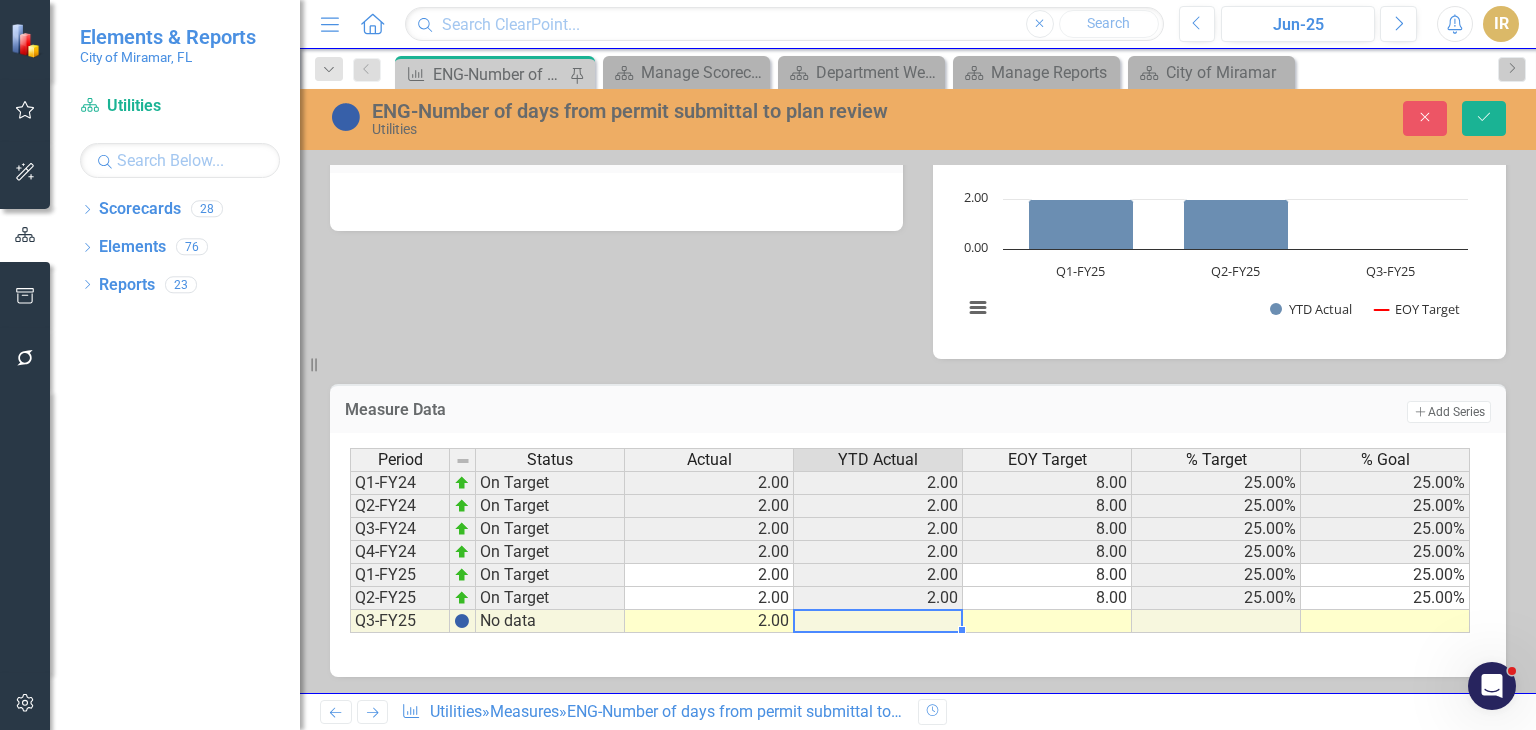 click on "Period Status Actual YTD Actual EOY Target % Target % Goal Q1-FY24 On Target 2.00 2.00 8.00 25.00% 25.00% Q2-FY24 On Target 2.00 2.00 8.00 25.00% 25.00% Q3-FY24 On Target 2.00 2.00 8.00 25.00% 25.00% Q4-FY24 On Target 2.00 2.00 8.00 25.00% 25.00% Q1-FY25 On Target 2.00 2.00 8.00 25.00% 25.00% Q2-FY25 On Target 2.00 2.00 8.00 25.00% 25.00% Q3-FY25 No data 2.00" at bounding box center [350, 540] 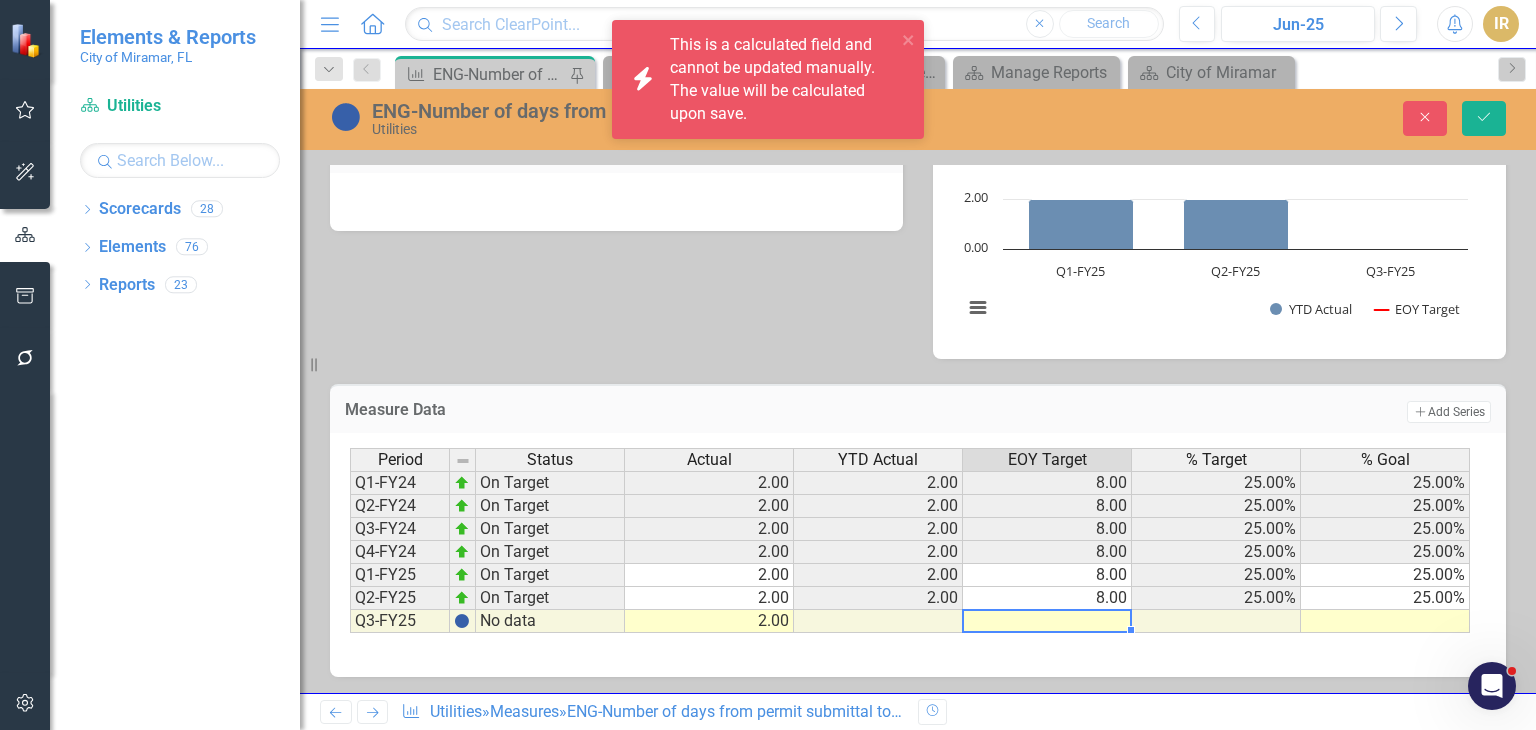 click at bounding box center (1047, 621) 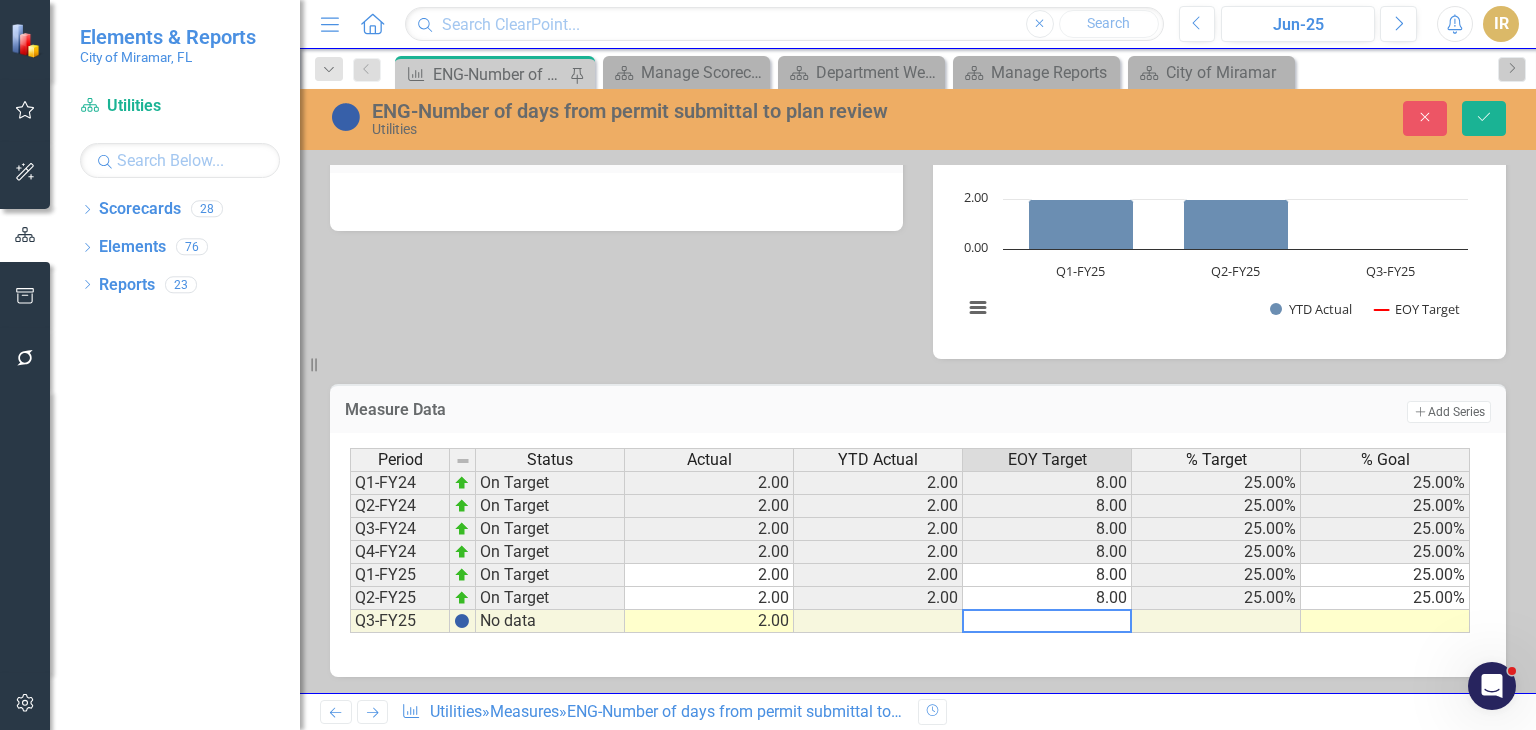 click at bounding box center (1385, 621) 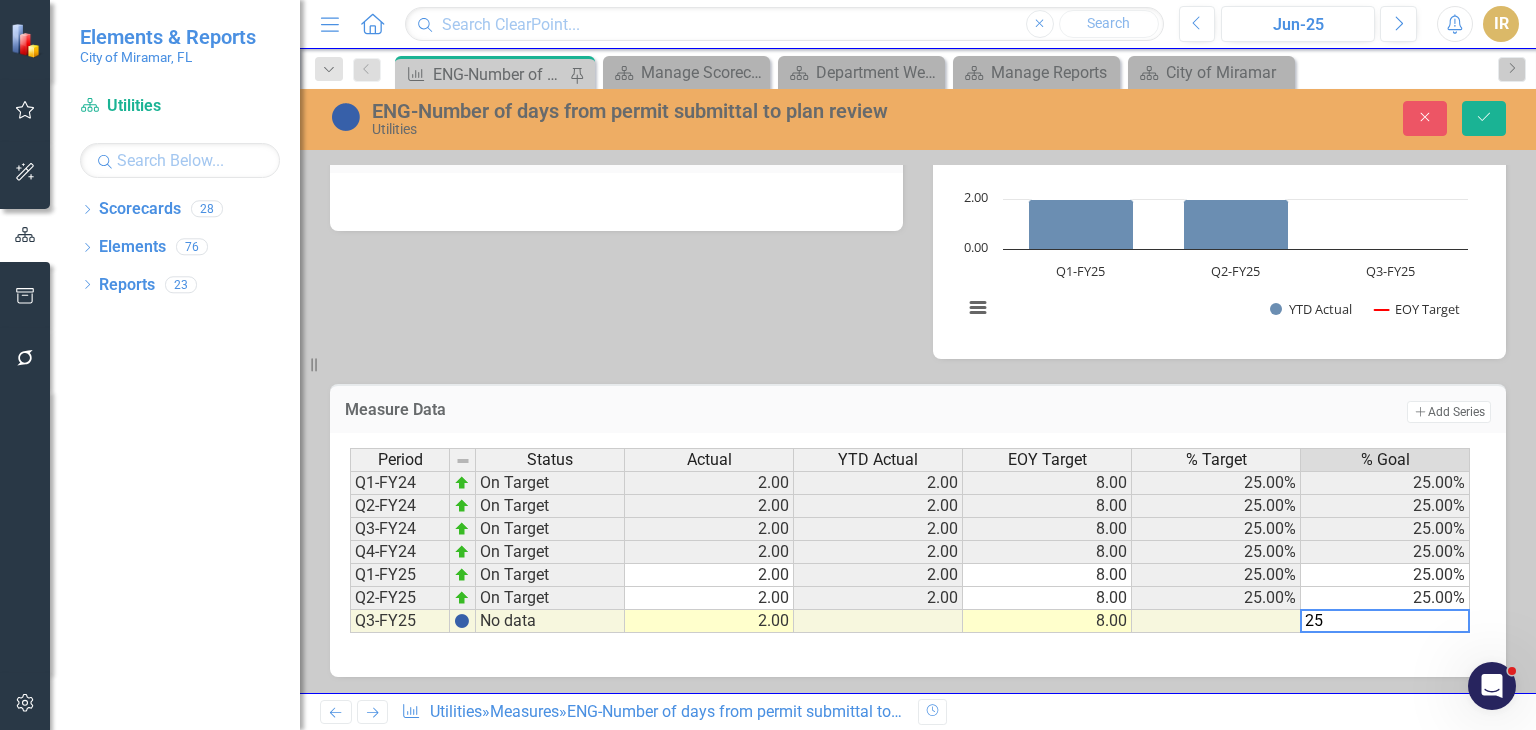 type on "25" 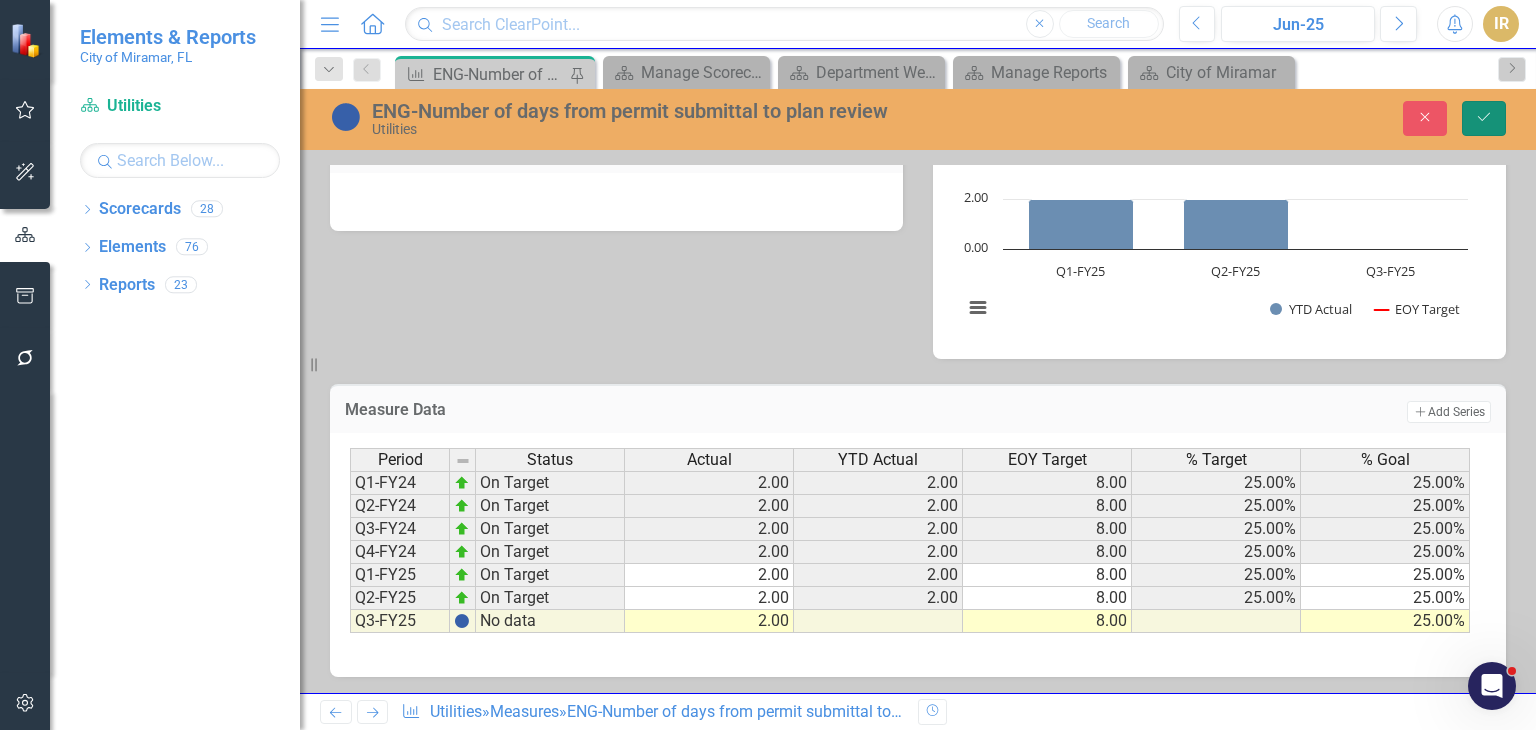 click on "Save" at bounding box center [1484, 118] 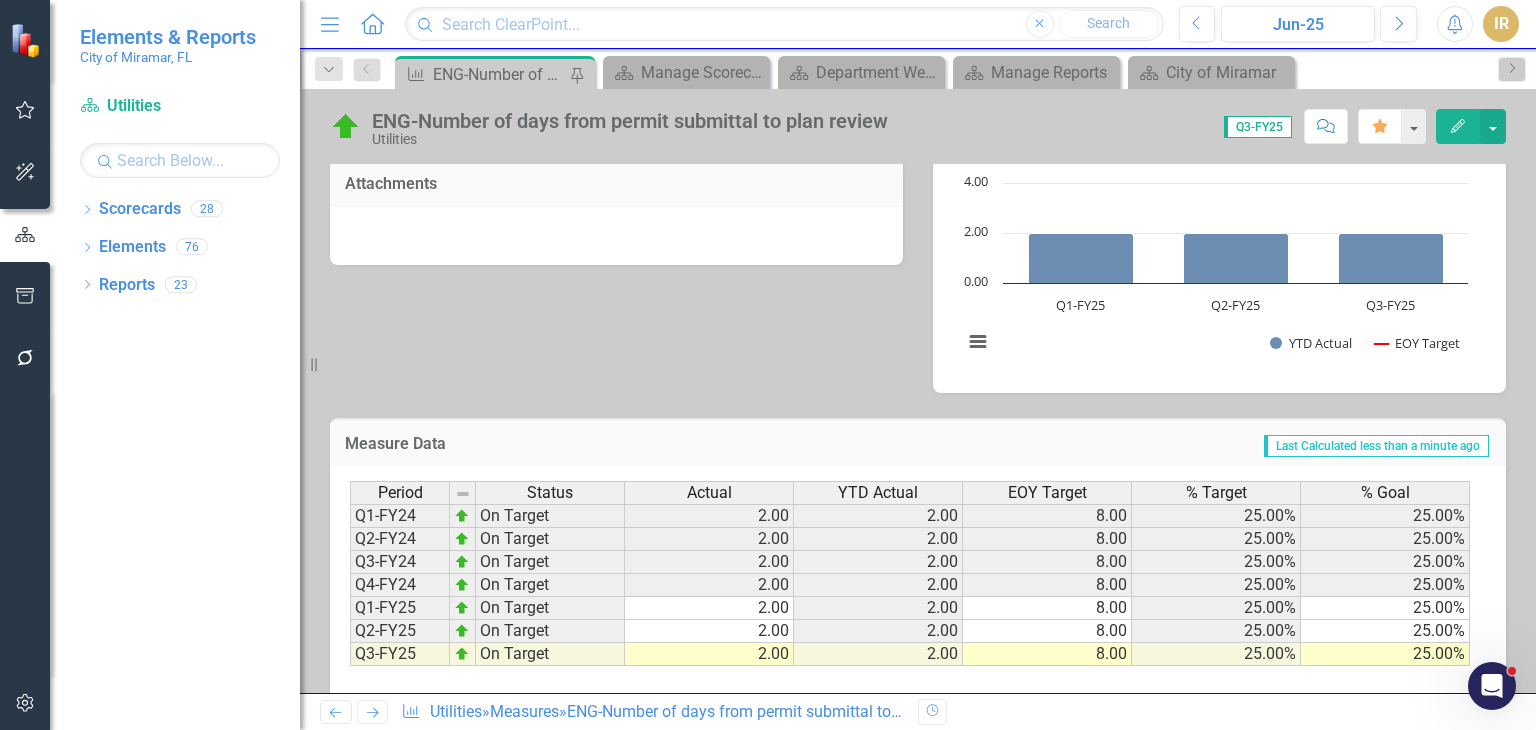 scroll, scrollTop: 735, scrollLeft: 0, axis: vertical 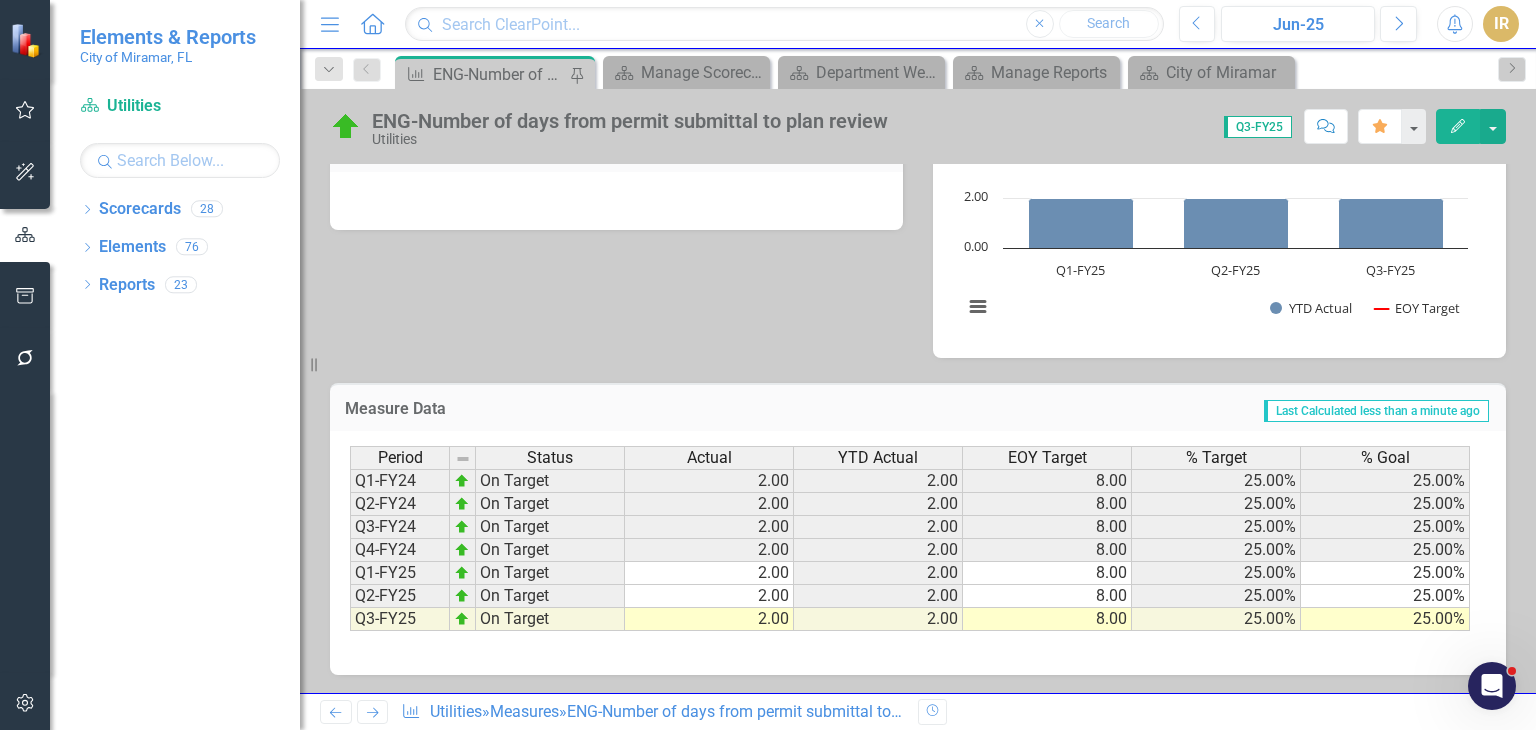 click on "Next" at bounding box center [372, 712] 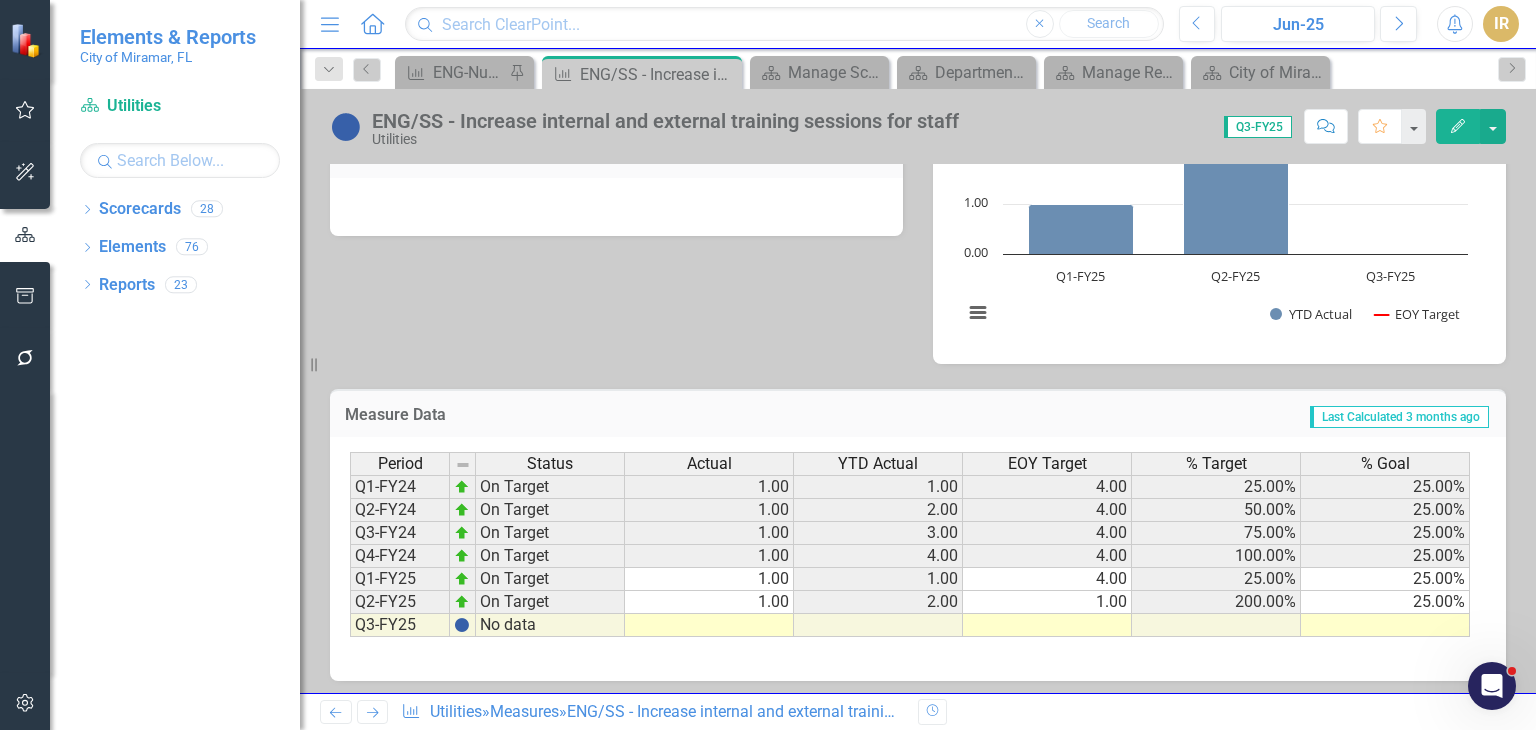 scroll, scrollTop: 735, scrollLeft: 0, axis: vertical 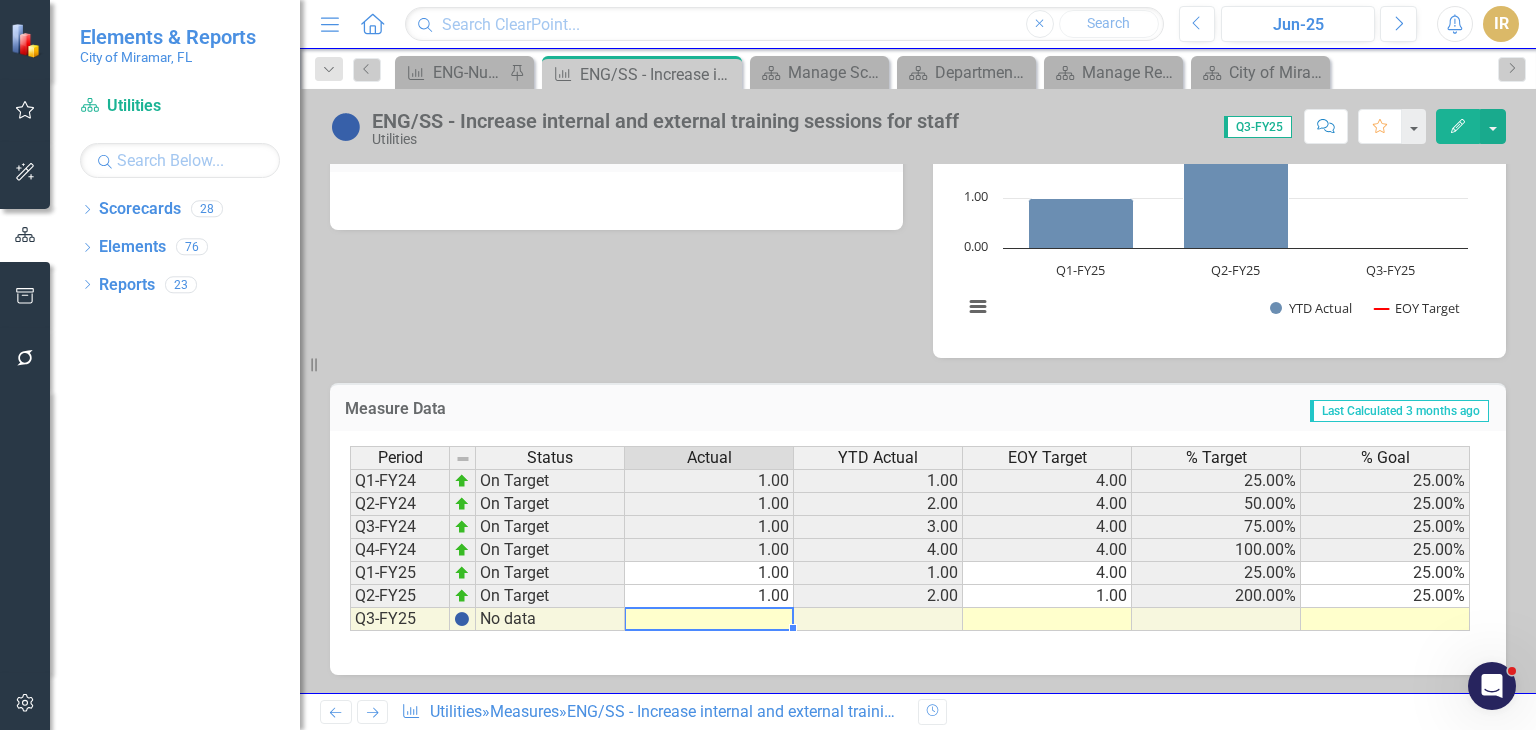 click at bounding box center (709, 619) 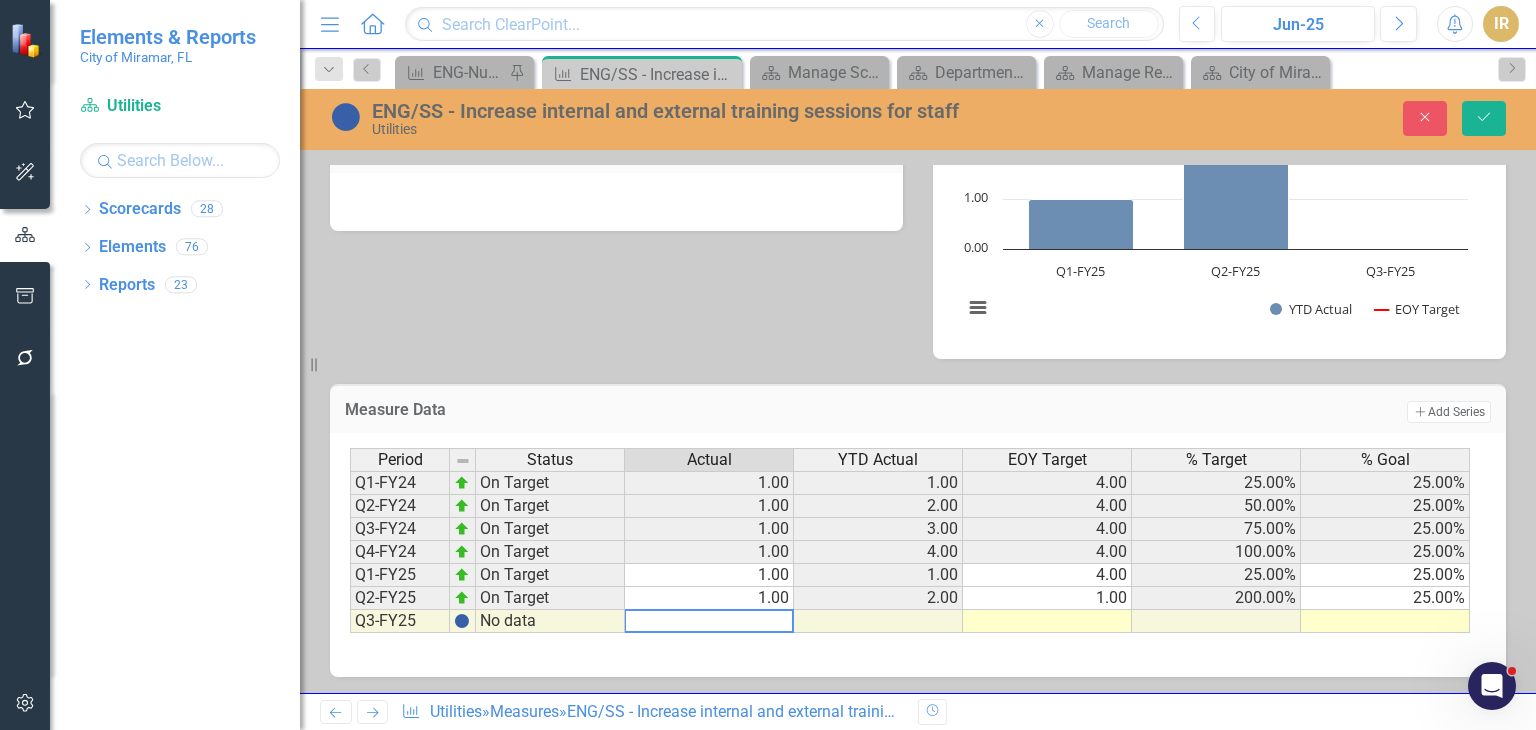 click at bounding box center (1047, 621) 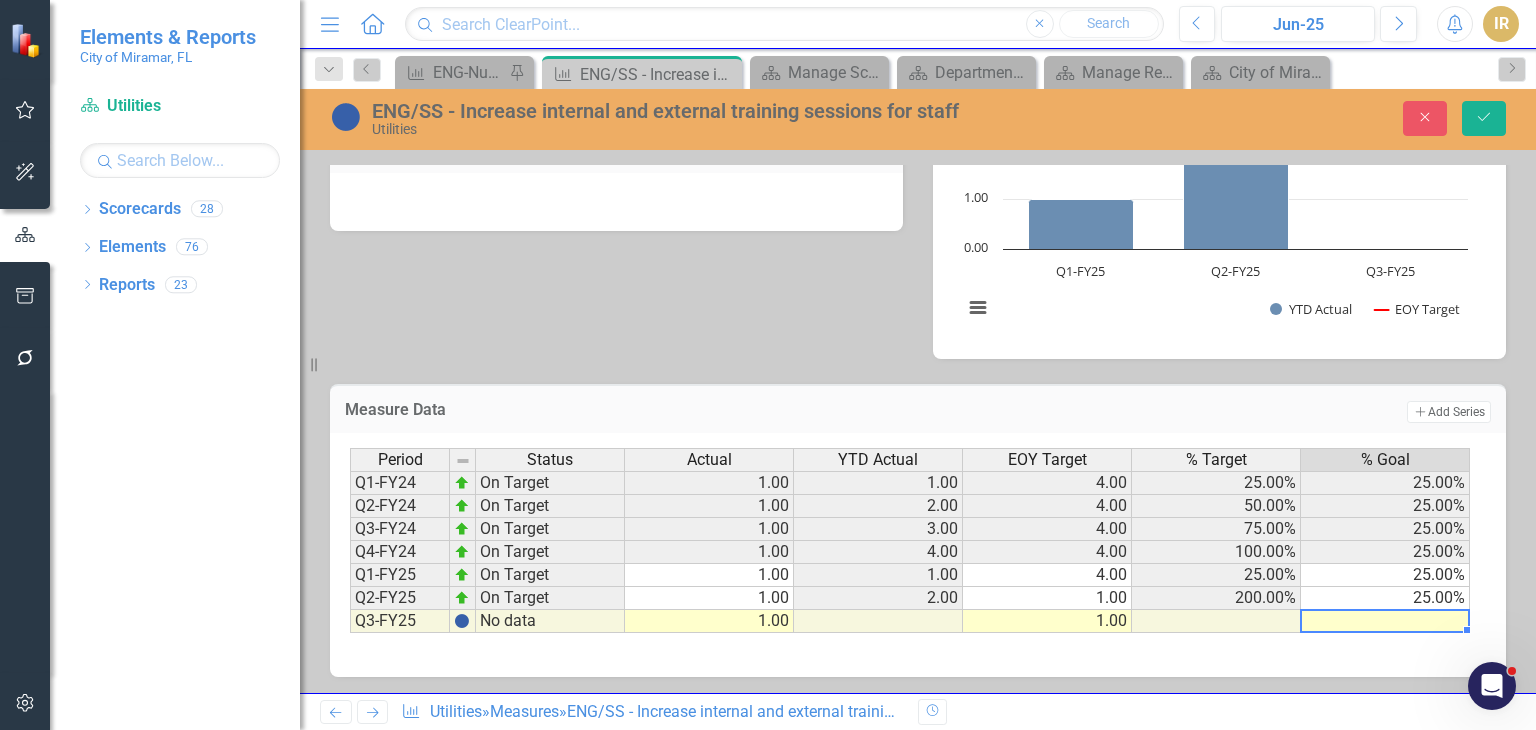 click at bounding box center [1385, 621] 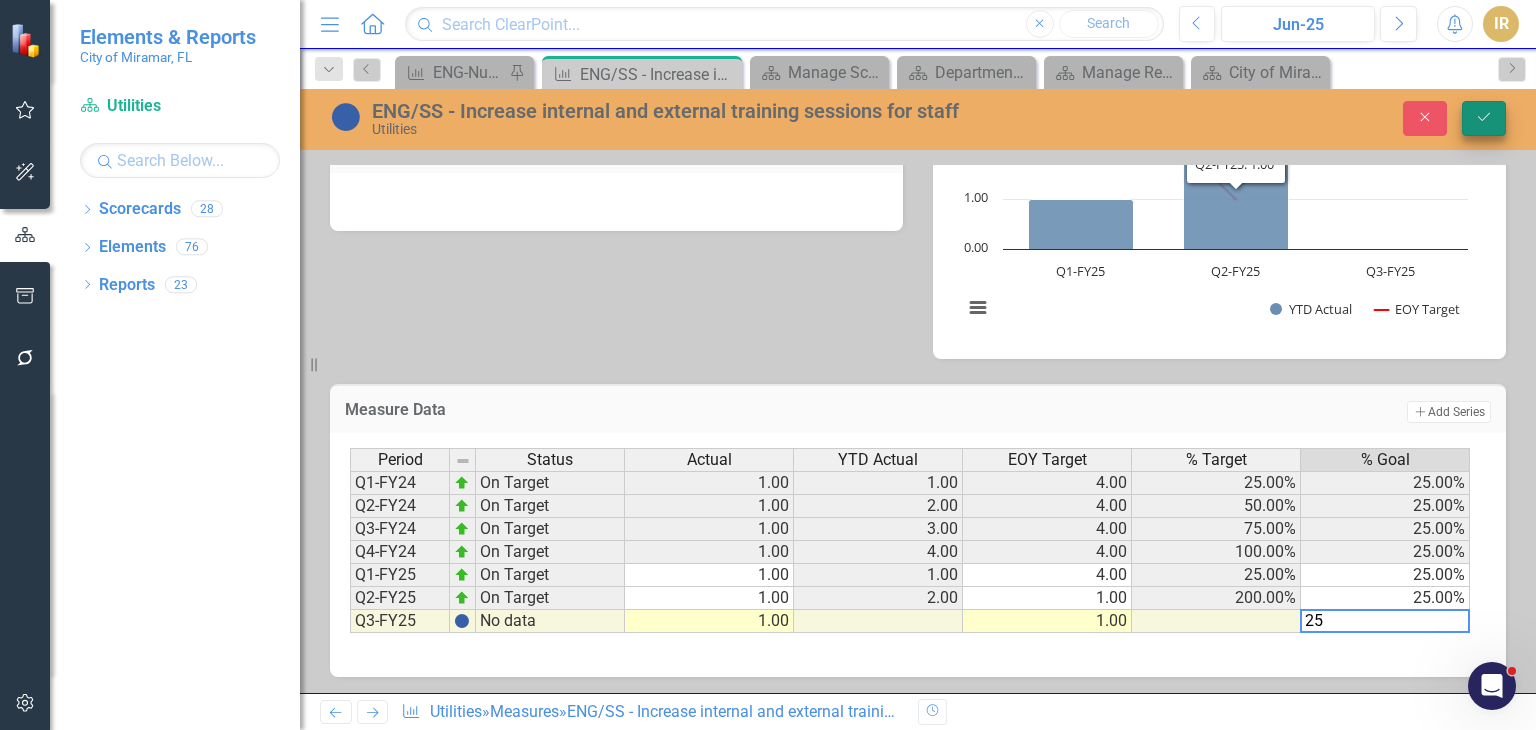 type on "25" 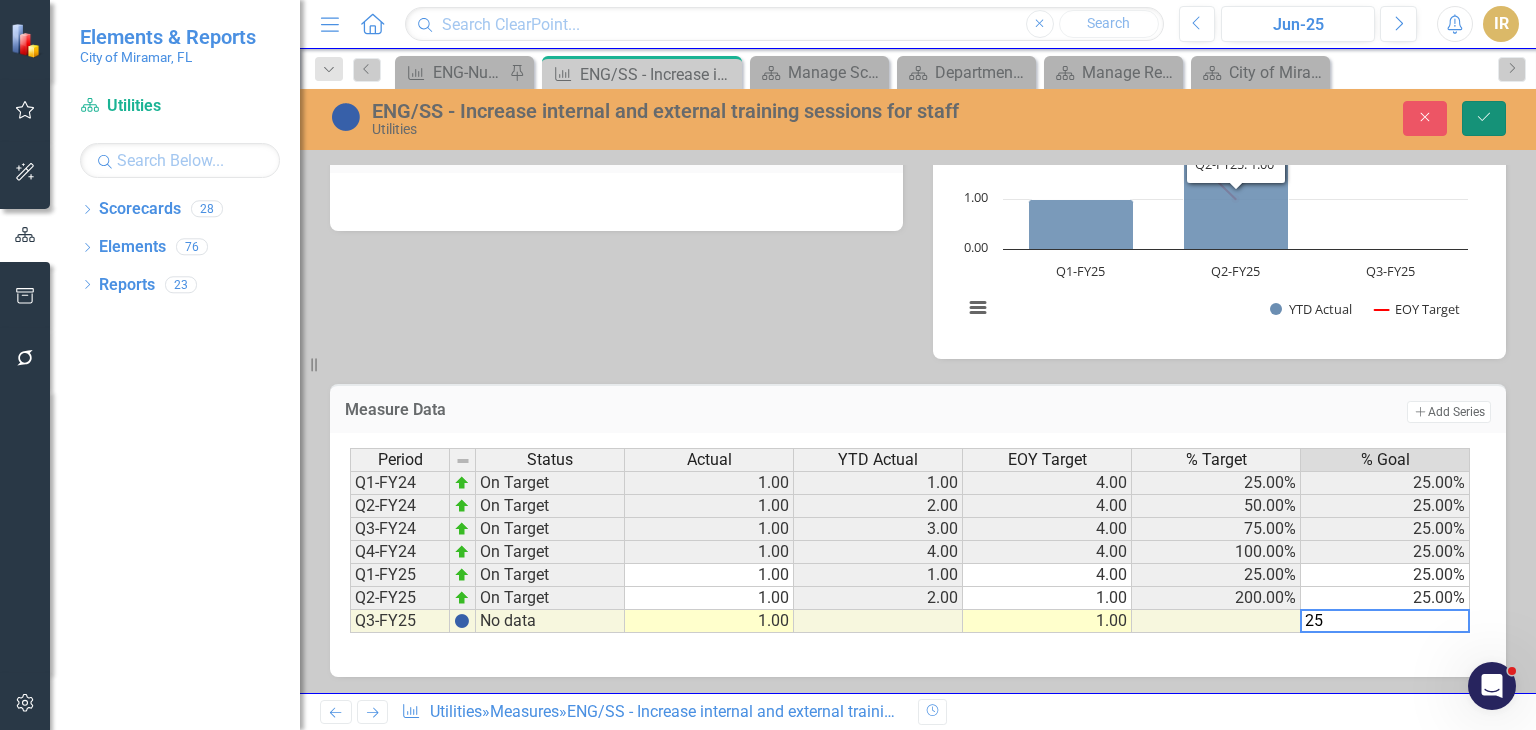 click on "Save" at bounding box center [1484, 118] 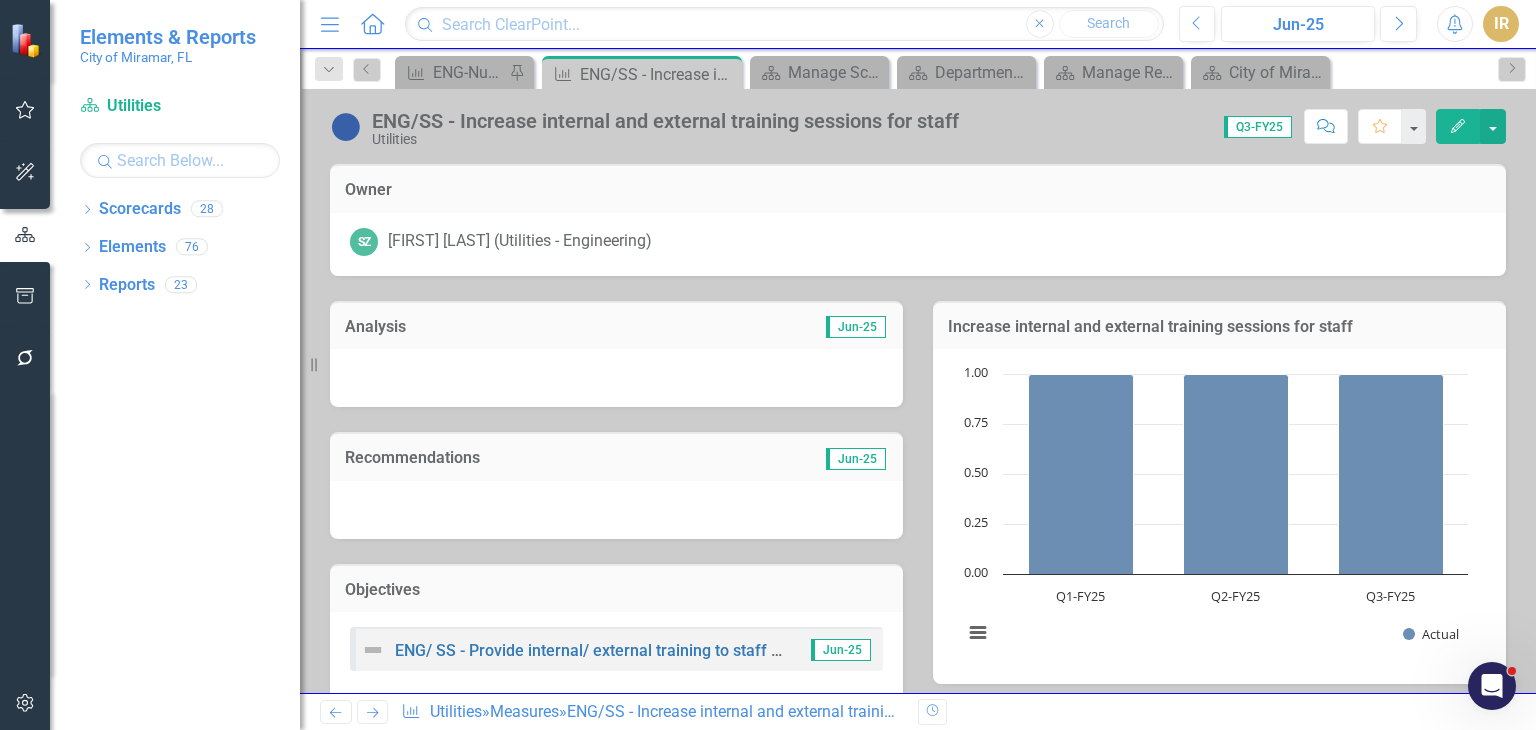 scroll, scrollTop: 735, scrollLeft: 0, axis: vertical 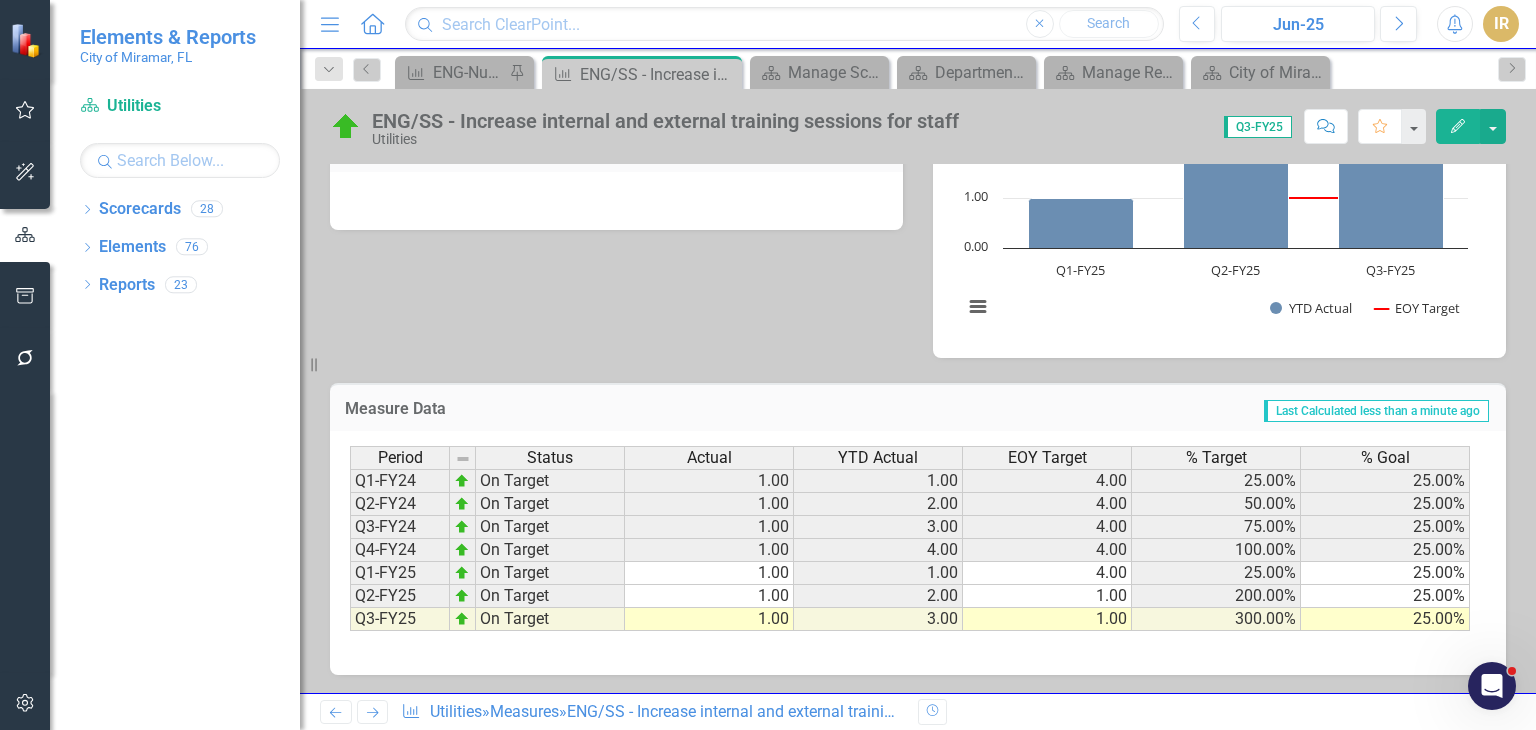 click on "Previous" at bounding box center (335, 712) 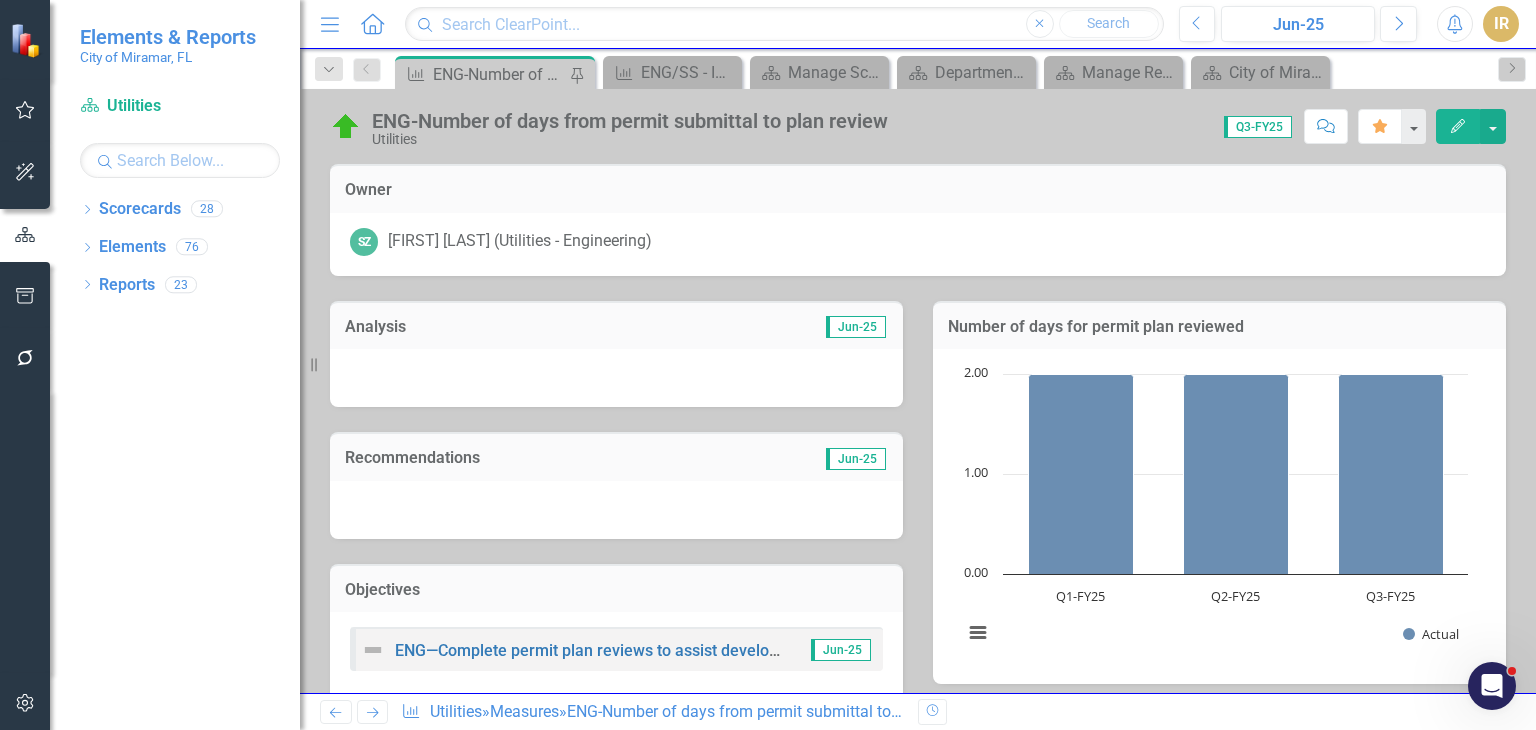 scroll, scrollTop: 735, scrollLeft: 0, axis: vertical 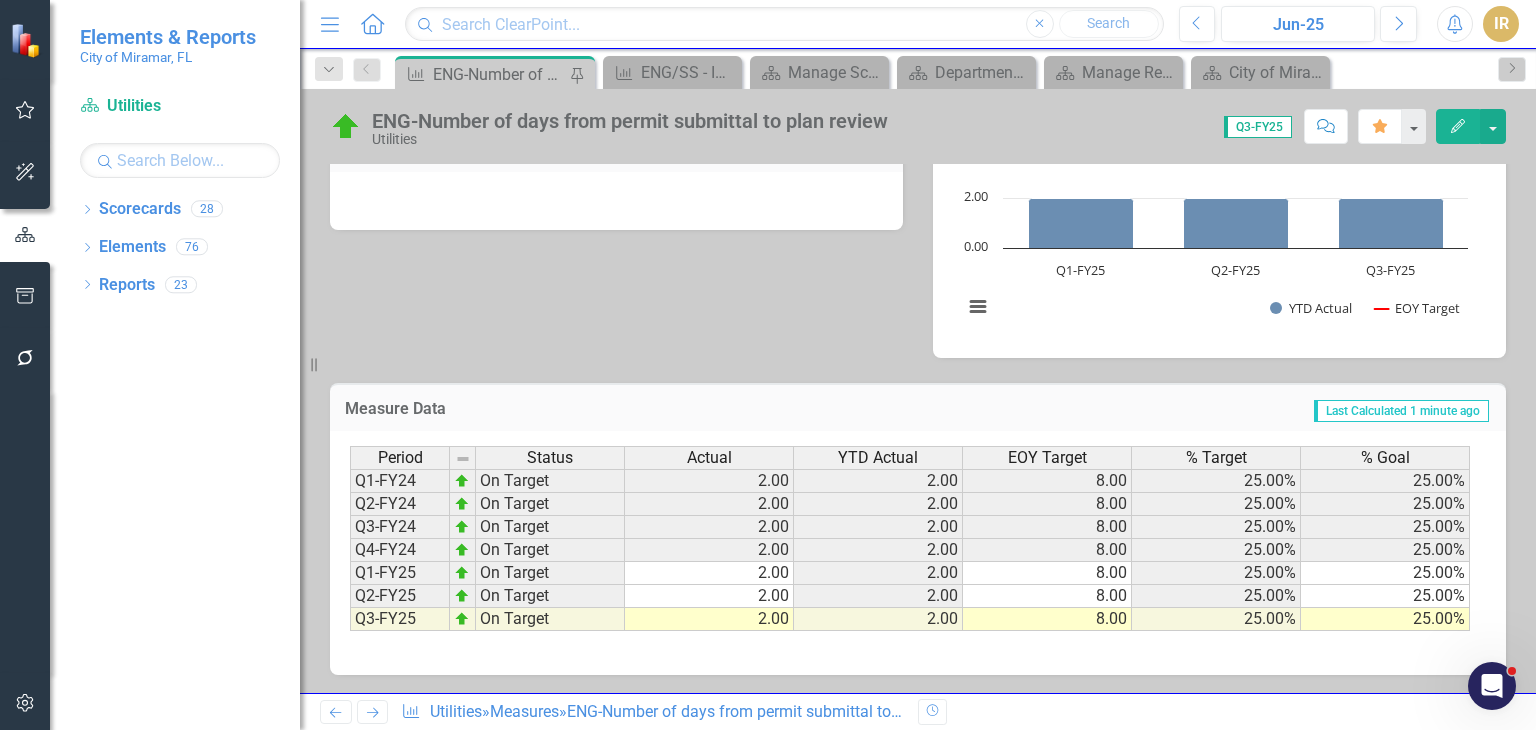 click on "Next" at bounding box center (372, 712) 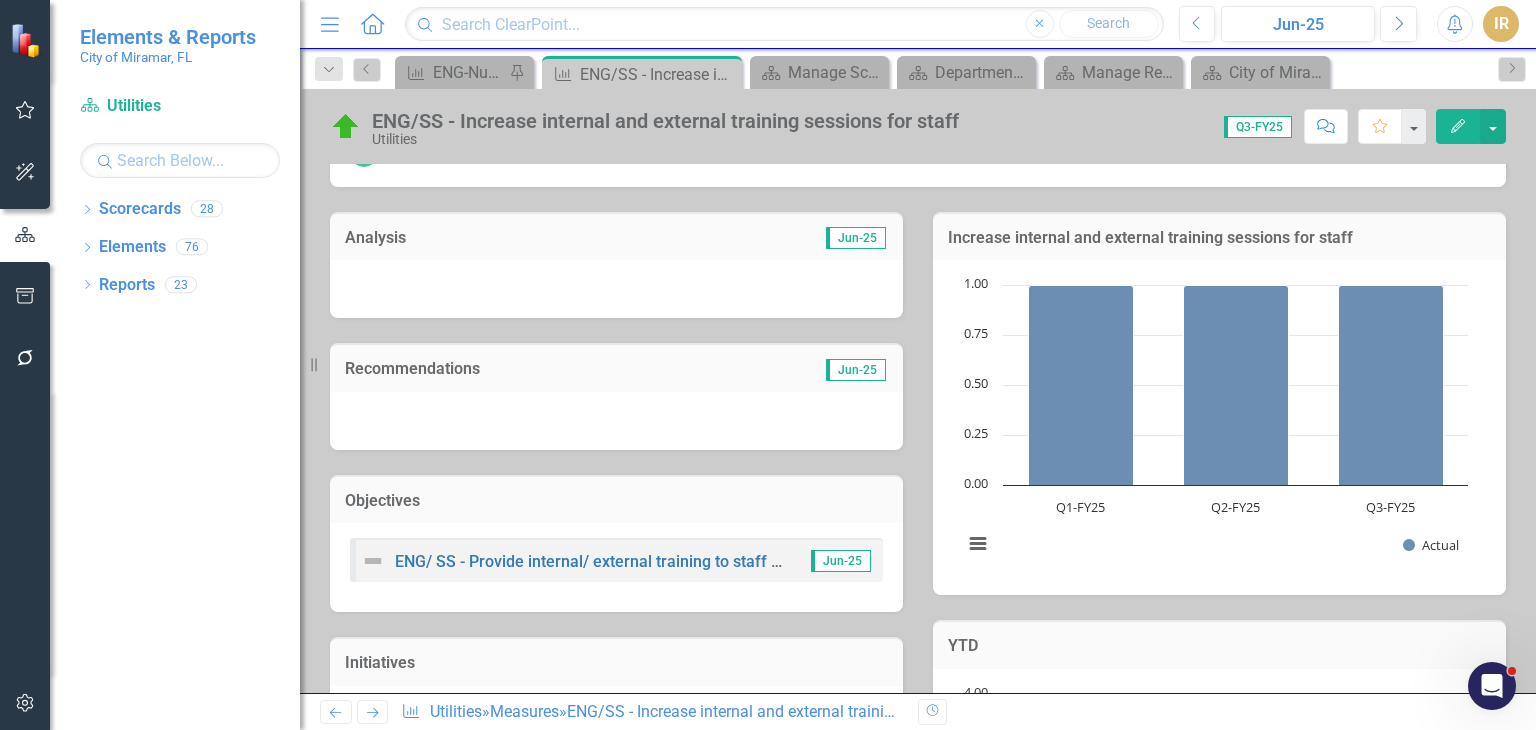 scroll, scrollTop: 735, scrollLeft: 0, axis: vertical 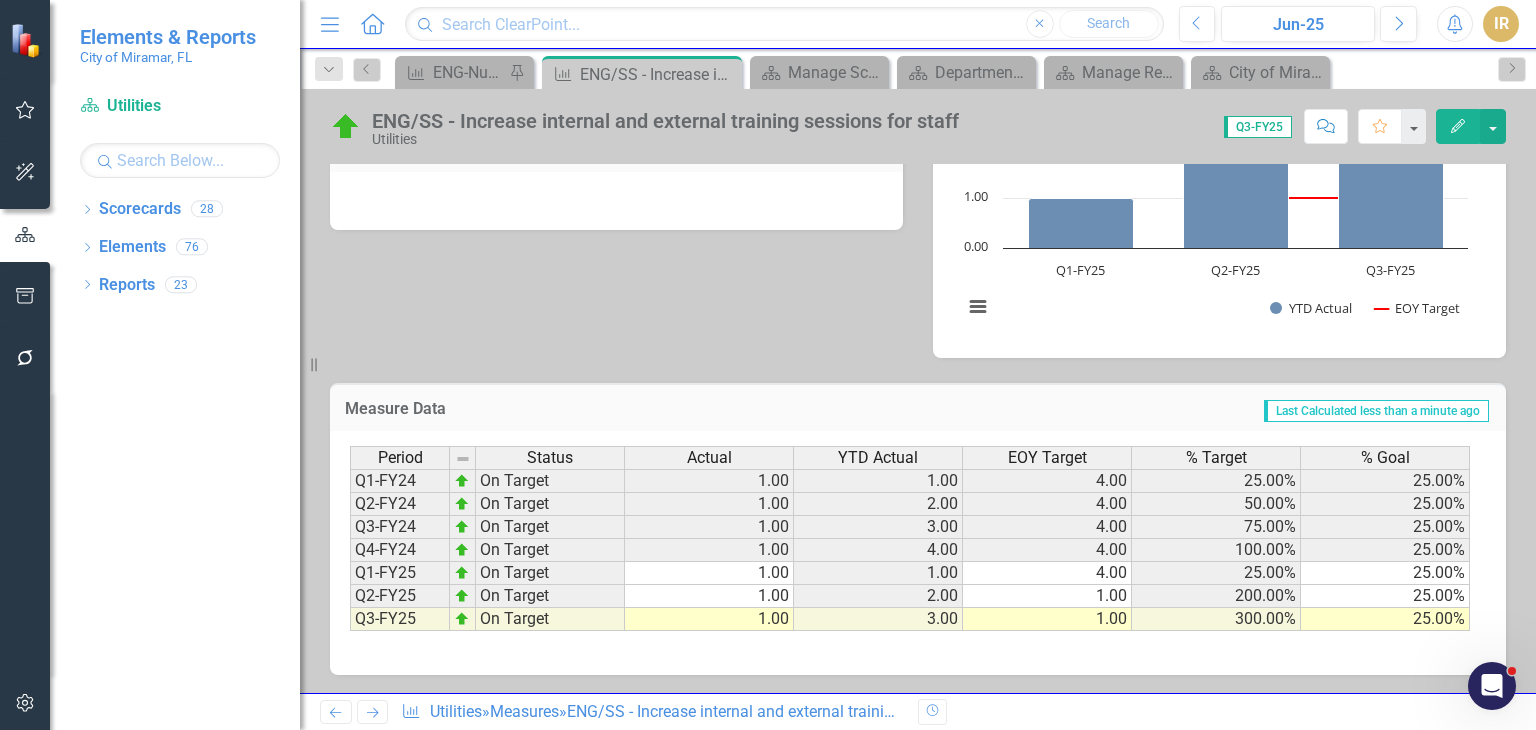 click on "Next" at bounding box center [372, 712] 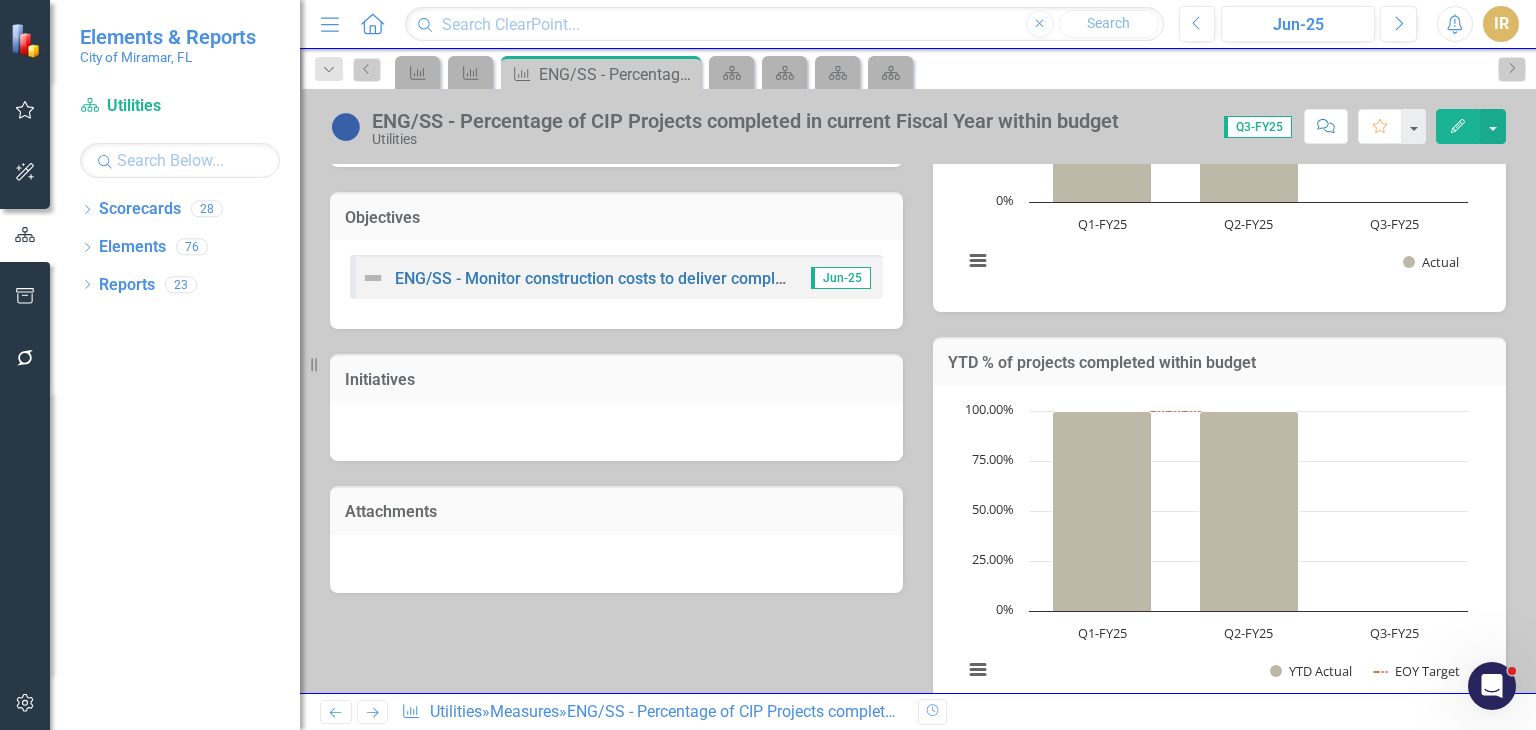 scroll, scrollTop: 735, scrollLeft: 0, axis: vertical 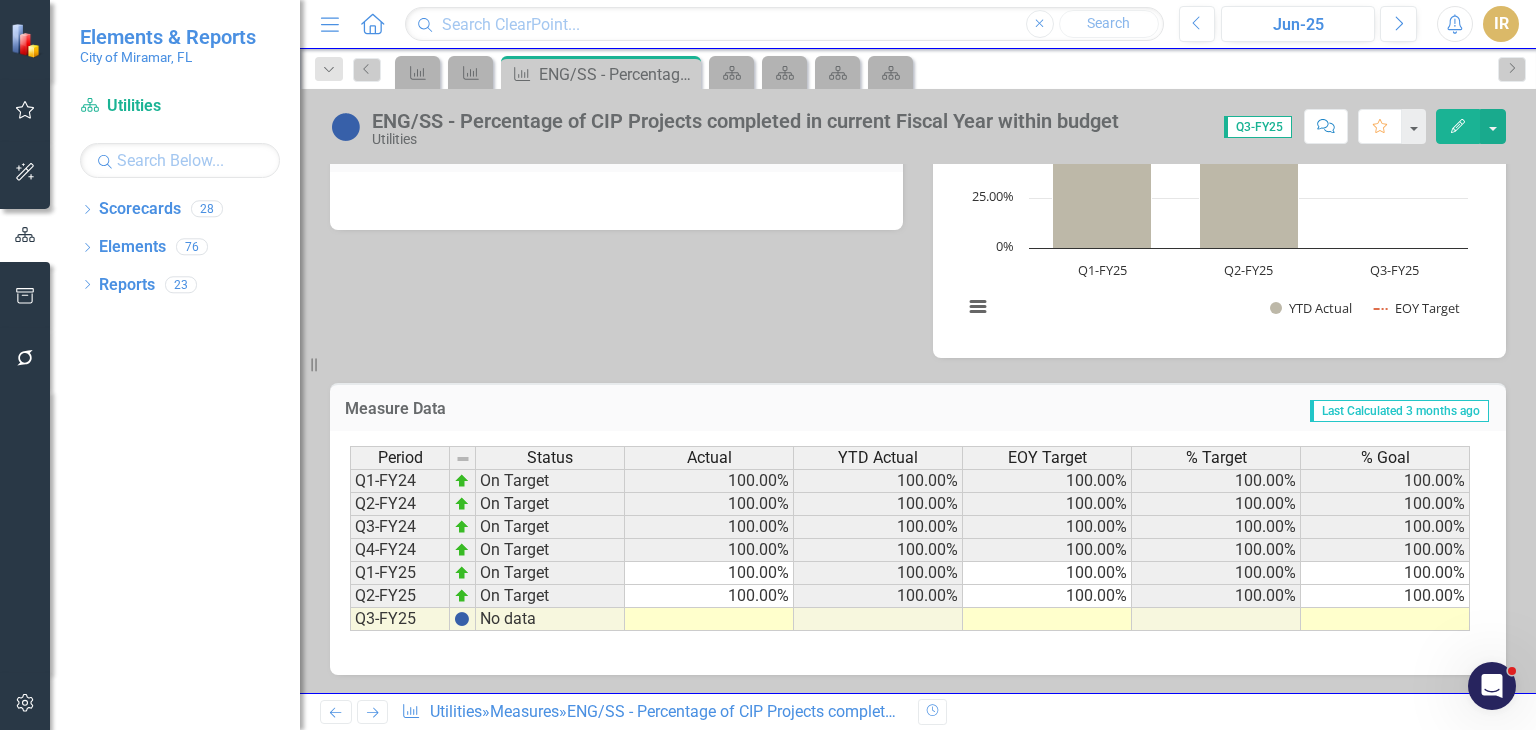 click at bounding box center (709, 619) 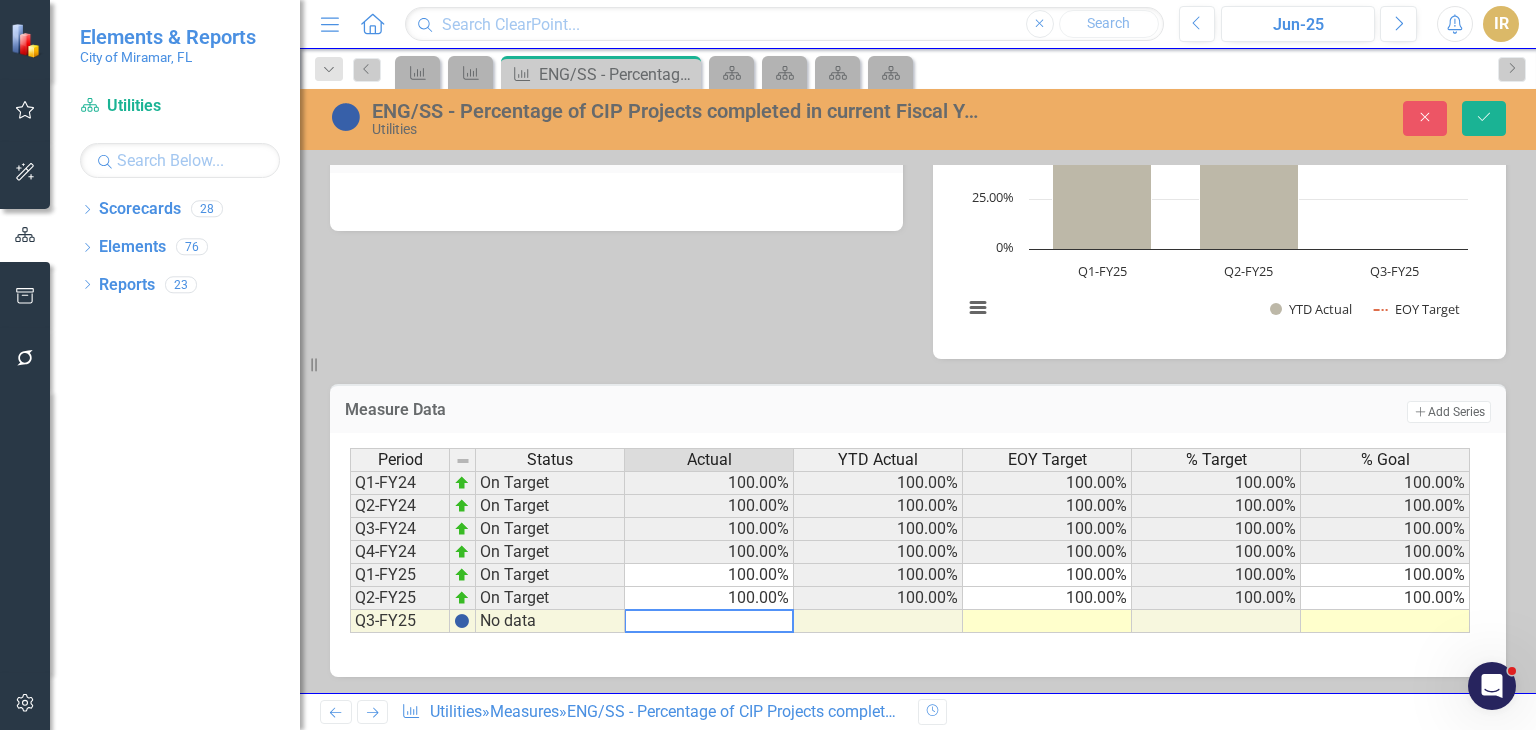click on "Period Status Actual YTD Actual EOY Target % Target % Goal Q1-FY24 On Target 100.00% 100.00% 100.00% 100.00% 100.00% Q2-FY24 On Target 100.00% 100.00% 100.00% 100.00% 100.00% Q3-FY24 On Target 100.00% 100.00% 100.00% 100.00% 100.00% Q4-FY24 On Target 100.00% 100.00% 100.00% 100.00% 100.00% Q1-FY25 On Target 100.00% 100.00% 100.00% 100.00% 100.00% Q2-FY25 On Target 100.00% 100.00% 100.00% 100.00% 100.00% Q3-FY25 No data" at bounding box center (350, 540) 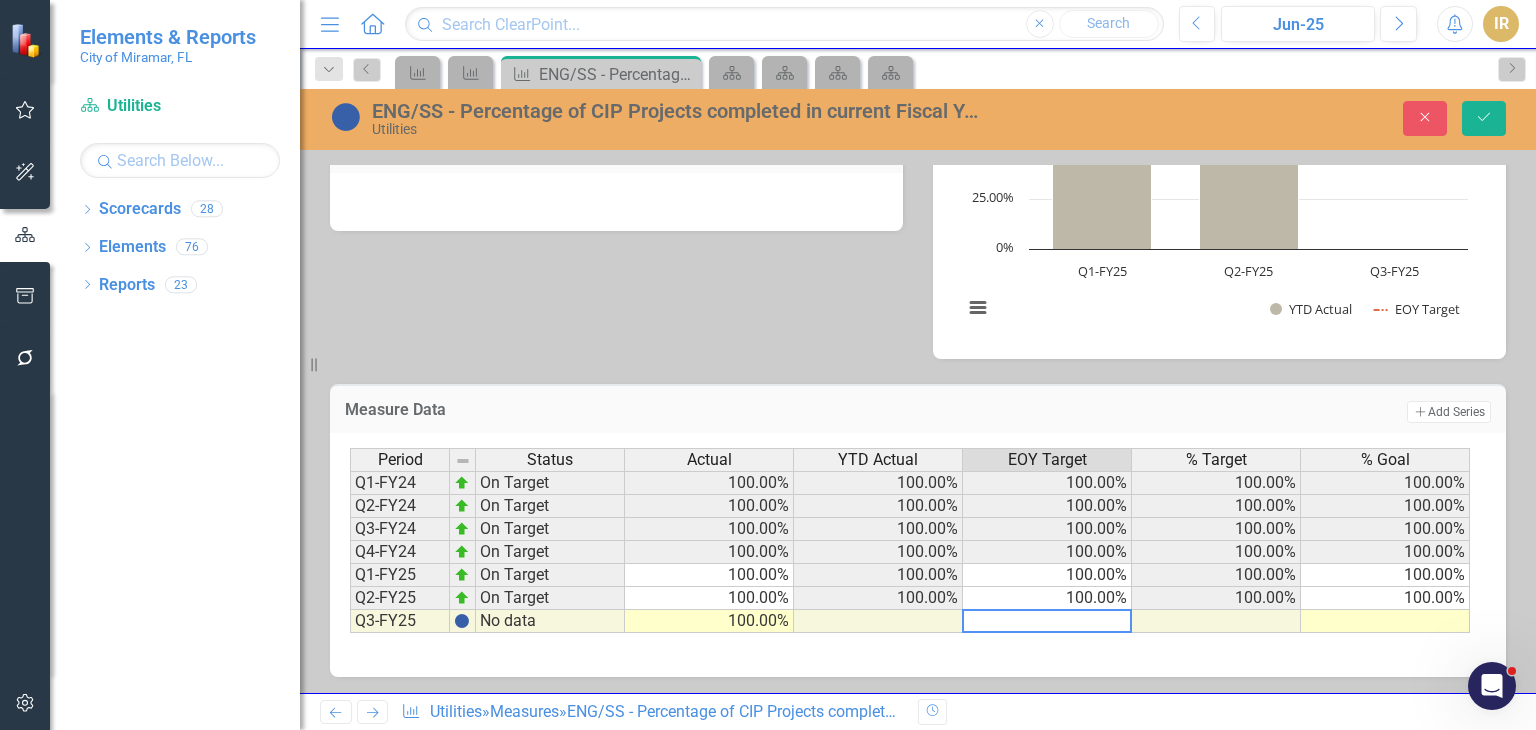 click at bounding box center (1385, 621) 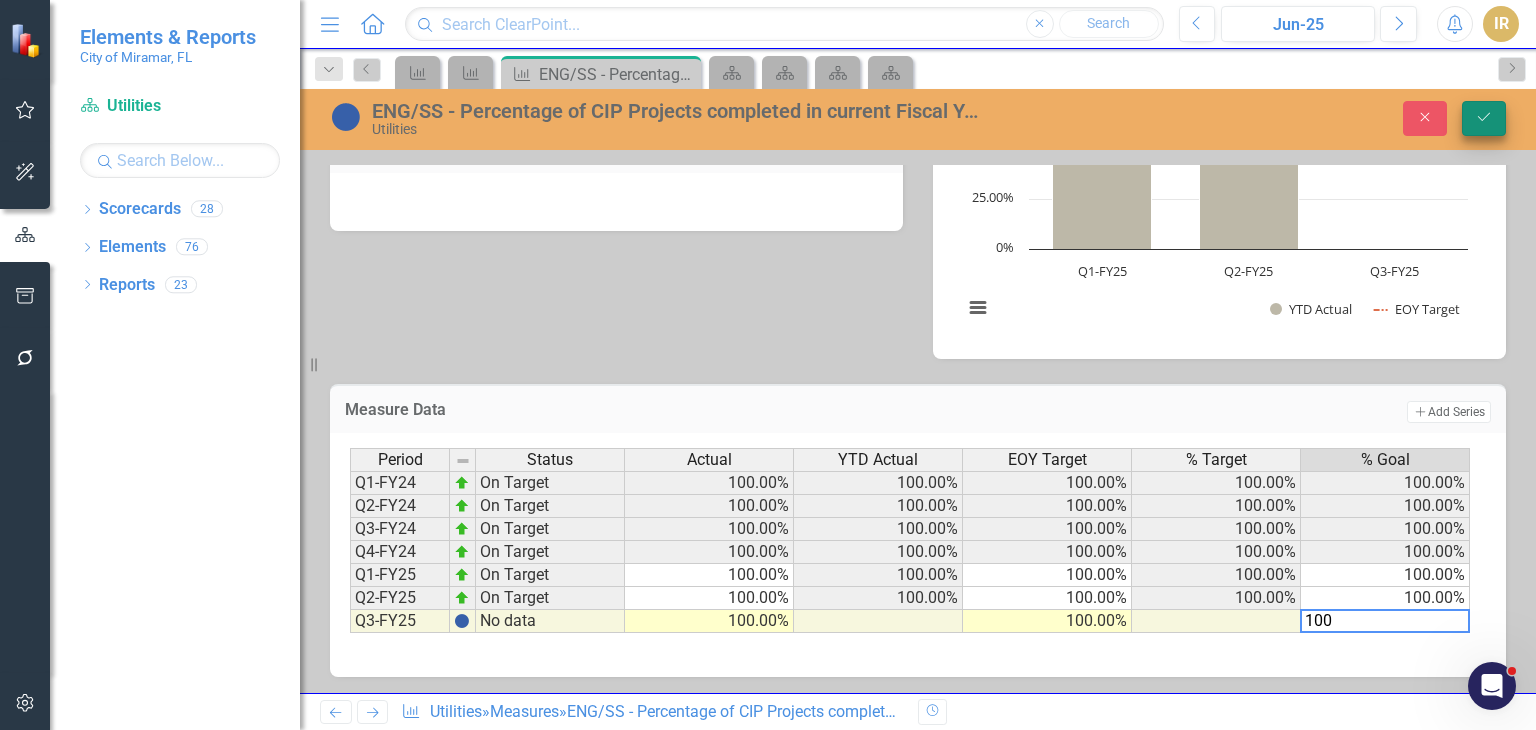 type on "100" 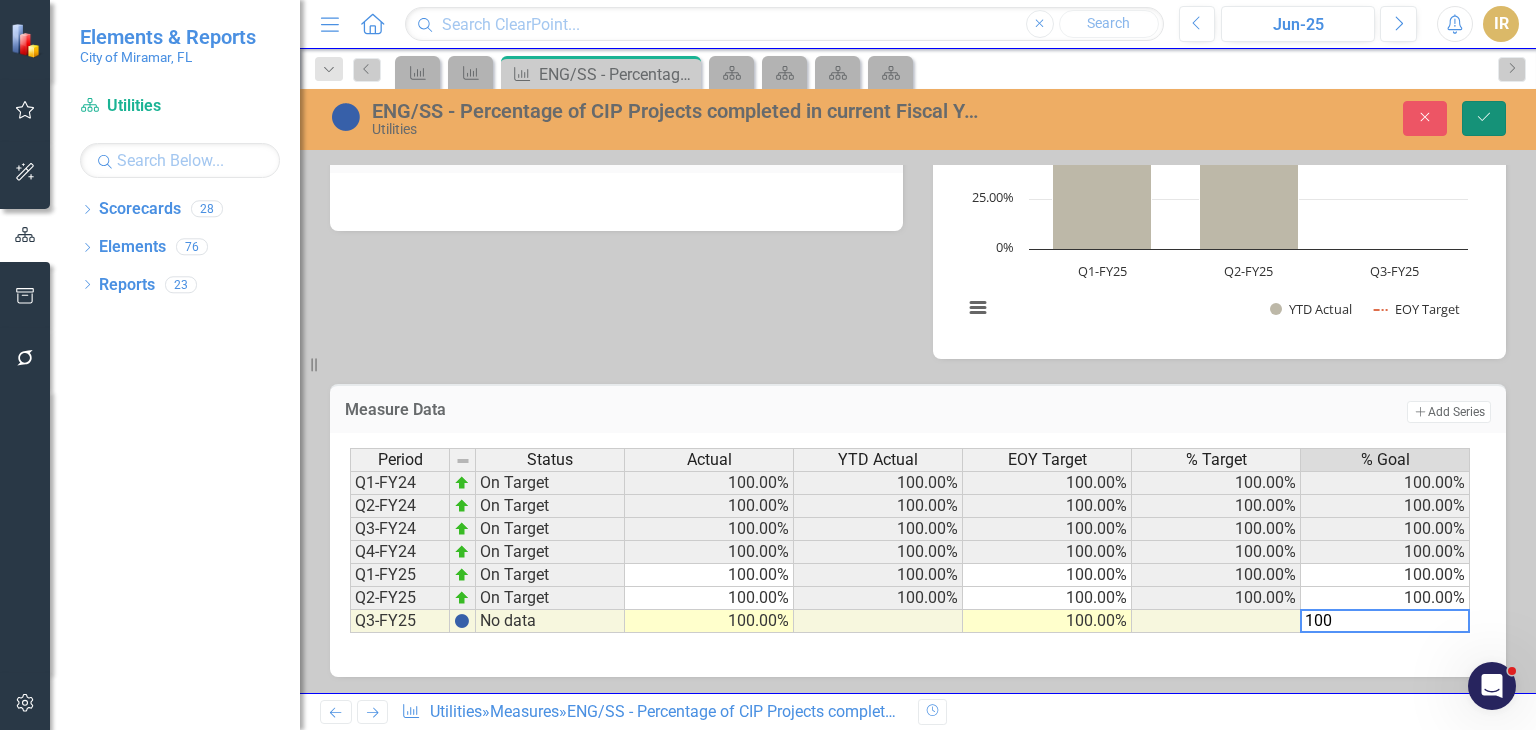 click on "Save" at bounding box center (1484, 118) 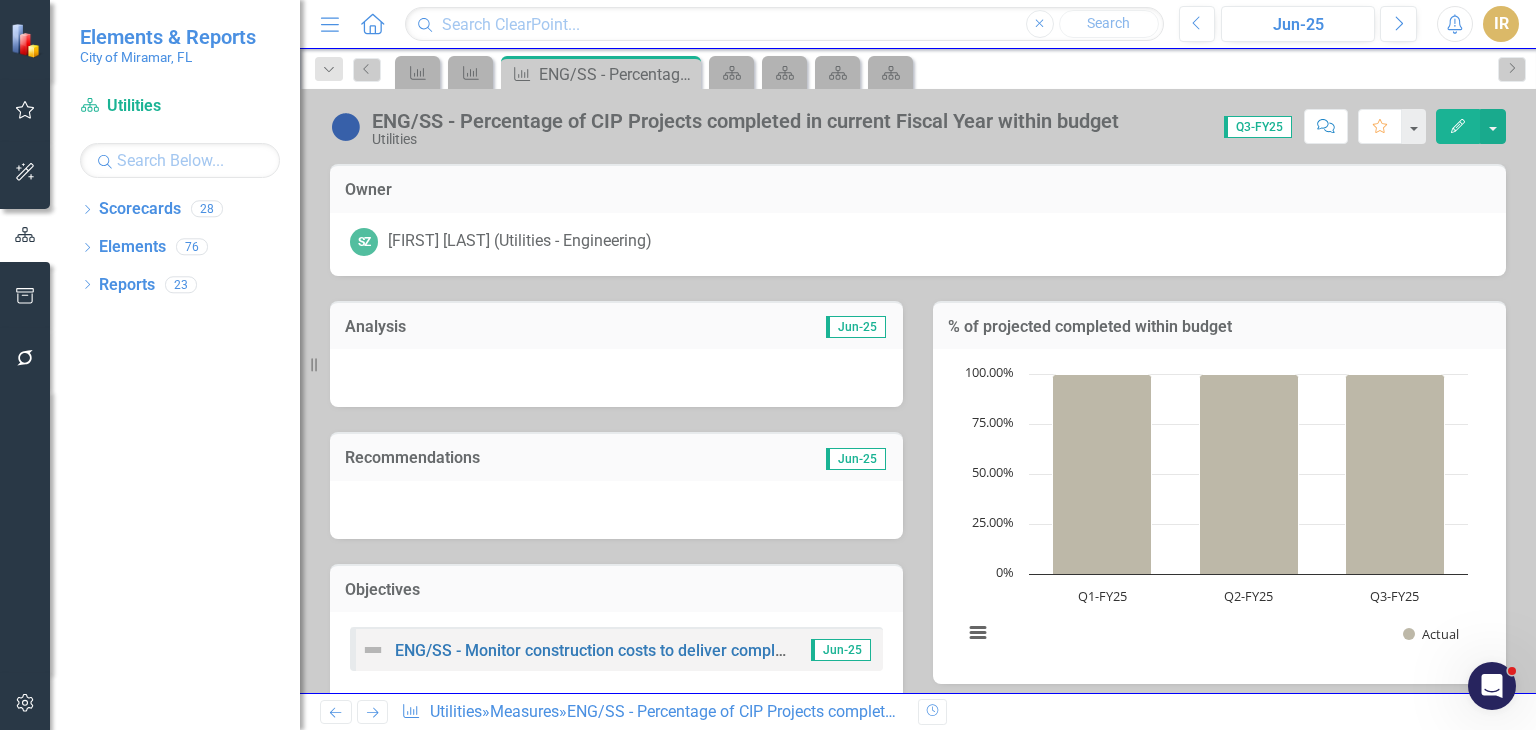 scroll, scrollTop: 735, scrollLeft: 0, axis: vertical 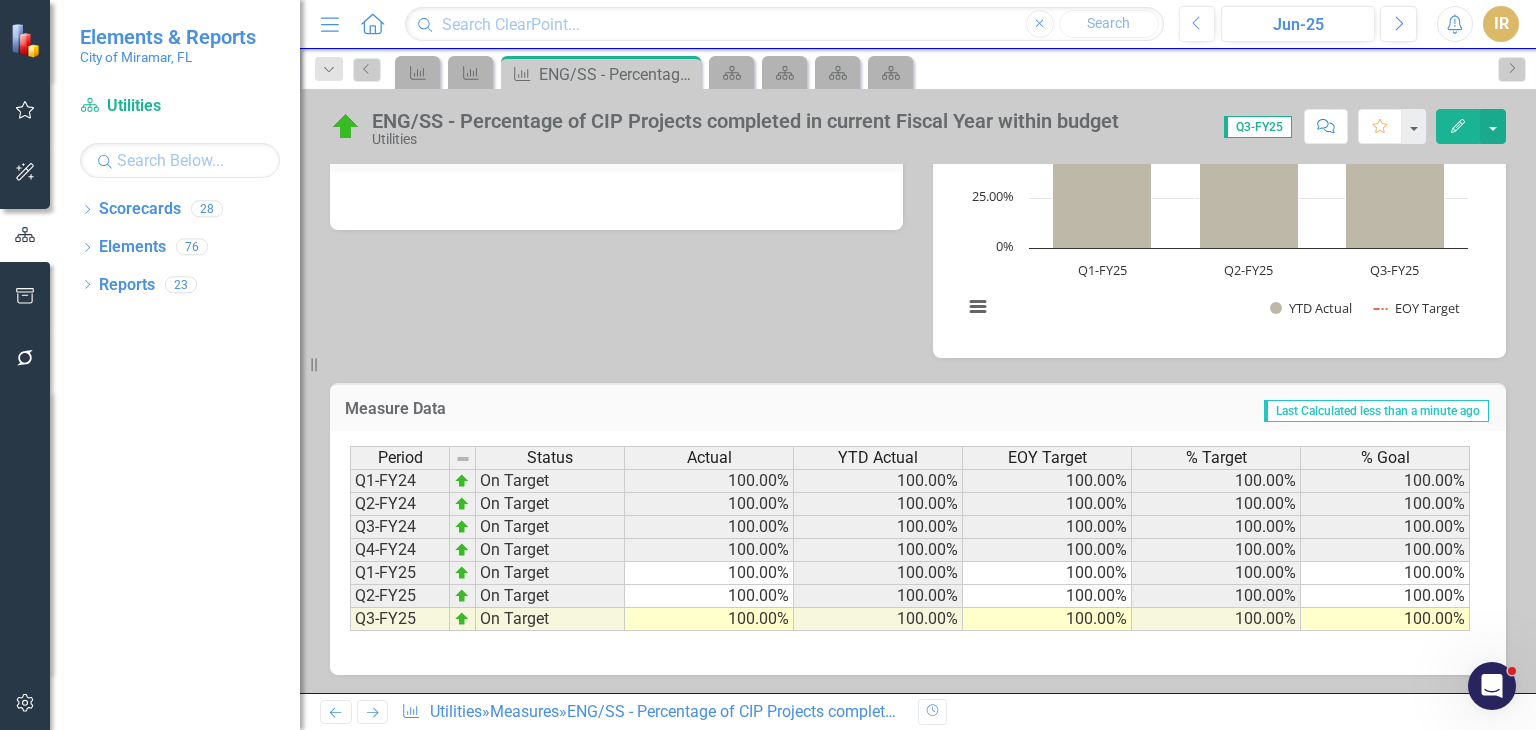 click on "Next" at bounding box center [373, 712] 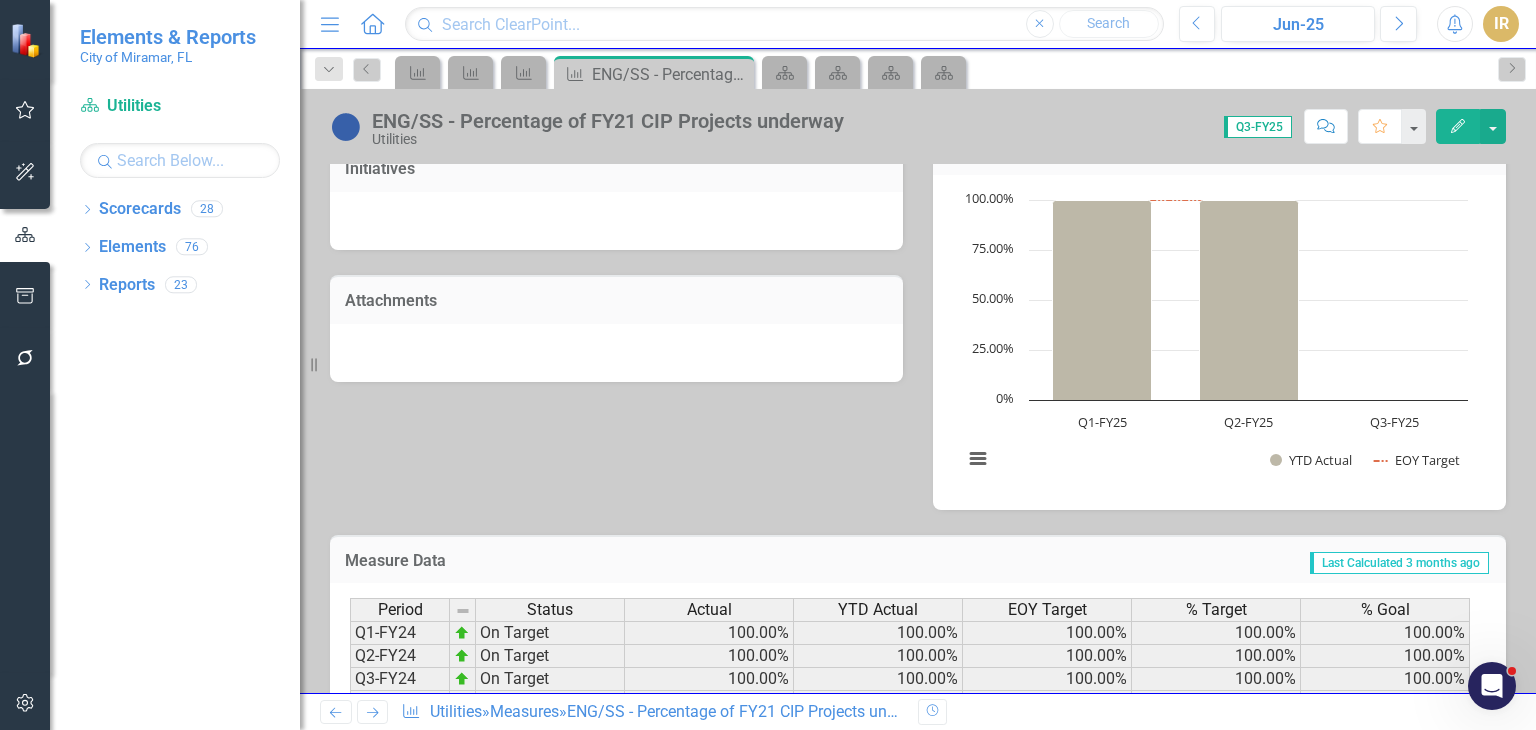 scroll, scrollTop: 735, scrollLeft: 0, axis: vertical 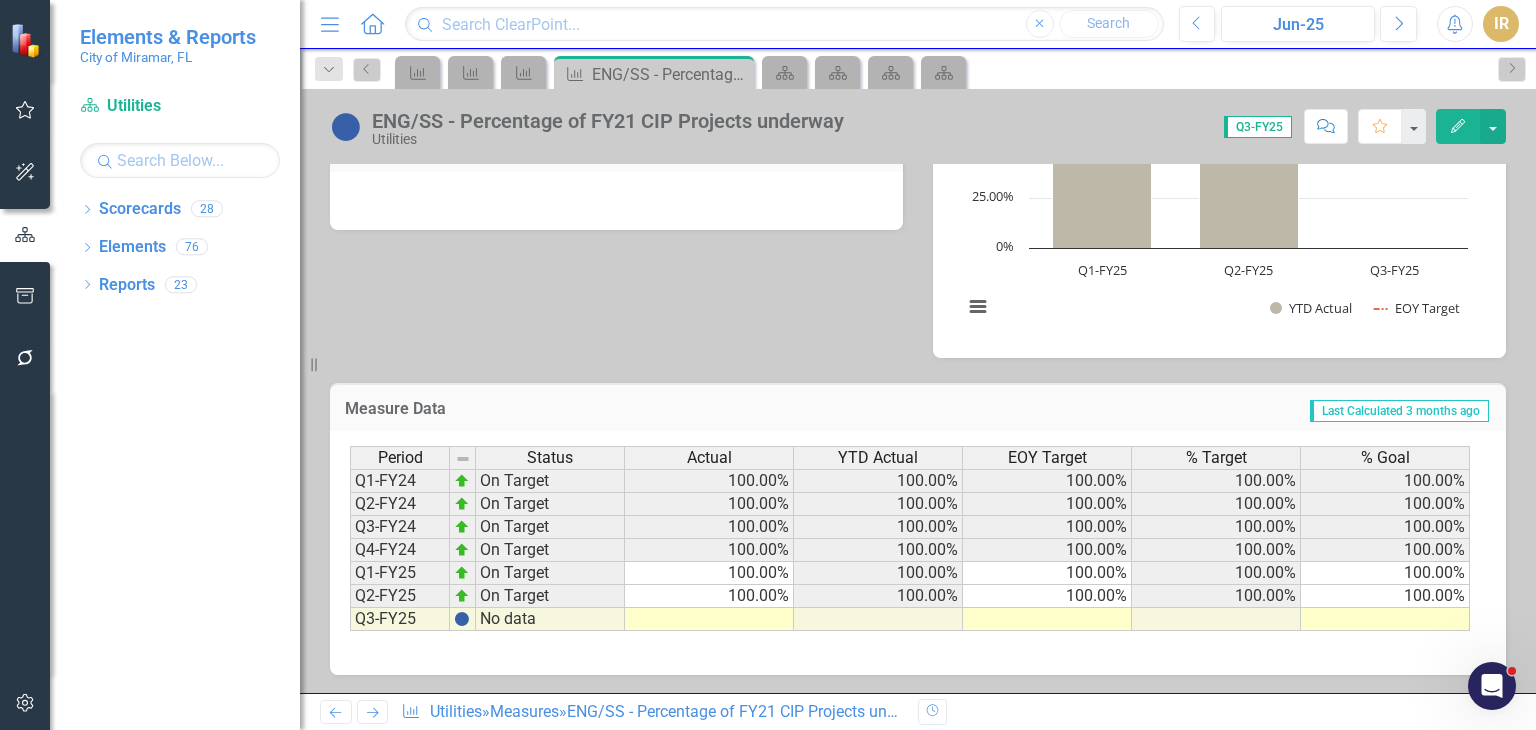 click at bounding box center [709, 619] 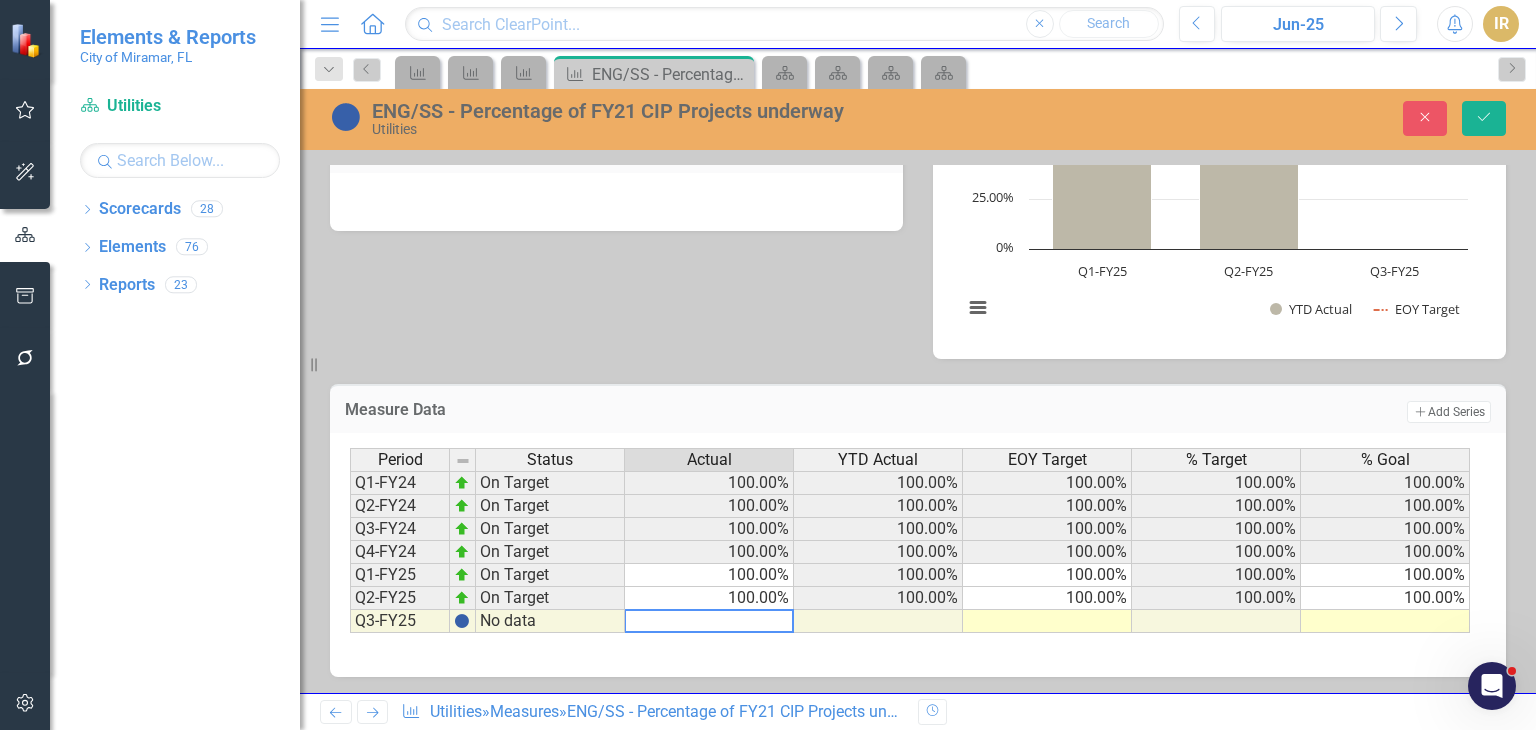 click at bounding box center (1047, 621) 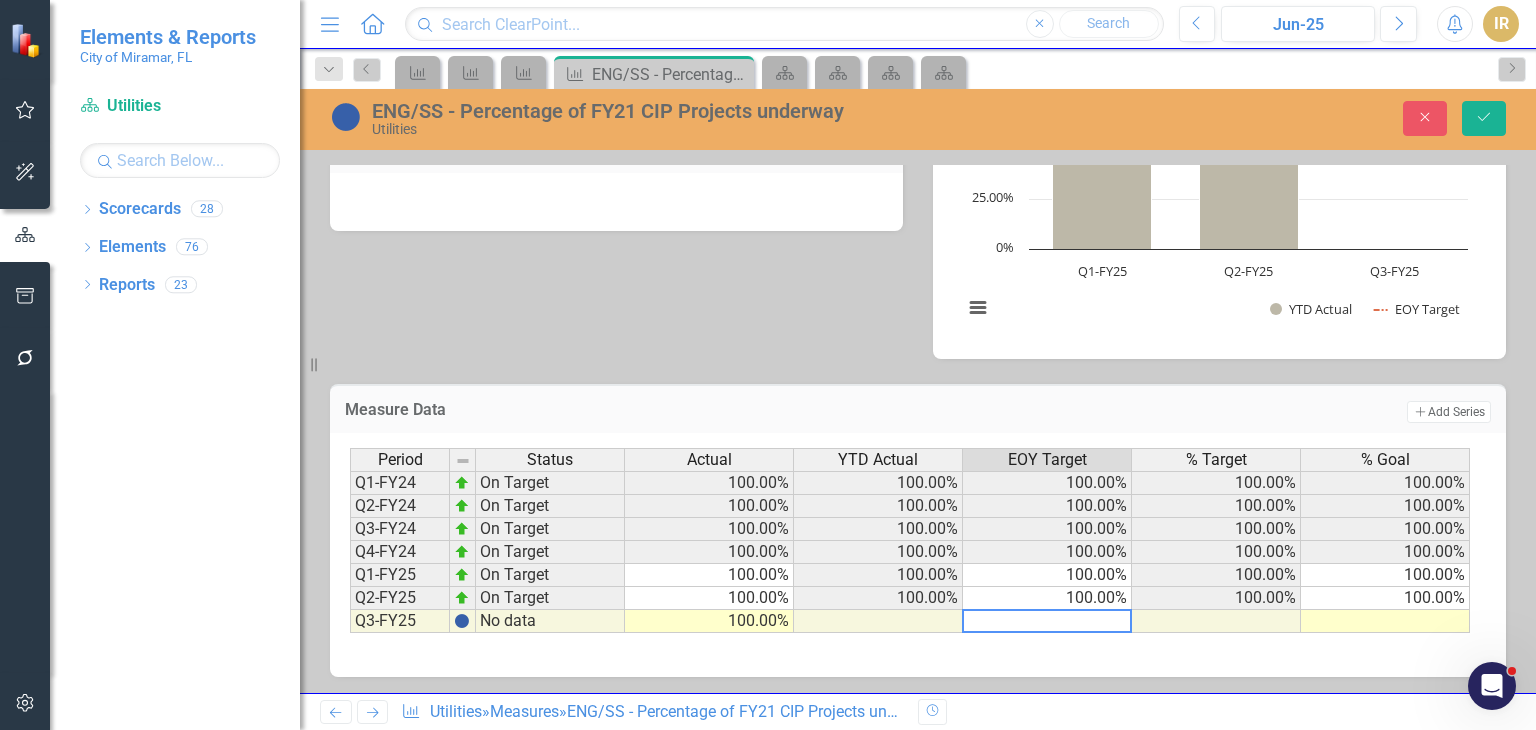 click at bounding box center (1385, 621) 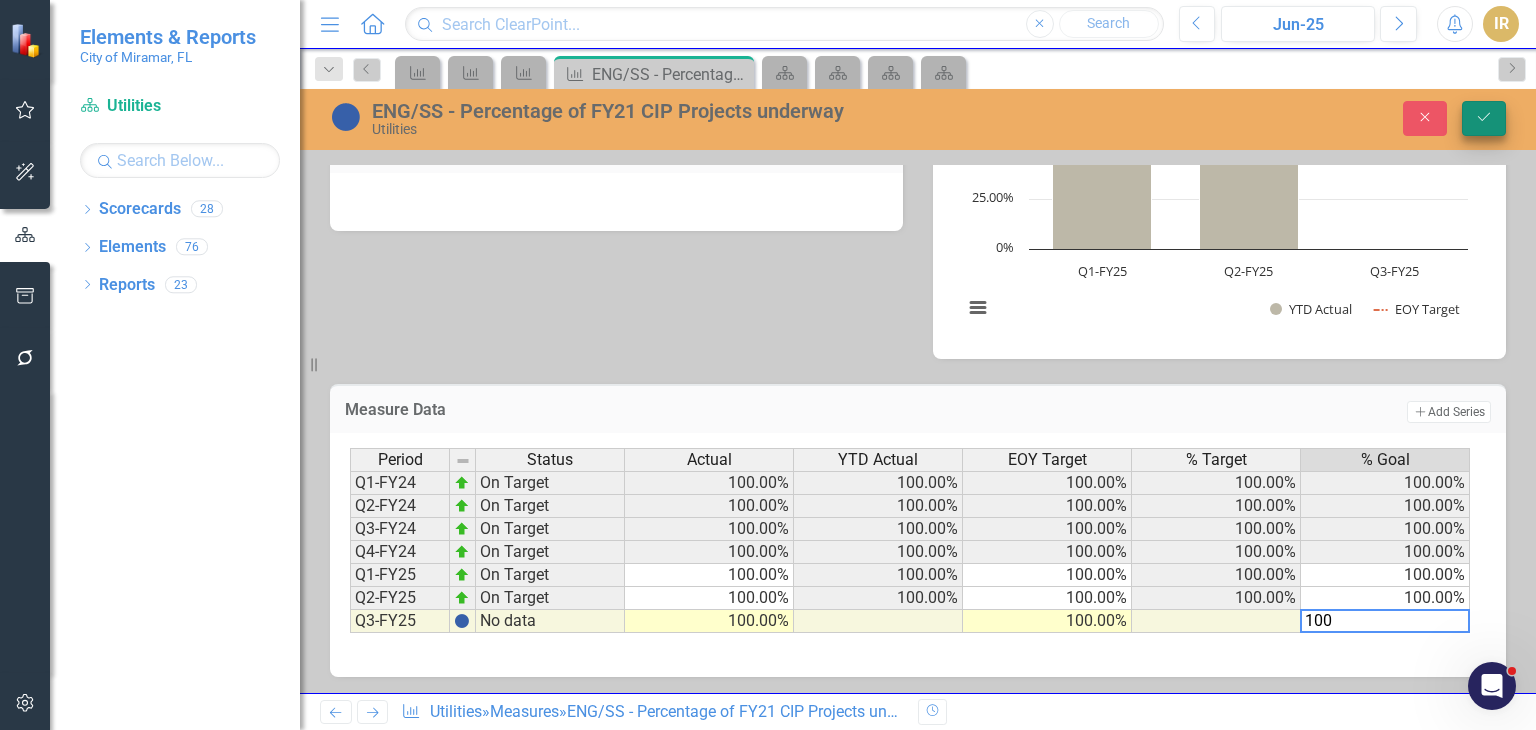 type on "100" 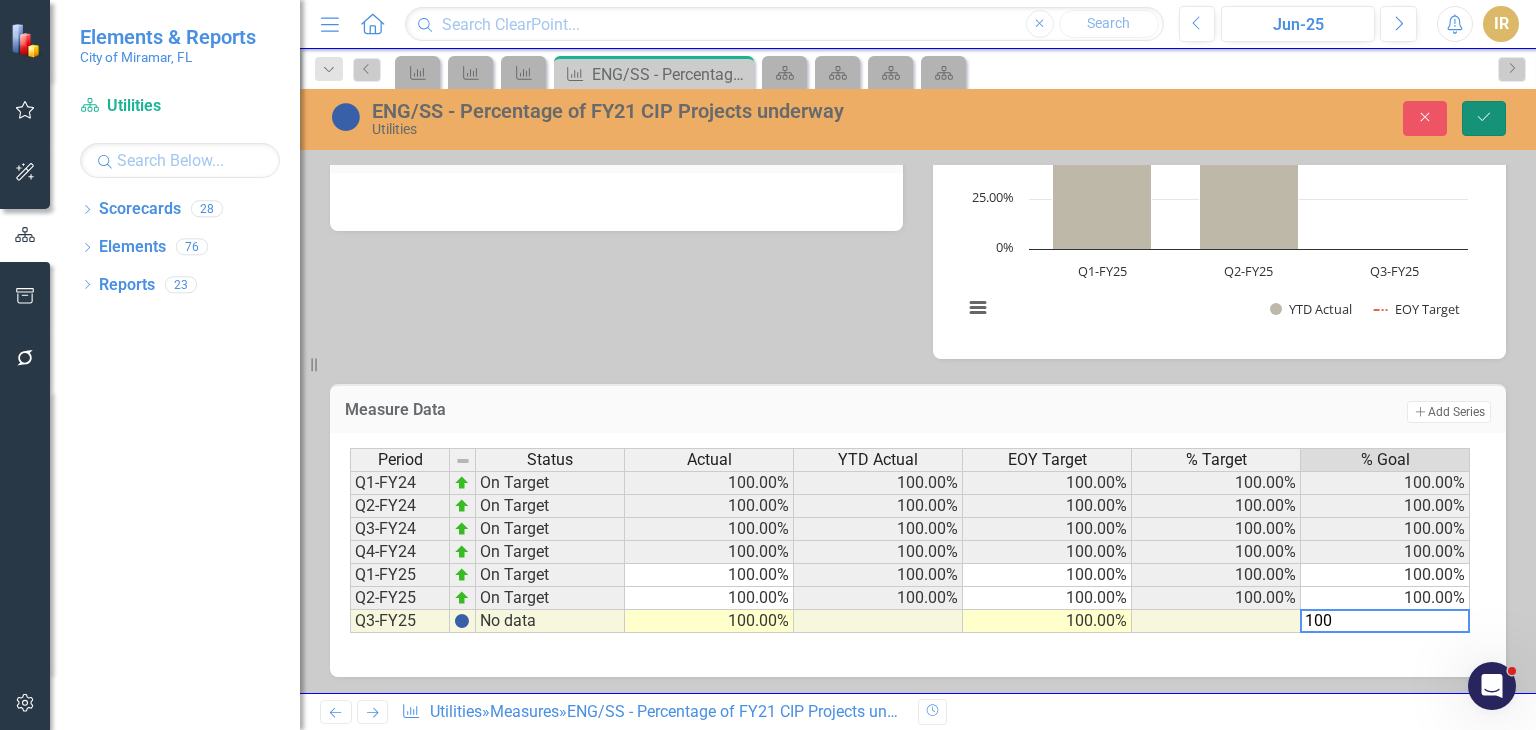 click on "Save" at bounding box center [1484, 117] 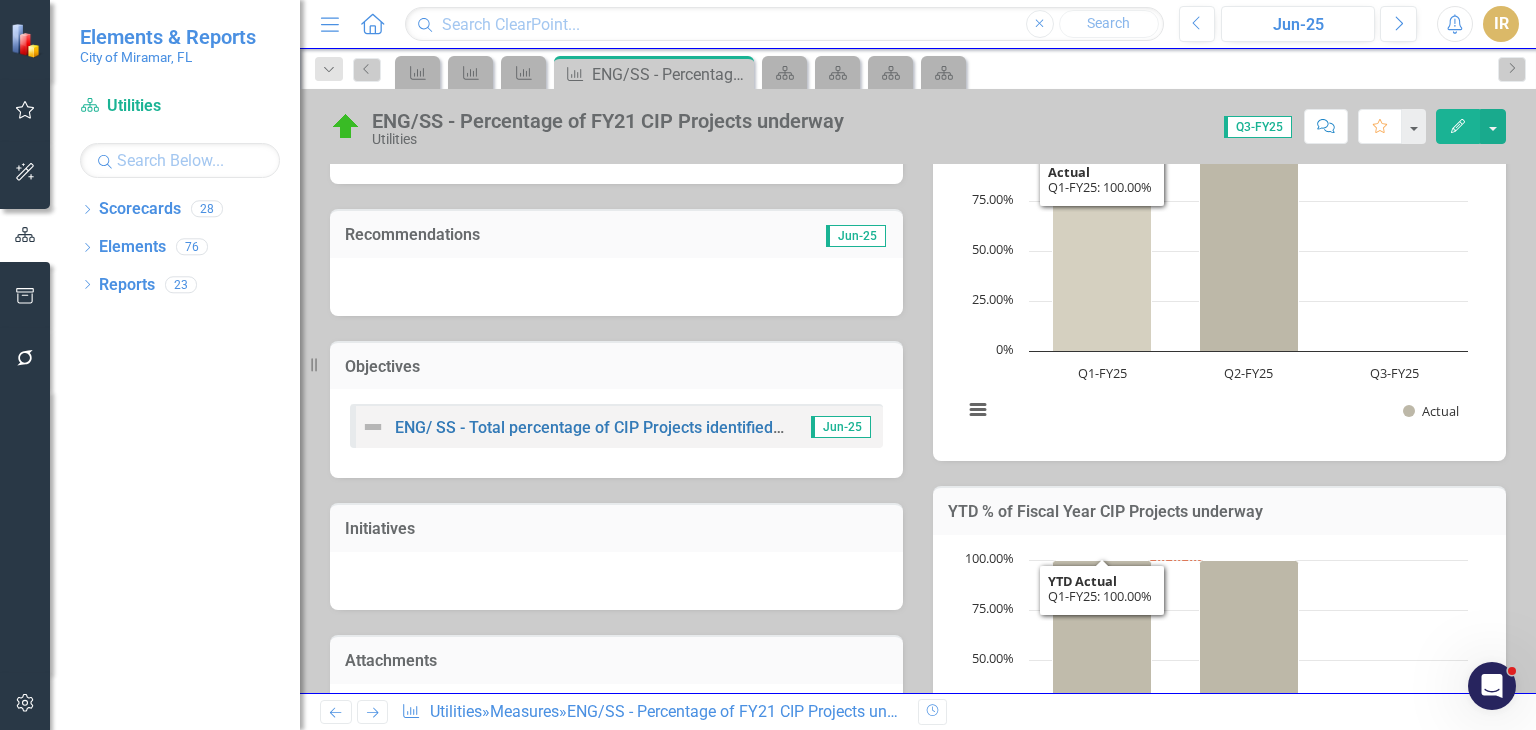 scroll, scrollTop: 735, scrollLeft: 0, axis: vertical 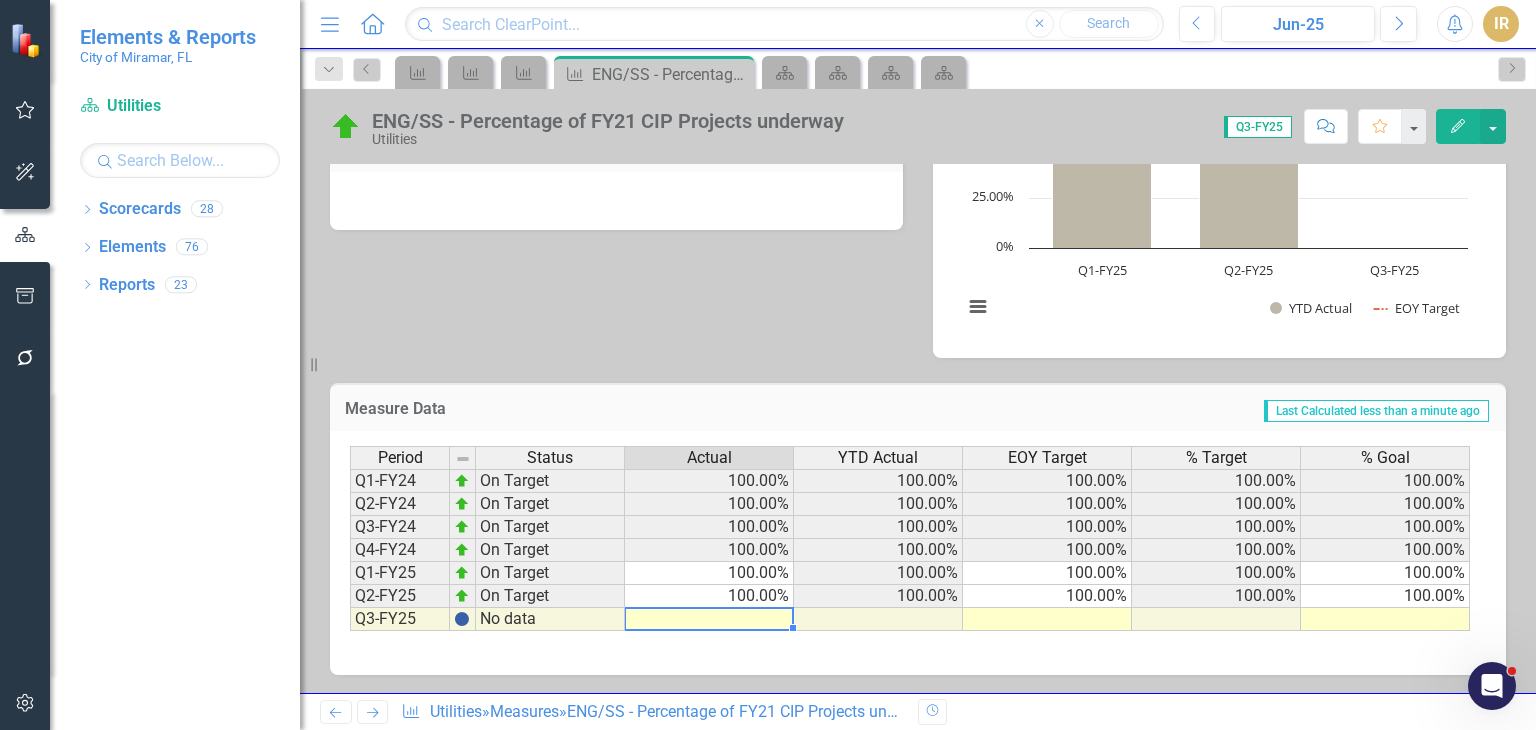 click at bounding box center [709, 619] 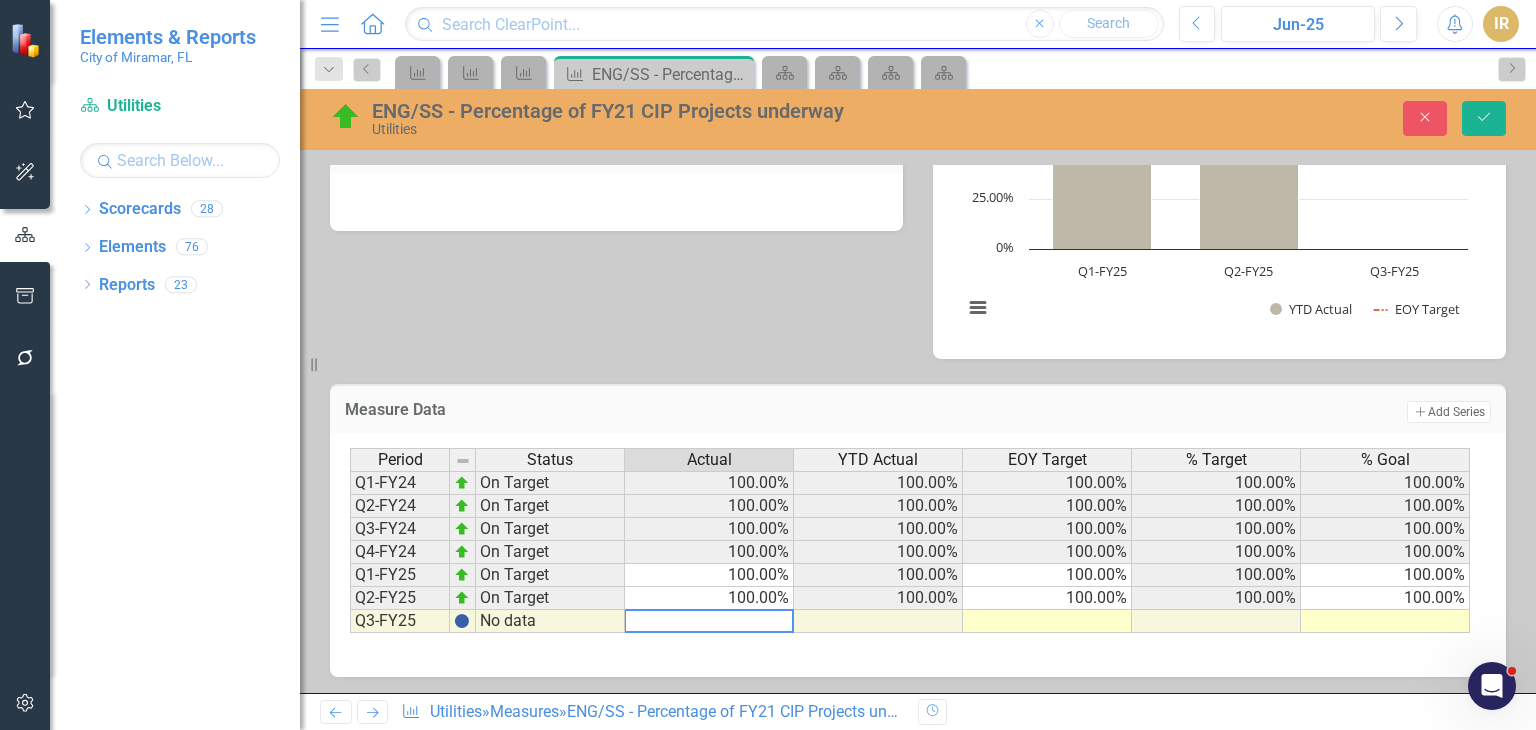 click at bounding box center (1047, 621) 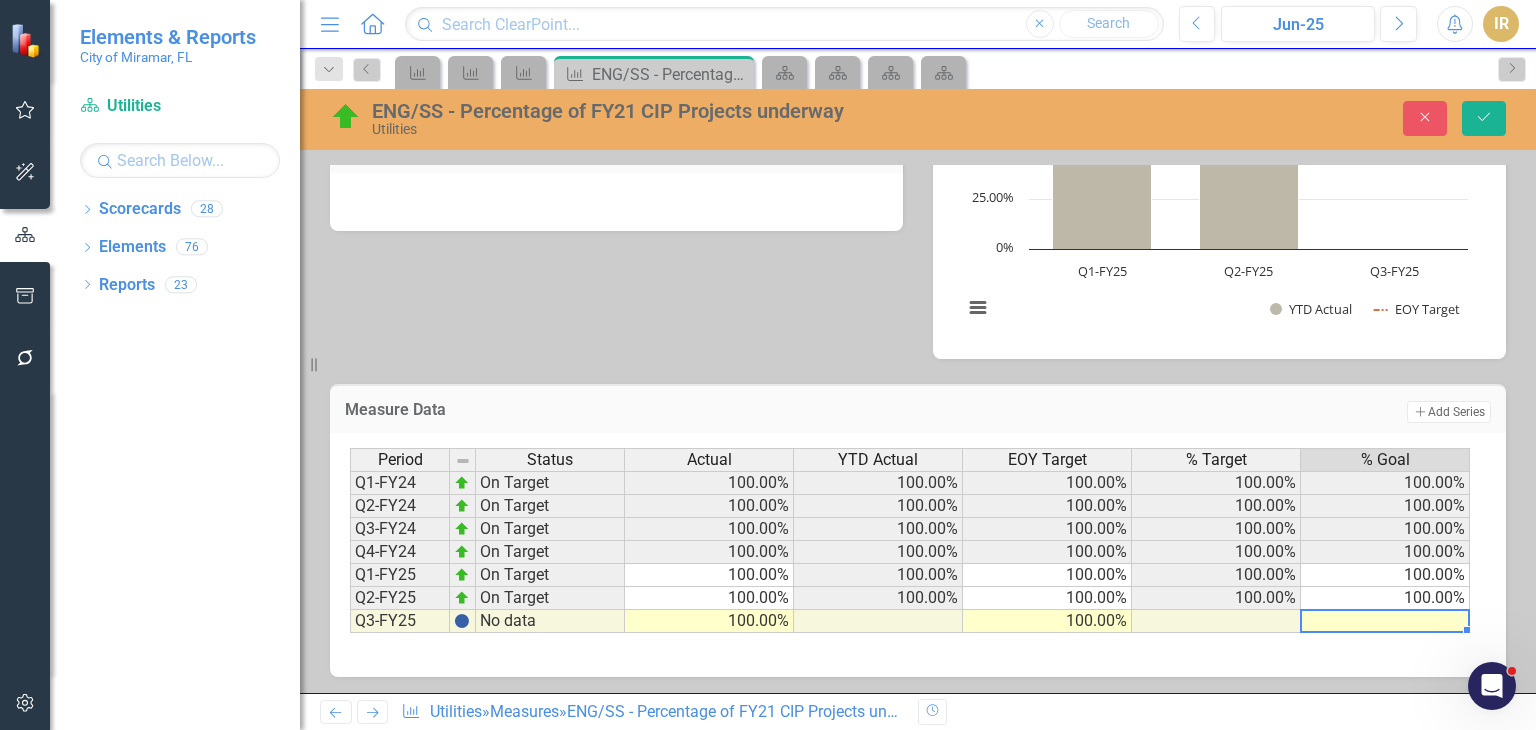 click on "Period Status Actual YTD Actual EOY Target % Target % Goal Q1-FY24 On Target 100.00% 100.00% 100.00% 100.00% 100.00% Q2-FY24 On Target 100.00% 100.00% 100.00% 100.00% 100.00% Q3-FY24 On Target 100.00% 100.00% 100.00% 100.00% 100.00% Q4-FY24 On Target 100.00% 100.00% 100.00% 100.00% 100.00% Q1-FY25 On Target 100.00% 100.00% 100.00% 100.00% 100.00% Q2-FY25 On Target 100.00% 100.00% 100.00% 100.00% 100.00% Q3-FY25 No data 100.00% 100.00%" at bounding box center [350, 540] 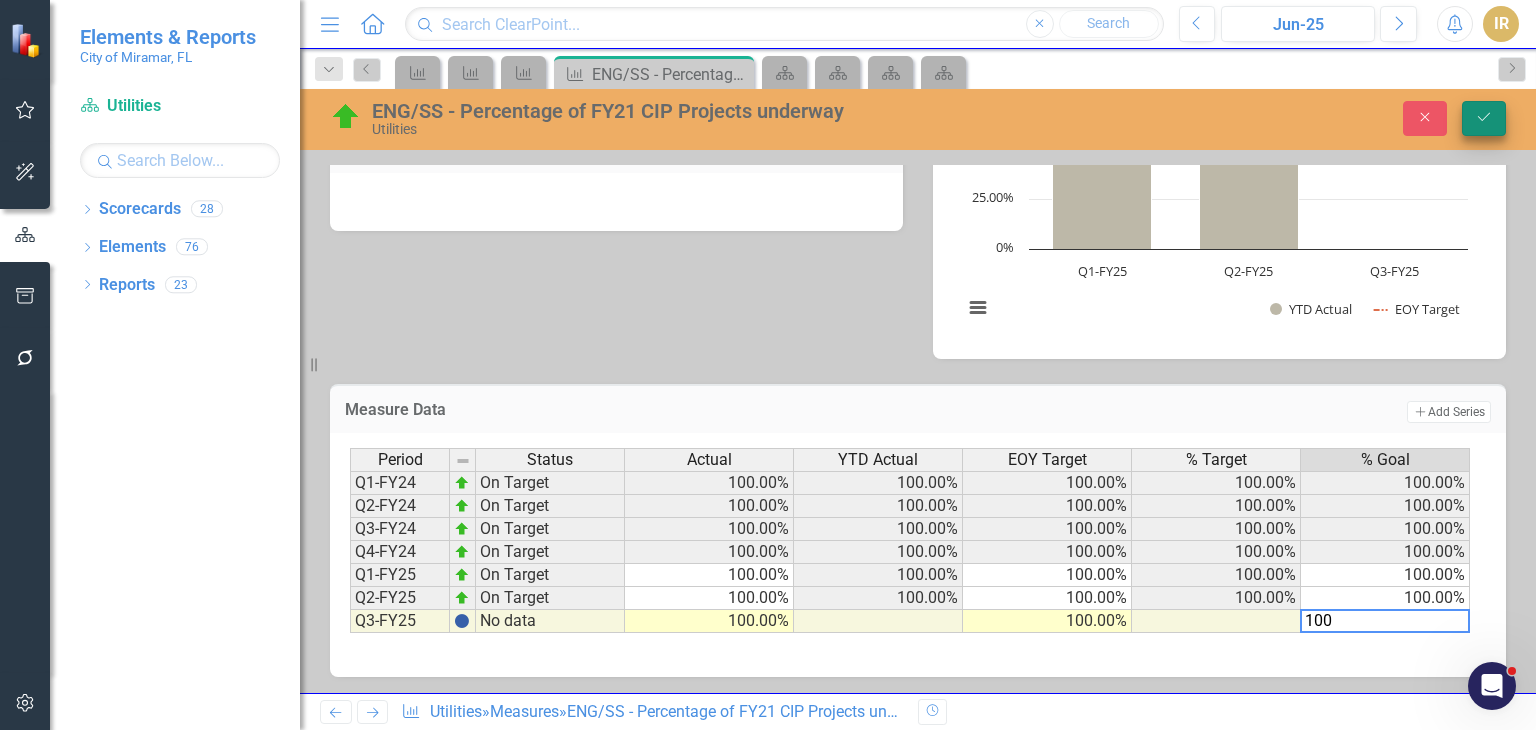 type on "100" 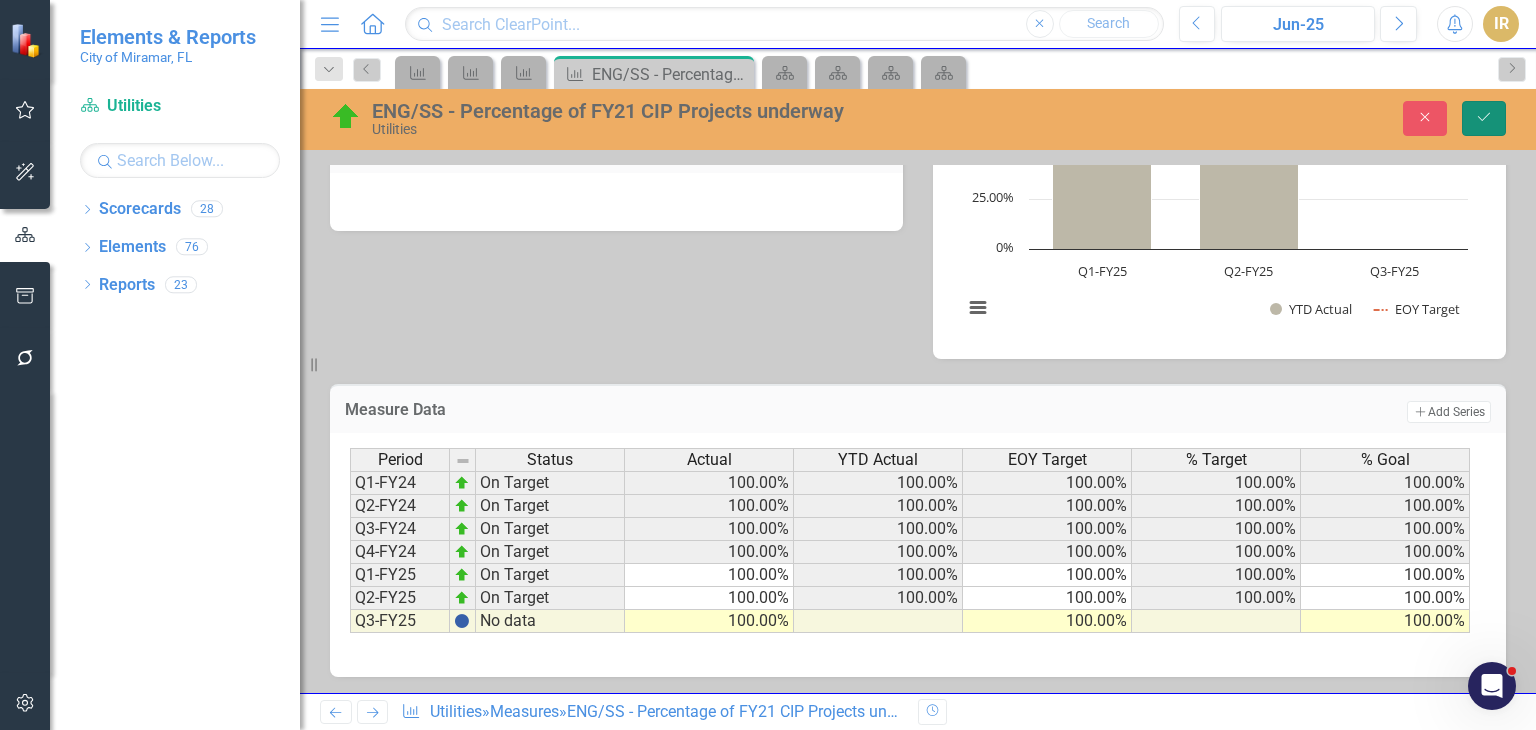 click on "Save" at bounding box center (1484, 118) 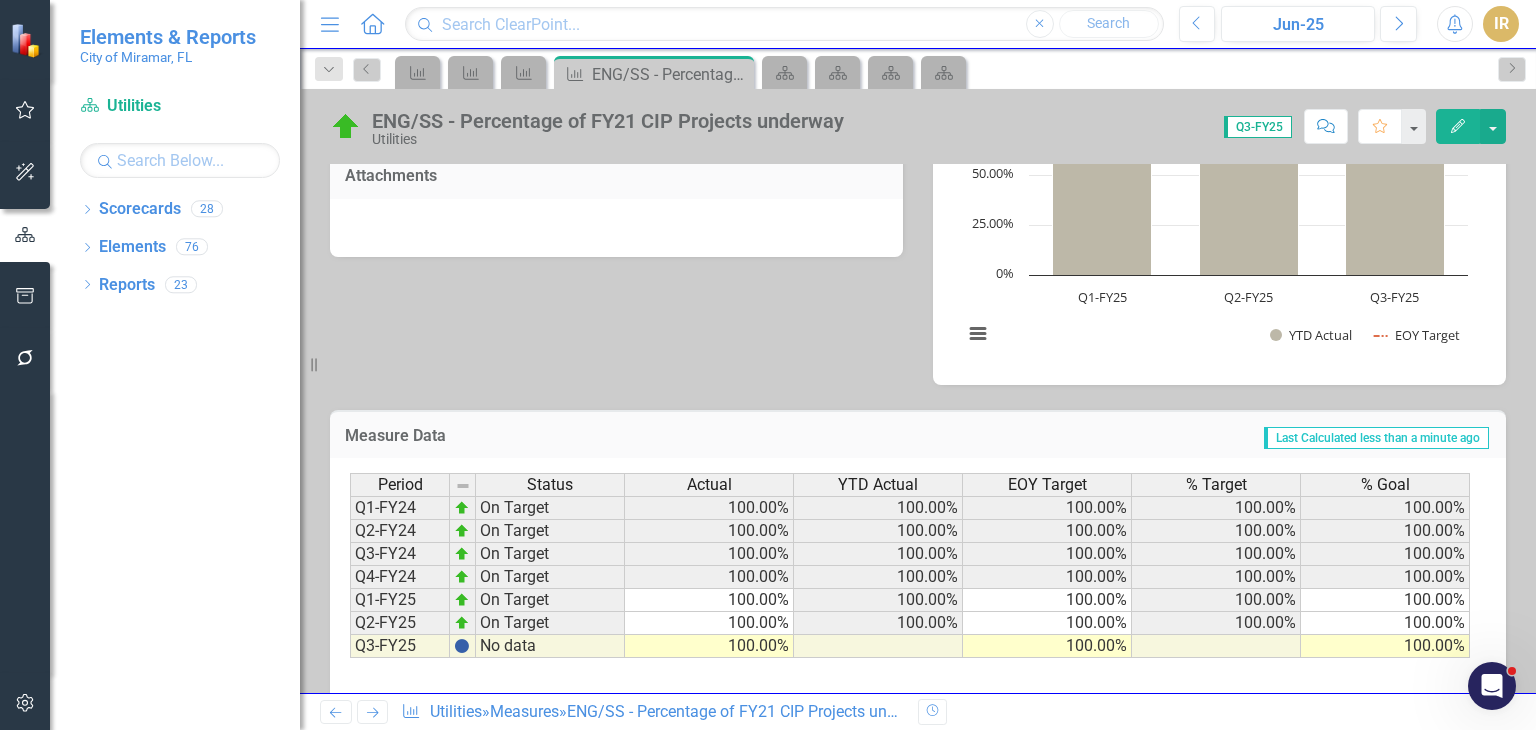 scroll, scrollTop: 735, scrollLeft: 0, axis: vertical 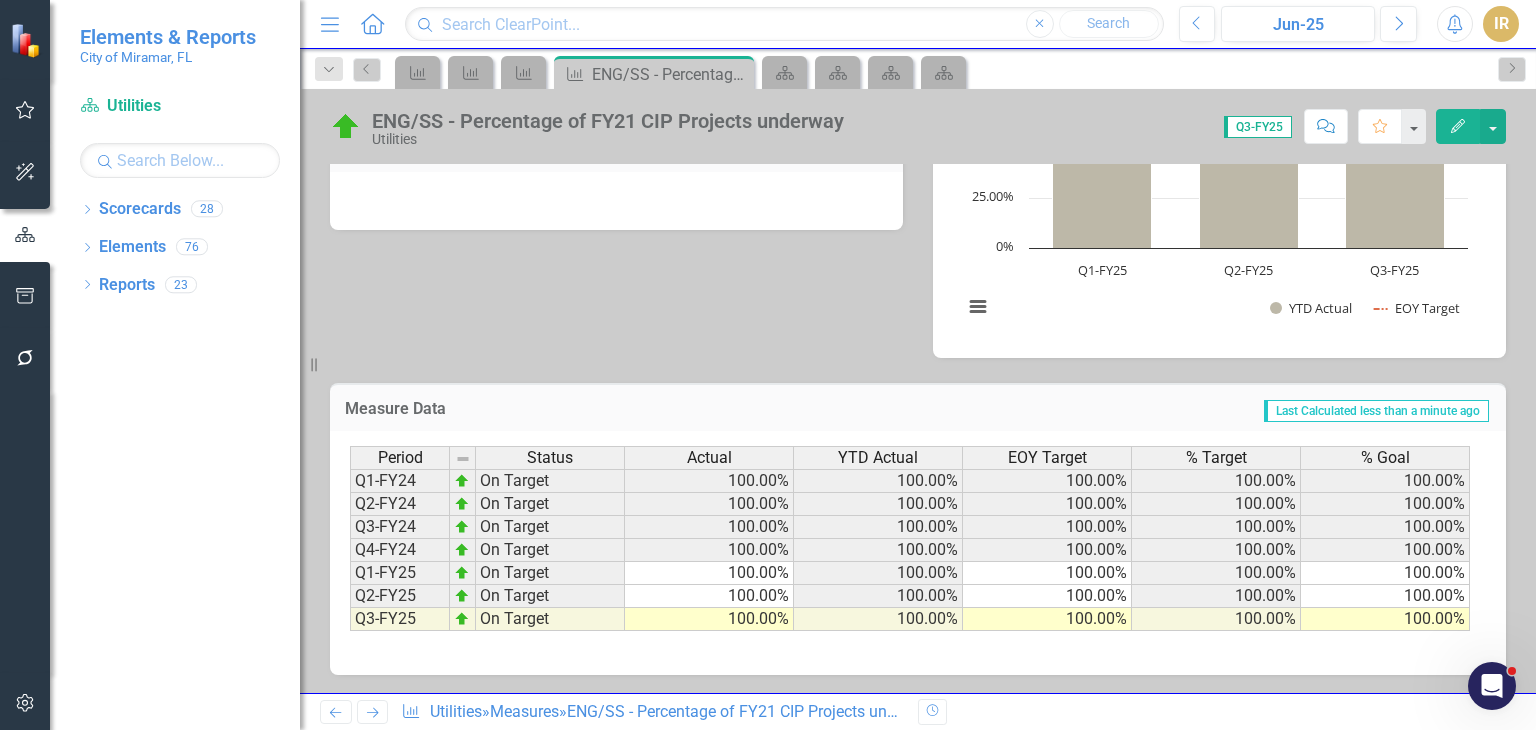click at bounding box center (373, 713) 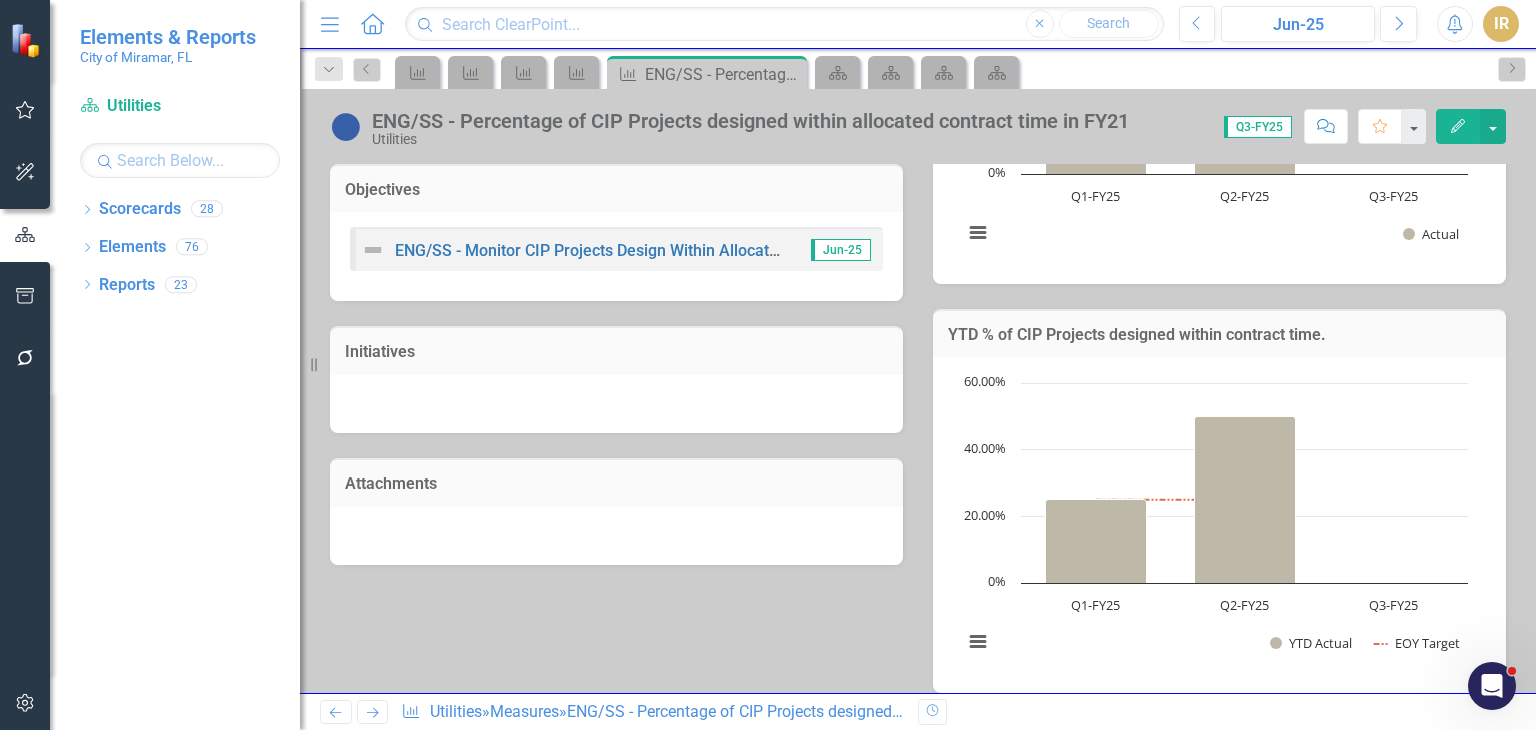 scroll, scrollTop: 735, scrollLeft: 0, axis: vertical 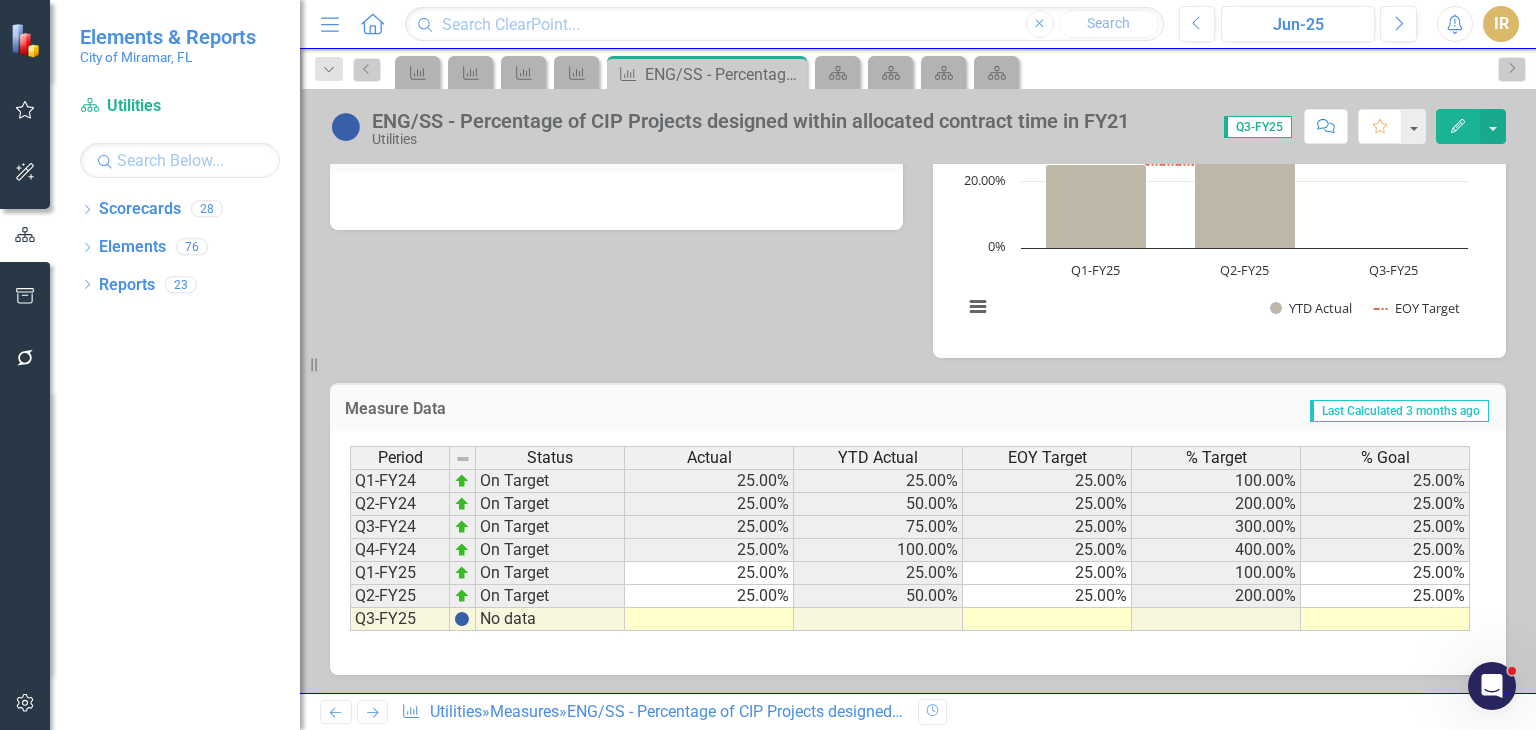 click at bounding box center (709, 619) 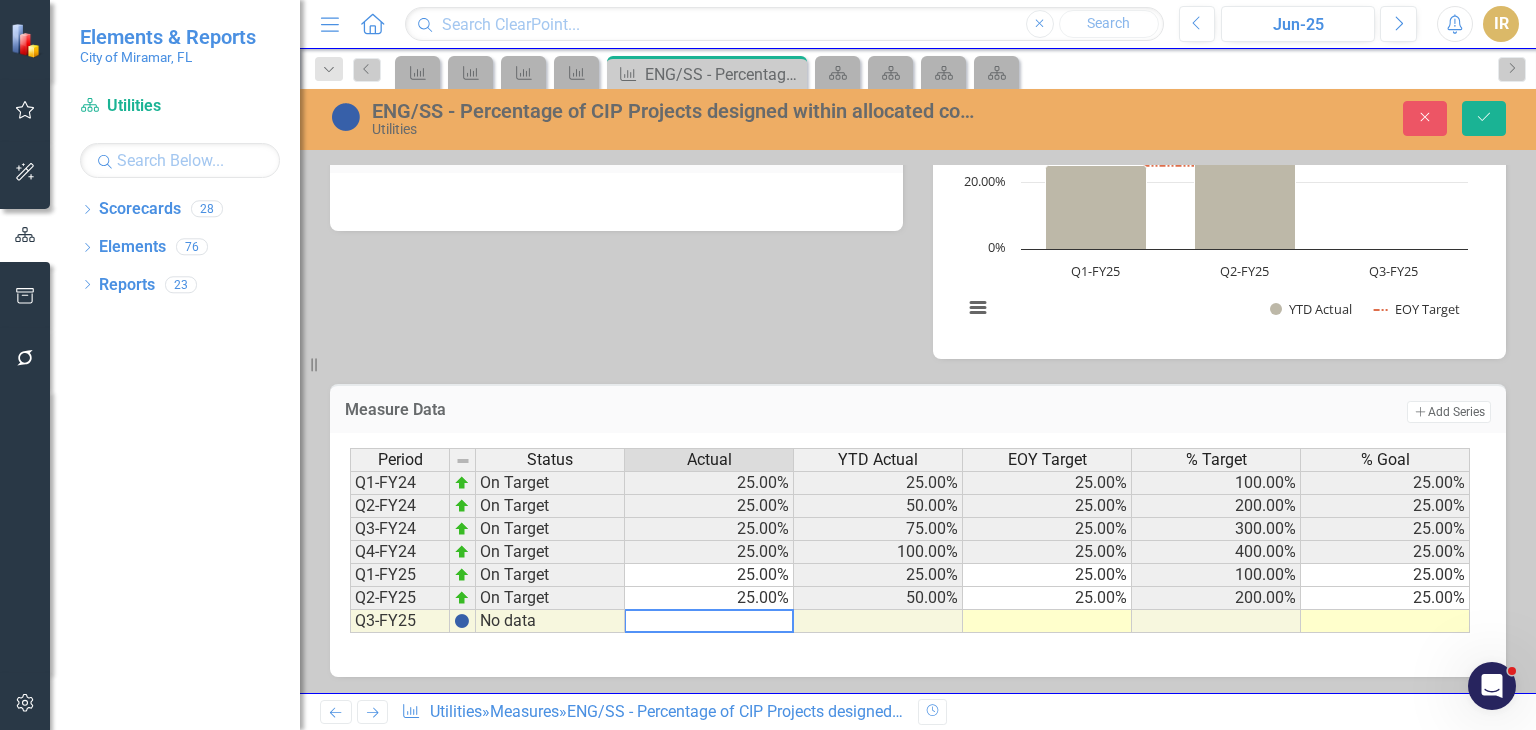 click at bounding box center [1047, 621] 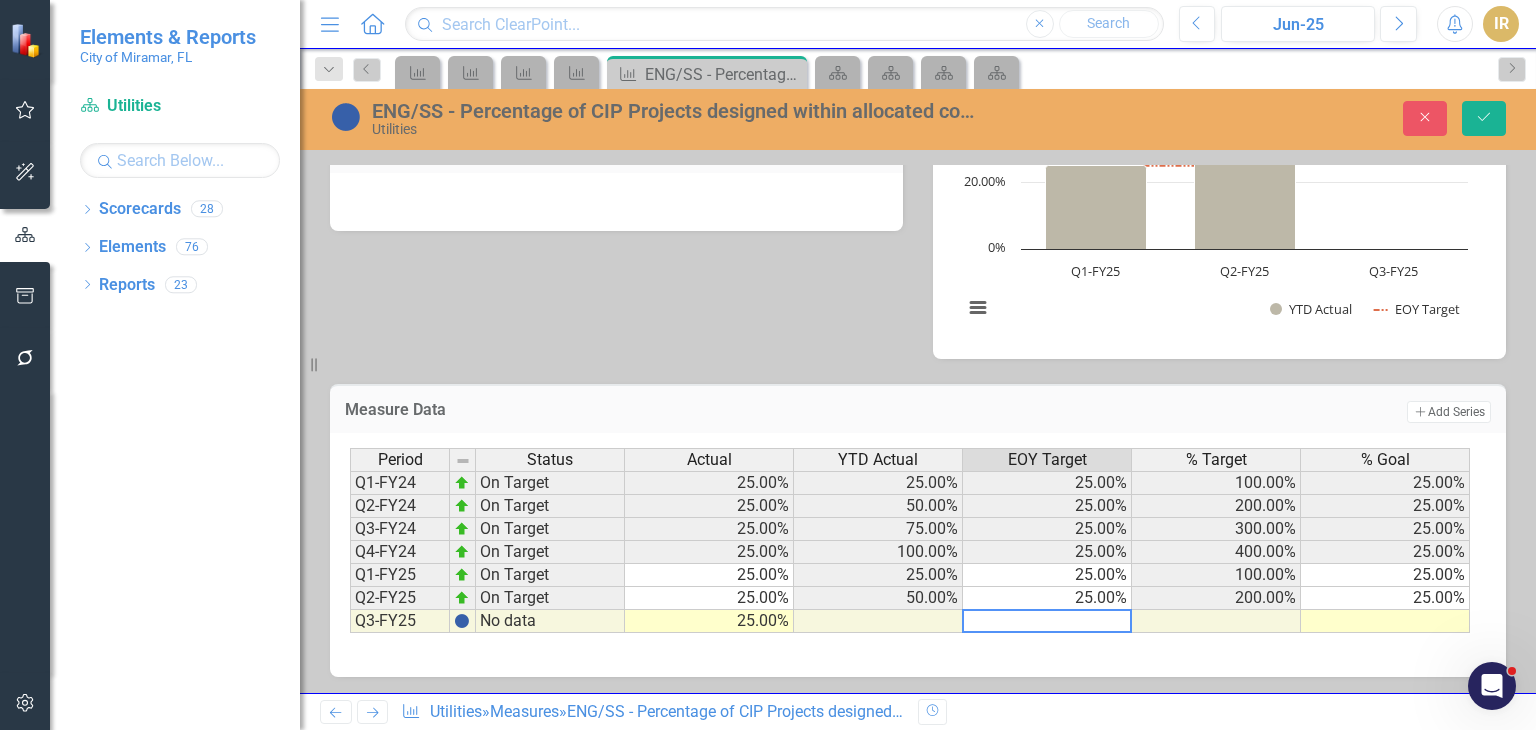click at bounding box center (1385, 621) 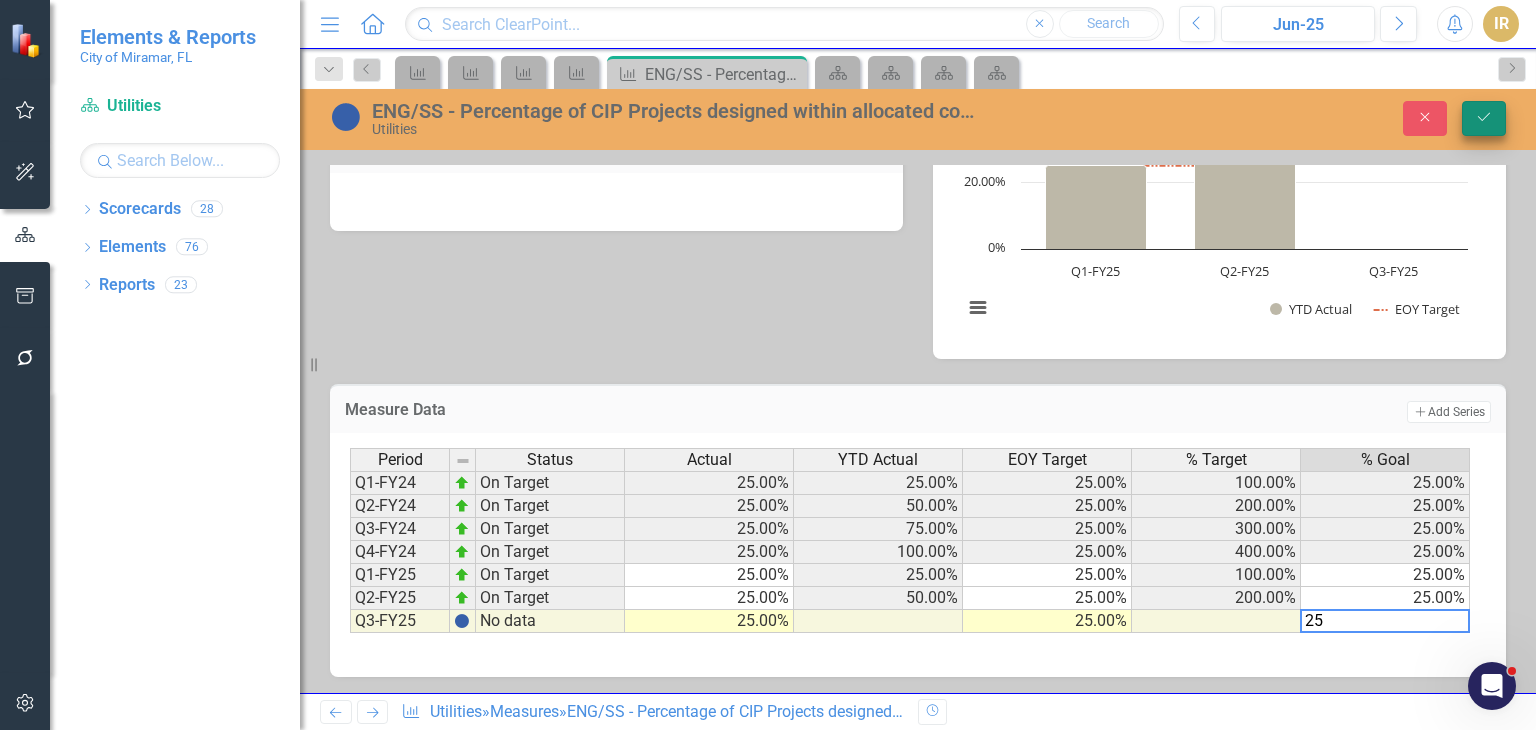 type on "25" 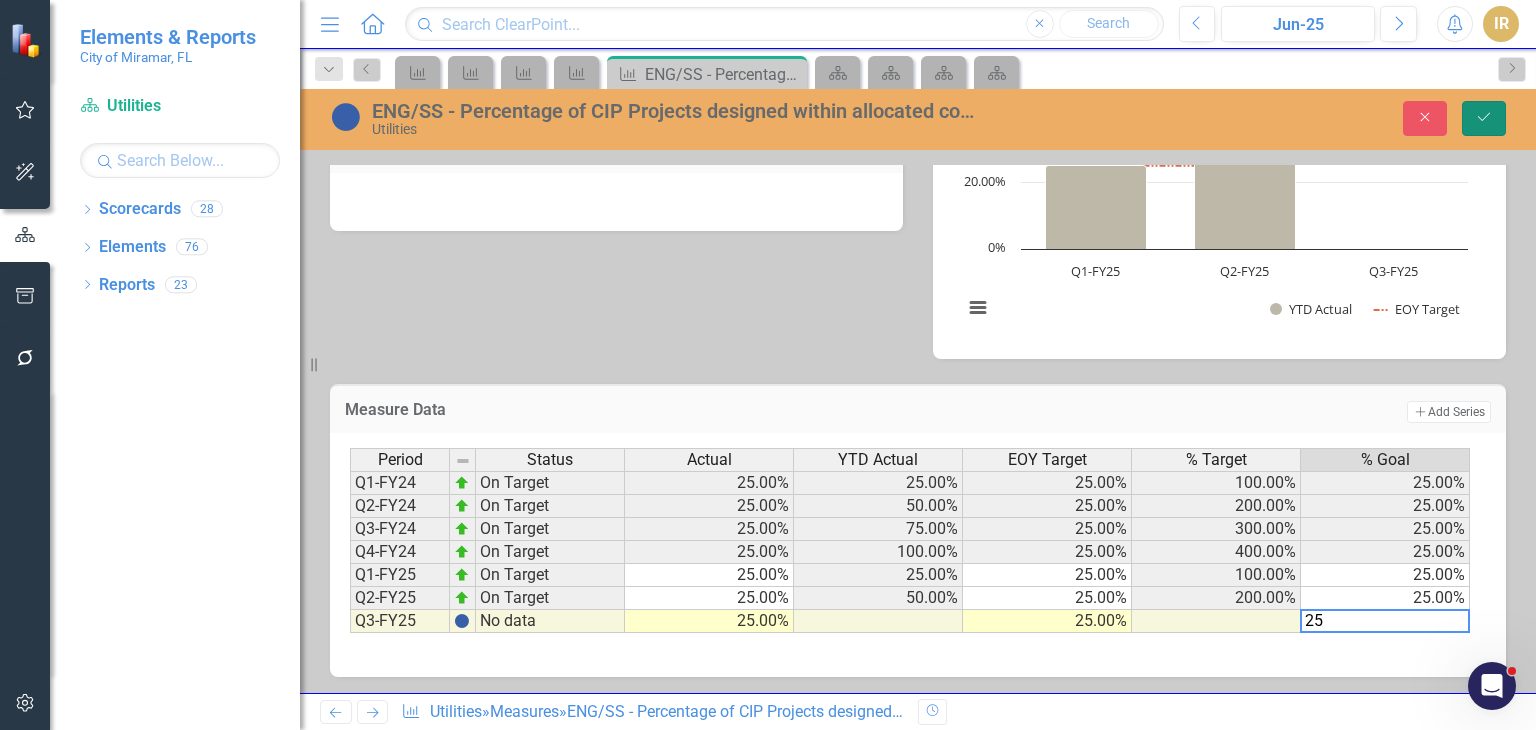 click on "Save" at bounding box center (1484, 117) 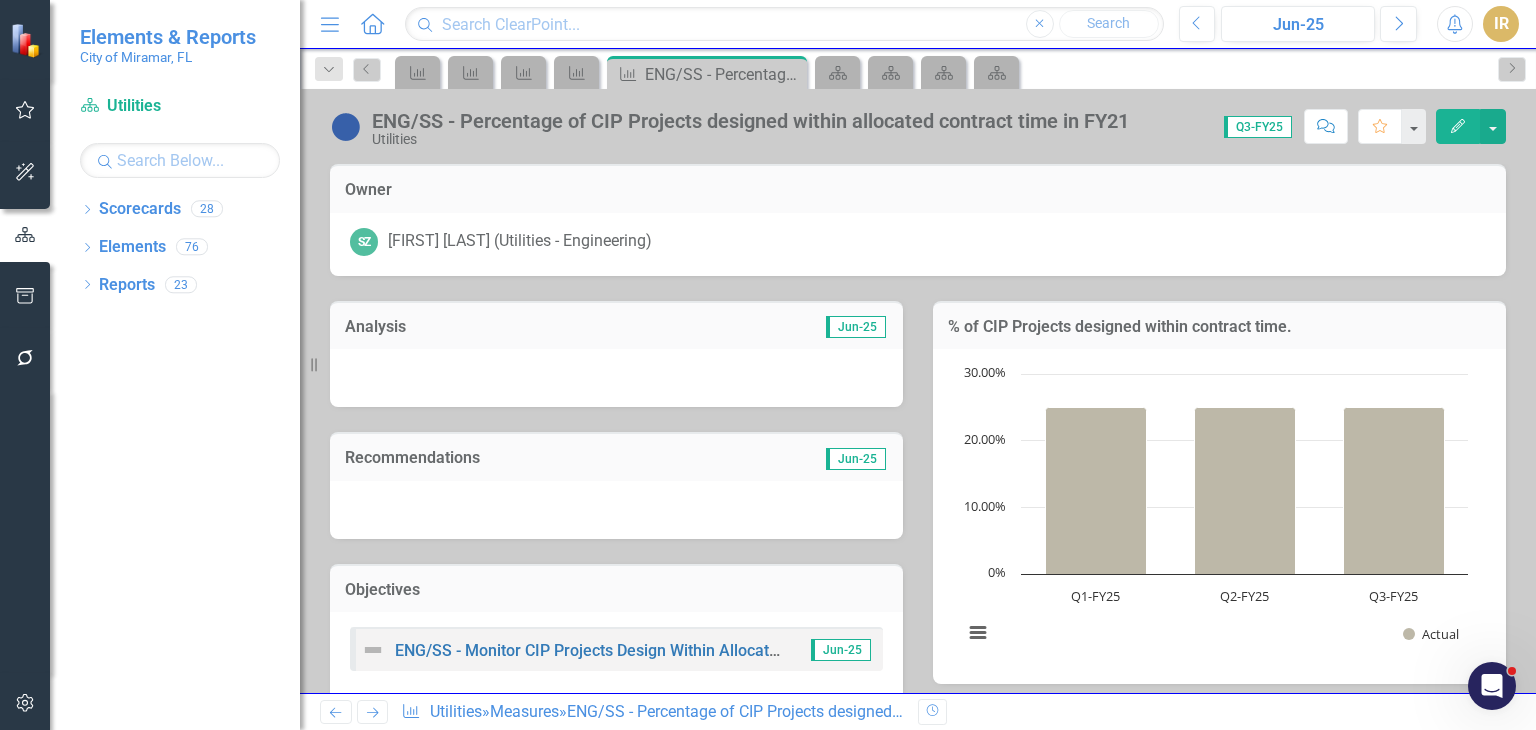 scroll, scrollTop: 735, scrollLeft: 0, axis: vertical 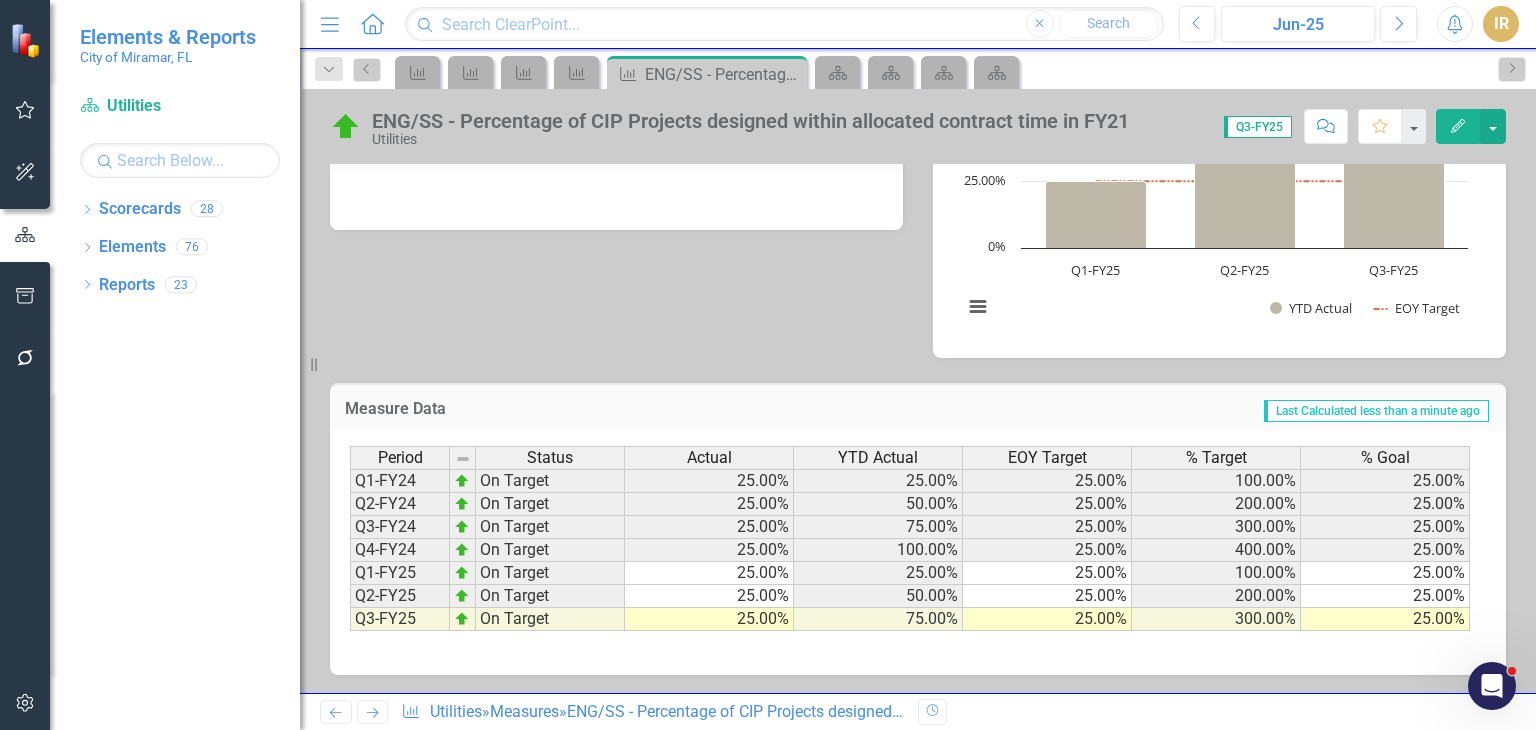 click on "Next" at bounding box center (372, 712) 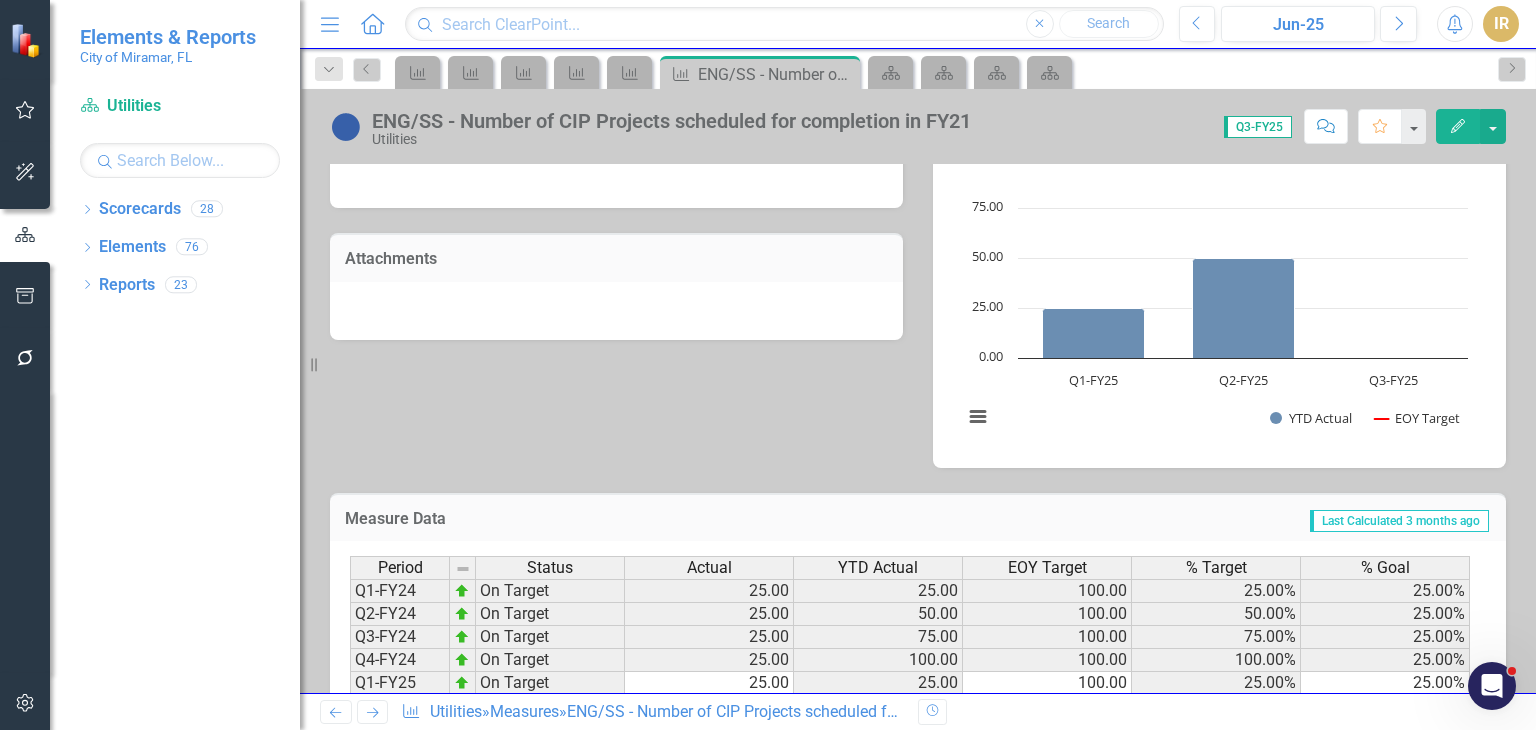 scroll, scrollTop: 735, scrollLeft: 0, axis: vertical 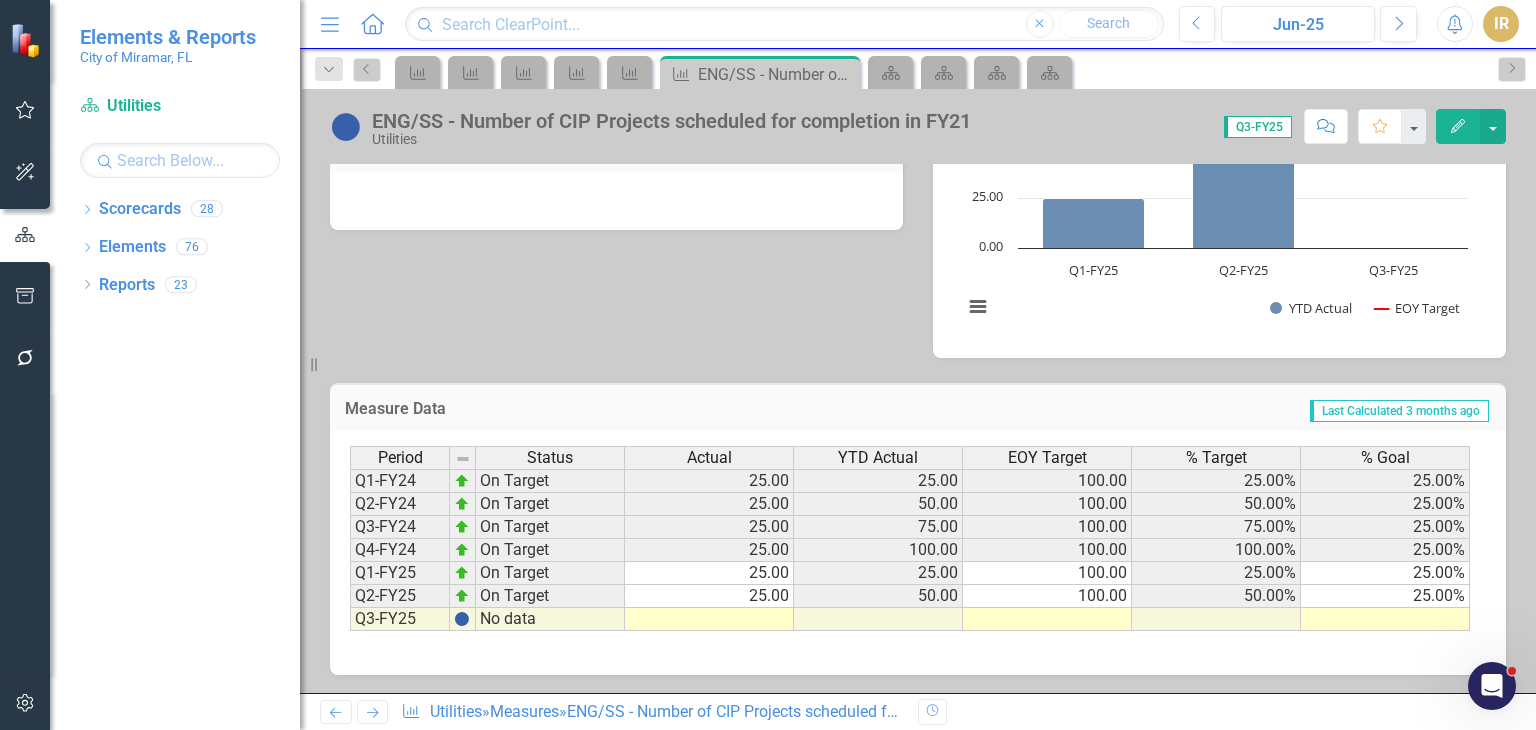 click on "ENG/SS - Number of CIP Projects scheduled for completion in FY21" at bounding box center [671, 121] 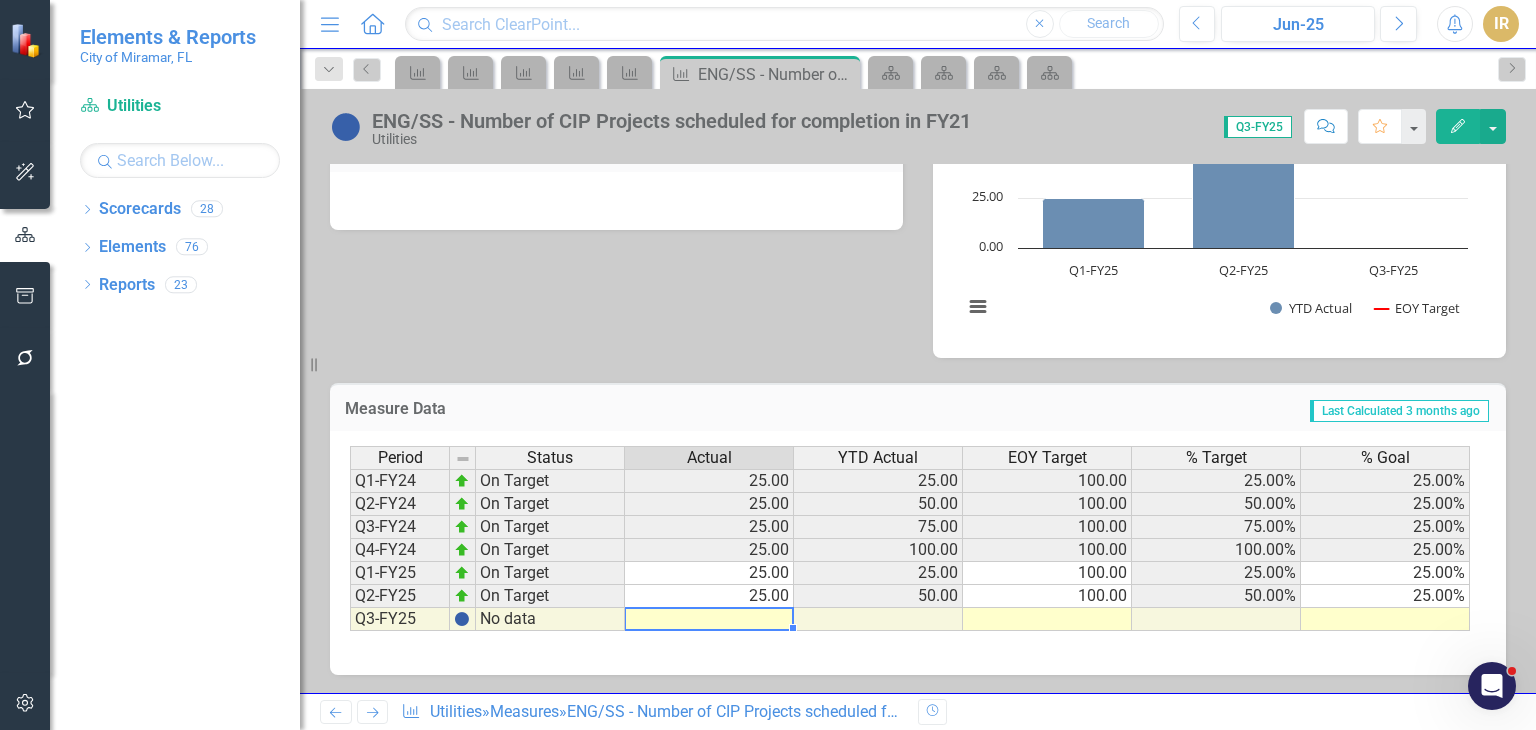 click at bounding box center [709, 619] 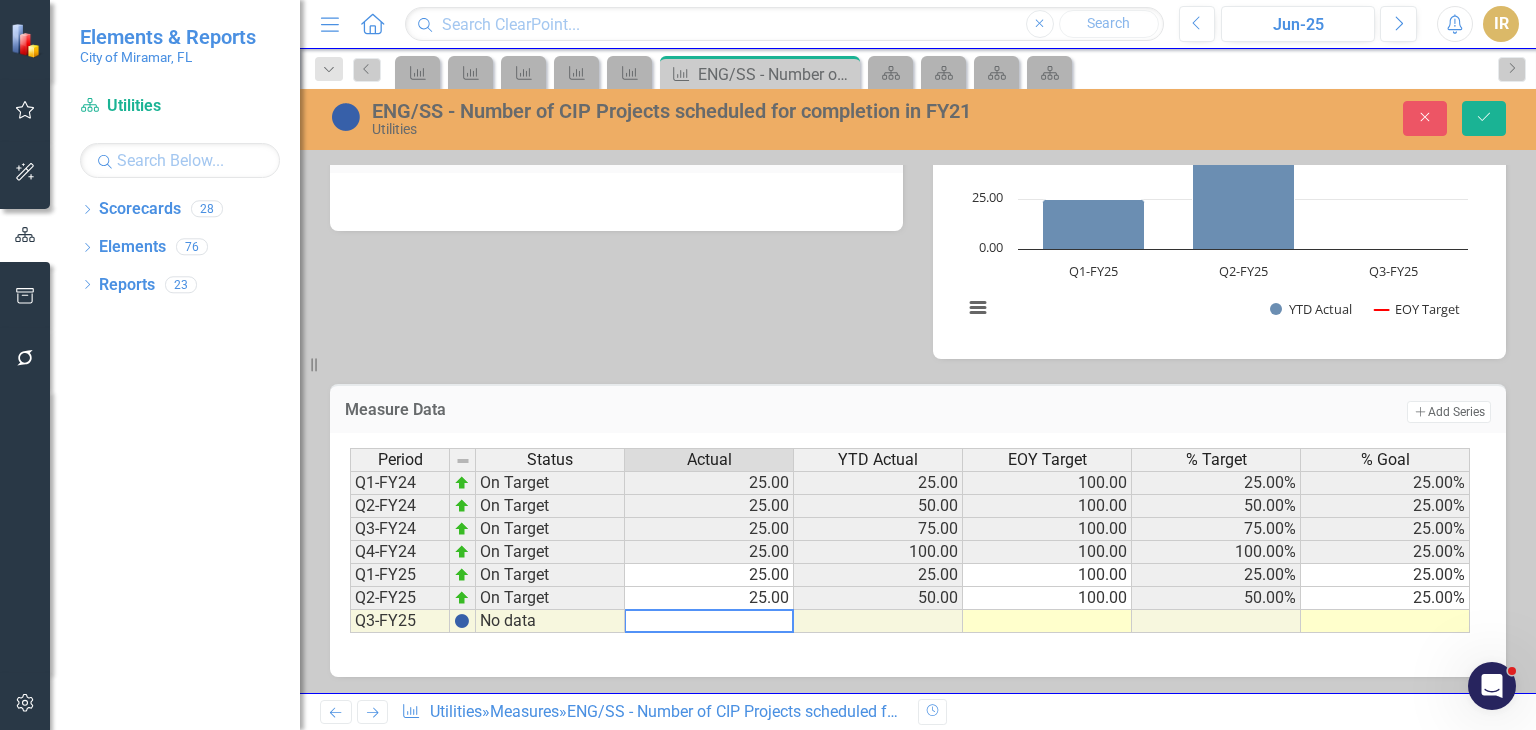 click at bounding box center [1047, 621] 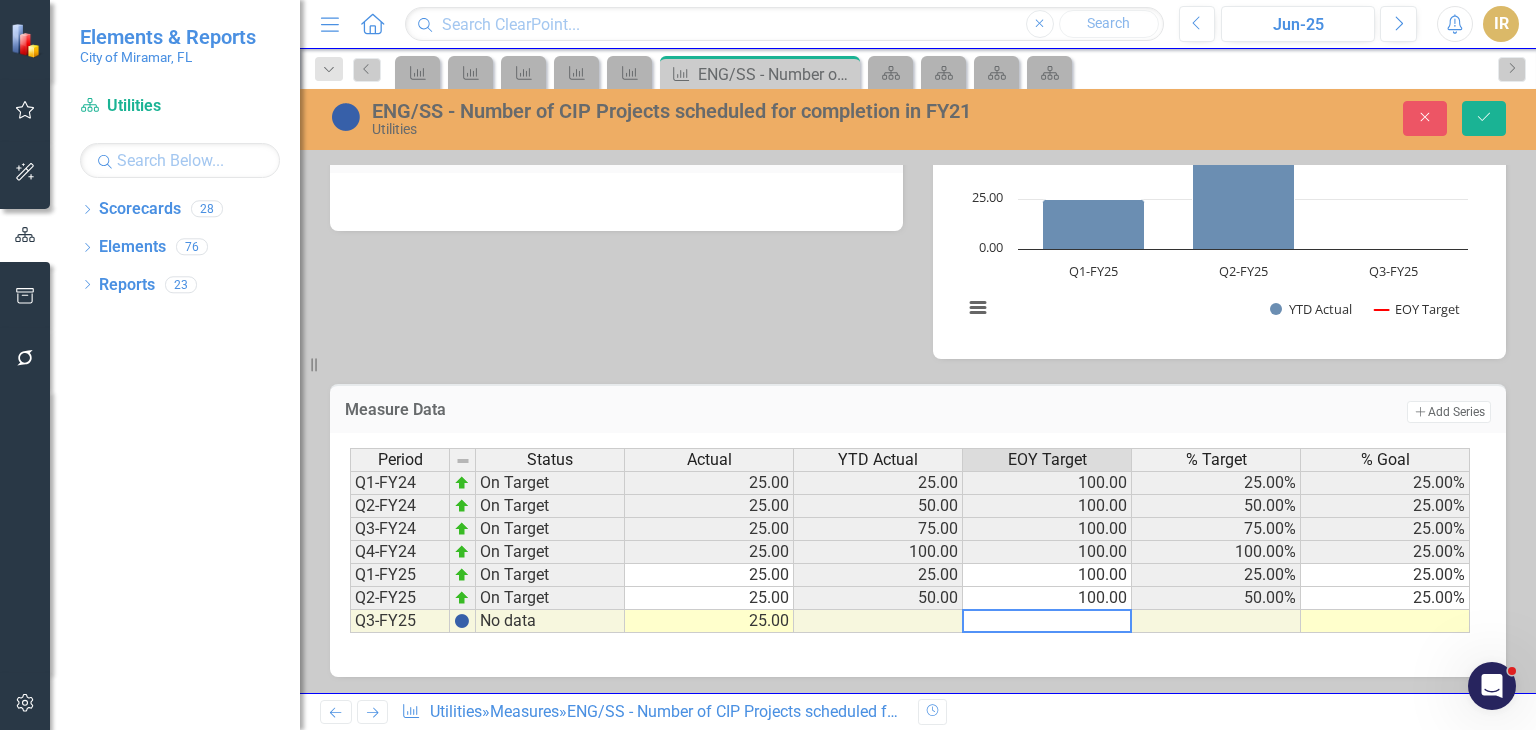 click at bounding box center (1385, 621) 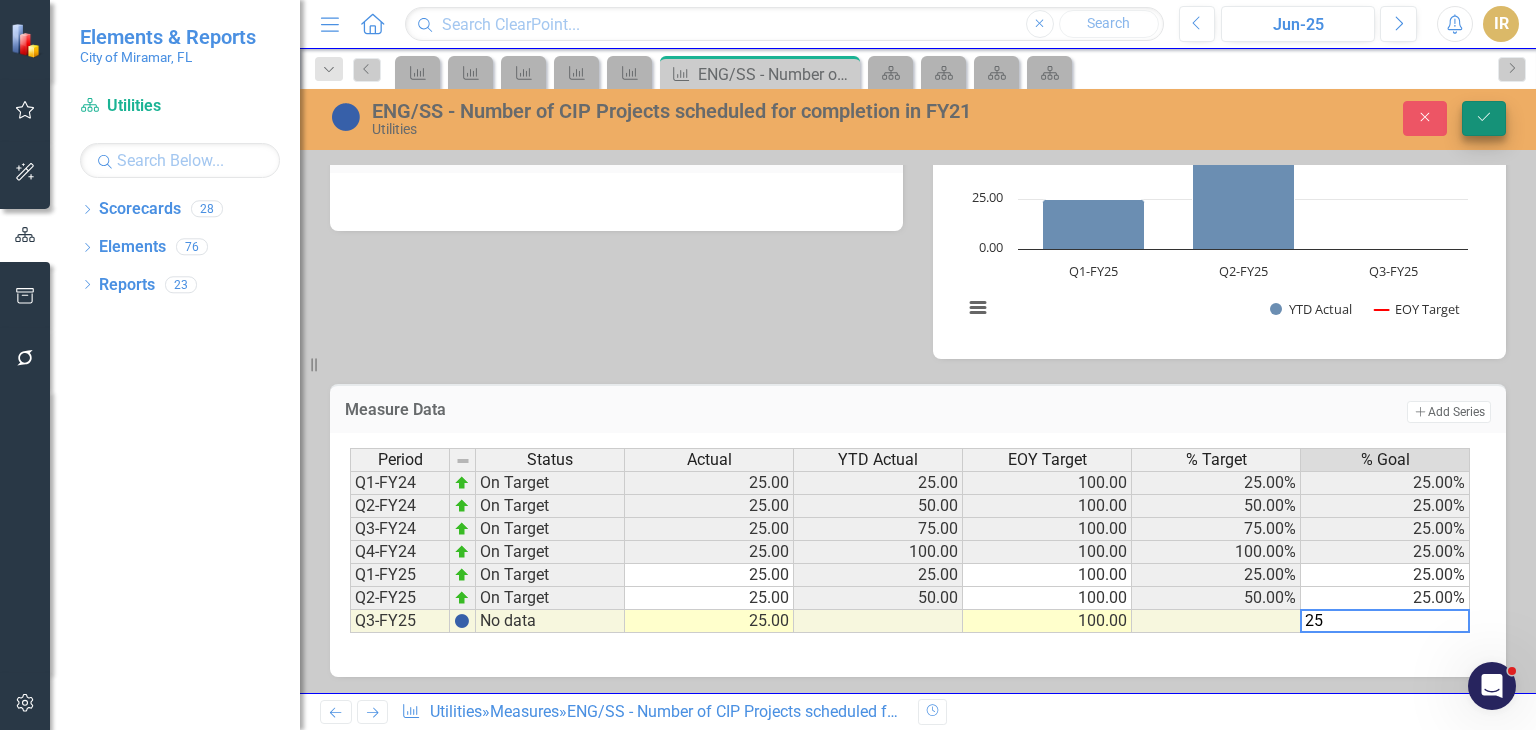 type on "25" 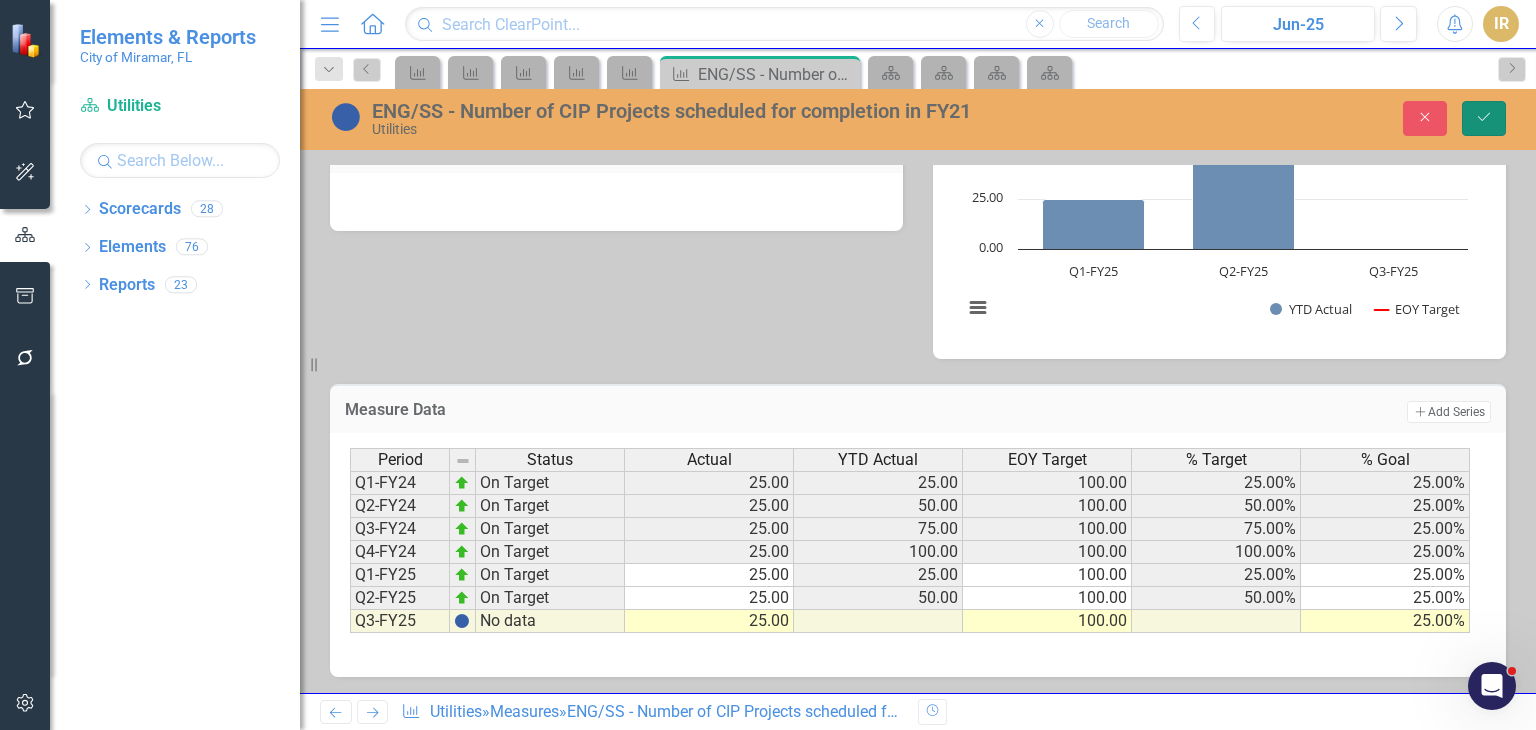 click on "Save" at bounding box center [1484, 117] 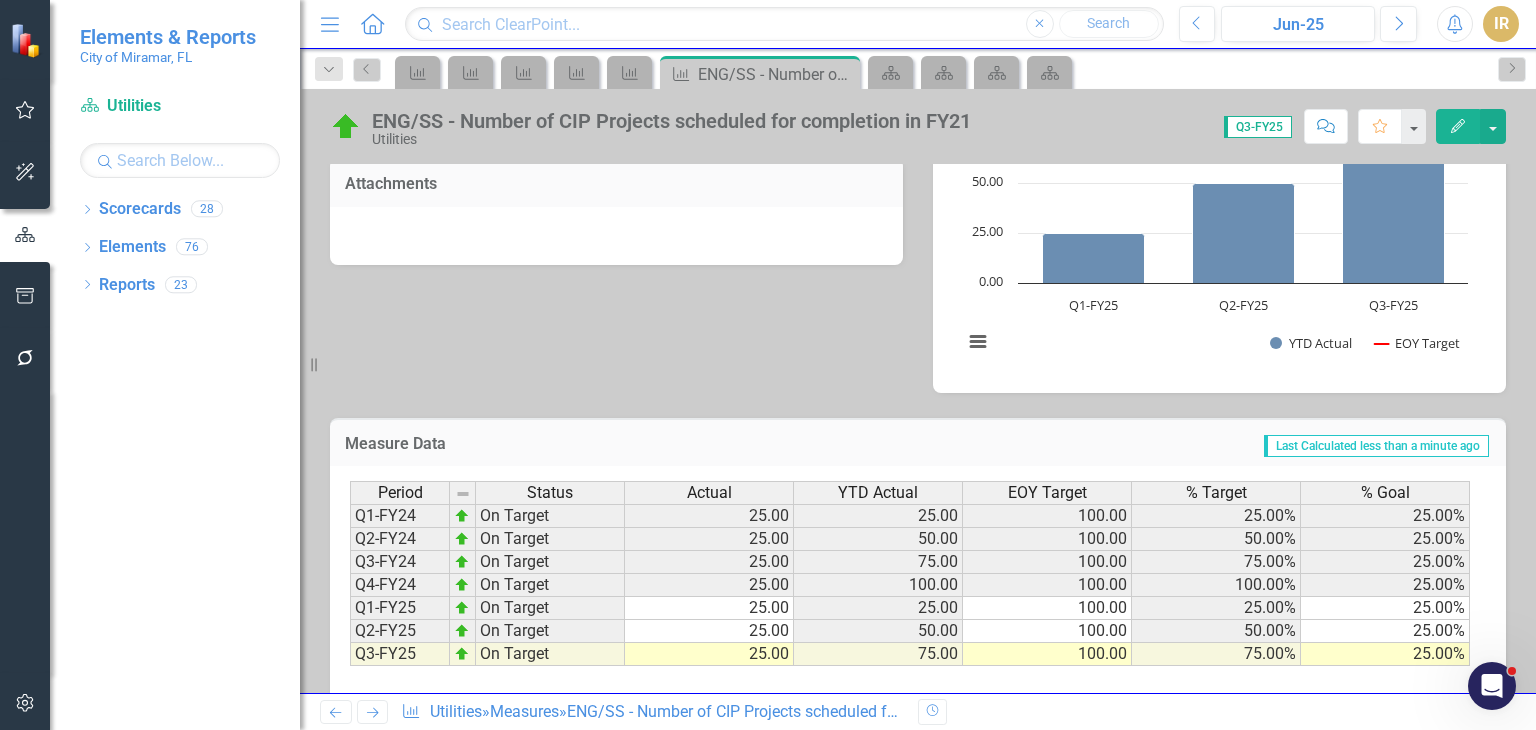 scroll, scrollTop: 735, scrollLeft: 0, axis: vertical 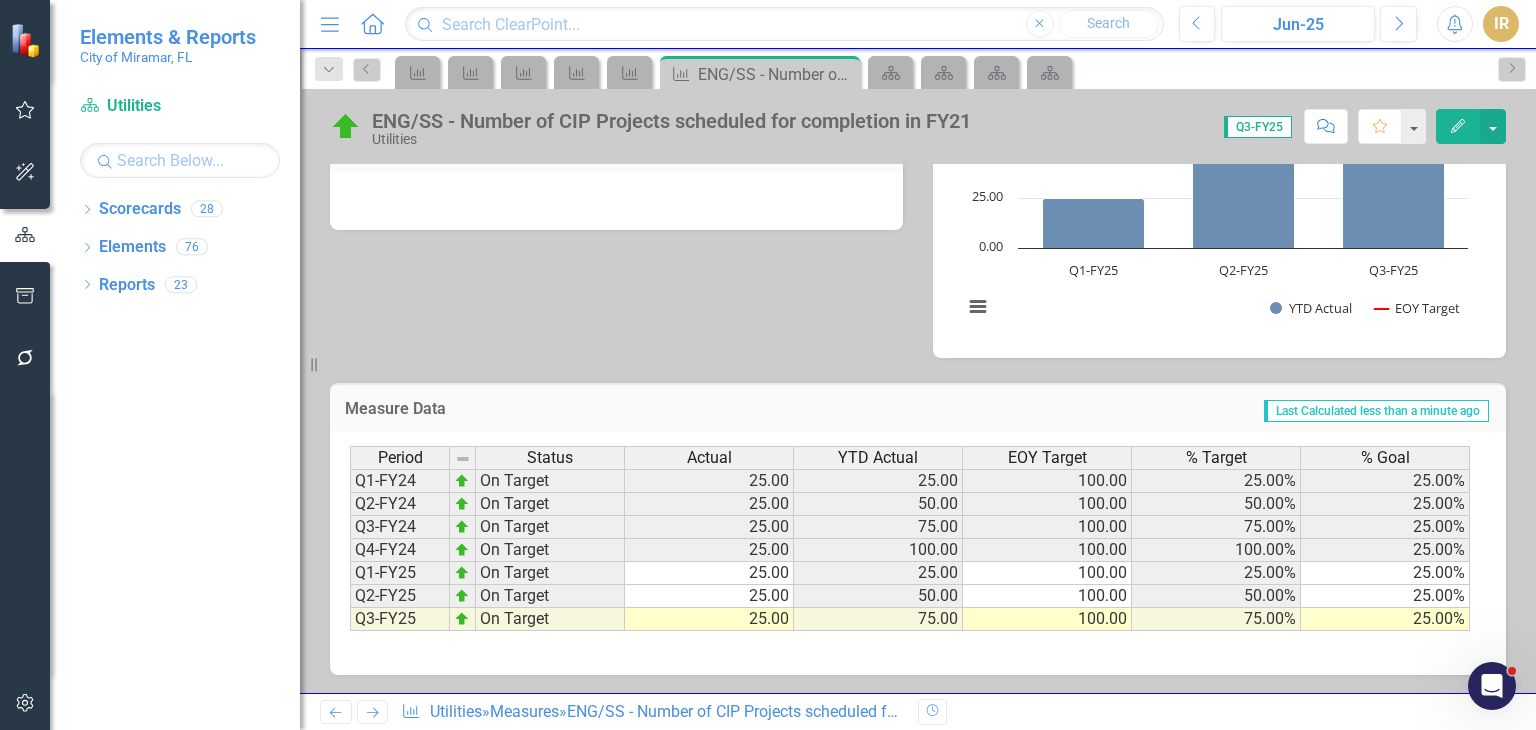click on "Next" at bounding box center (372, 712) 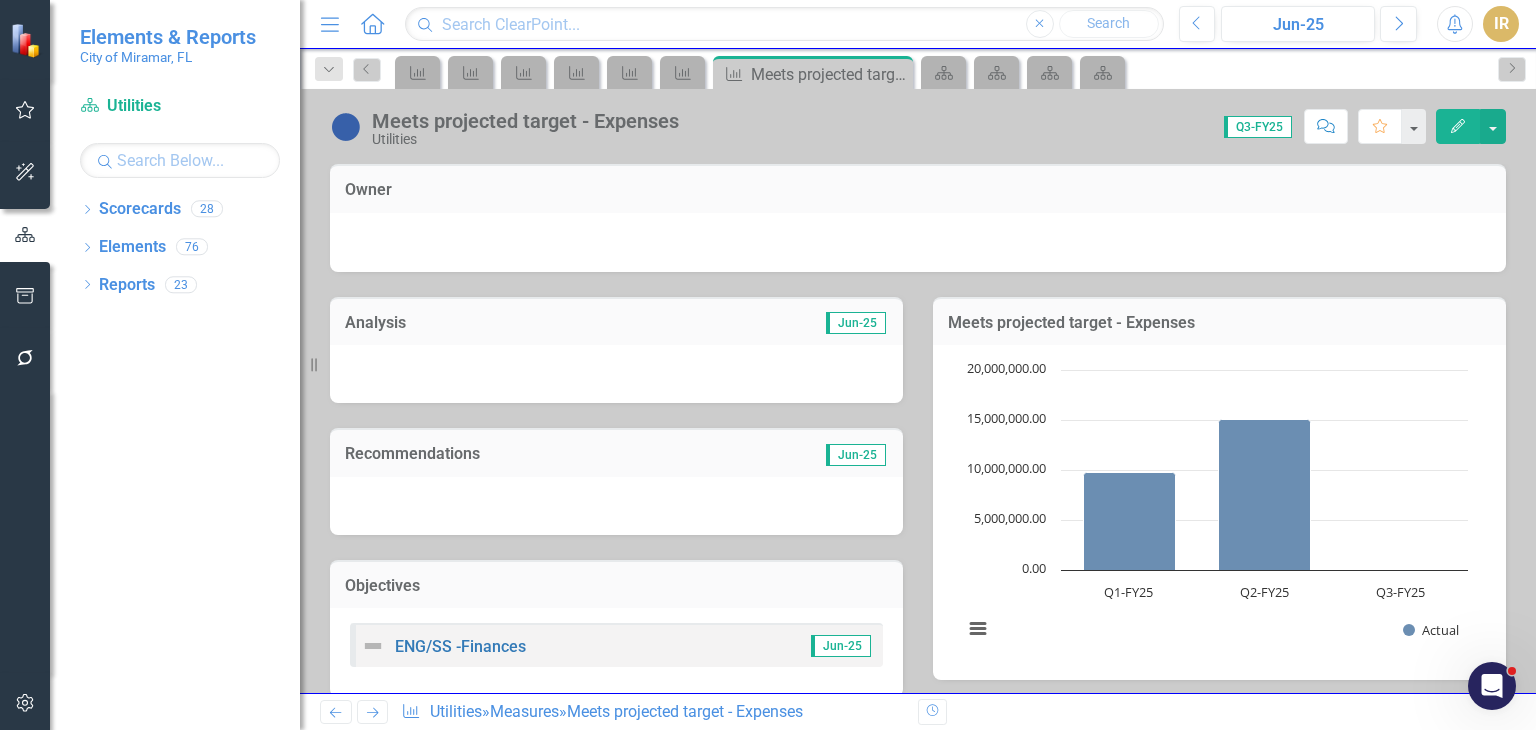 click on "Next" at bounding box center (372, 712) 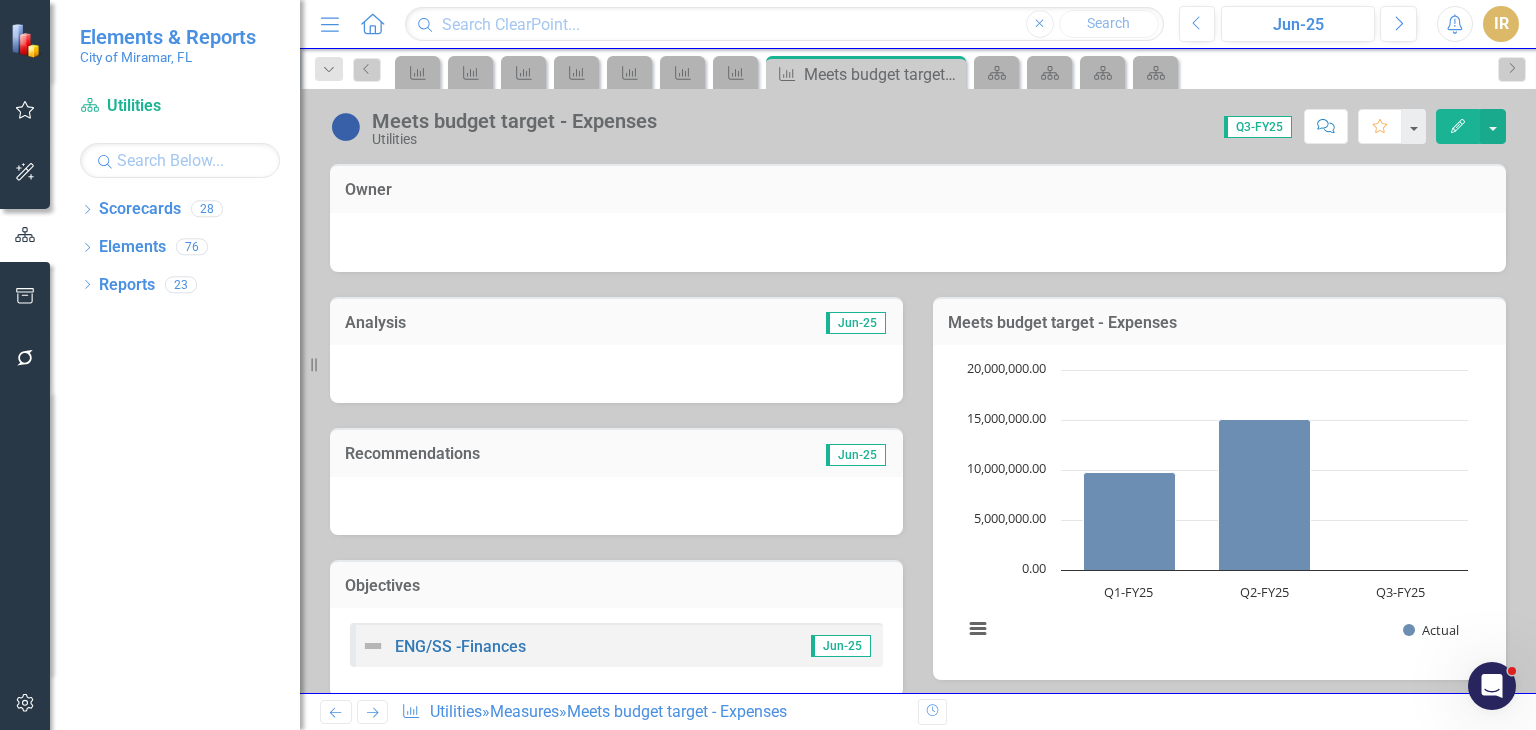 click at bounding box center [336, 713] 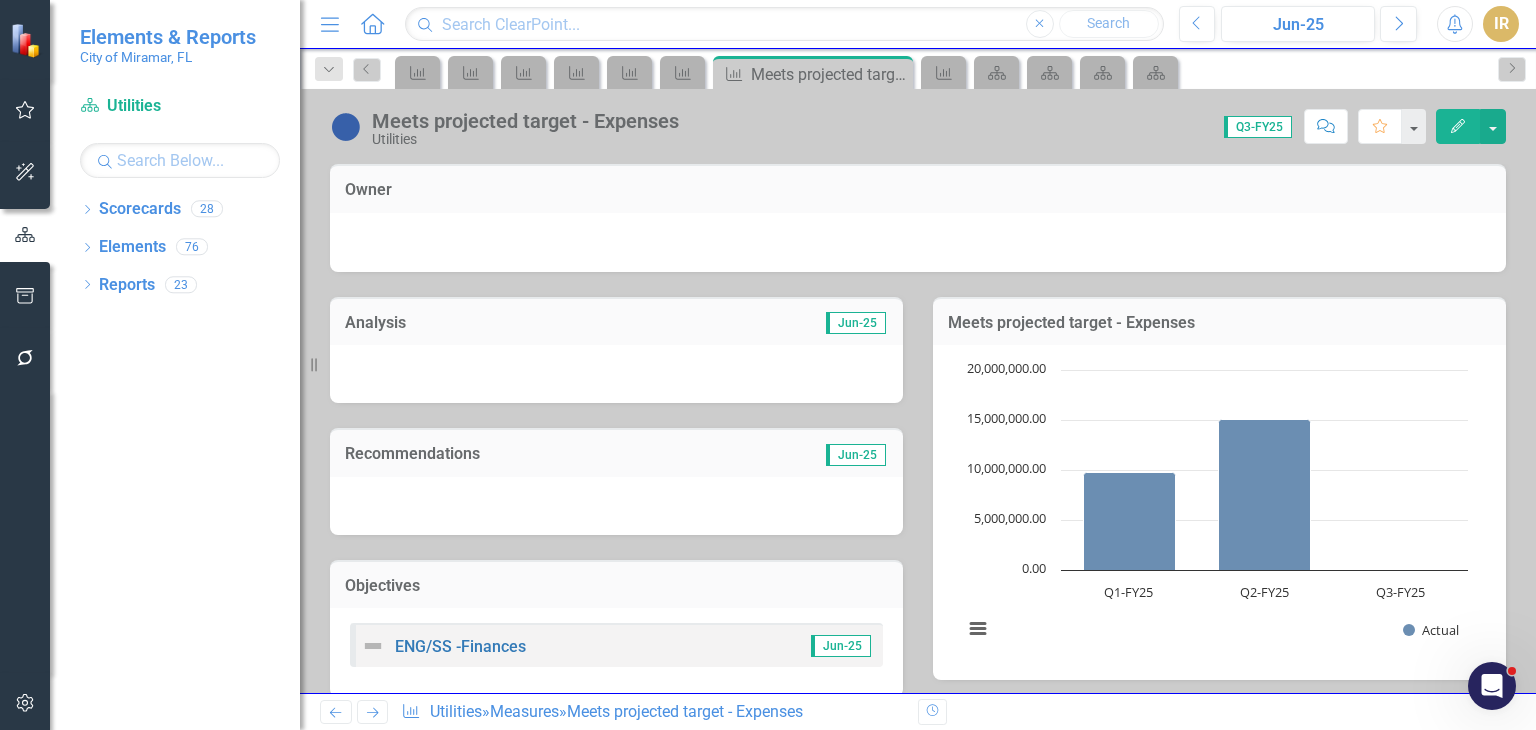 click at bounding box center [25, 110] 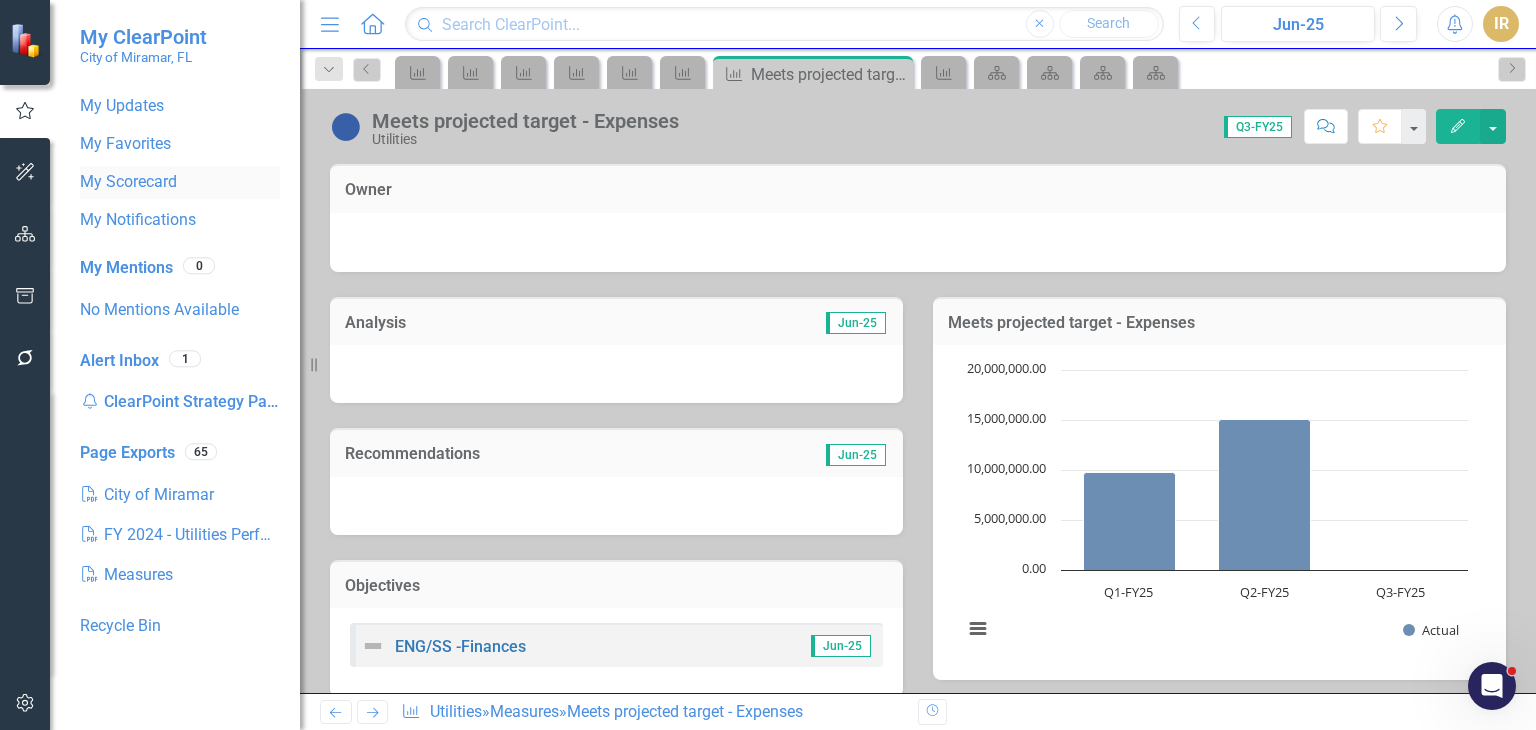 click on "My Scorecard" at bounding box center (180, 182) 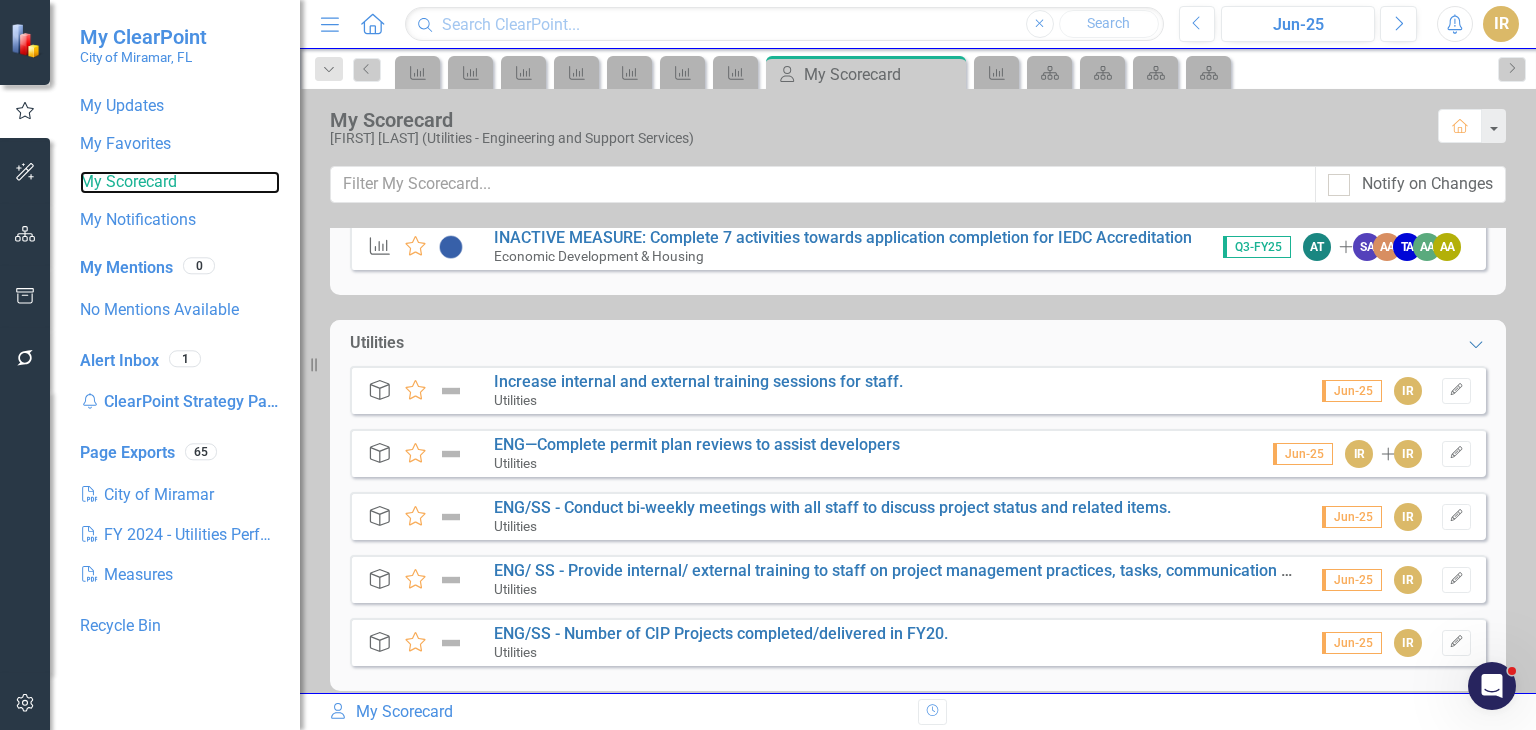 scroll, scrollTop: 74, scrollLeft: 0, axis: vertical 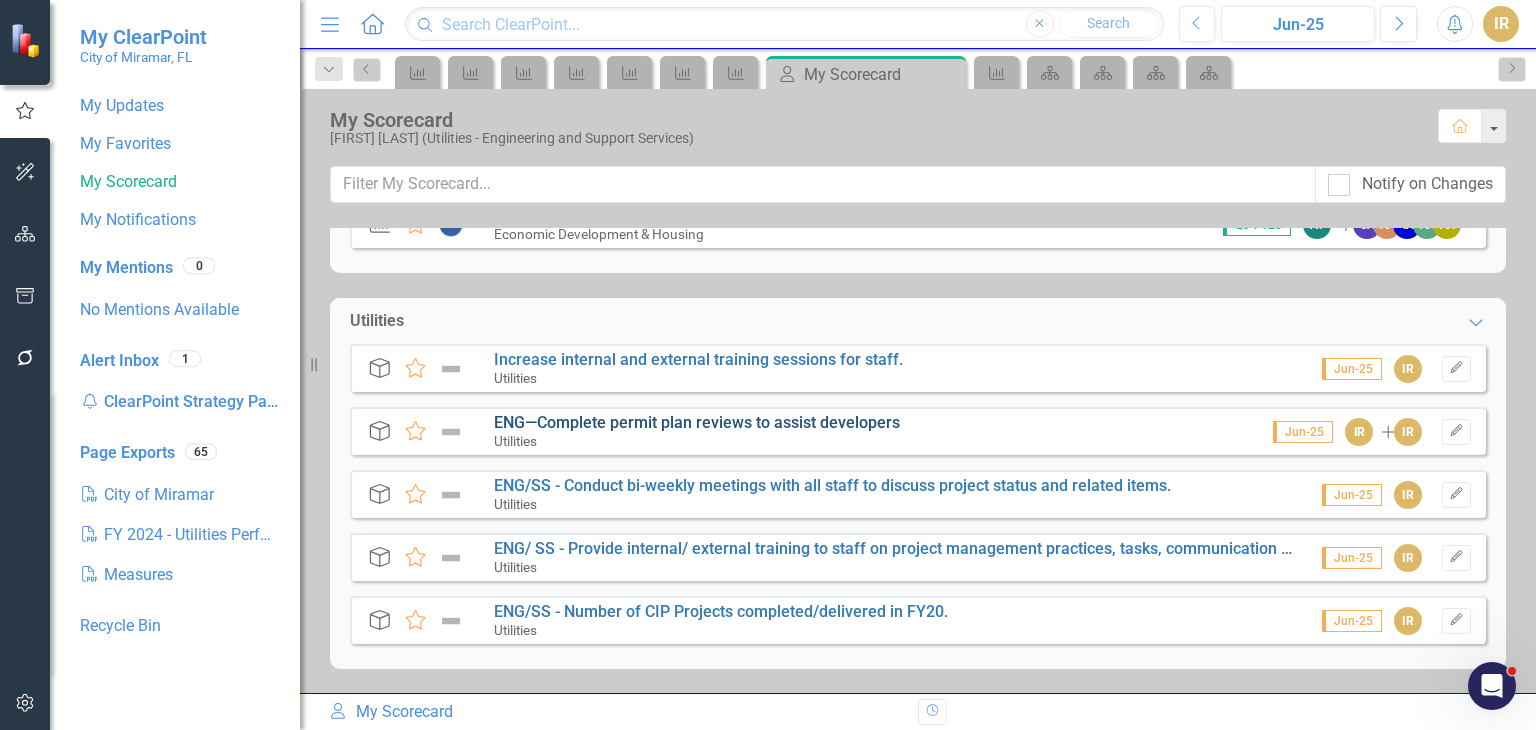 click on "ENG—Complete permit plan reviews to assist developers" at bounding box center (697, 422) 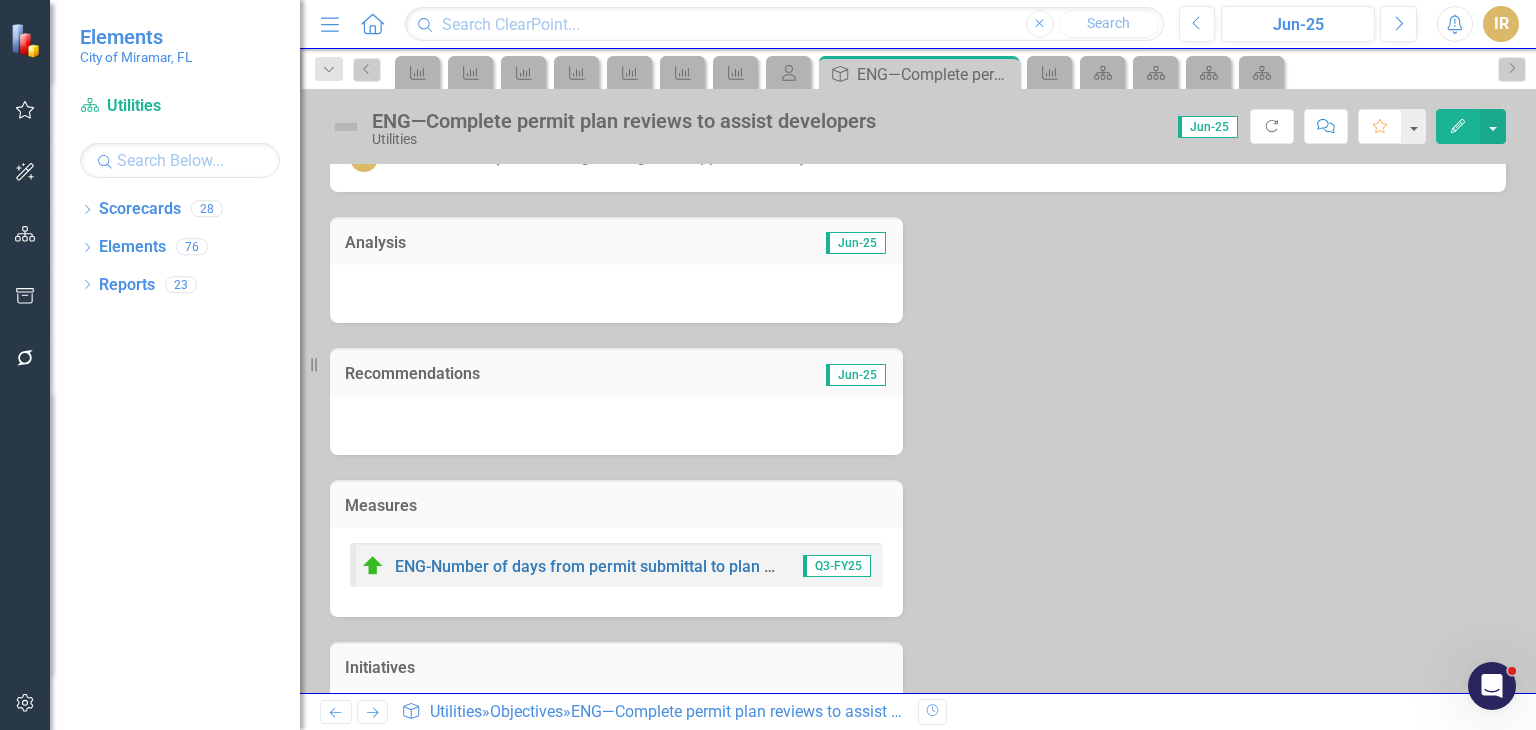 scroll, scrollTop: 0, scrollLeft: 0, axis: both 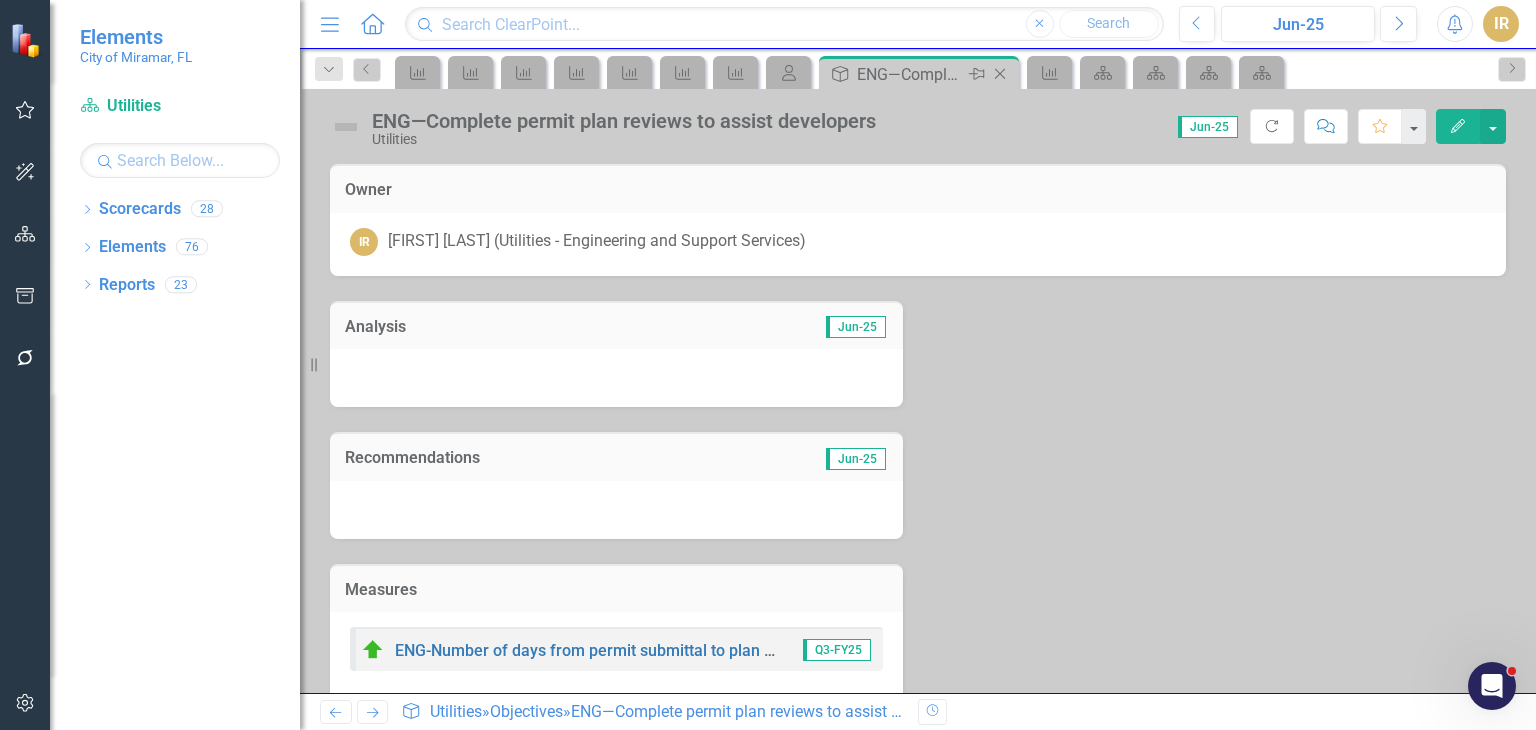 click on "ENG—Complete permit plan reviews to assist developers" at bounding box center (910, 74) 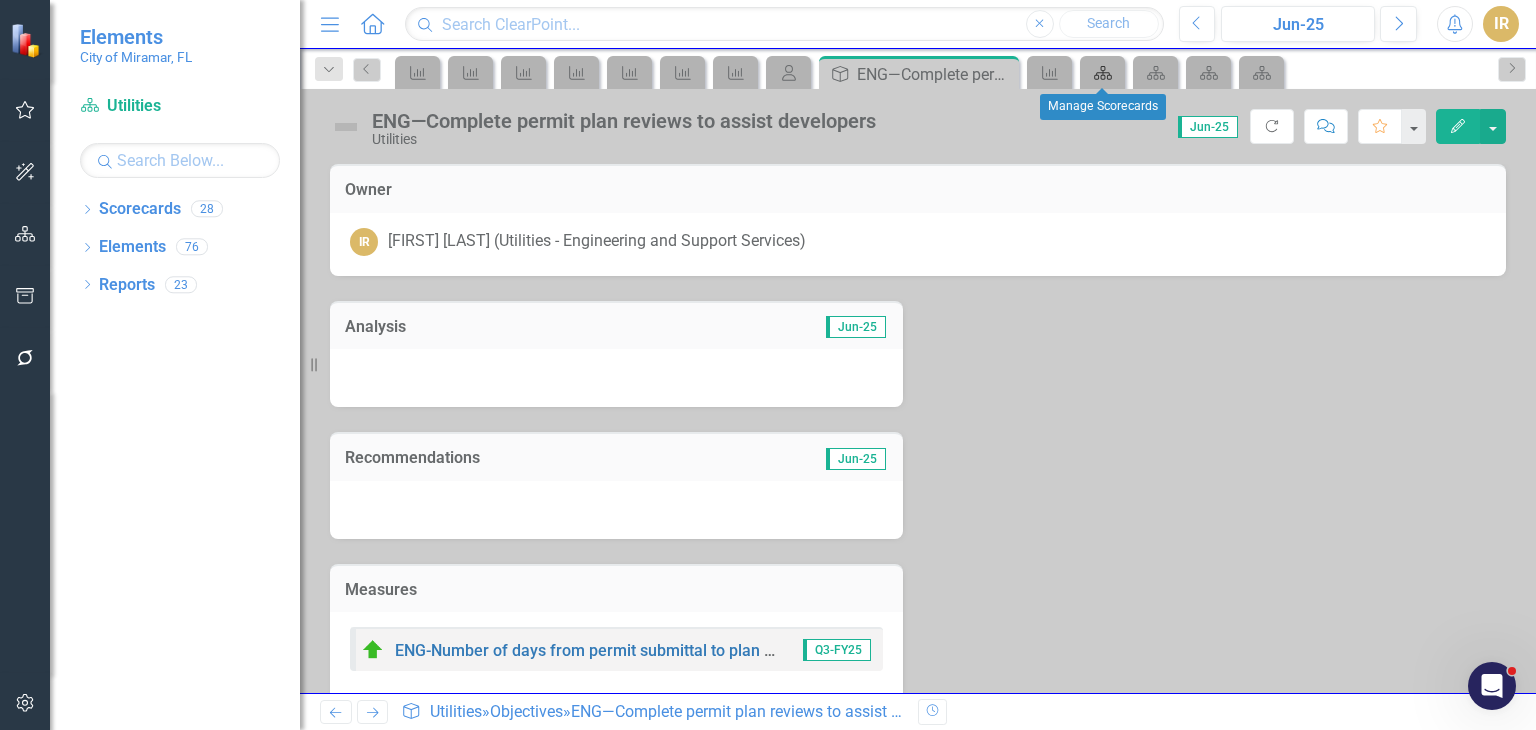 click at bounding box center [1103, 73] 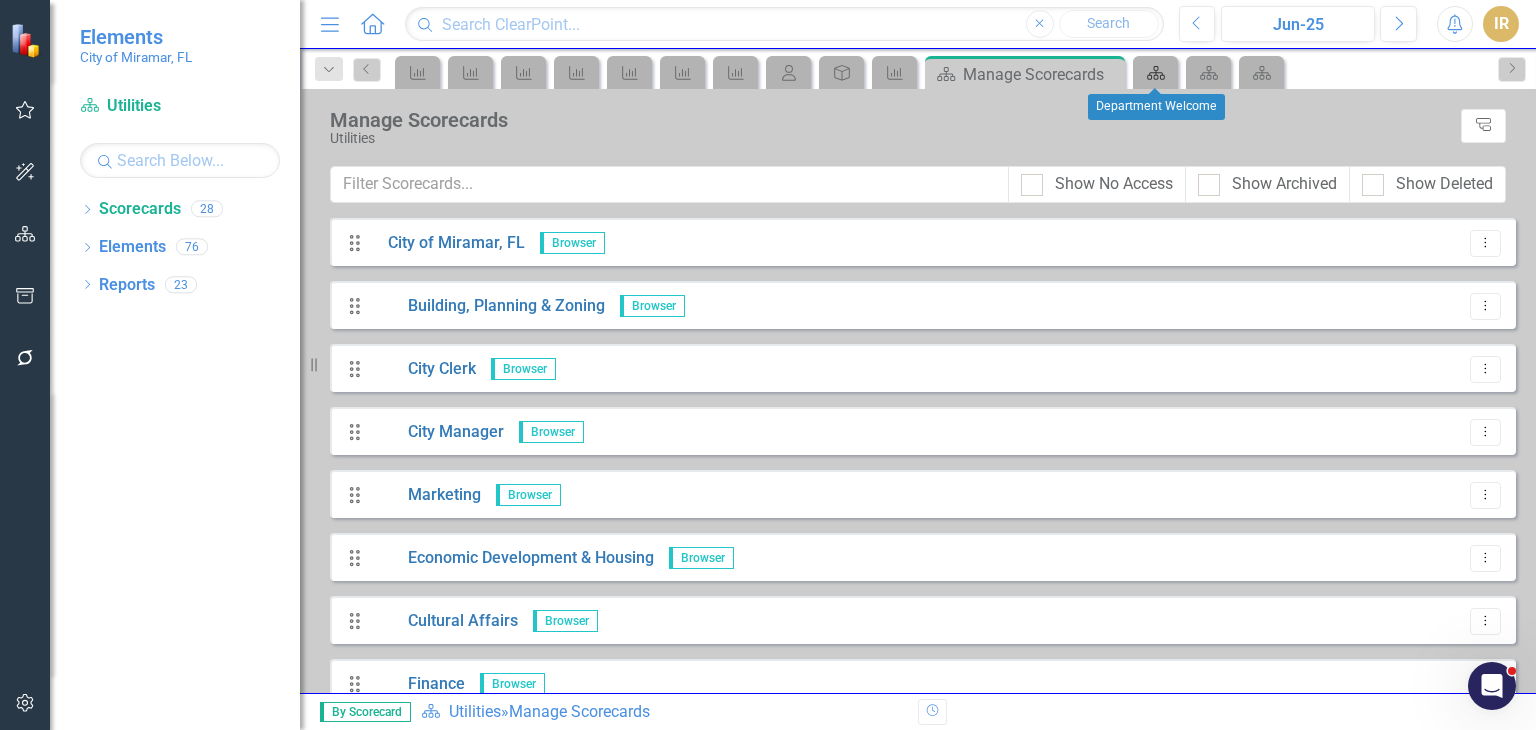 click on "Scorecard" at bounding box center [1156, 73] 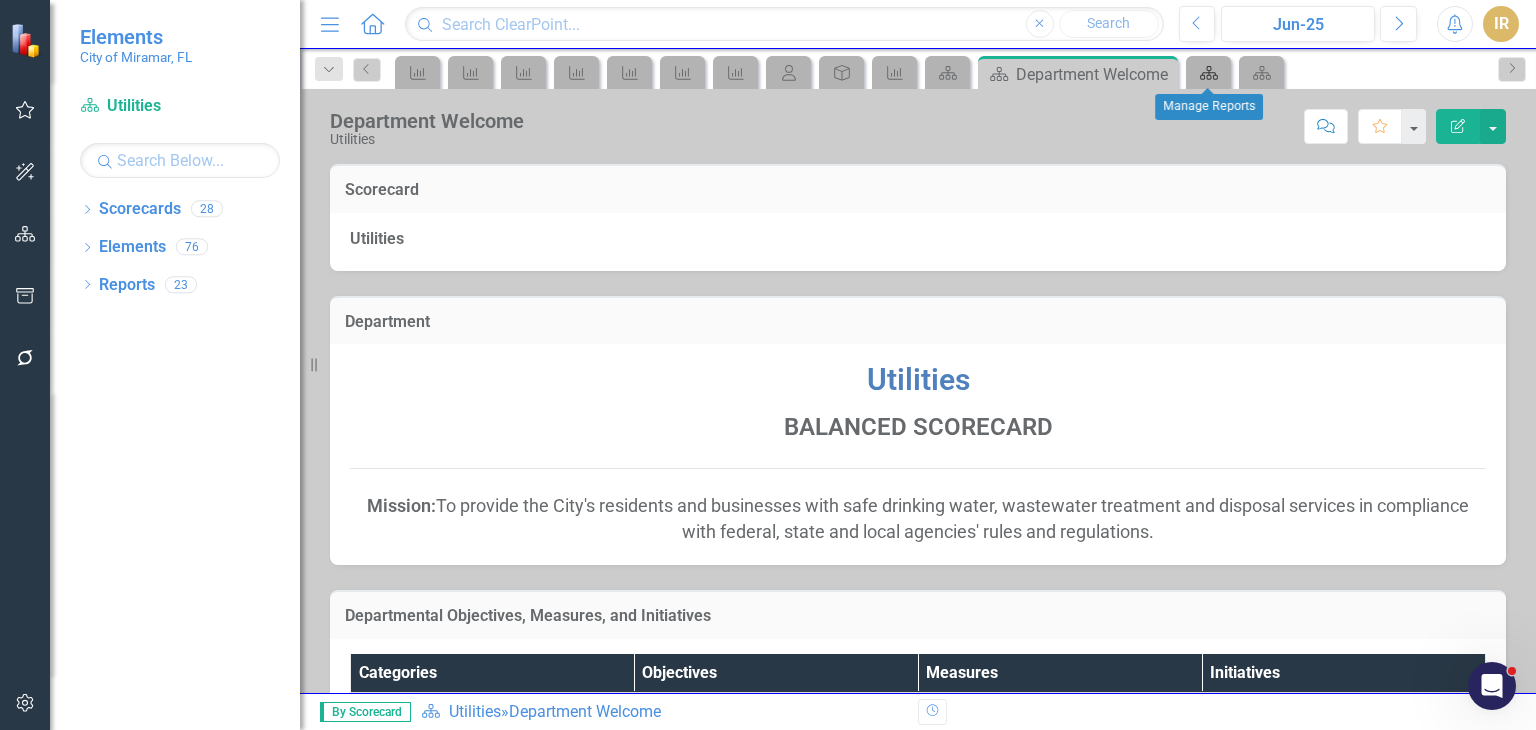 click on "Scorecard" at bounding box center [1209, 73] 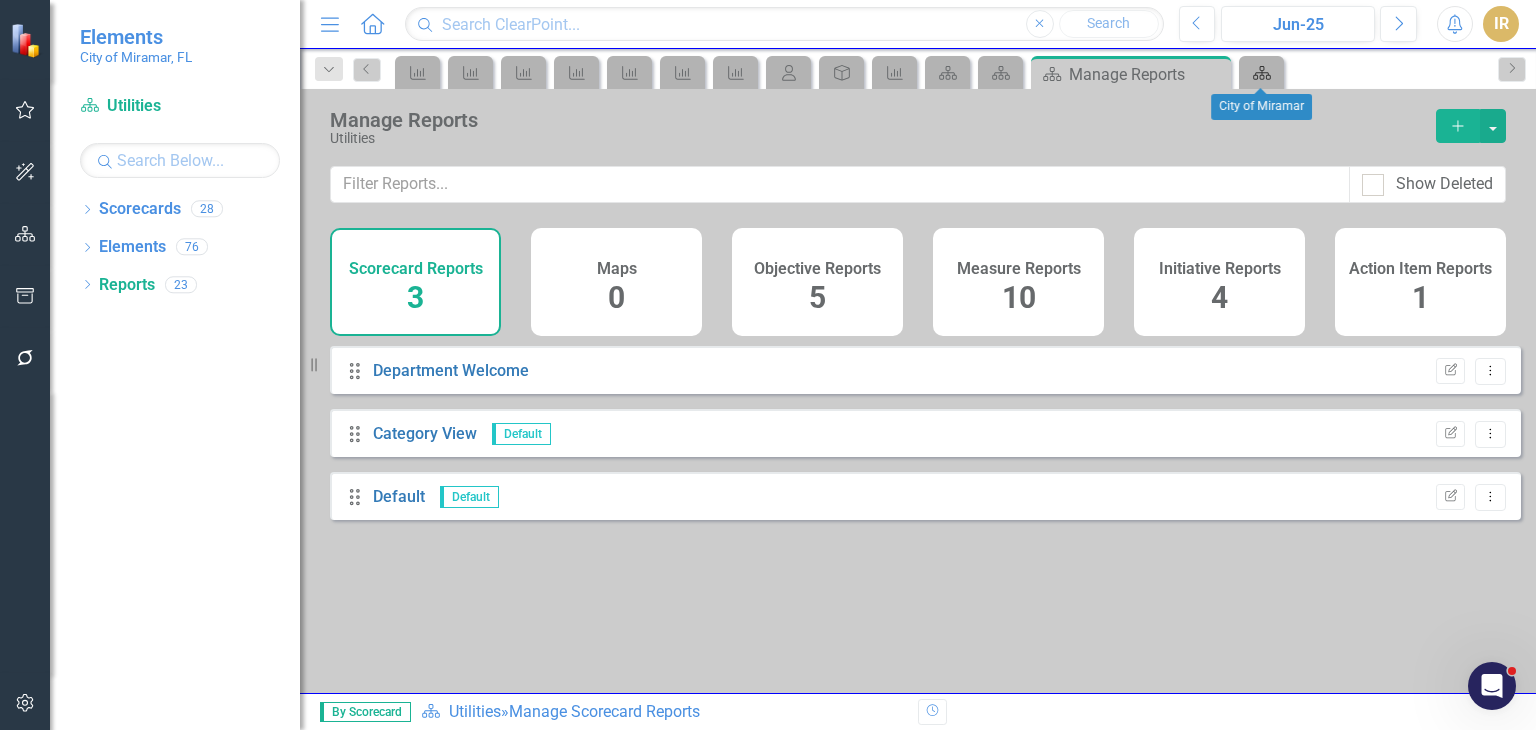 click on "Scorecard" at bounding box center (1262, 73) 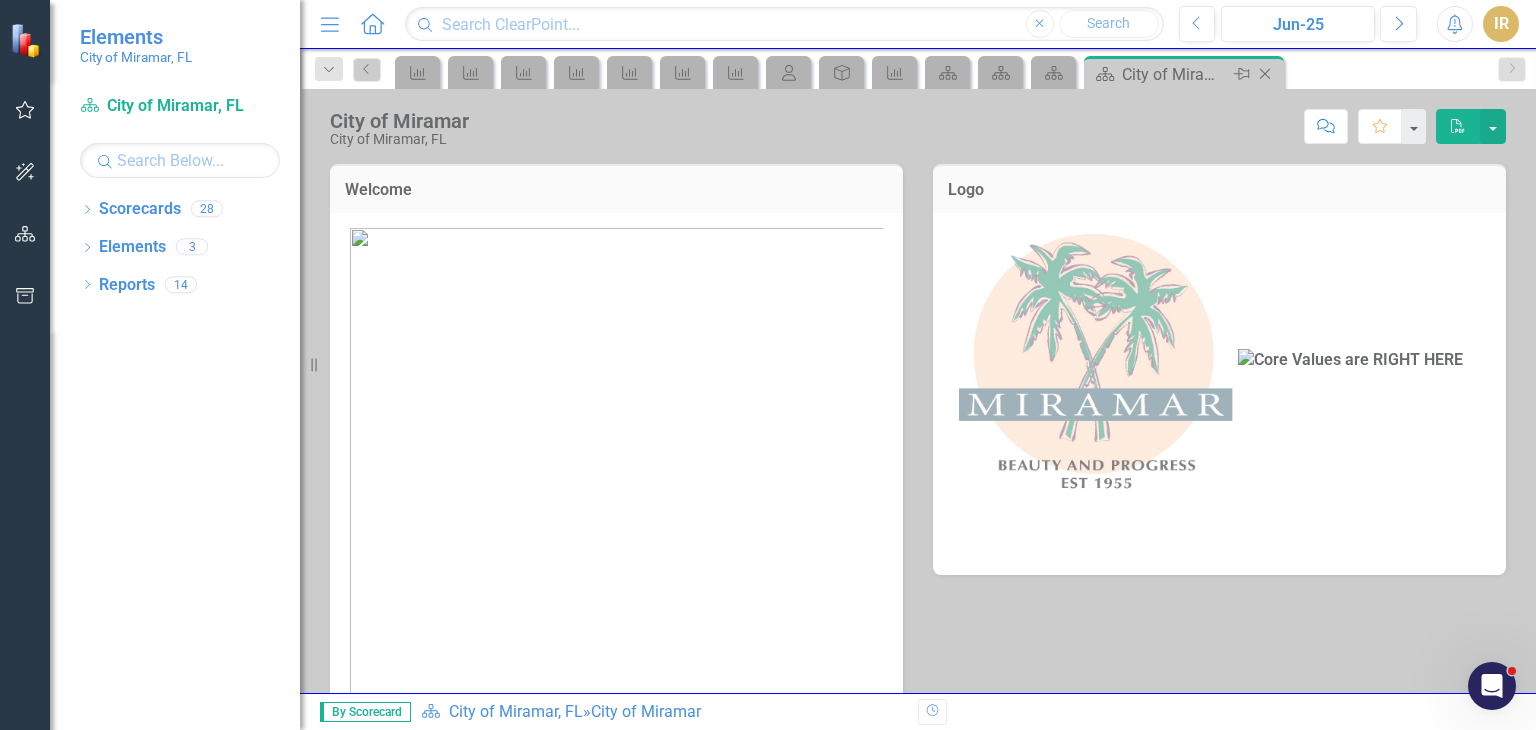 click at bounding box center [1105, 74] 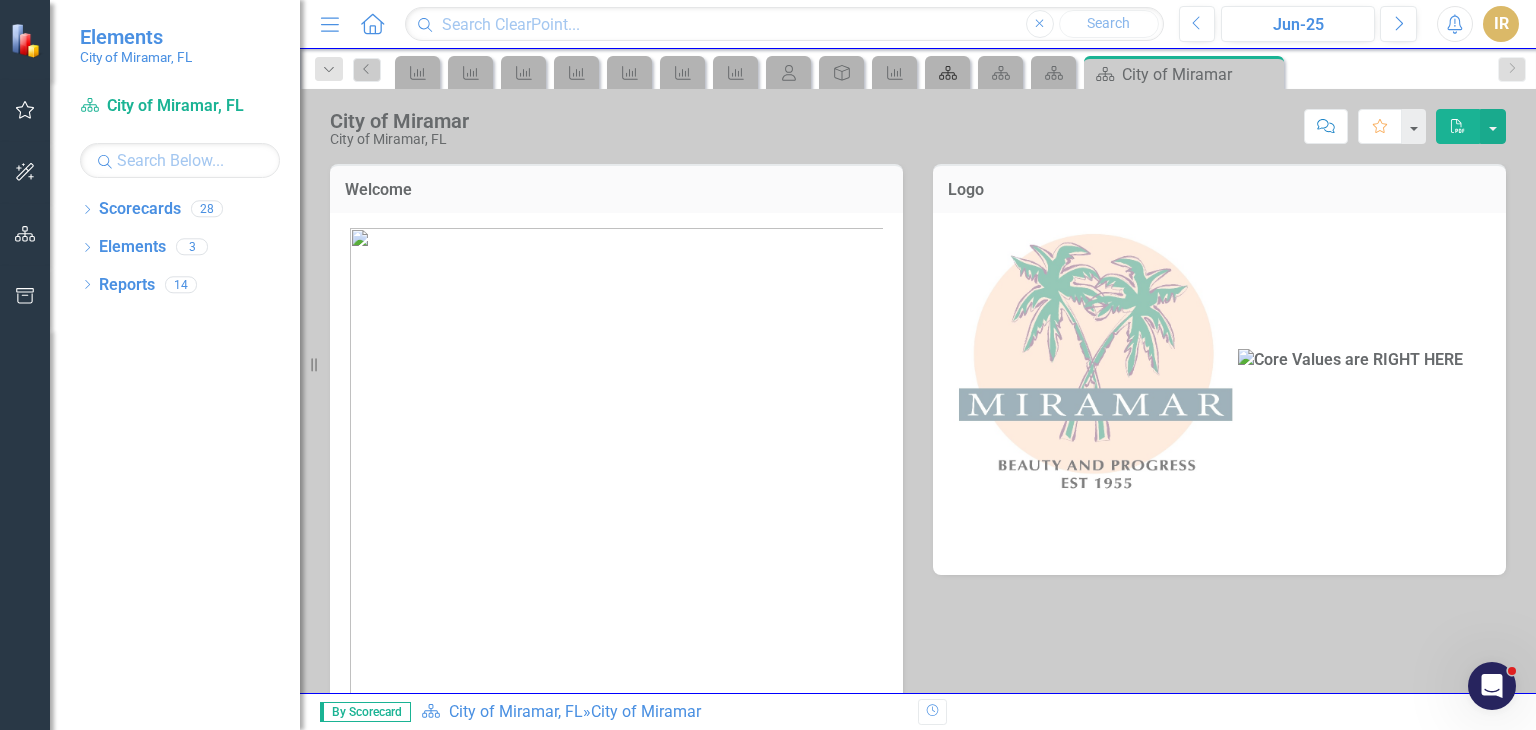 click on "Scorecard" at bounding box center [948, 73] 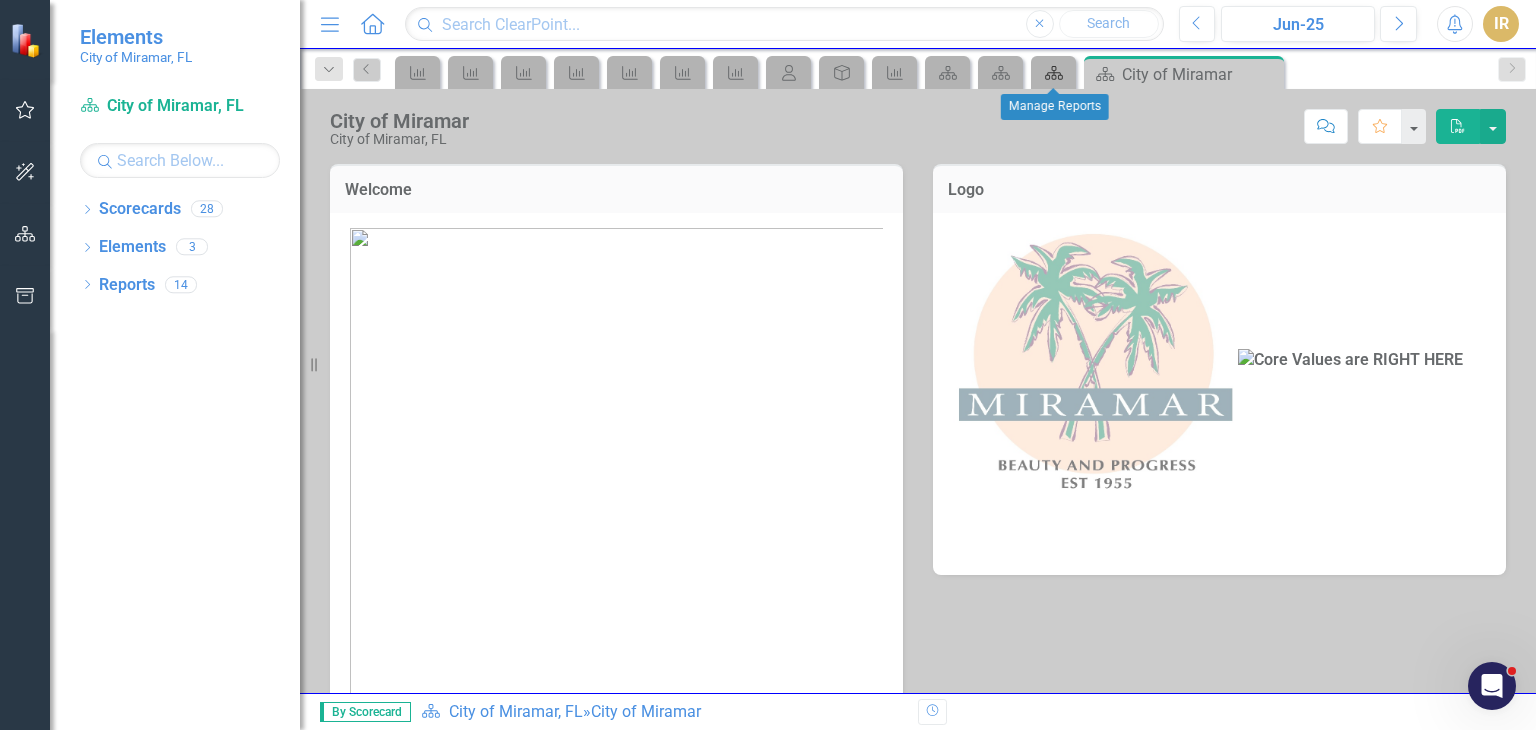 click on "Scorecard" at bounding box center [1054, 73] 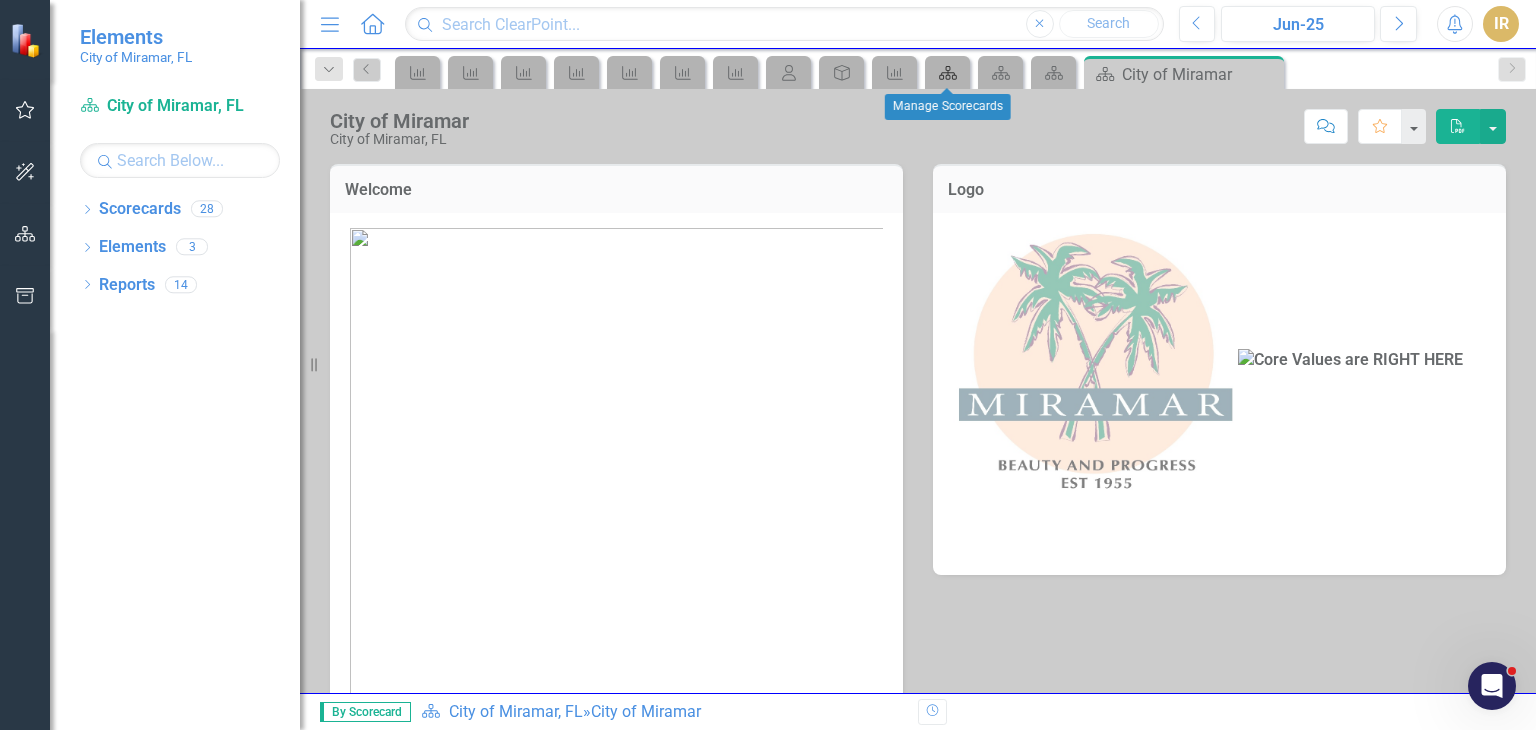 click on "Scorecard" at bounding box center (948, 73) 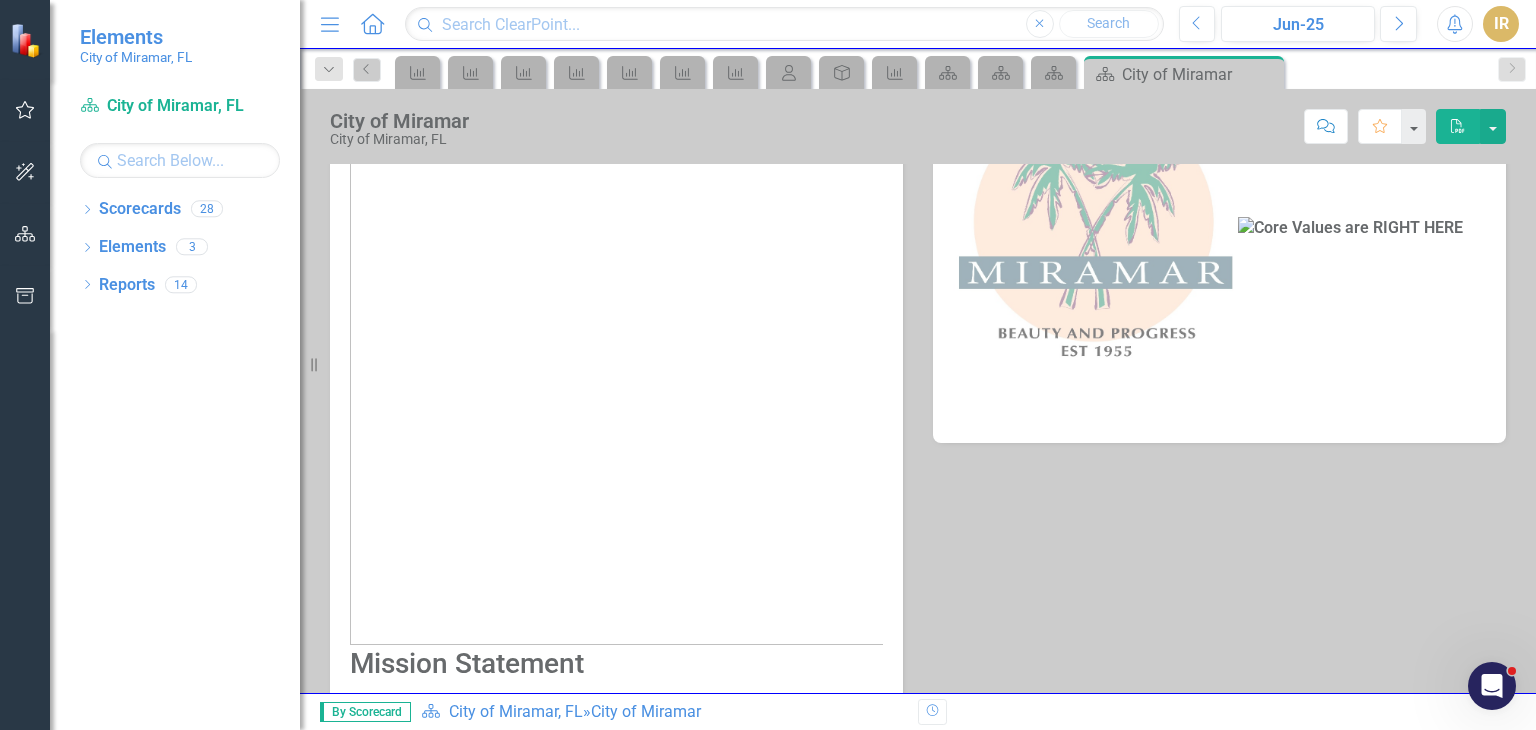 scroll, scrollTop: 447, scrollLeft: 0, axis: vertical 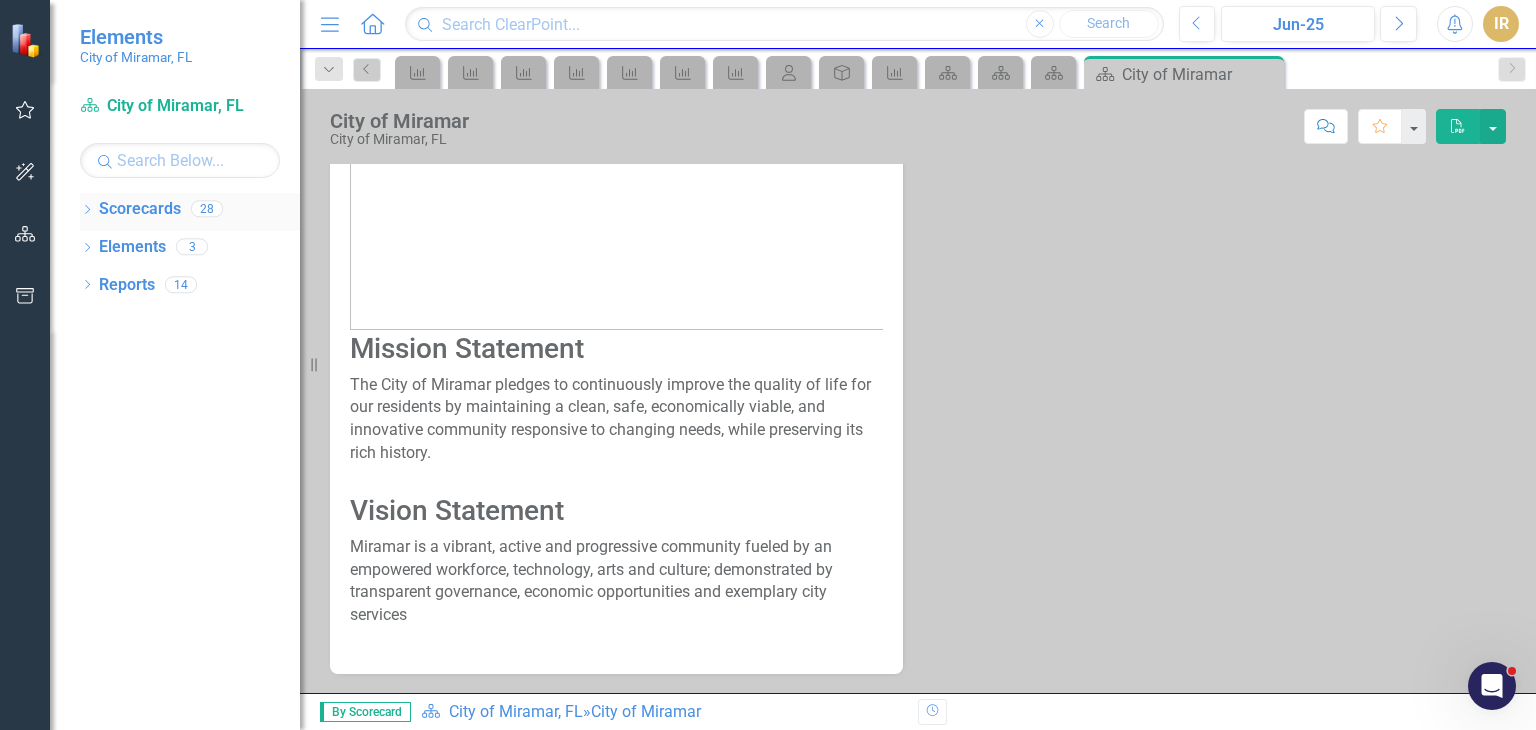 click on "Scorecards" at bounding box center (140, 209) 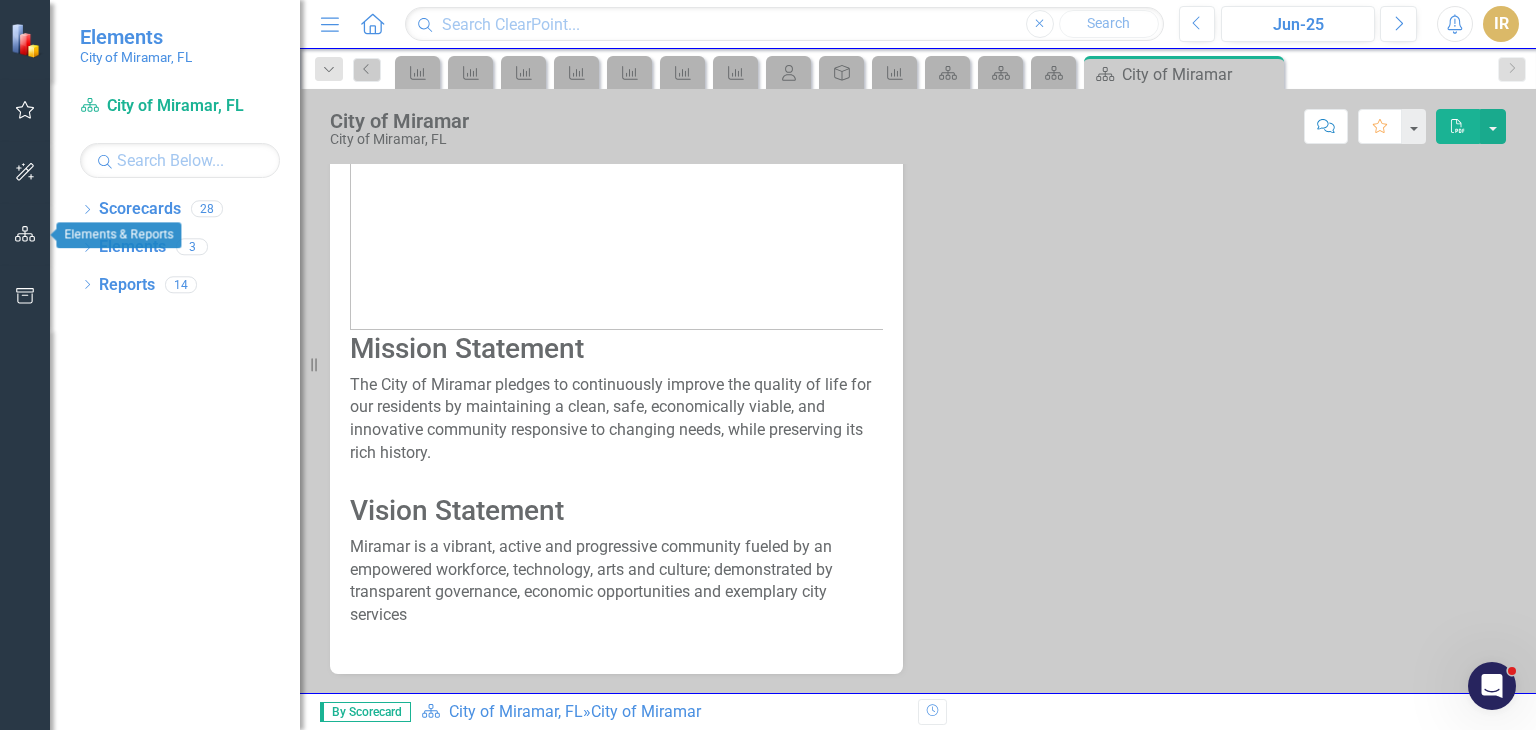 click at bounding box center [25, 234] 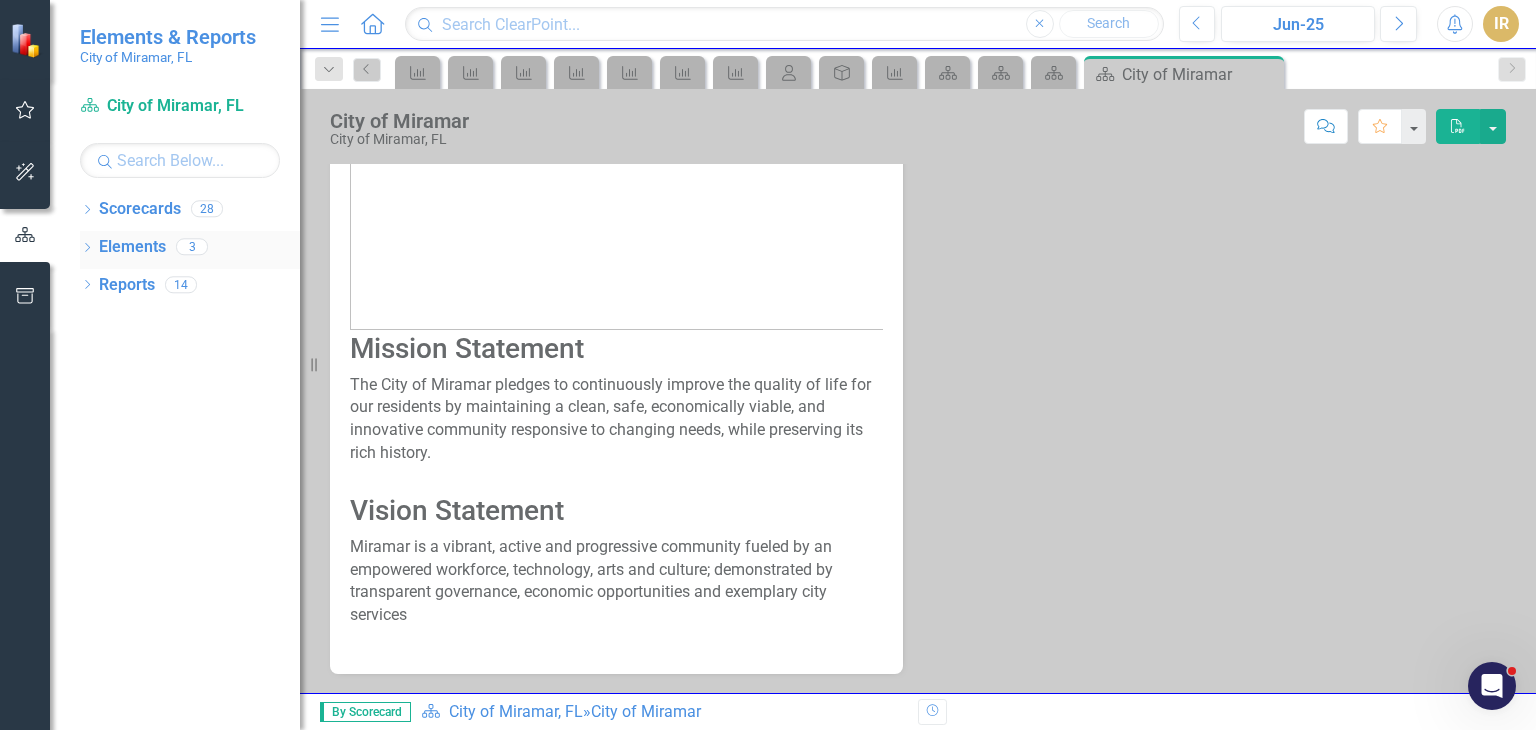 click on "Elements" at bounding box center (132, 247) 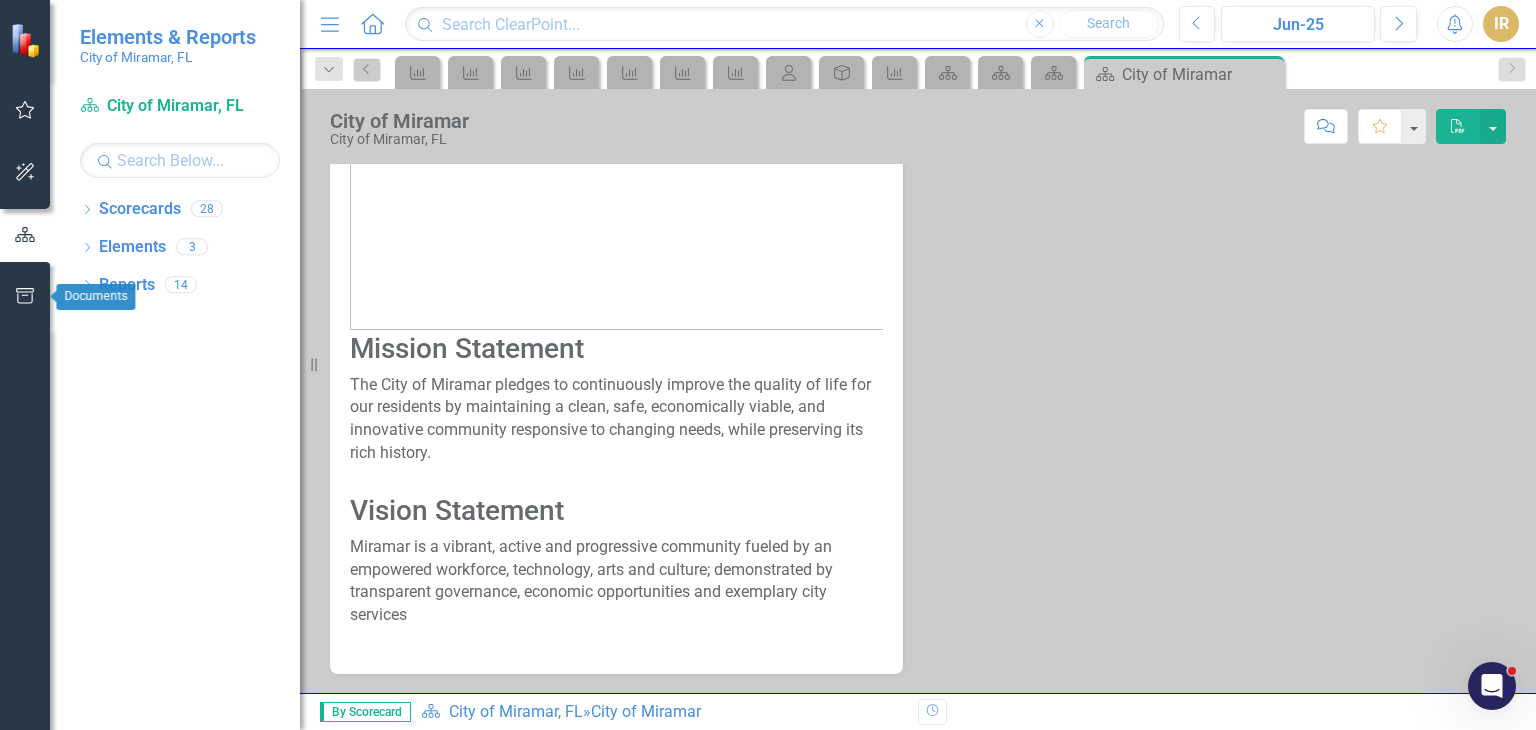 click at bounding box center (25, 296) 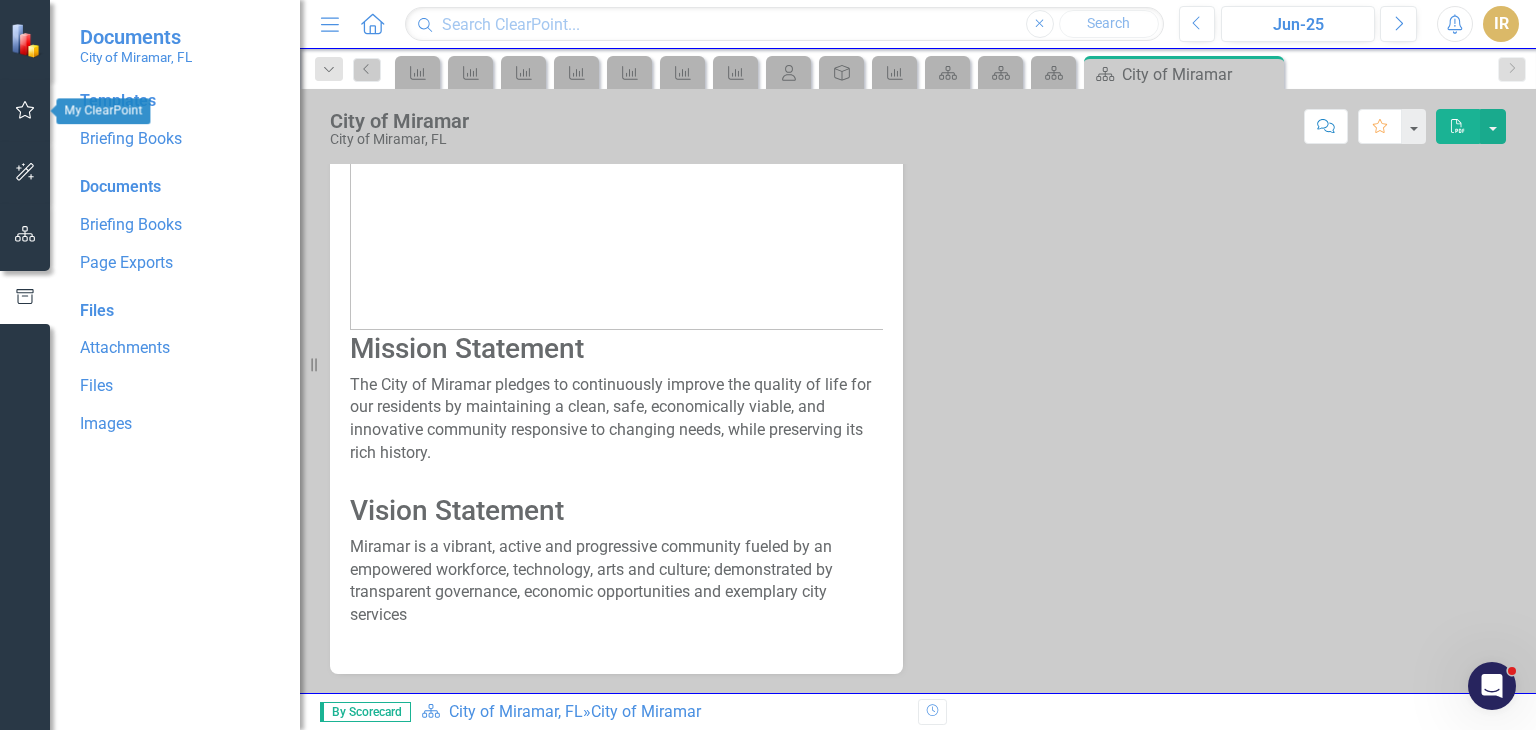 click at bounding box center [25, 110] 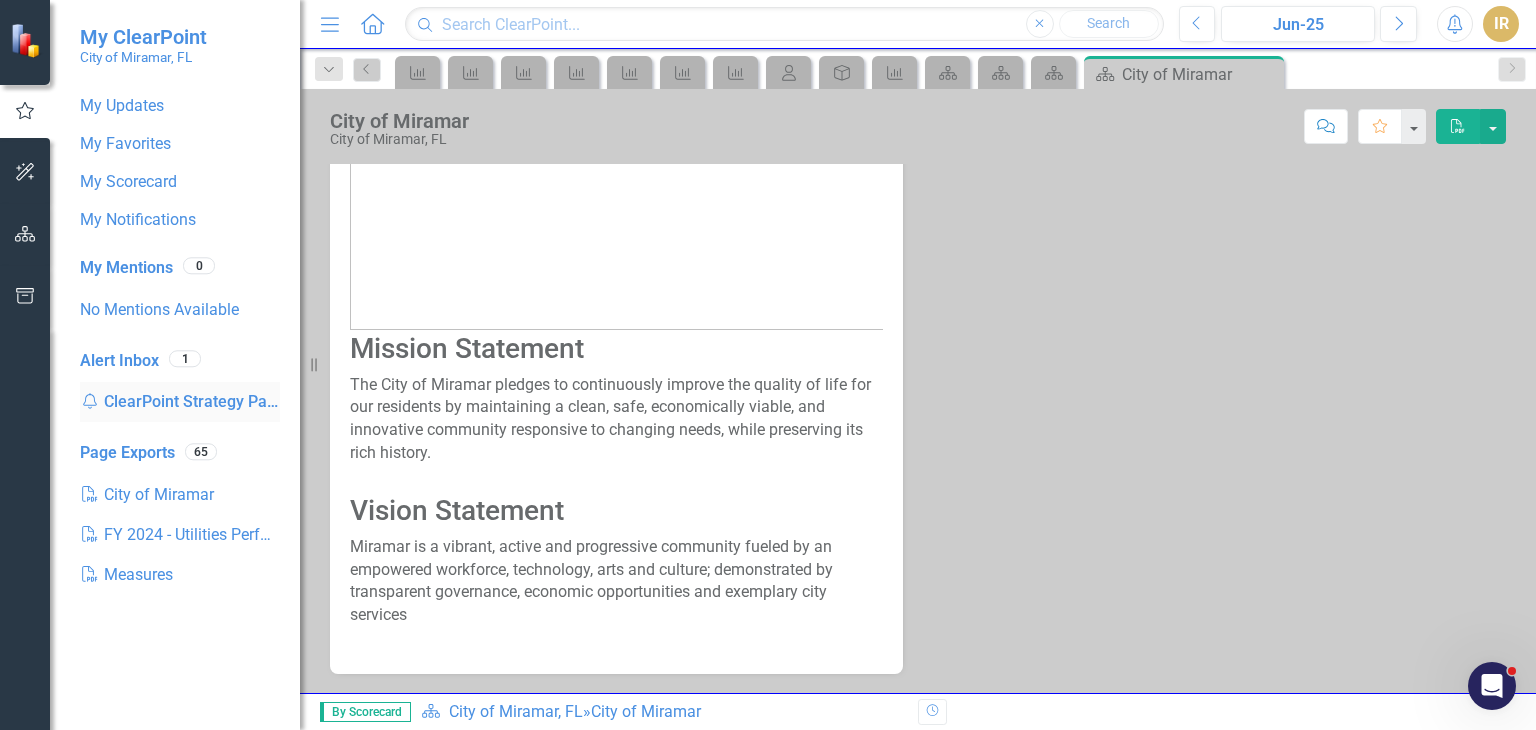 click on "Notification   ClearPoint Strategy Password Reset" at bounding box center [180, 402] 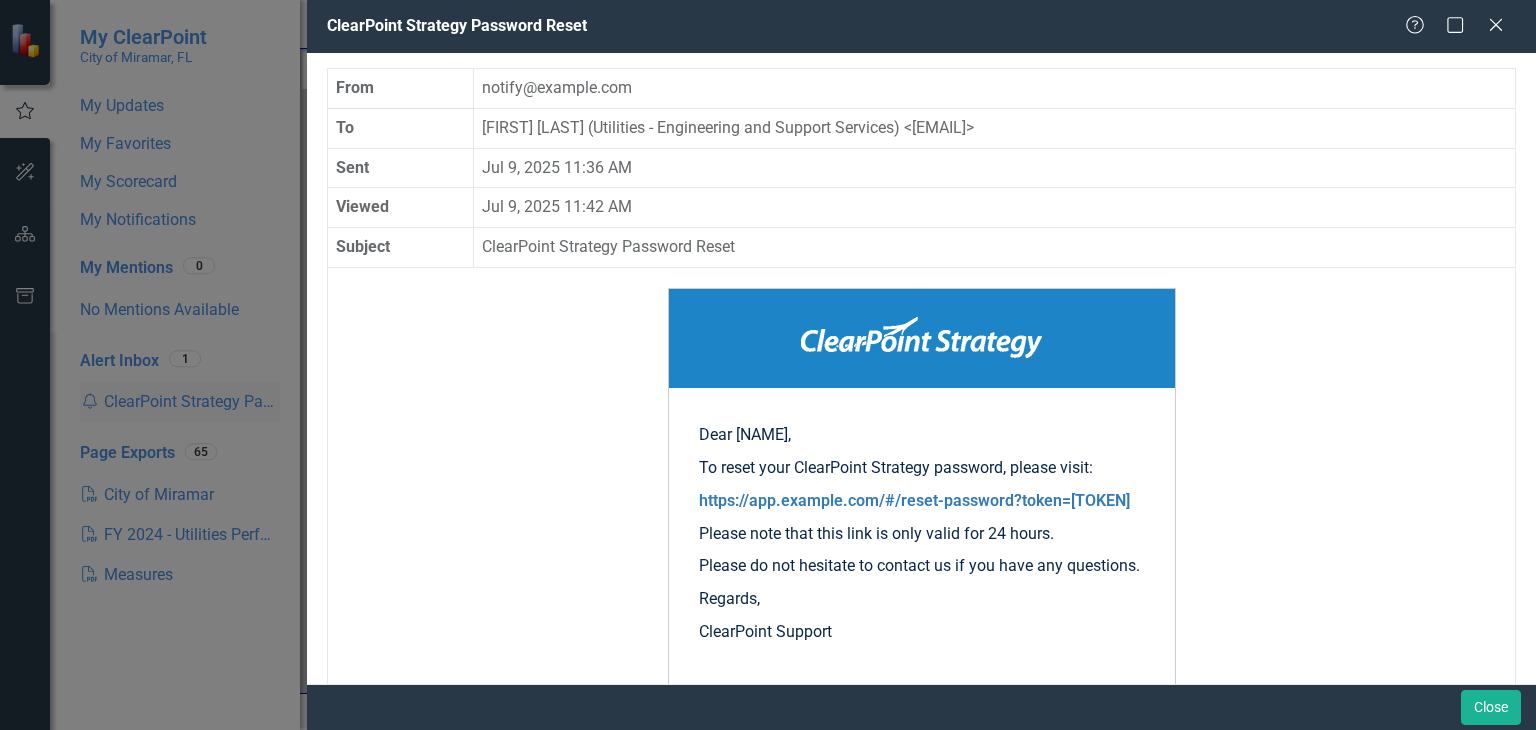 click on "ClearPoint Strategy Password Reset Help Maximize Close From notify@clearpointstrategy.com To [FIRST] [LAST] (Utilities - Engineering and Support Services)     <[EMAIL]> Sent Jul 9, 2025 11:36 AM Viewed Jul 9, 2025 11:42 AM Subject ClearPoint Strategy Password Reset
Dear [FIRST], To reset your ClearPoint Strategy password, please visit:
https://app.clearpointstrategy.com/#/reset-password?token=4E25E1C4-4CB2-4A21-B17B9855D5D6AB2A
Please note that this link is only valid for 24 hours. Please do not hesitate to contact us if you have any questions.
Regards,
ClearPoint Support
ClearPoint Strategy
support@clearpointstrategy.com  |
(866) 568-0590 |
www.clearpointstrategy.com" at bounding box center [768, 365] 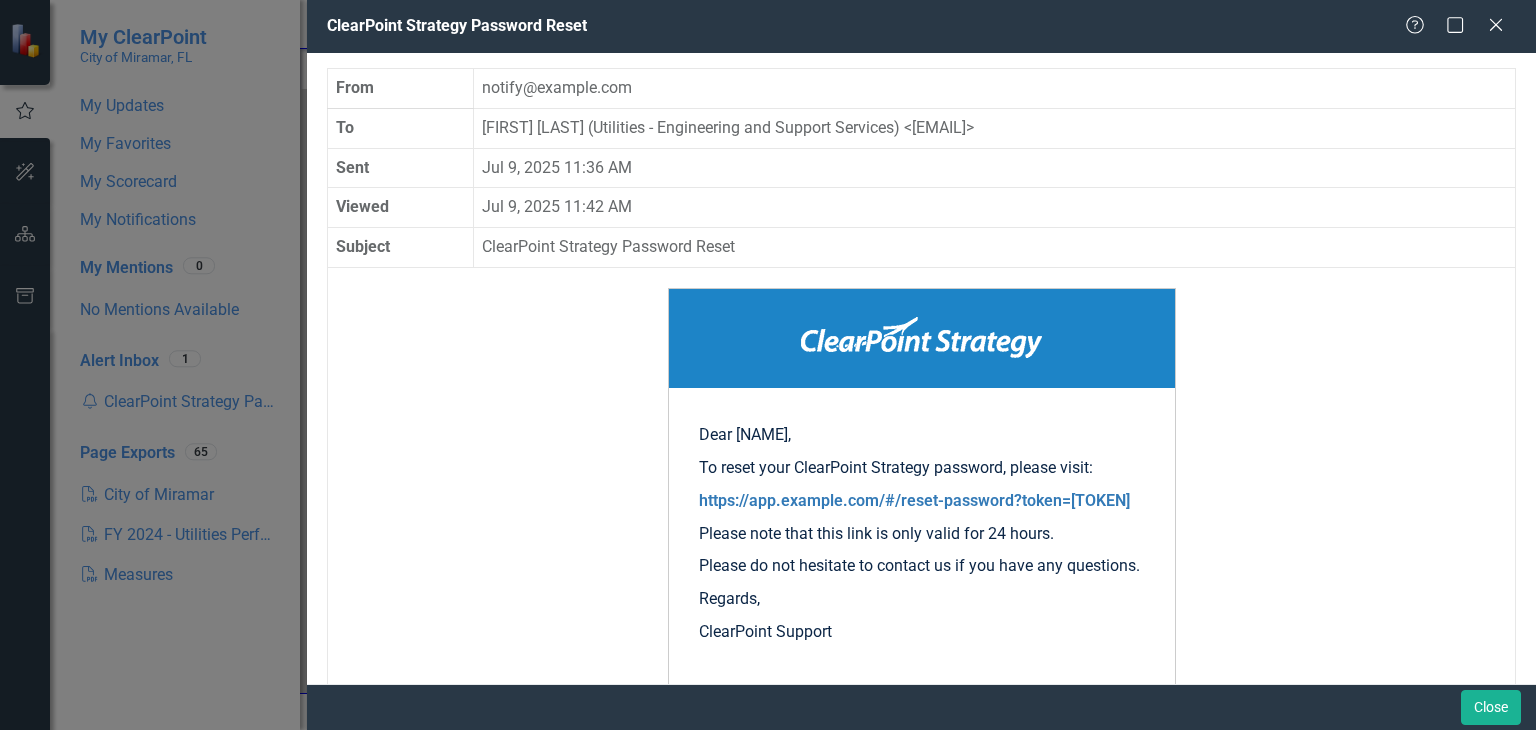click on "ClearPoint Strategy Password Reset Help Maximize Close From notify@clearpointstrategy.com To [FIRST] [LAST] (Utilities - Engineering and Support Services)     <[EMAIL]> Sent Jul 9, 2025 11:36 AM Viewed Jul 9, 2025 11:42 AM Subject ClearPoint Strategy Password Reset
Dear [FIRST], To reset your ClearPoint Strategy password, please visit:
https://app.clearpointstrategy.com/#/reset-password?token=4E25E1C4-4CB2-4A21-B17B9855D5D6AB2A
Please note that this link is only valid for 24 hours. Please do not hesitate to contact us if you have any questions.
Regards,
ClearPoint Support
ClearPoint Strategy
support@clearpointstrategy.com  |
(866) 568-0590 |
www.clearpointstrategy.com" at bounding box center (768, 365) 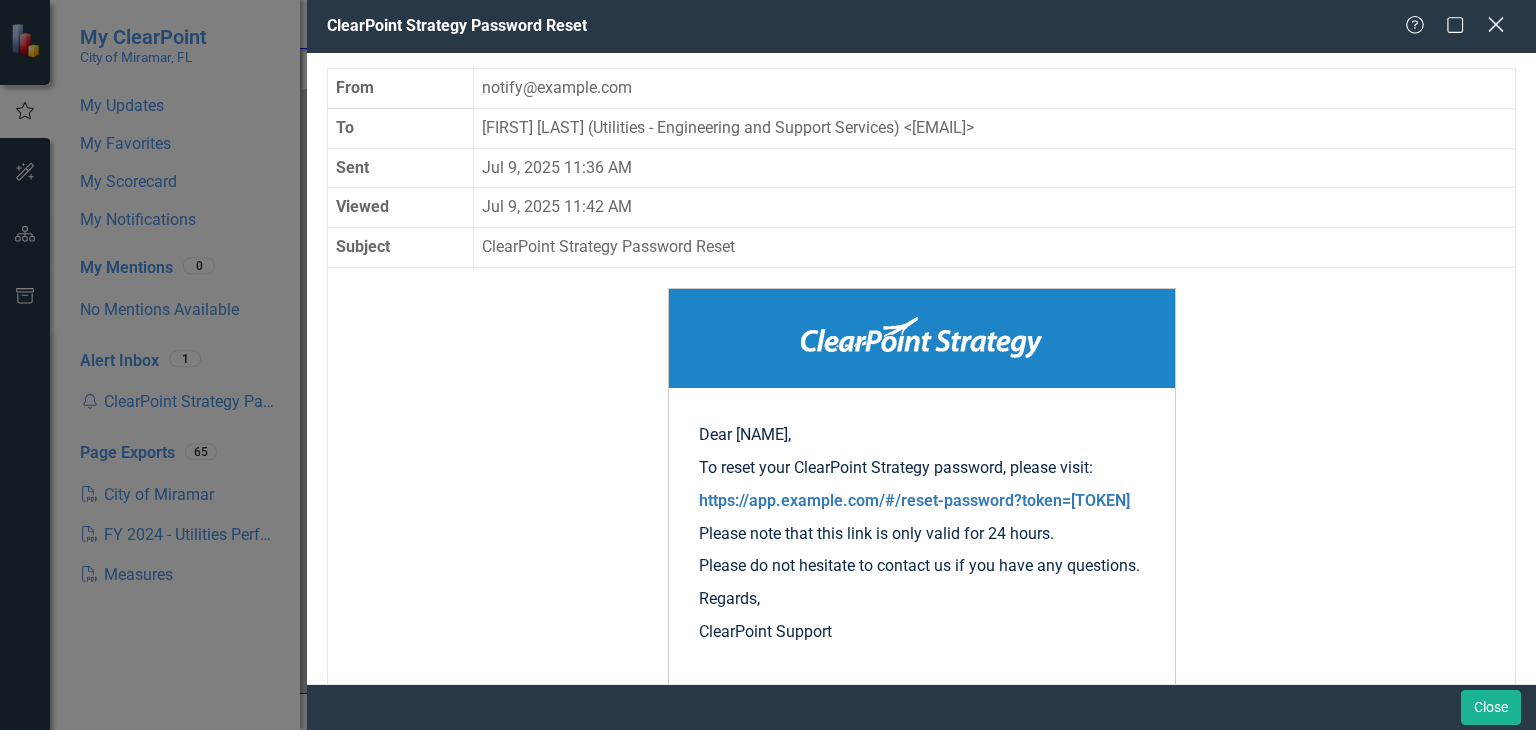 click on "Close" at bounding box center (1495, 24) 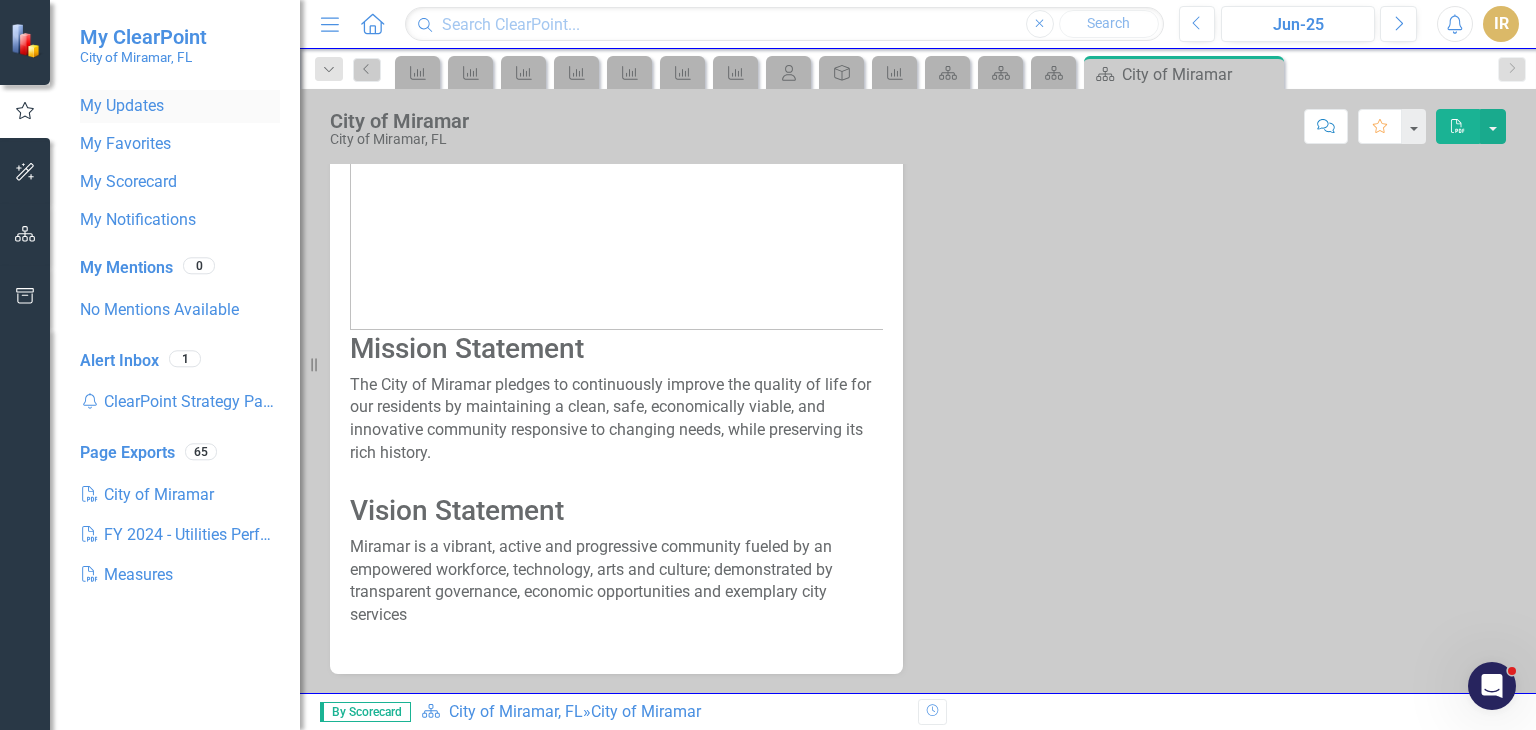 click on "My Updates" at bounding box center (180, 106) 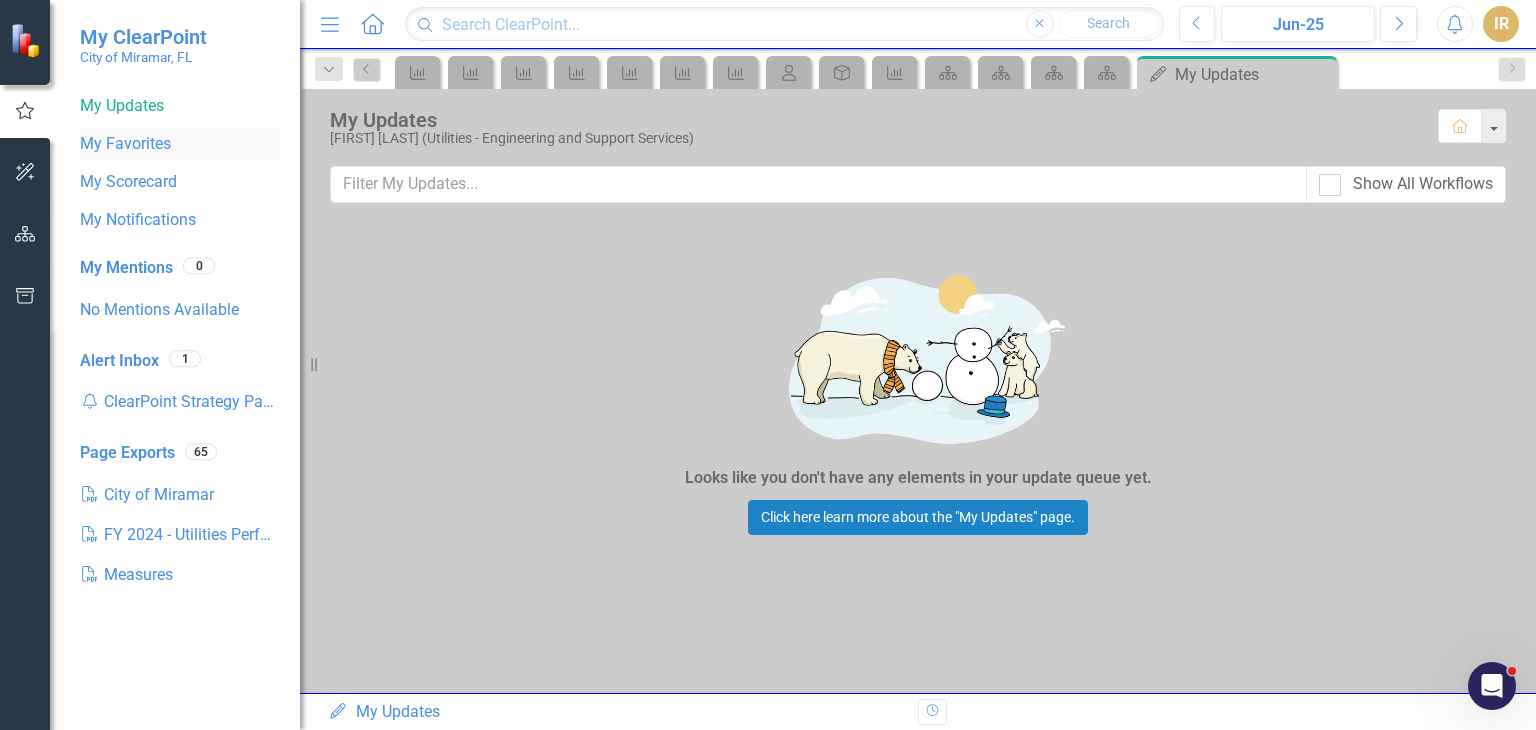 click on "My Favorites" at bounding box center (180, 144) 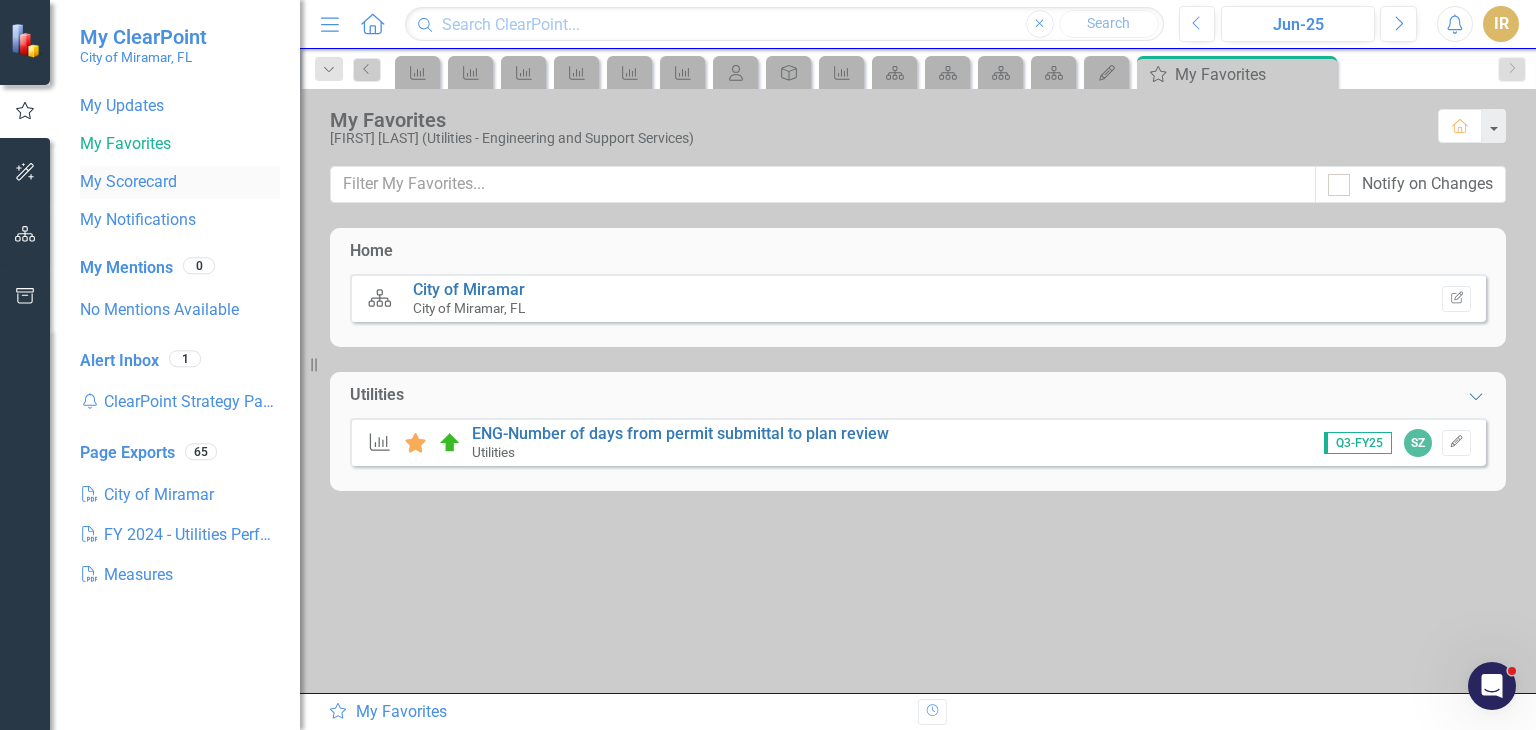 click on "My Scorecard" at bounding box center [180, 182] 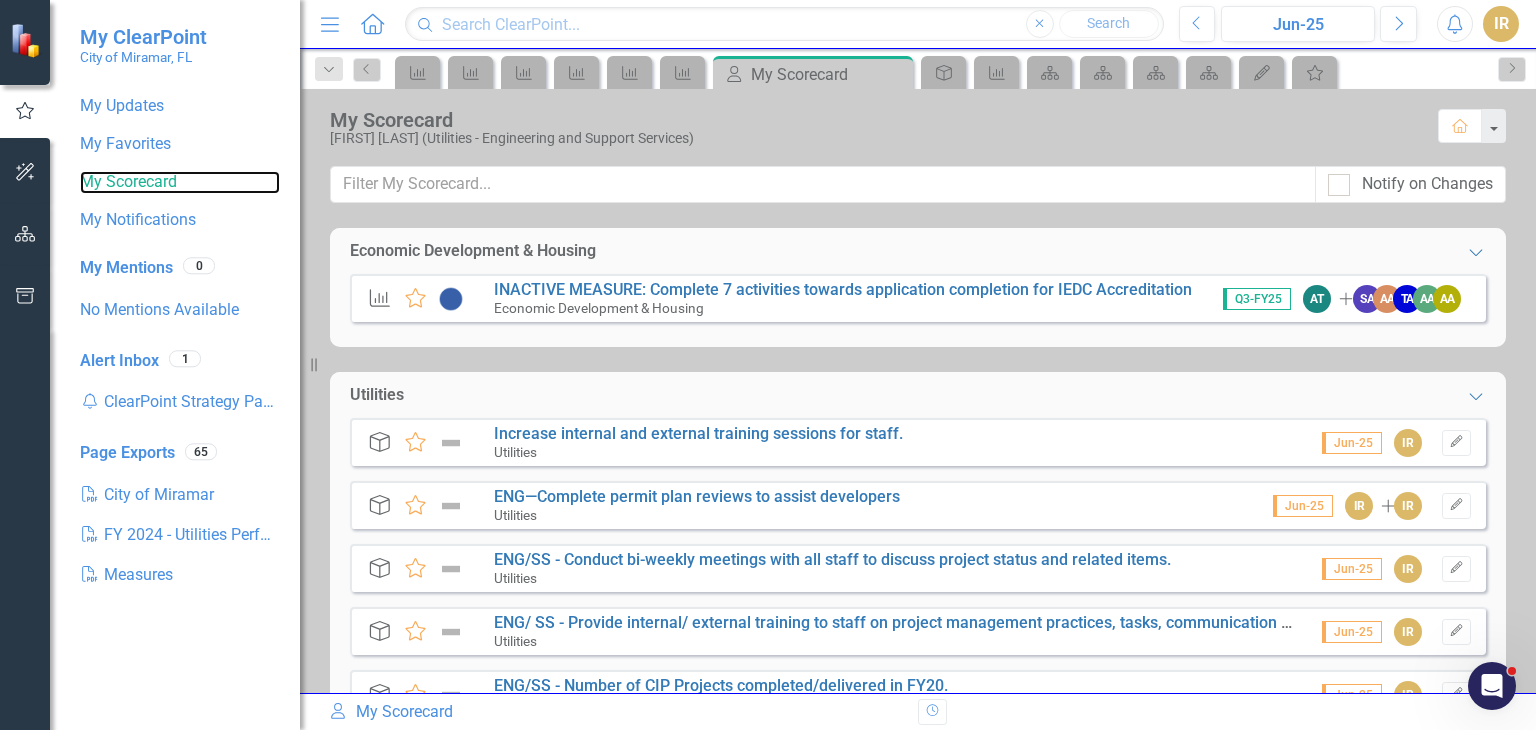 scroll, scrollTop: 74, scrollLeft: 0, axis: vertical 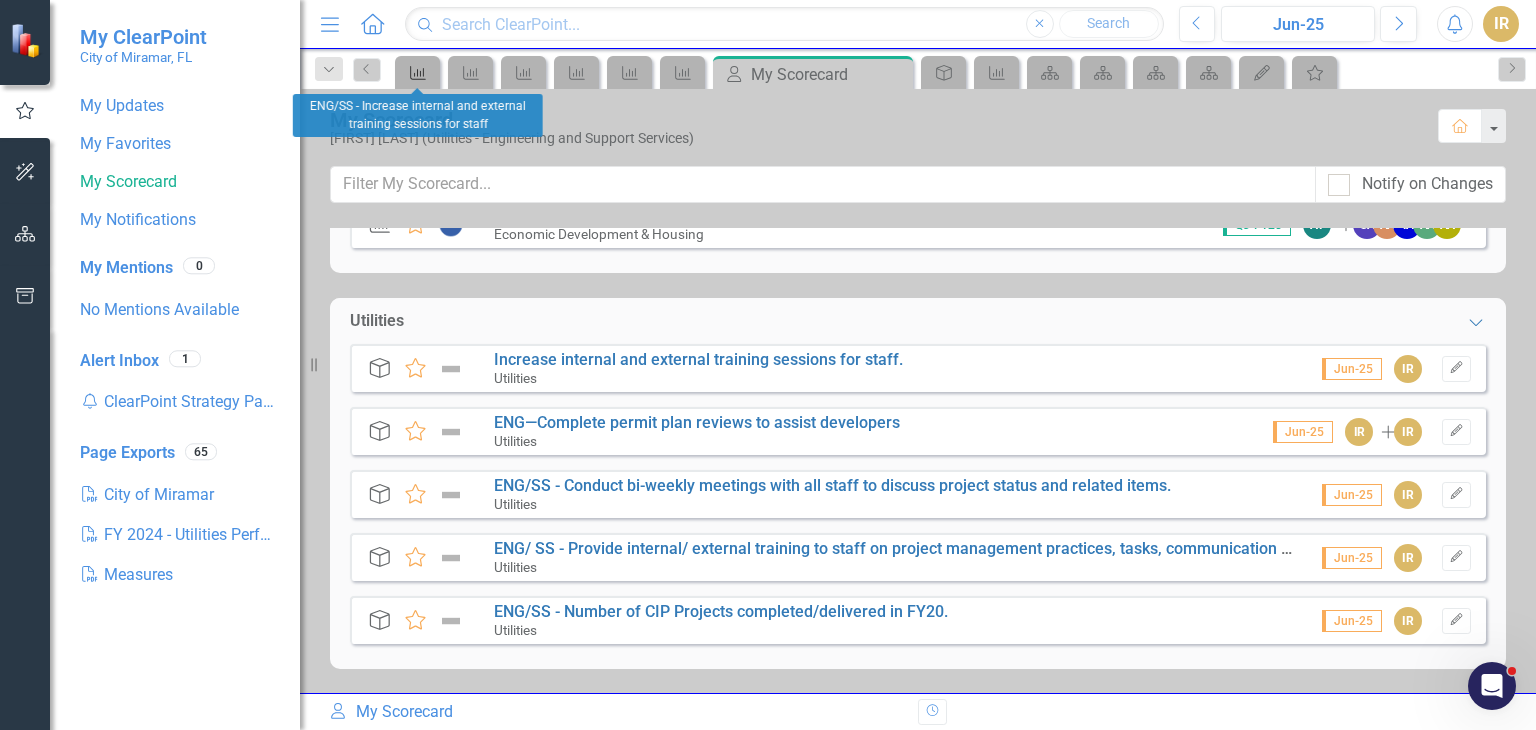 click on "Measure" at bounding box center (418, 73) 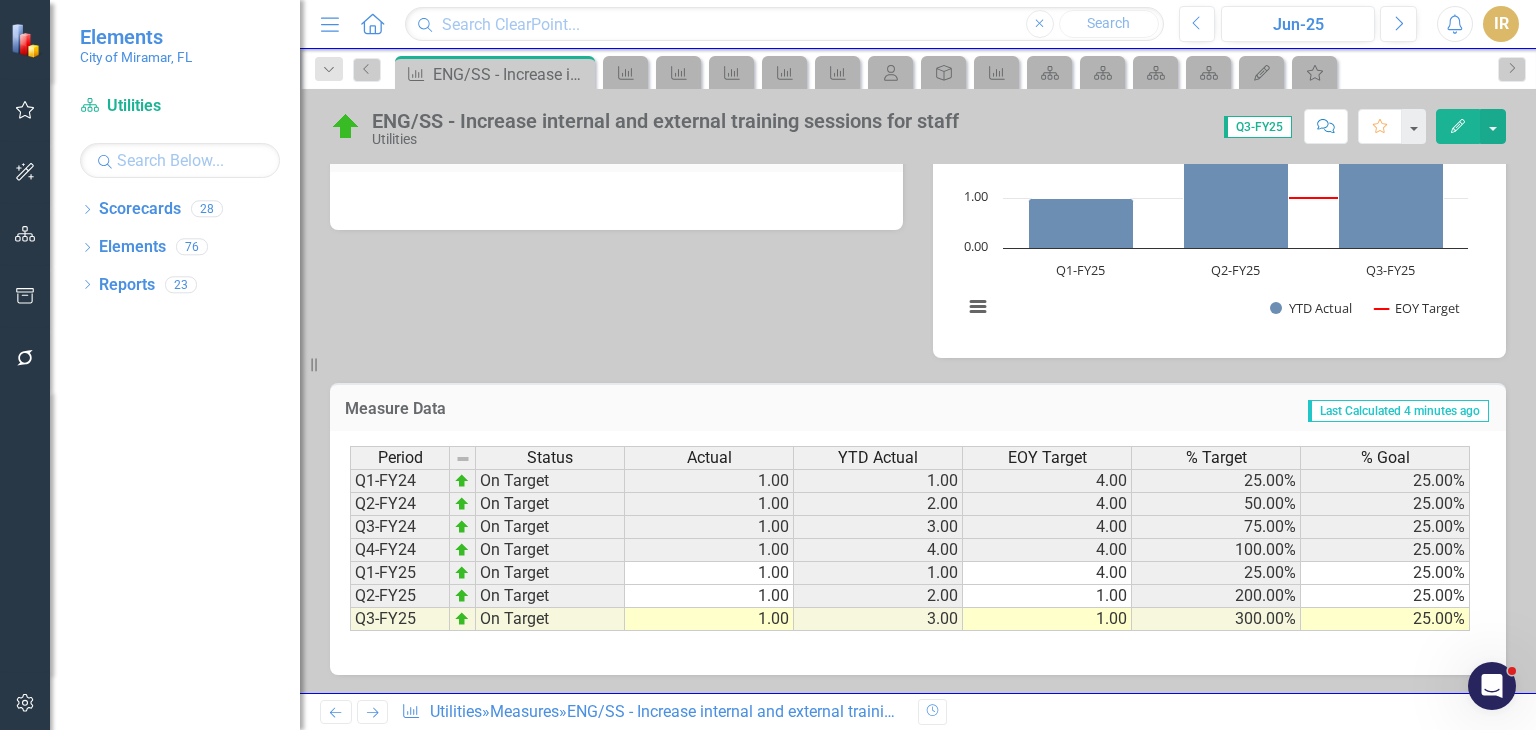 scroll, scrollTop: 0, scrollLeft: 0, axis: both 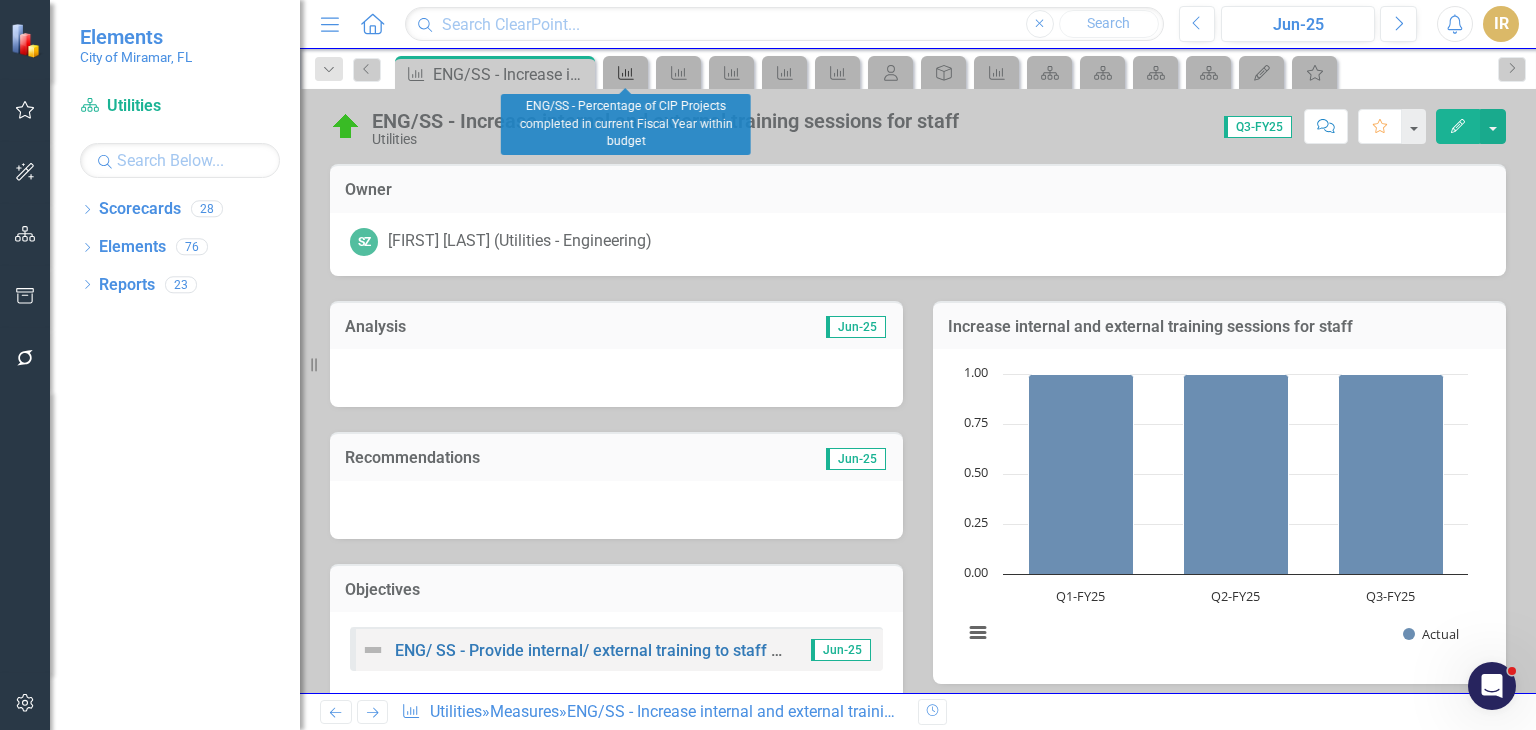 click on "Measure" at bounding box center (626, 73) 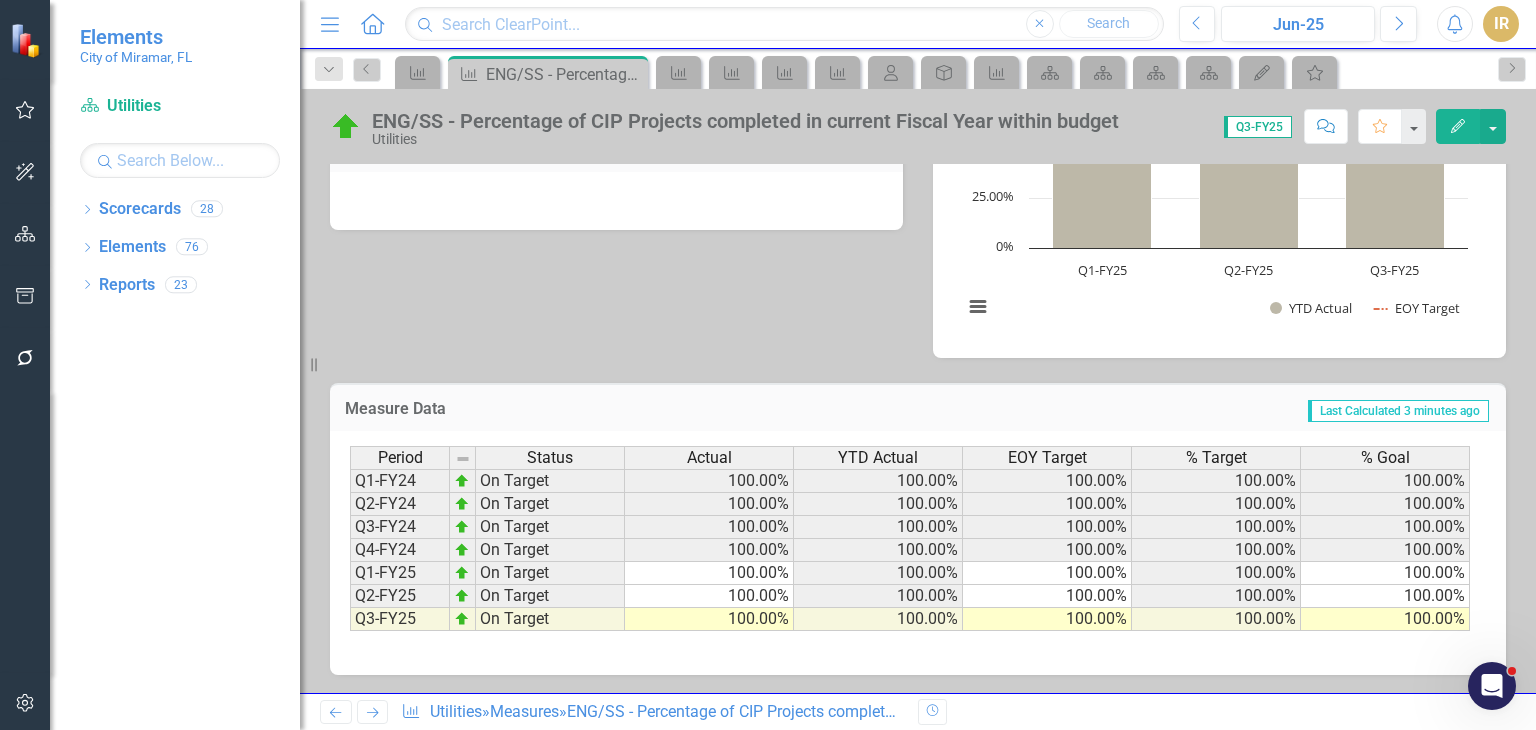 scroll, scrollTop: 0, scrollLeft: 0, axis: both 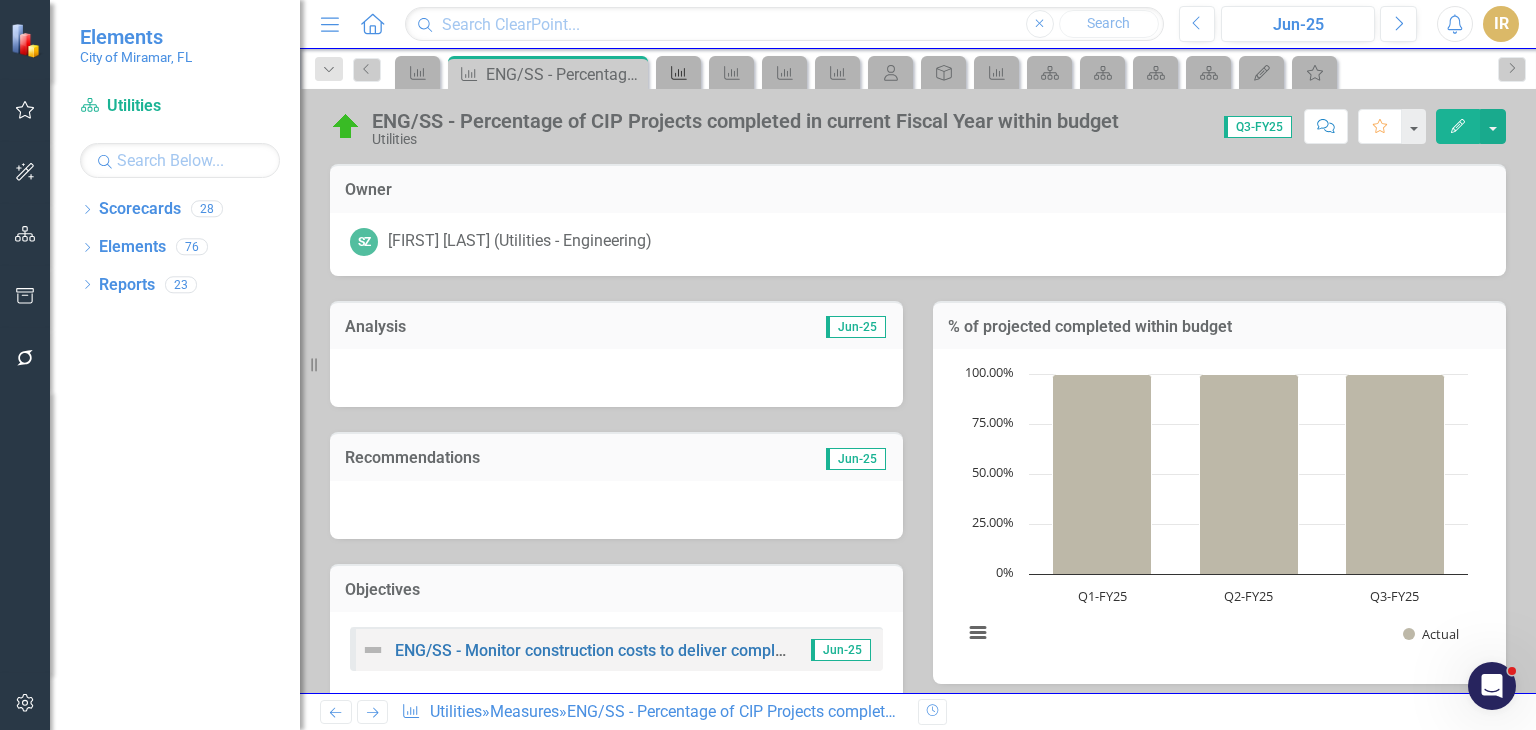 click on "Measure" at bounding box center (678, 72) 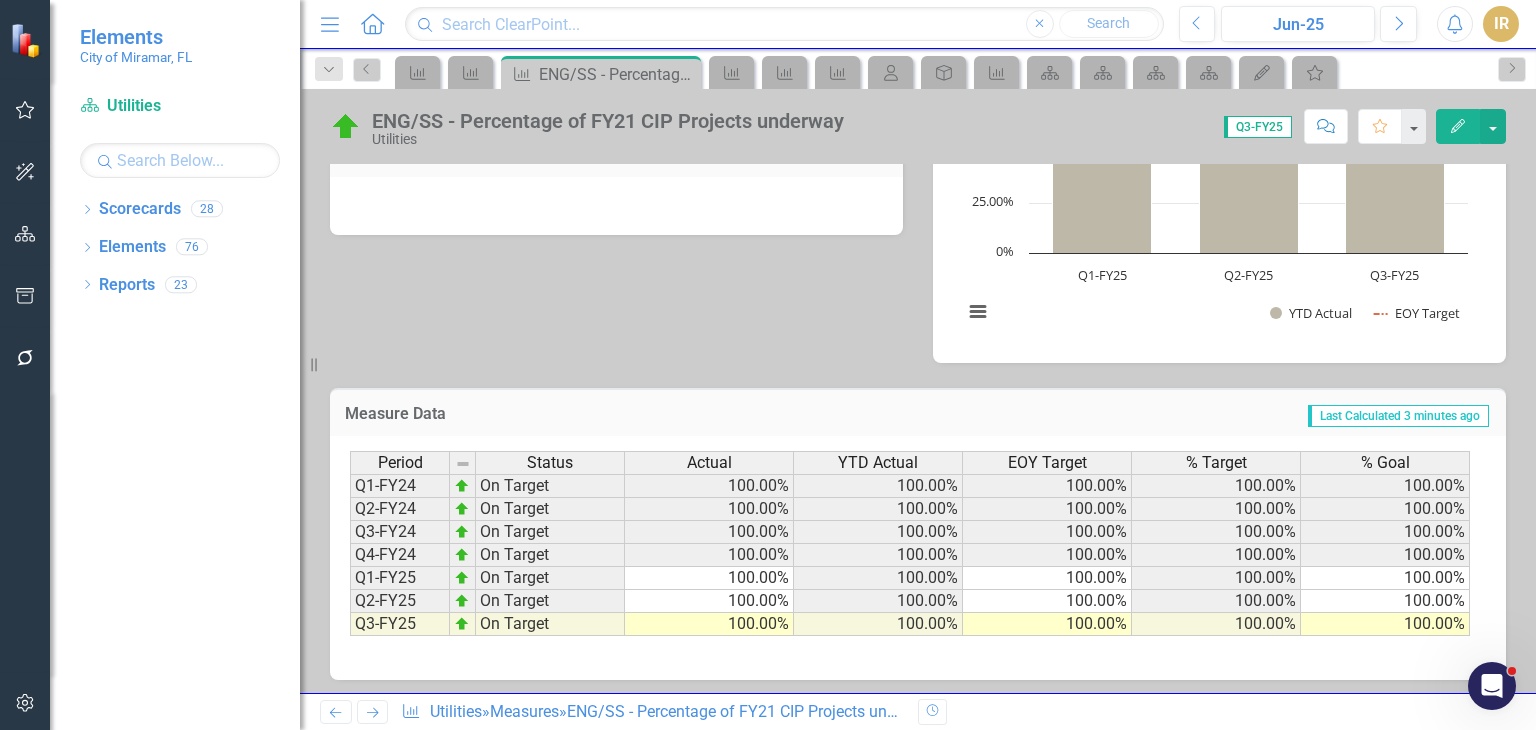 scroll, scrollTop: 735, scrollLeft: 0, axis: vertical 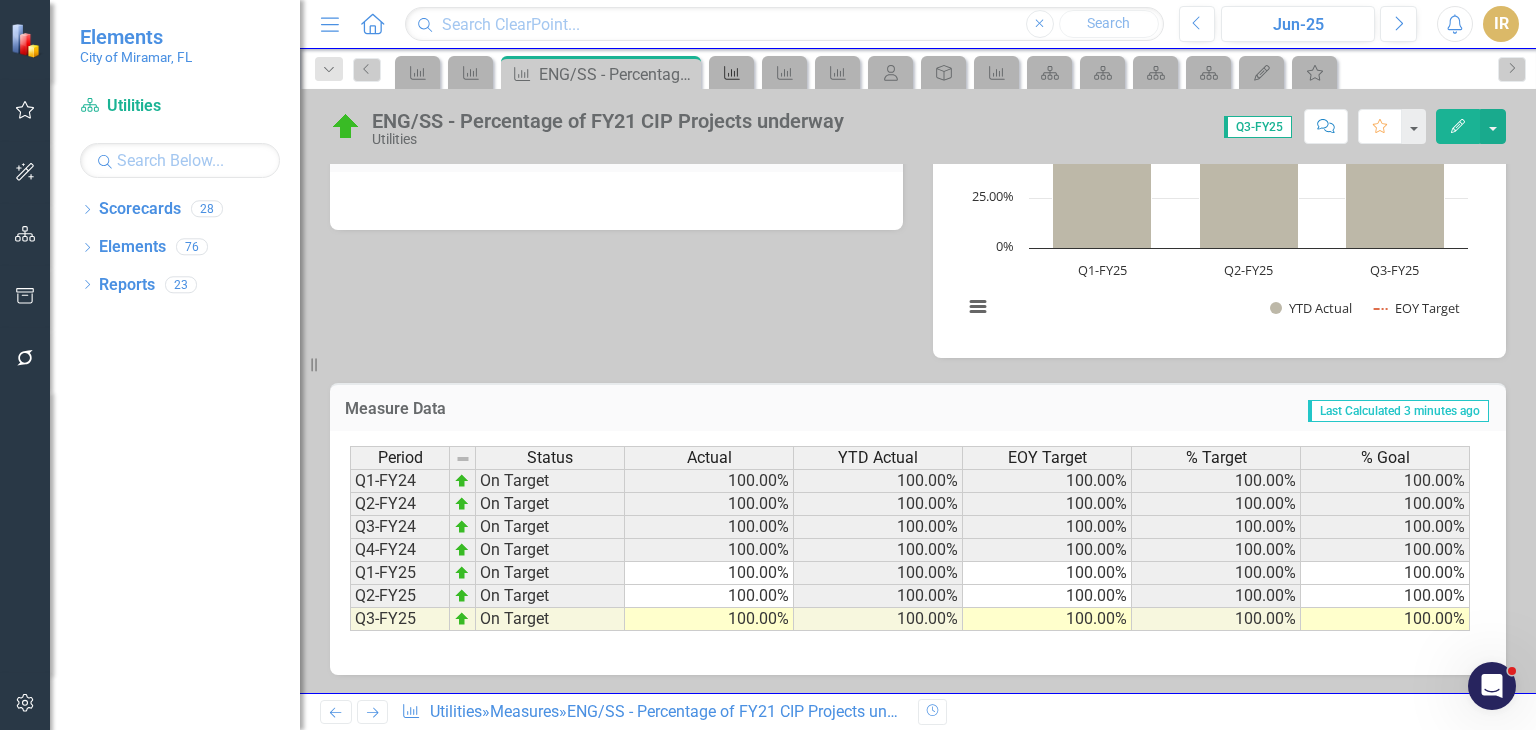 click on "Measure" at bounding box center (732, 73) 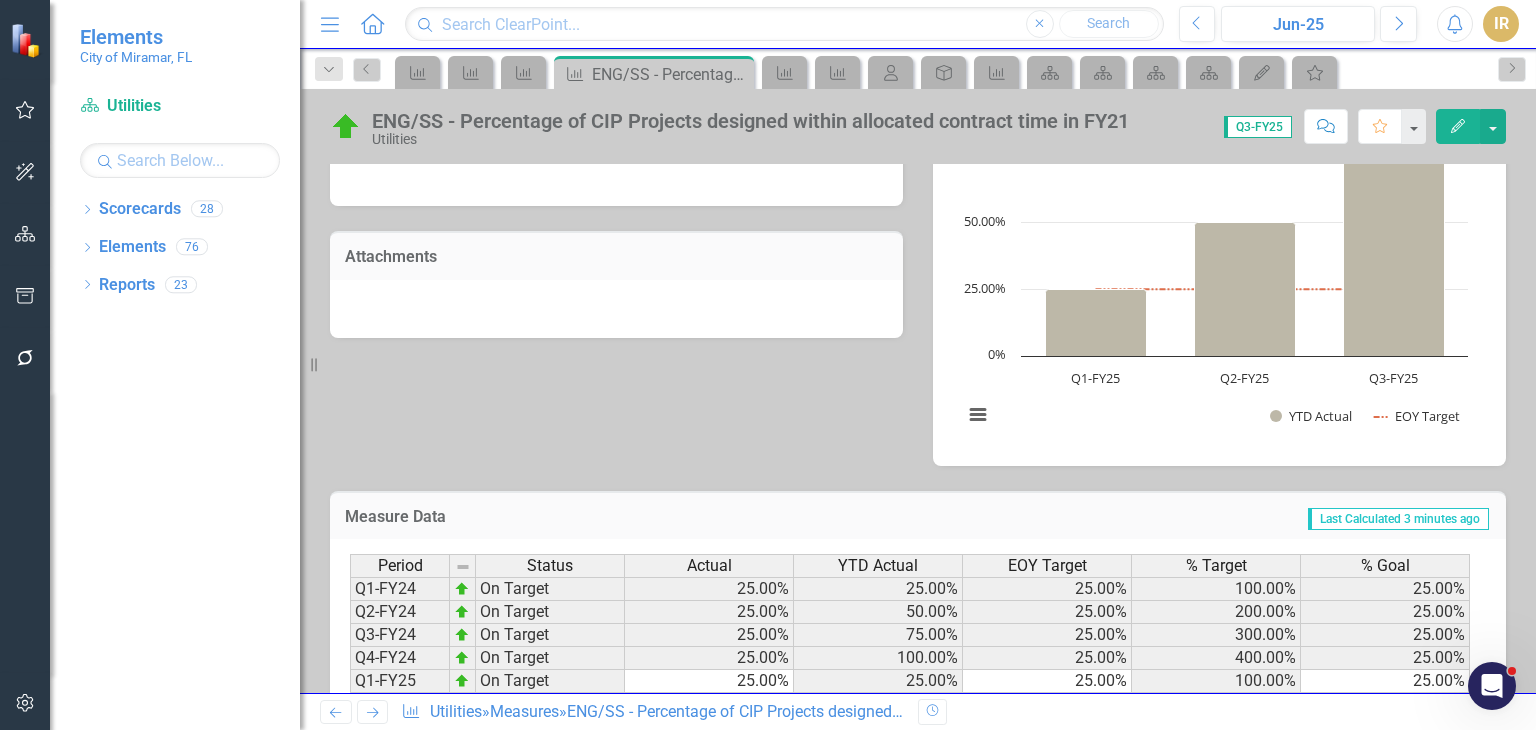 scroll, scrollTop: 0, scrollLeft: 0, axis: both 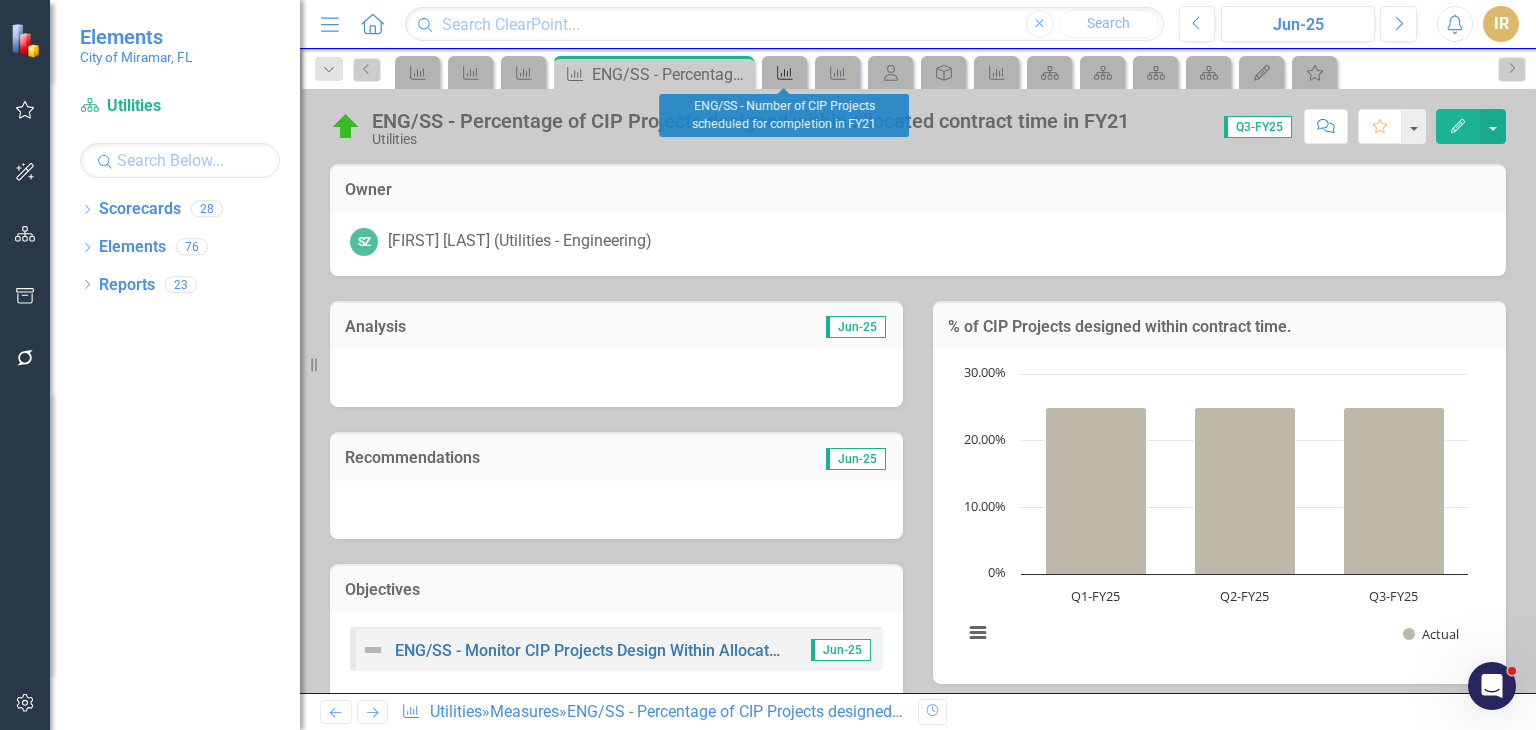 click on "Measure" at bounding box center [785, 73] 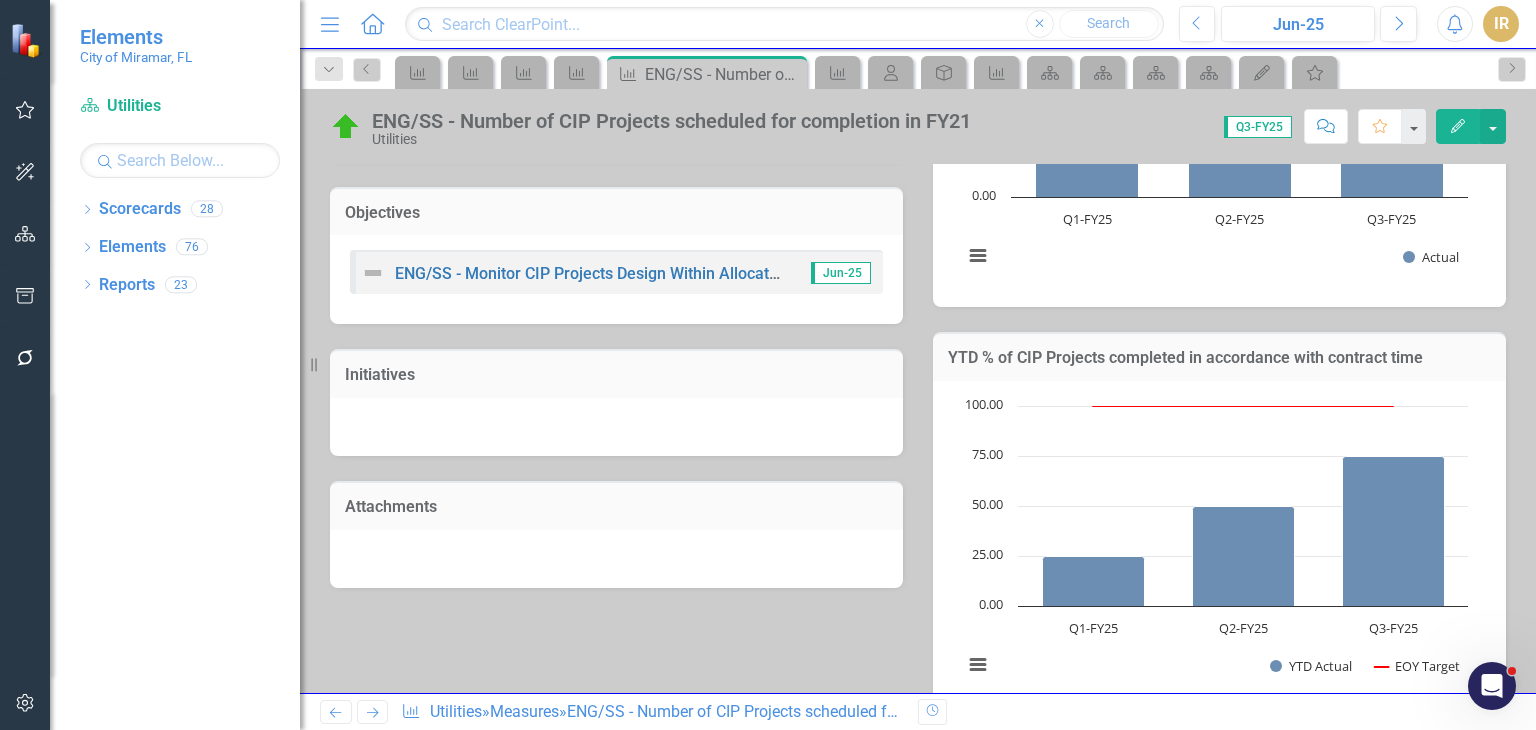 scroll, scrollTop: 0, scrollLeft: 0, axis: both 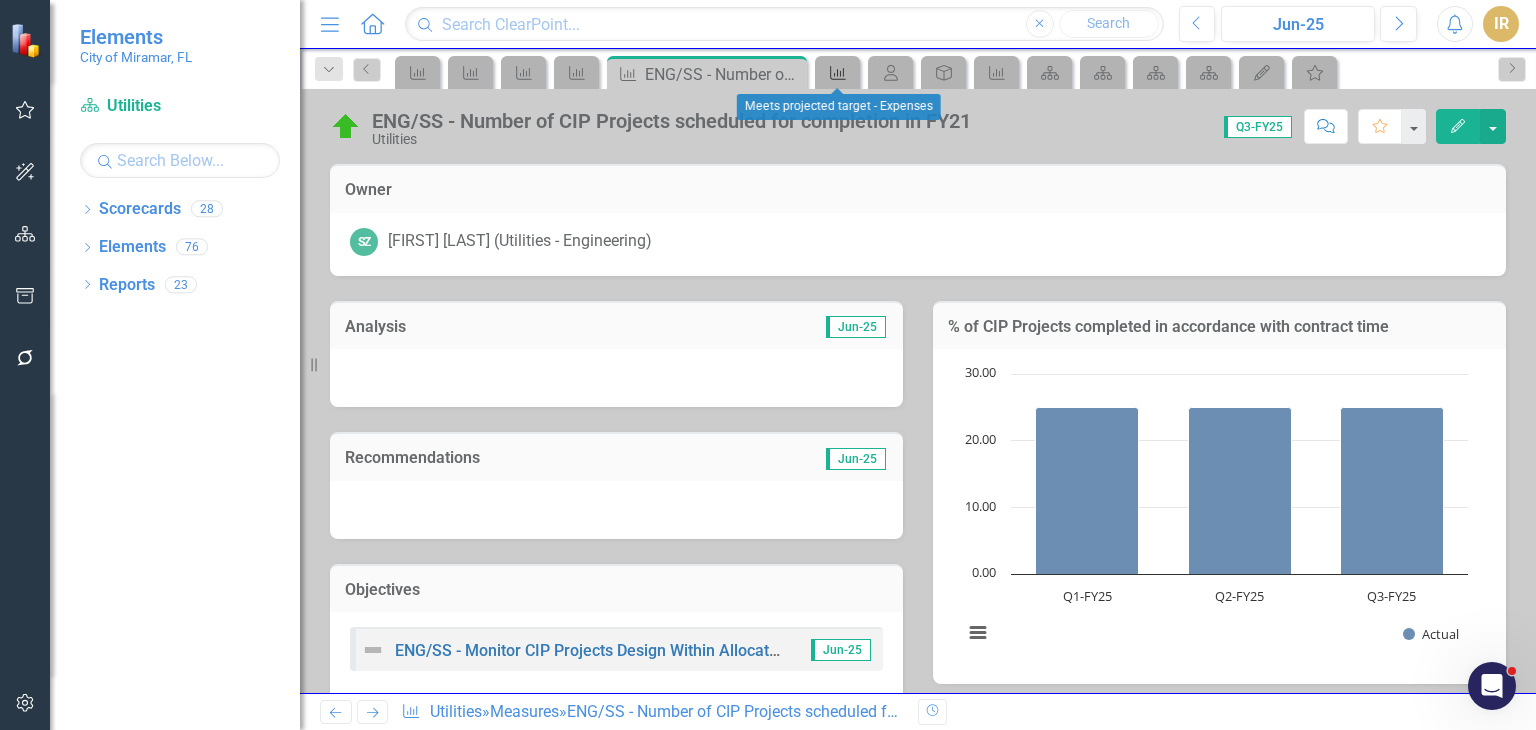 click on "Measure" at bounding box center (838, 73) 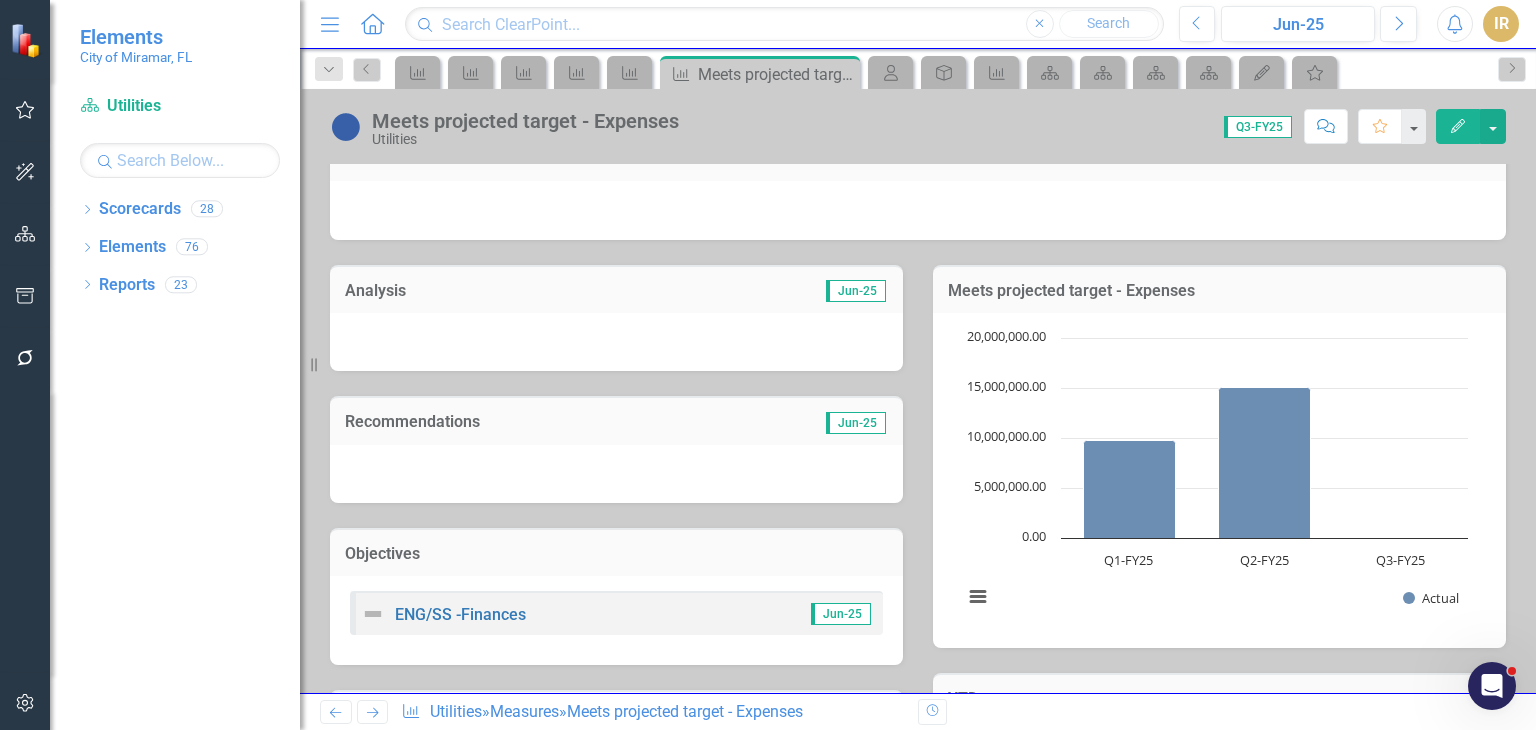 scroll, scrollTop: 0, scrollLeft: 0, axis: both 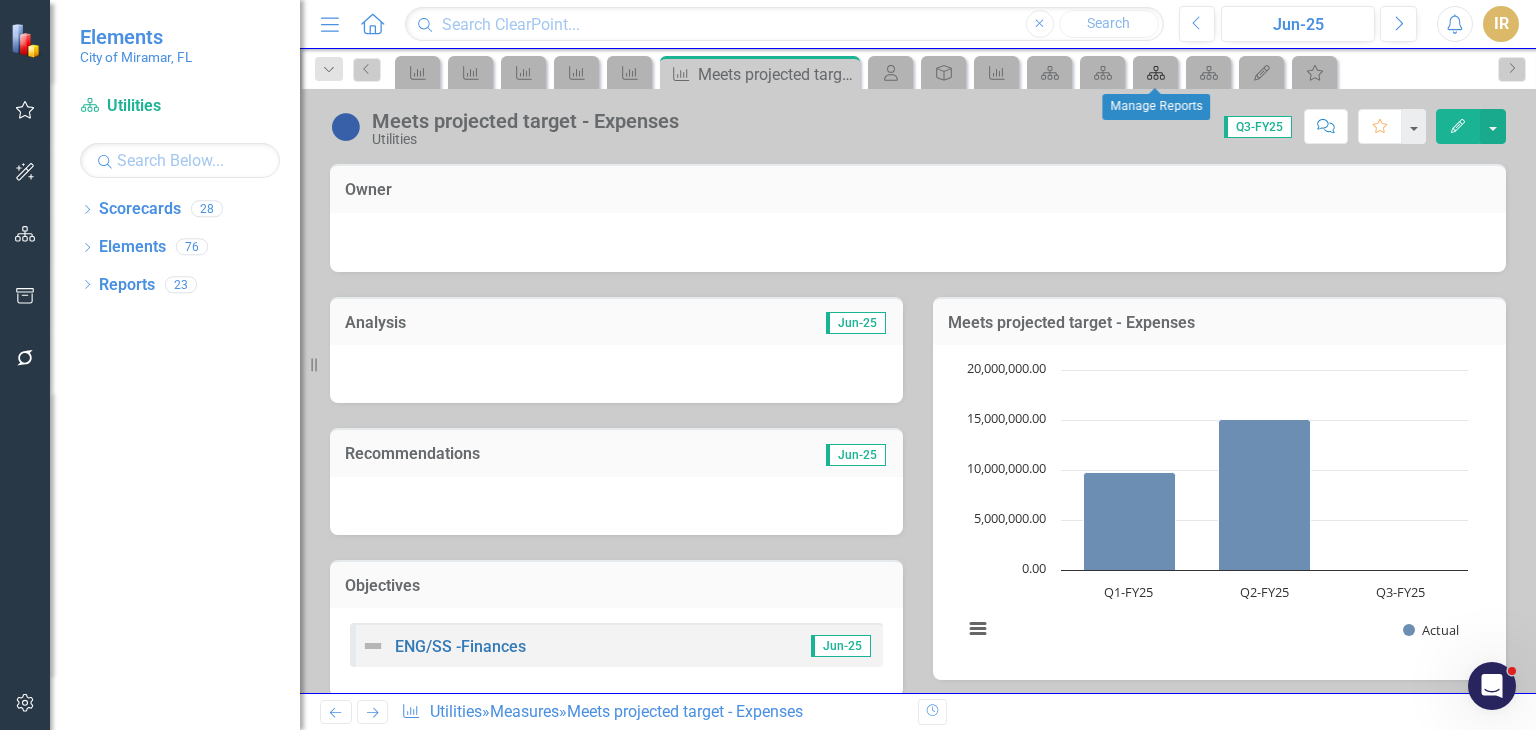click on "Scorecard" at bounding box center [1152, 72] 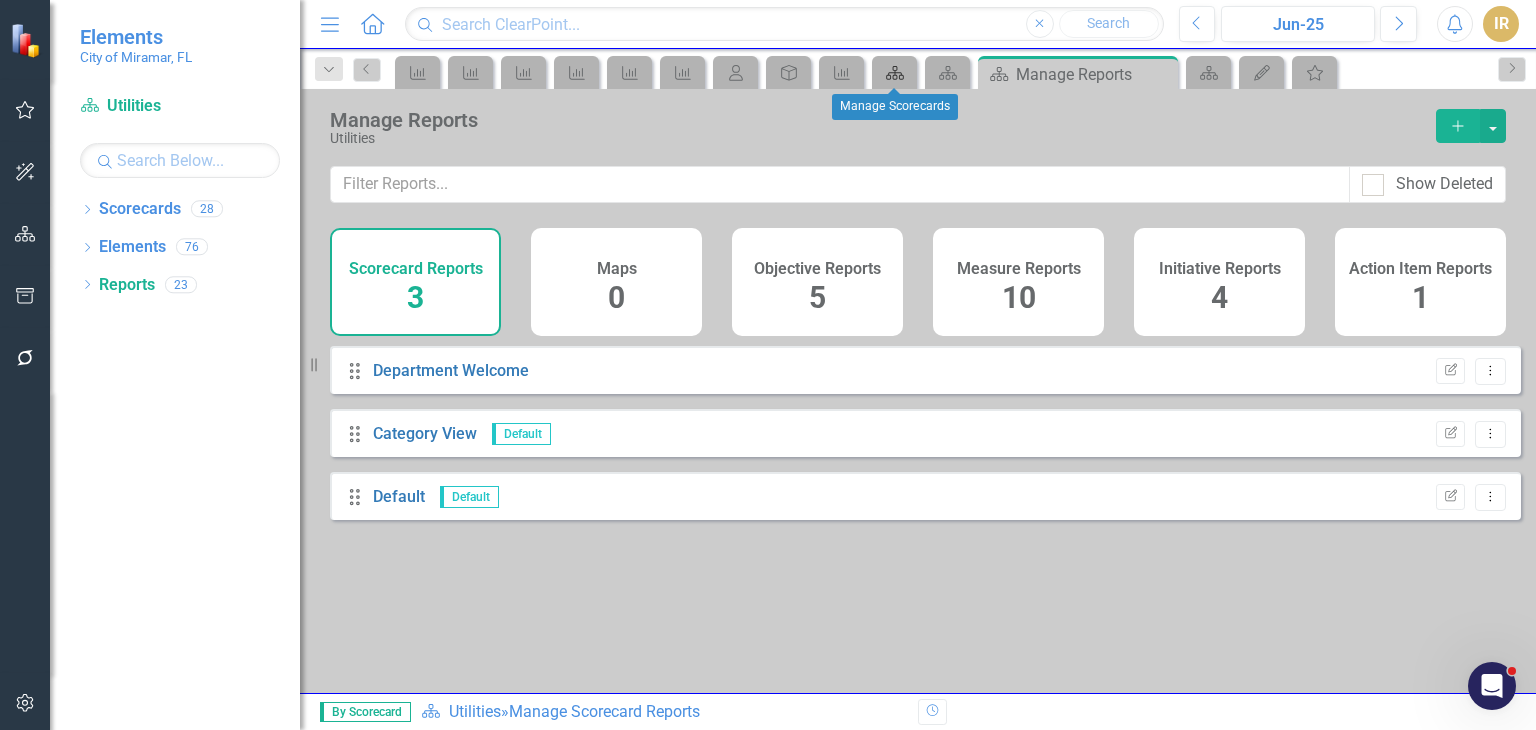 click on "Scorecard" at bounding box center [895, 73] 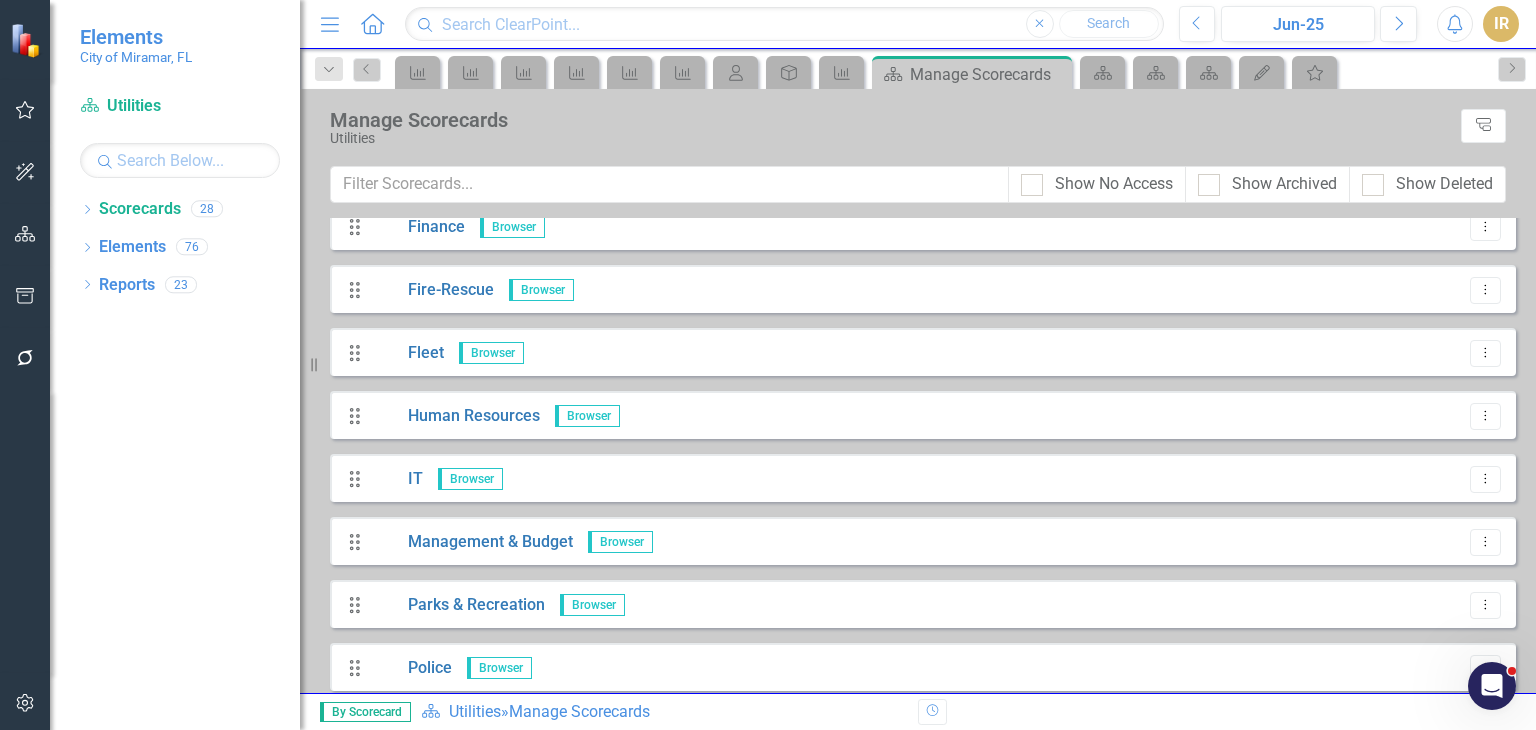 scroll, scrollTop: 500, scrollLeft: 0, axis: vertical 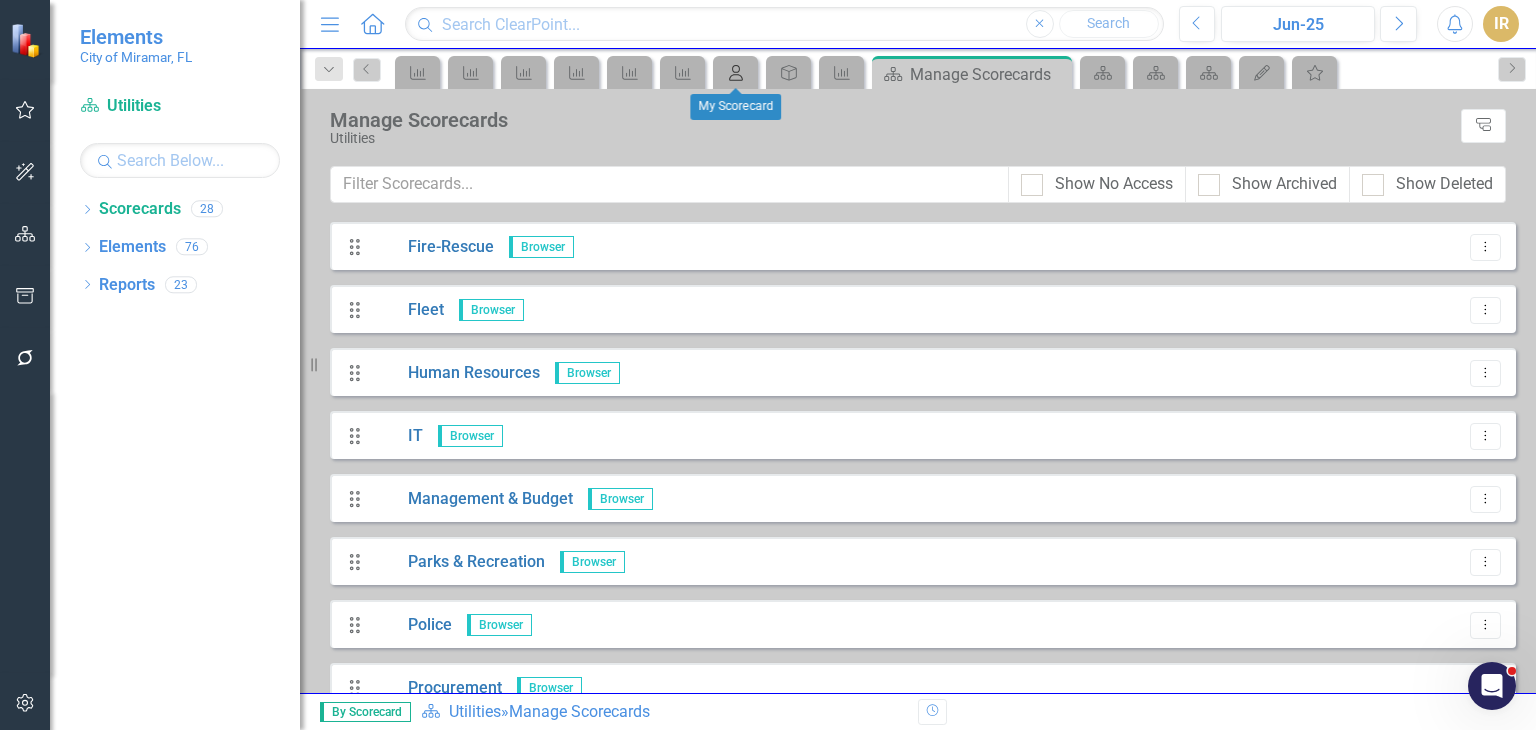 click on "My Scorecard" at bounding box center [736, 73] 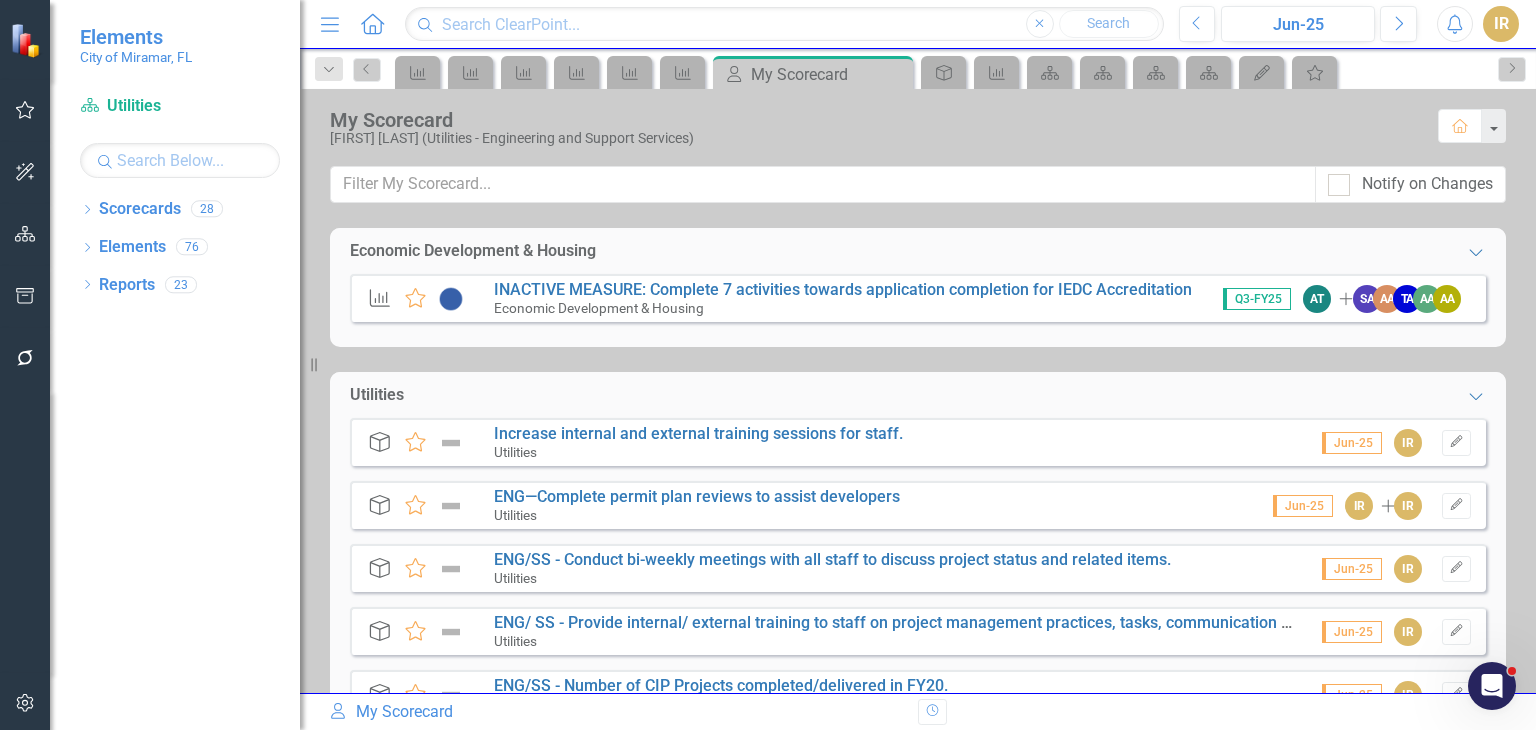 scroll, scrollTop: 74, scrollLeft: 0, axis: vertical 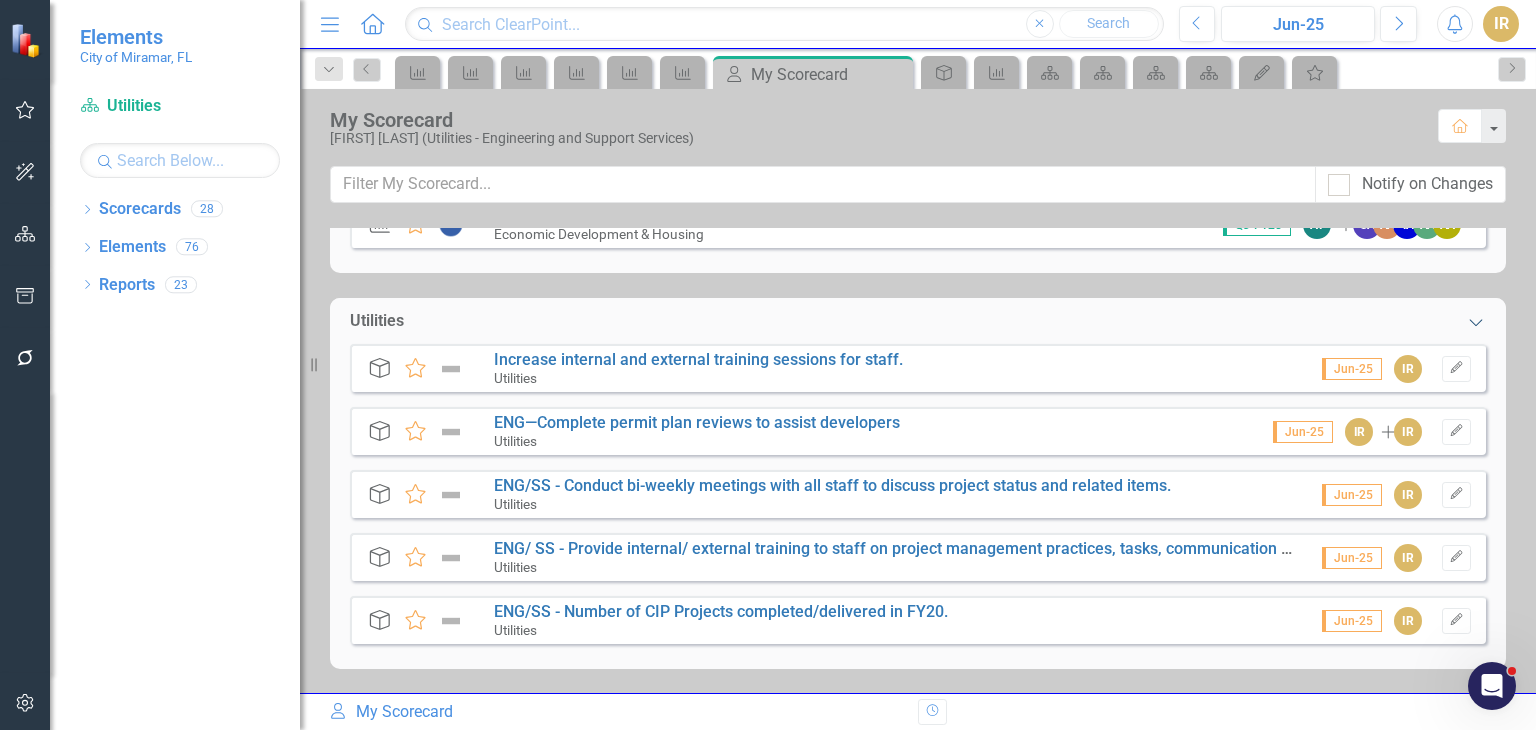 click on "Expanded" at bounding box center [1476, 322] 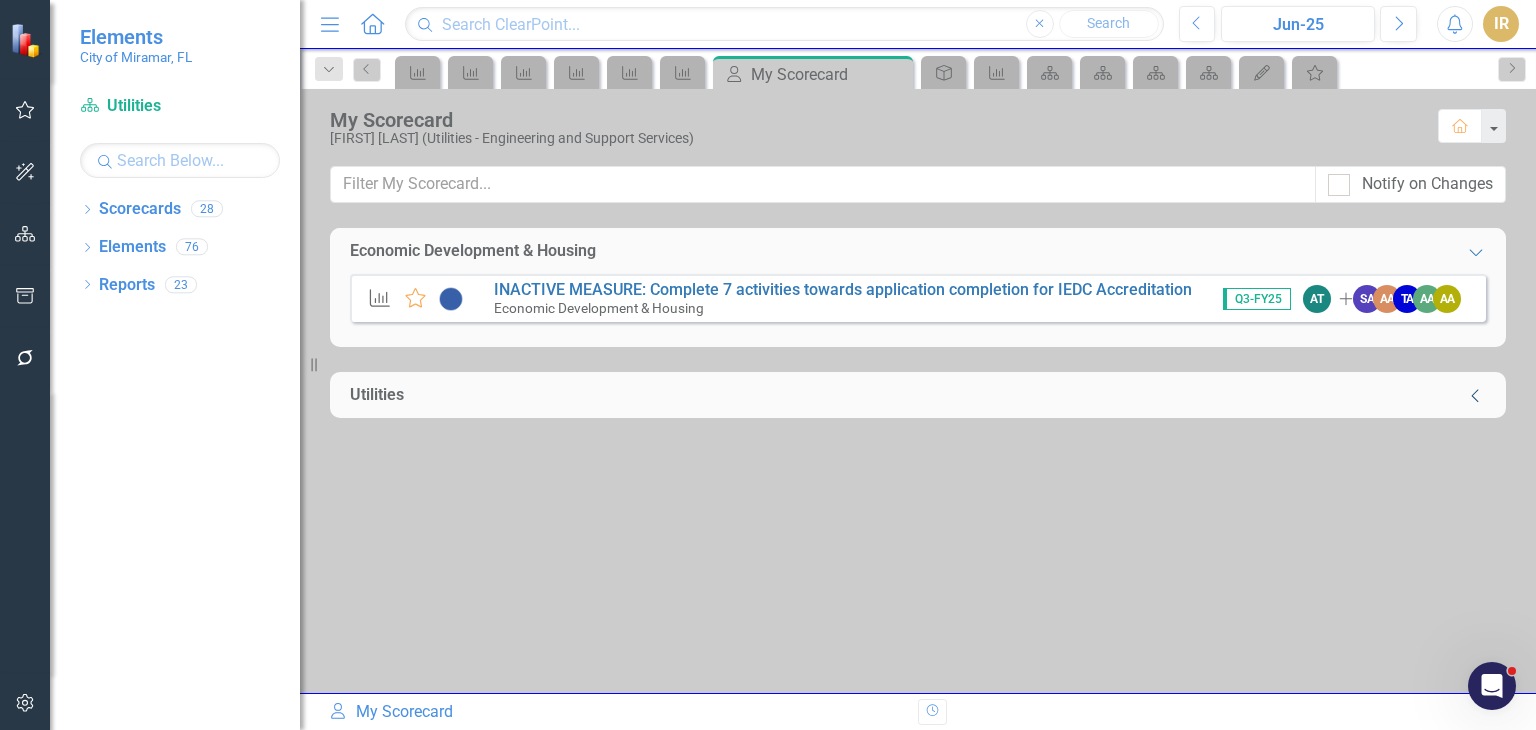 scroll, scrollTop: 0, scrollLeft: 0, axis: both 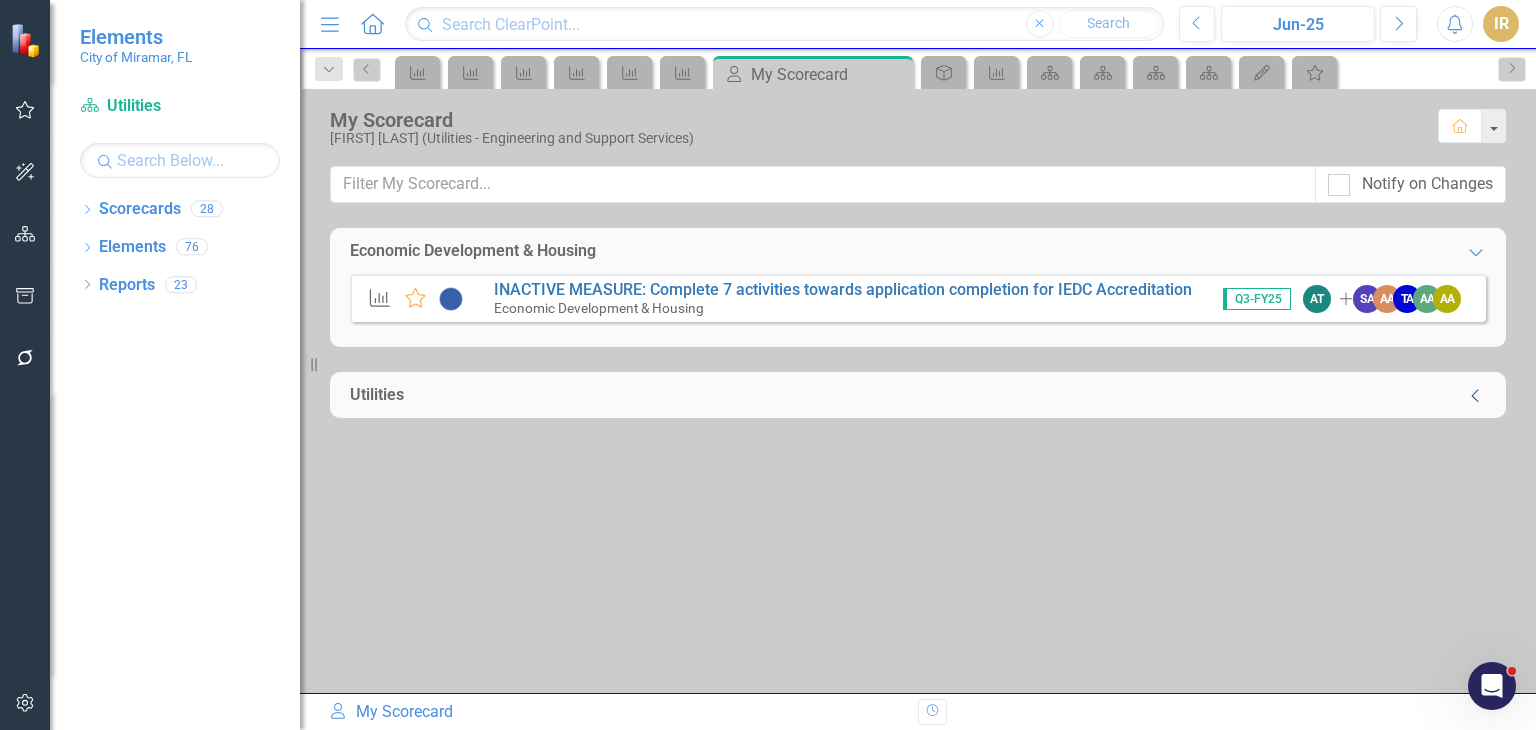 click on "Collapse" at bounding box center [1476, 396] 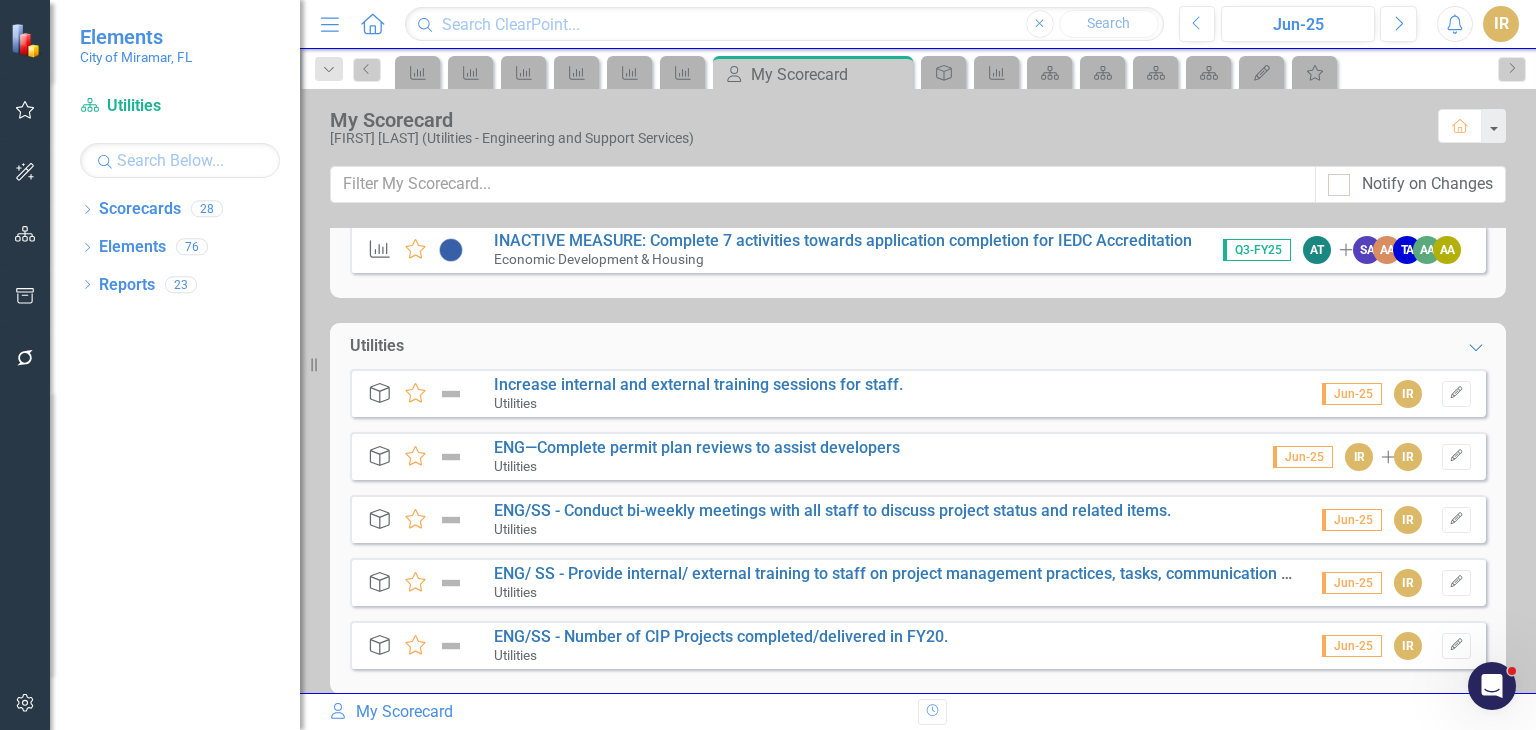scroll, scrollTop: 74, scrollLeft: 0, axis: vertical 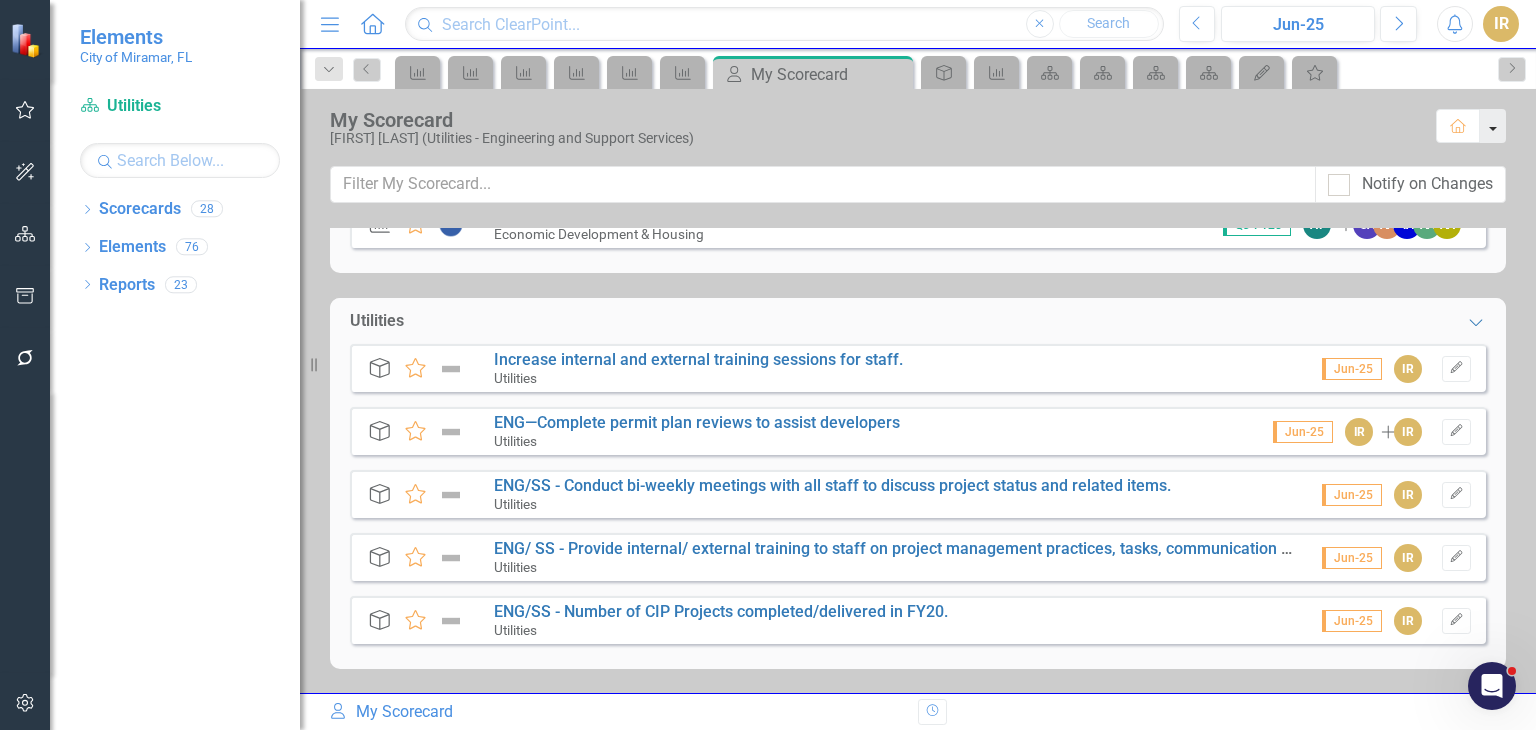 click at bounding box center [1493, 126] 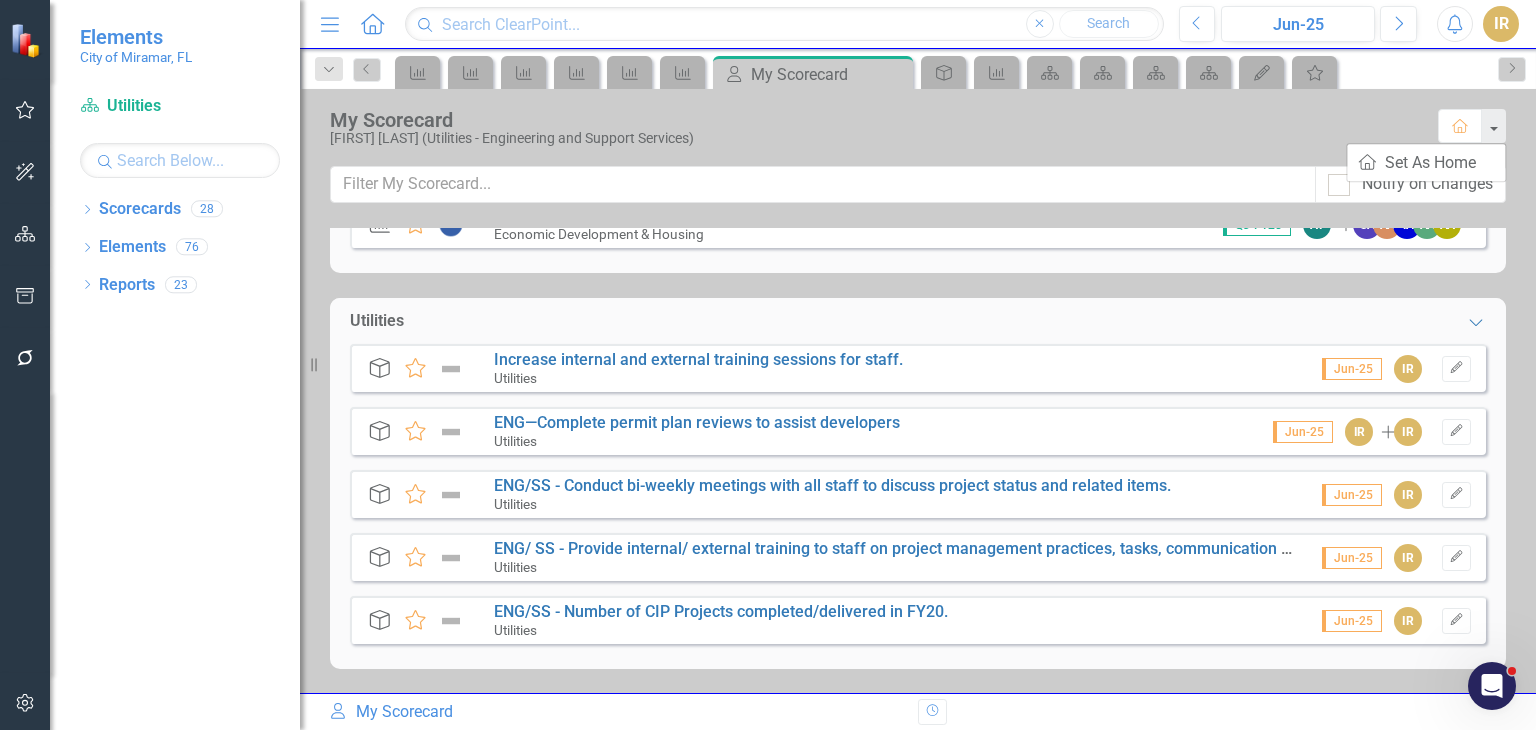 click on "Economic Development & Housing Expanded Measure Favorite INACTIVE MEASURE: Complete 7 activities towards application completion for IEDC Accreditation Economic Development & Housing Q3-FY25 AT Add SA AA TA AA AA Utilities Expanded Objective Favorite Increase internal and external training sessions for staff. Utilities Jun-25 IR Edit Objective Favorite ENG—Complete permit plan reviews to assist developers Utilities Jun-25 IR Add IR Edit Objective Favorite ENG/SS - Conduct bi-weekly meetings with all staff to discuss project status and related items. Utilities Jun-25 IR Edit Objective Favorite ENG/ SS - Provide internal/ external training to staff on project management practices, tasks, communication activities to enhance project delivery and overall performance. Utilities Jun-25 IR Edit Objective Favorite ENG/SS - Number of CIP Projects completed/delivered in FY20. Utilities Jun-25 IR Edit" at bounding box center [918, 460] 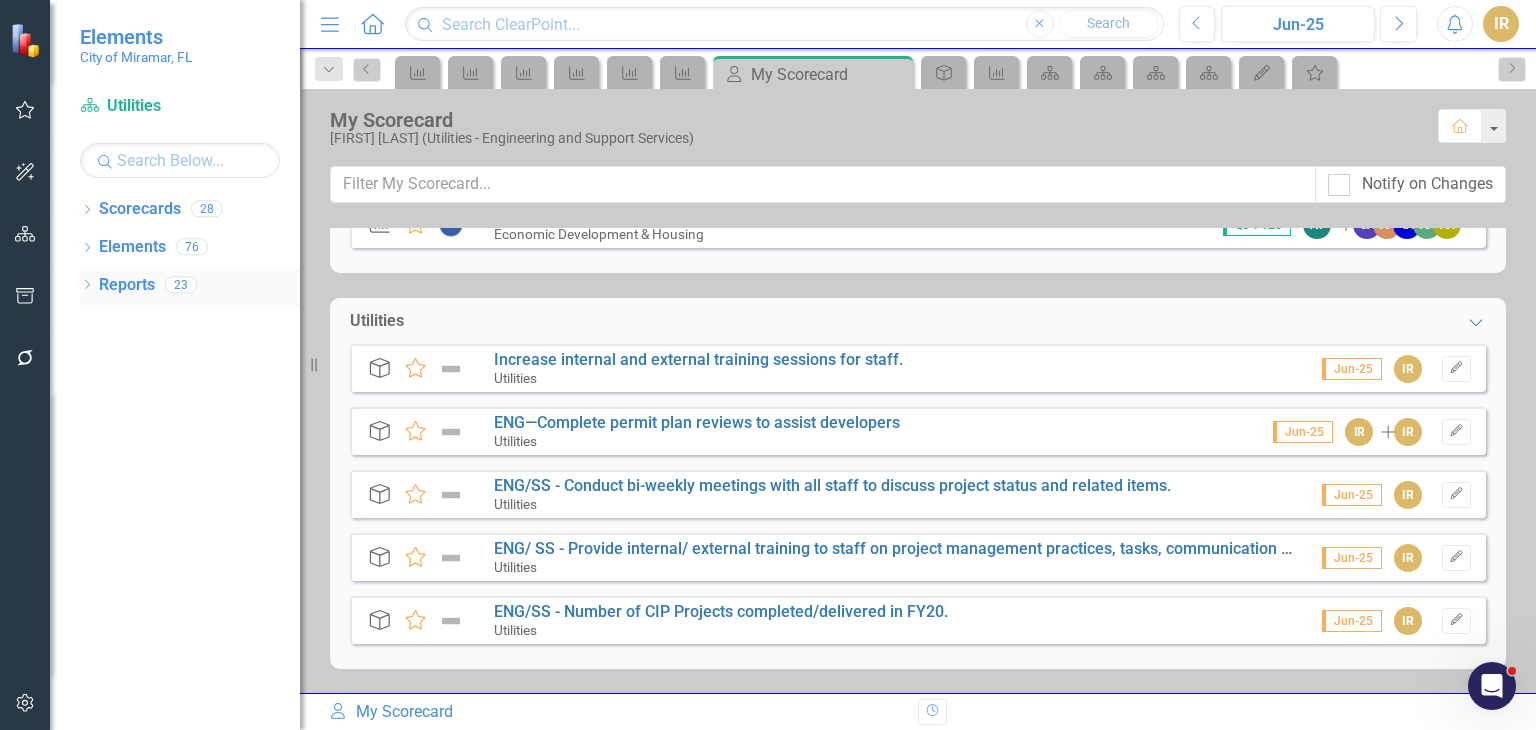 click on "Reports" at bounding box center [127, 285] 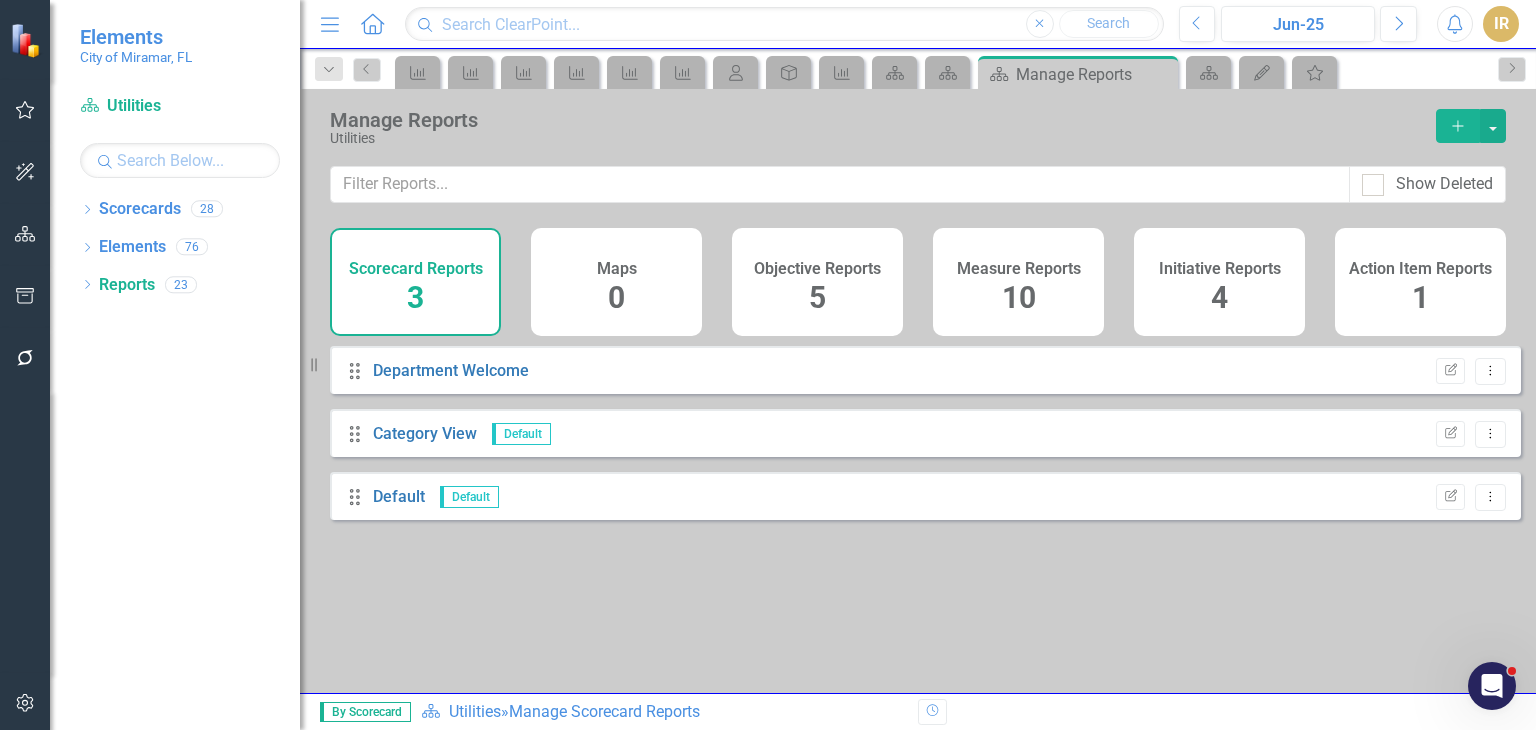 click on "Department Welcome" at bounding box center [451, 371] 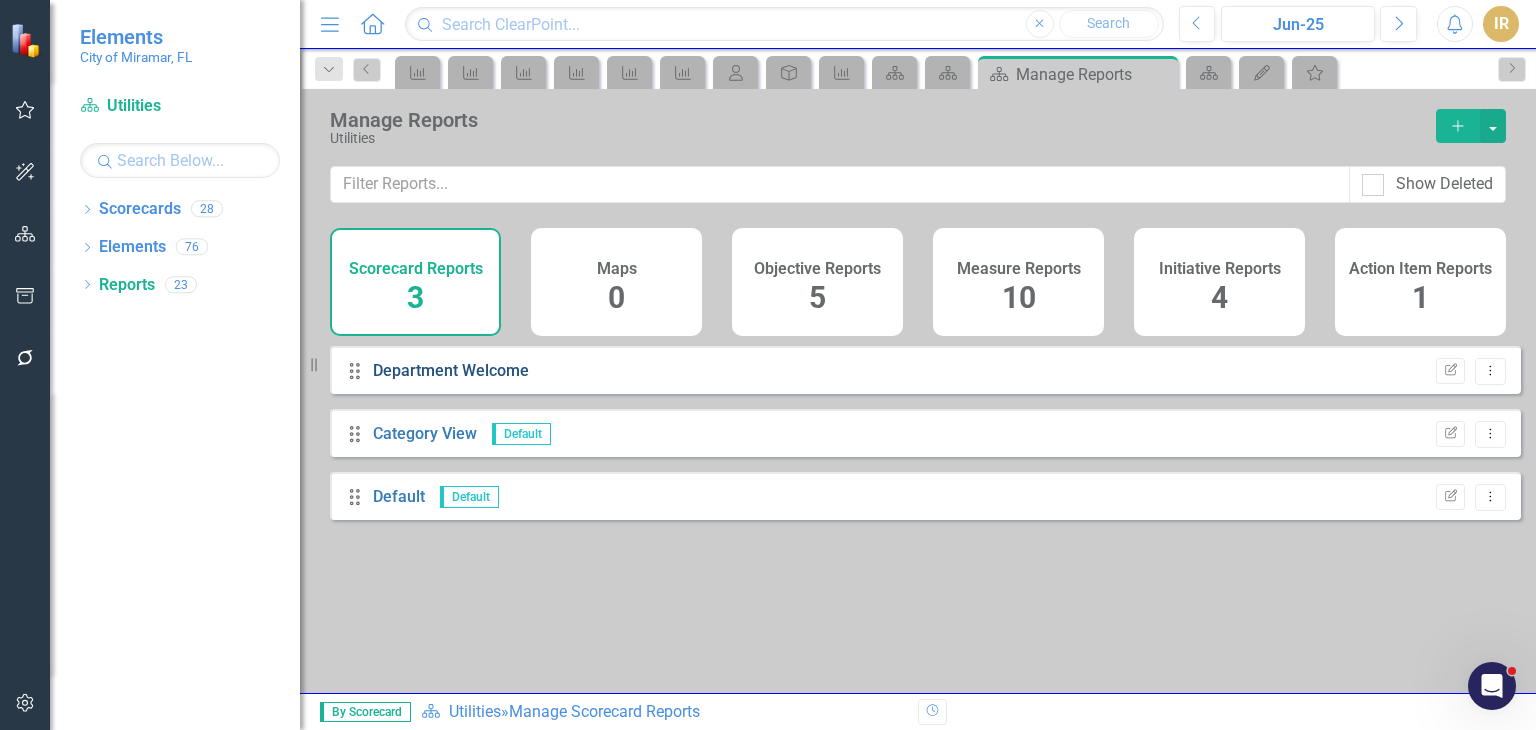 click on "Department Welcome" at bounding box center [451, 370] 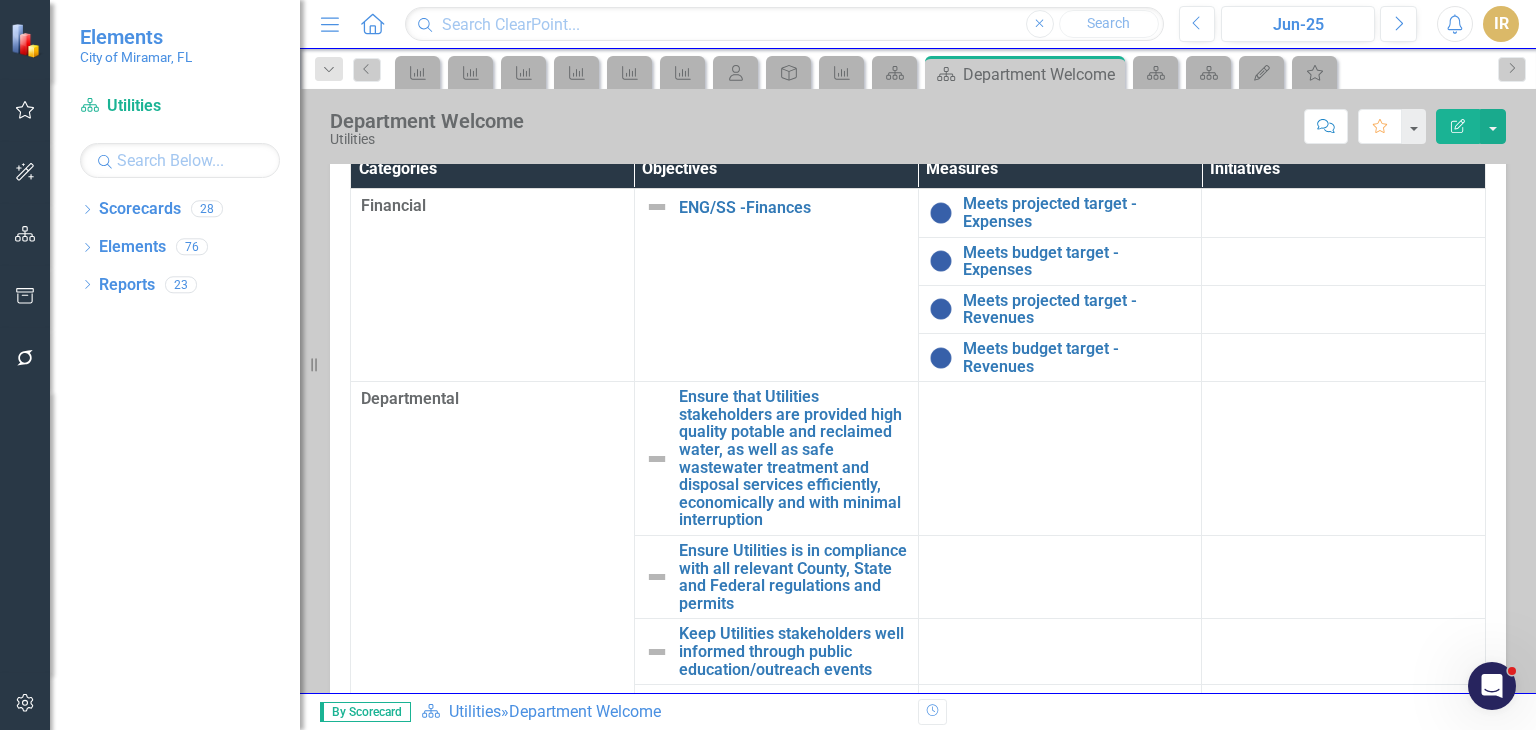 scroll, scrollTop: 594, scrollLeft: 0, axis: vertical 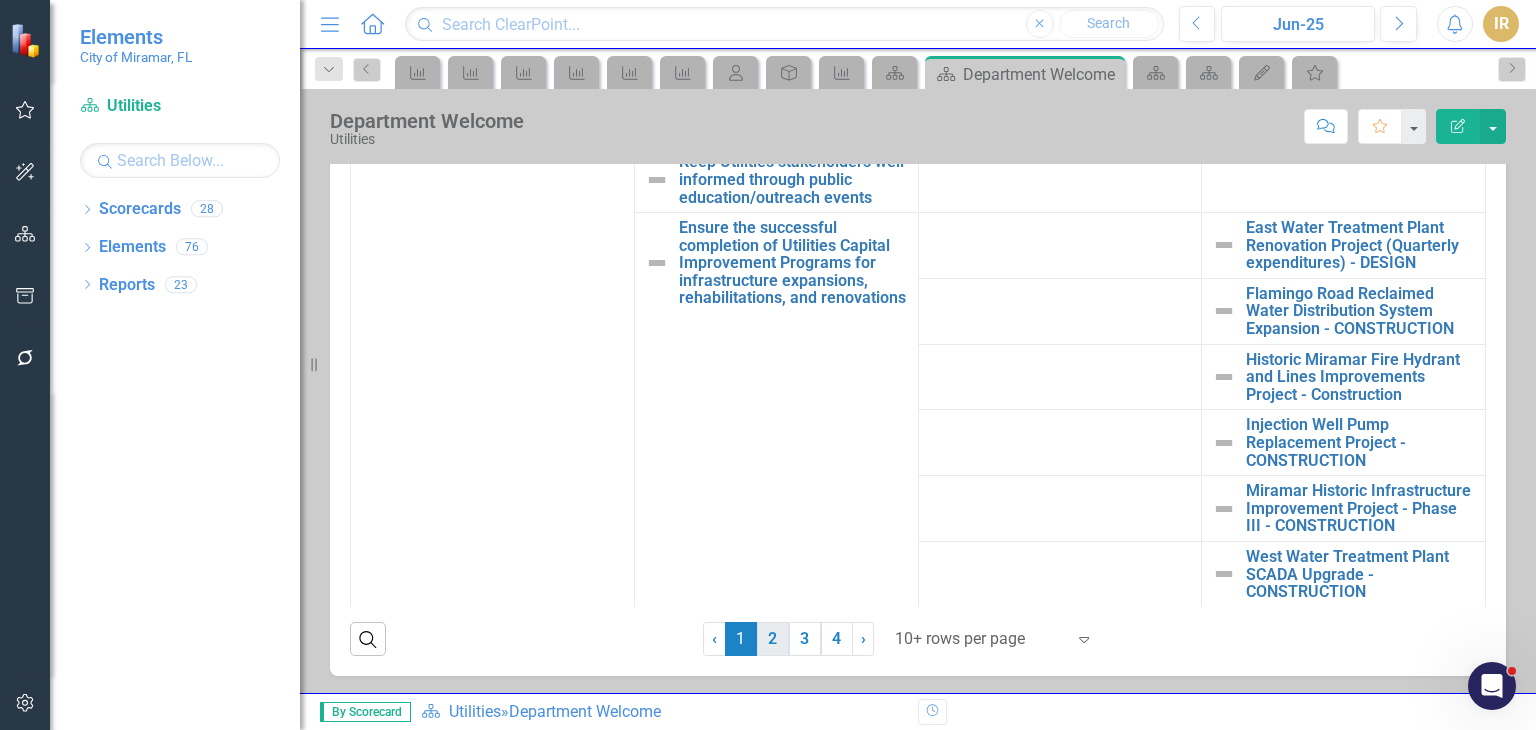 click on "2" at bounding box center (773, 639) 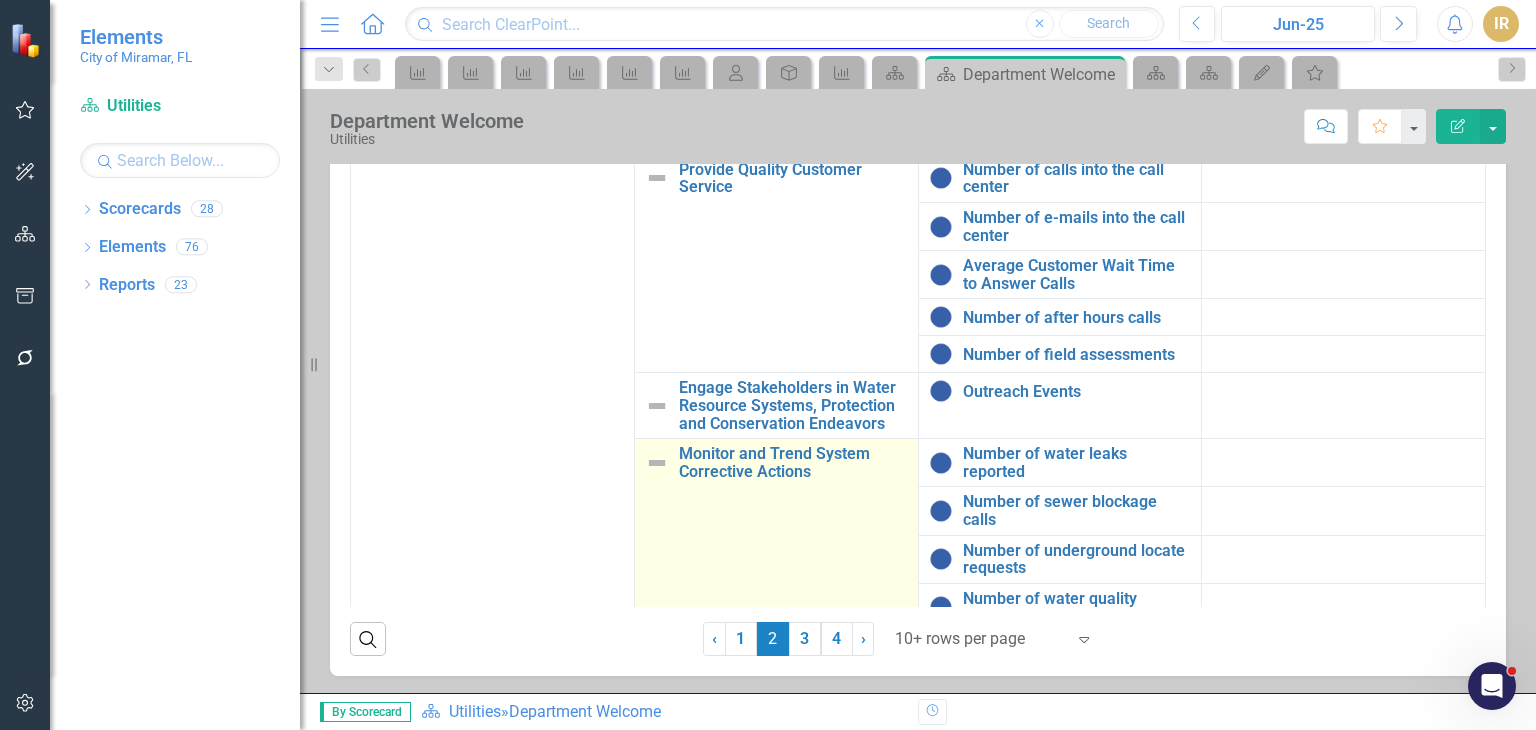 scroll, scrollTop: 0, scrollLeft: 0, axis: both 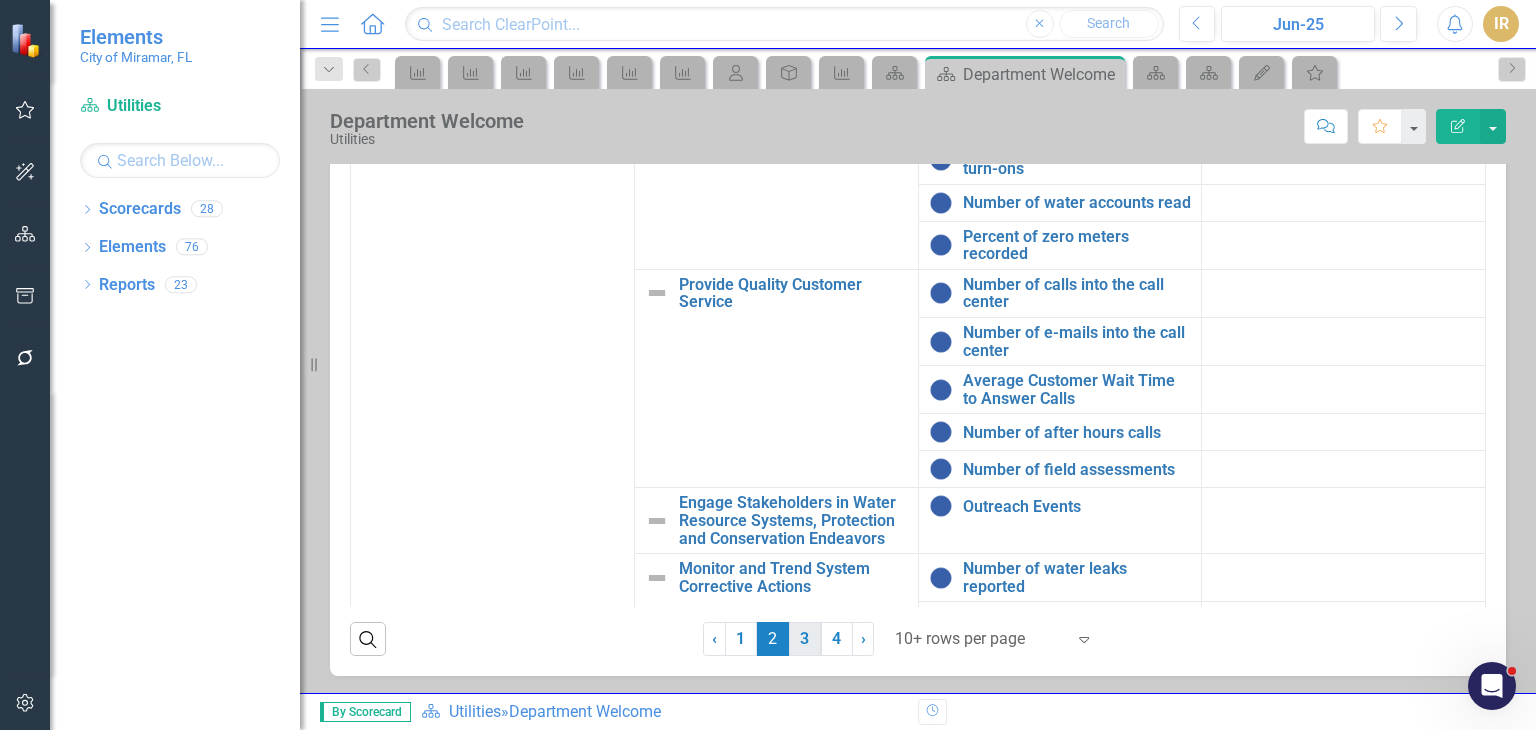click on "3" at bounding box center [805, 639] 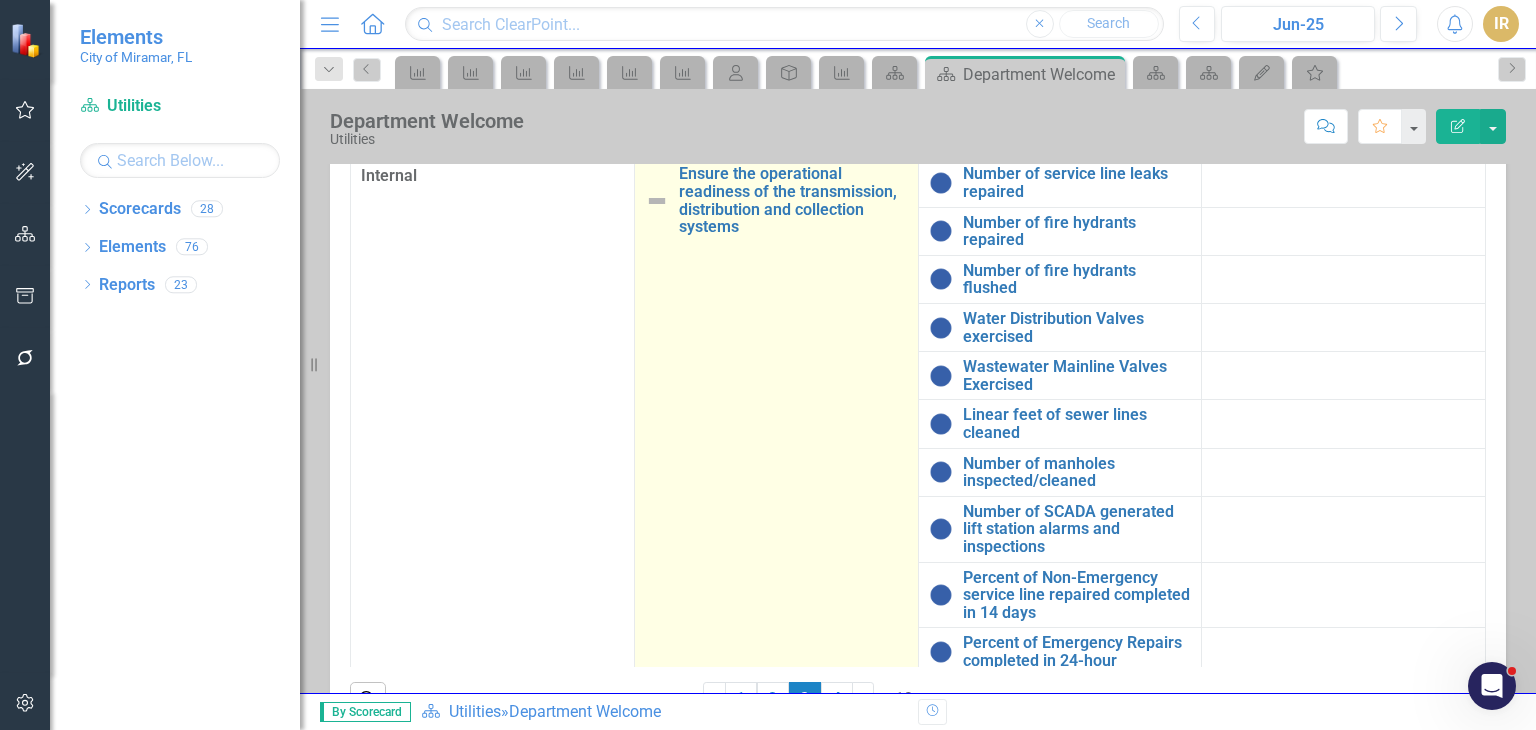 scroll, scrollTop: 594, scrollLeft: 0, axis: vertical 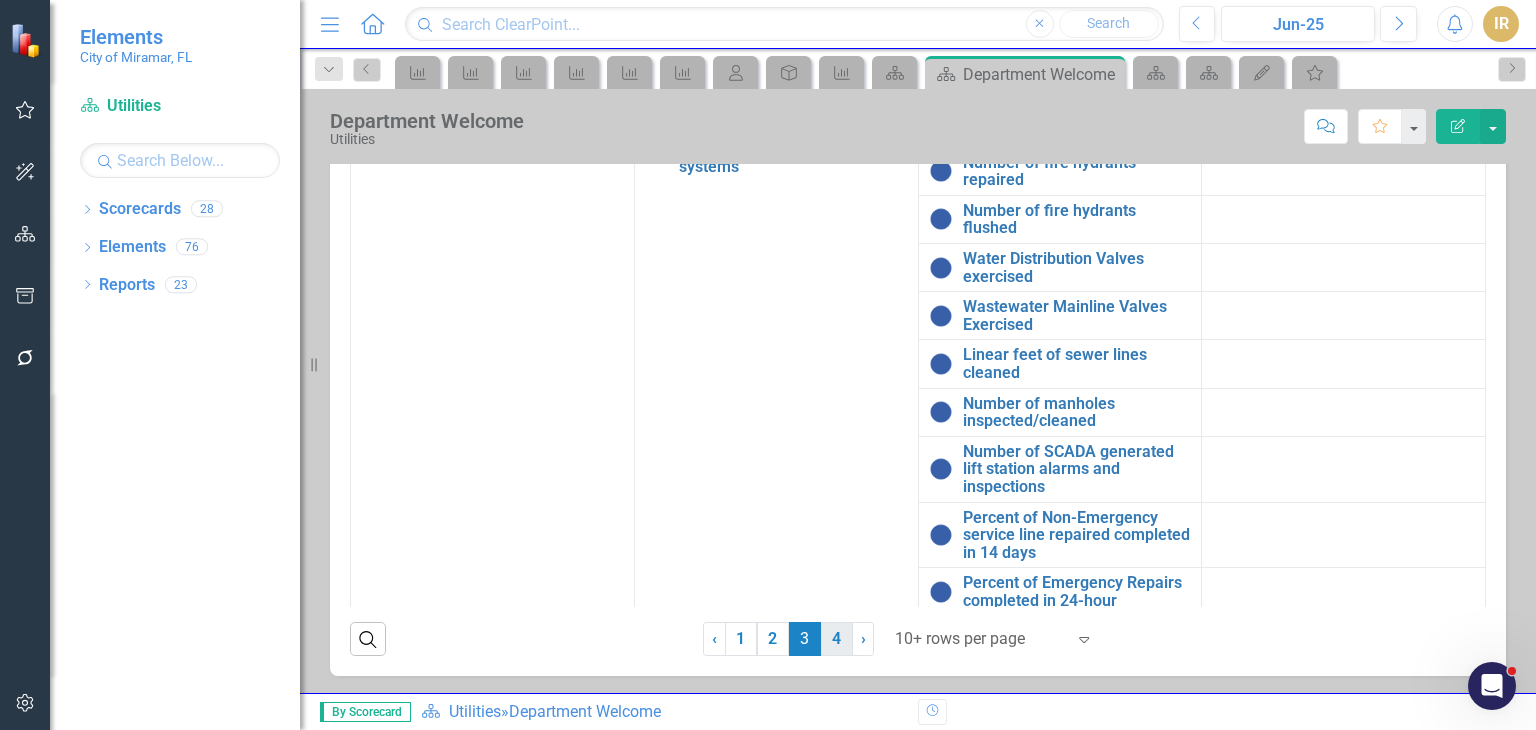 click on "4" at bounding box center (837, 639) 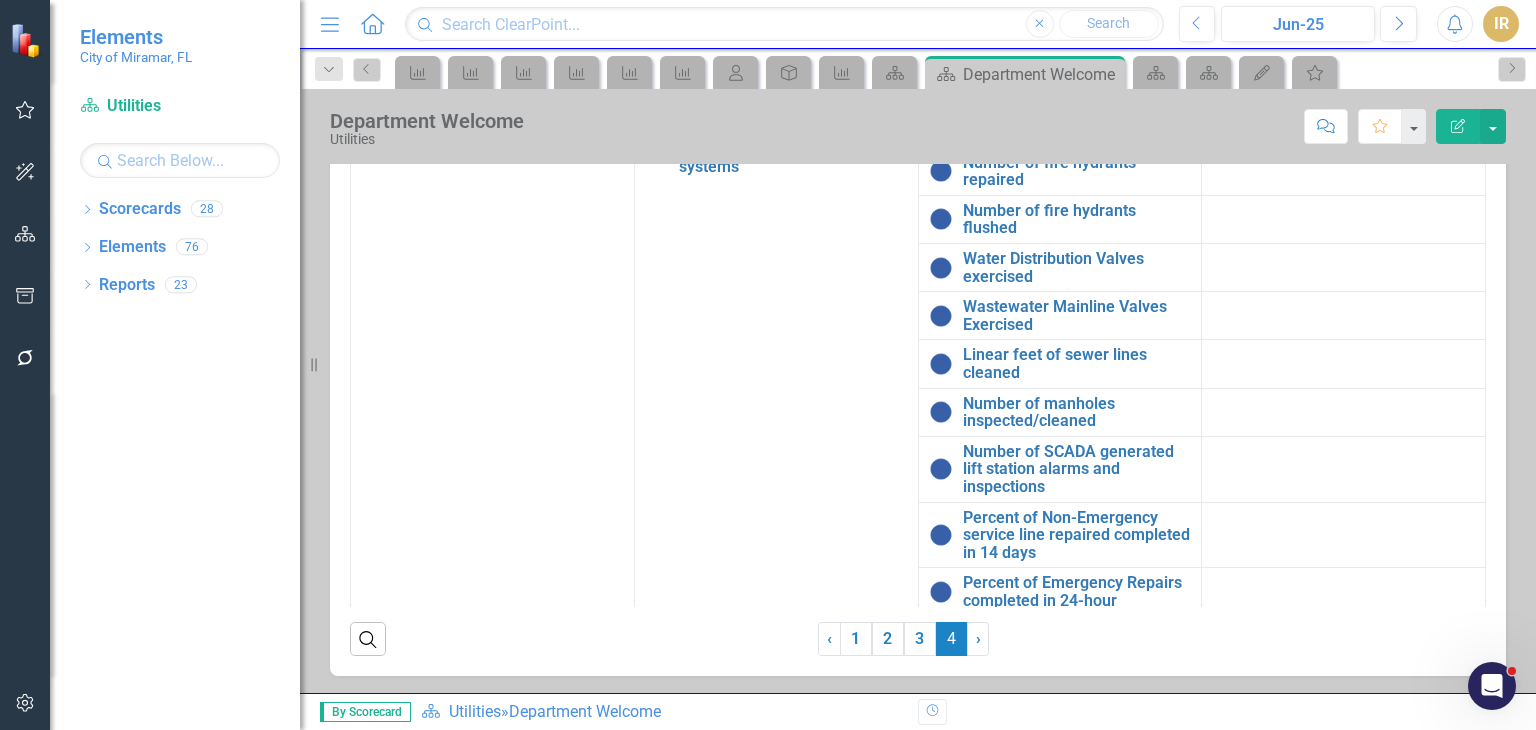scroll, scrollTop: 496, scrollLeft: 0, axis: vertical 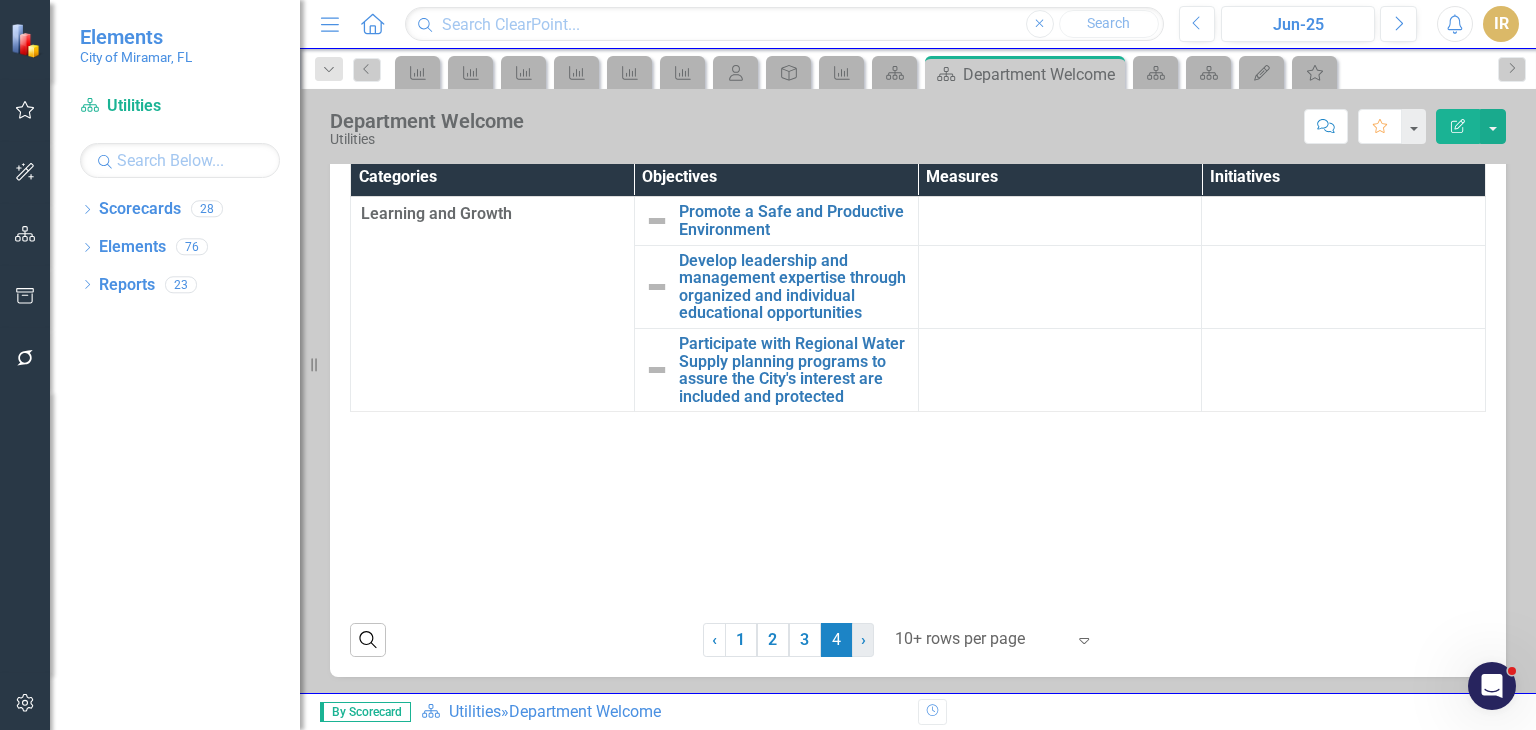 click on "›" at bounding box center (863, 639) 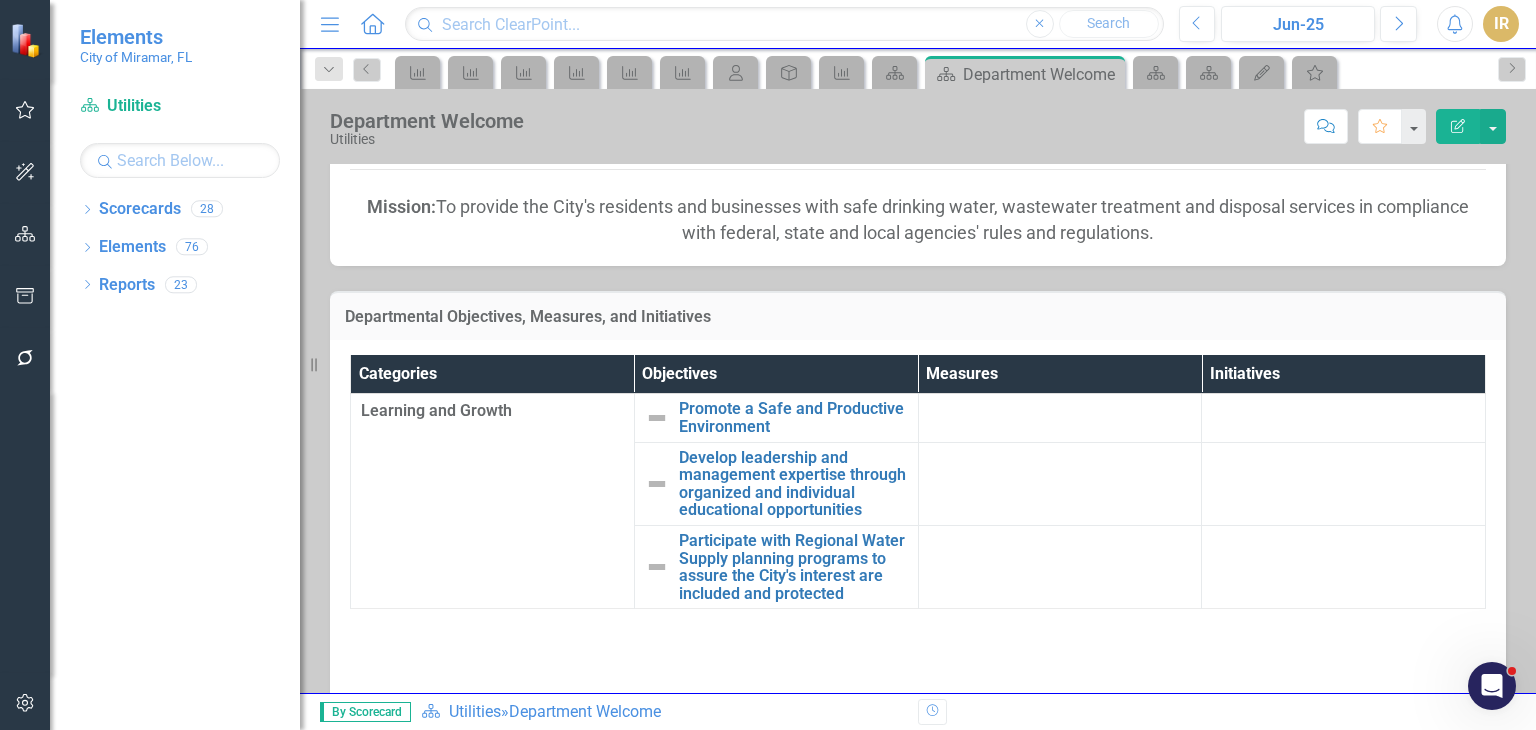 scroll, scrollTop: 496, scrollLeft: 0, axis: vertical 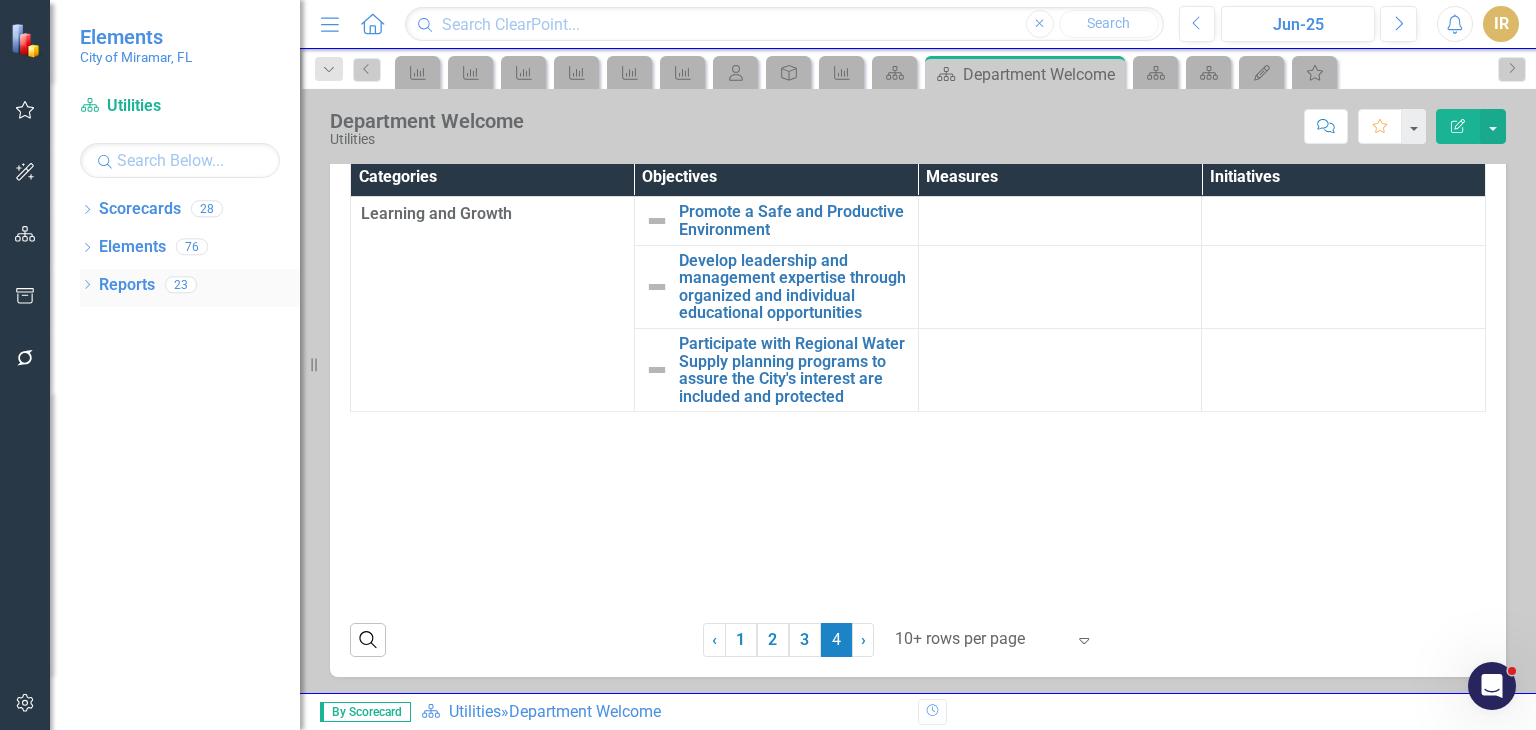 click on "Reports" at bounding box center (127, 285) 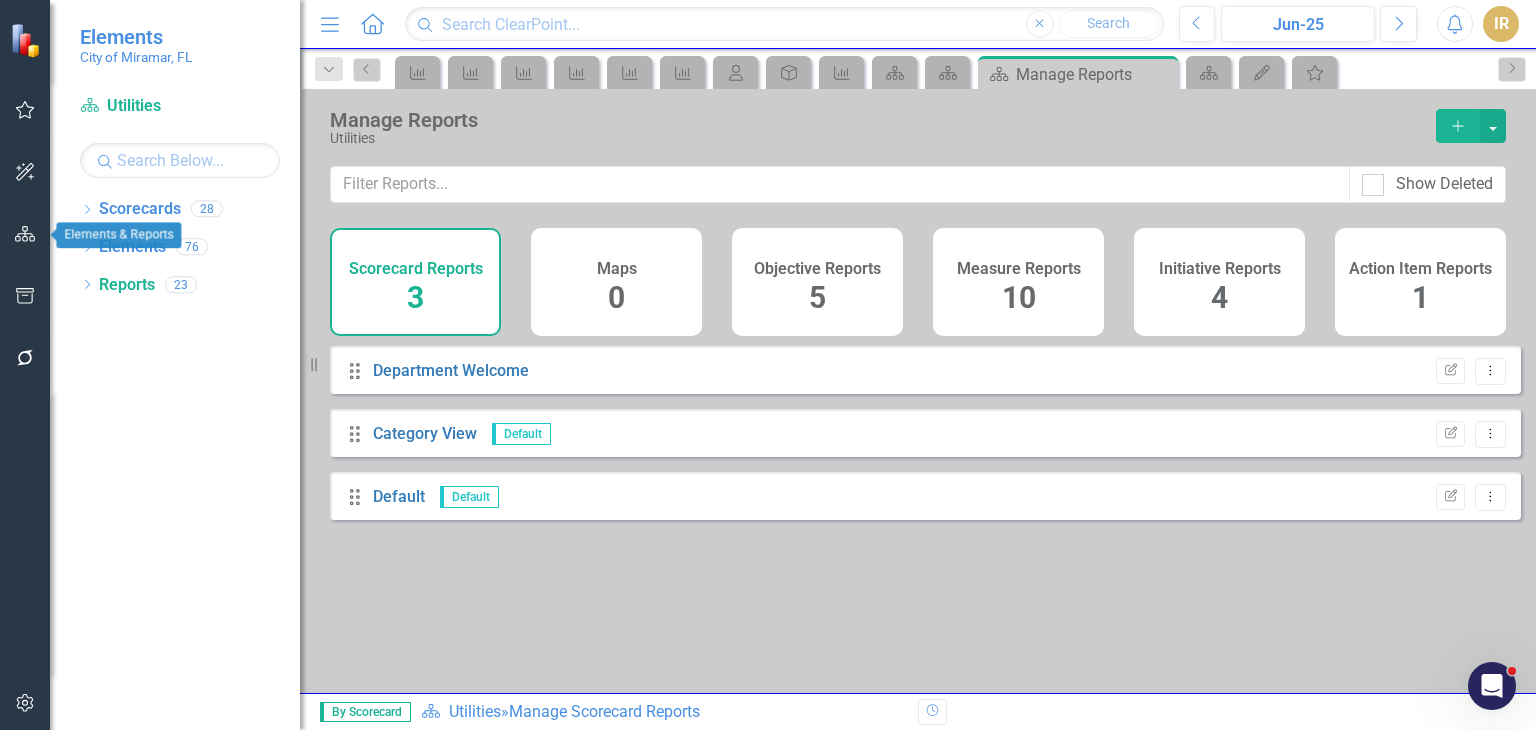 click at bounding box center (25, 234) 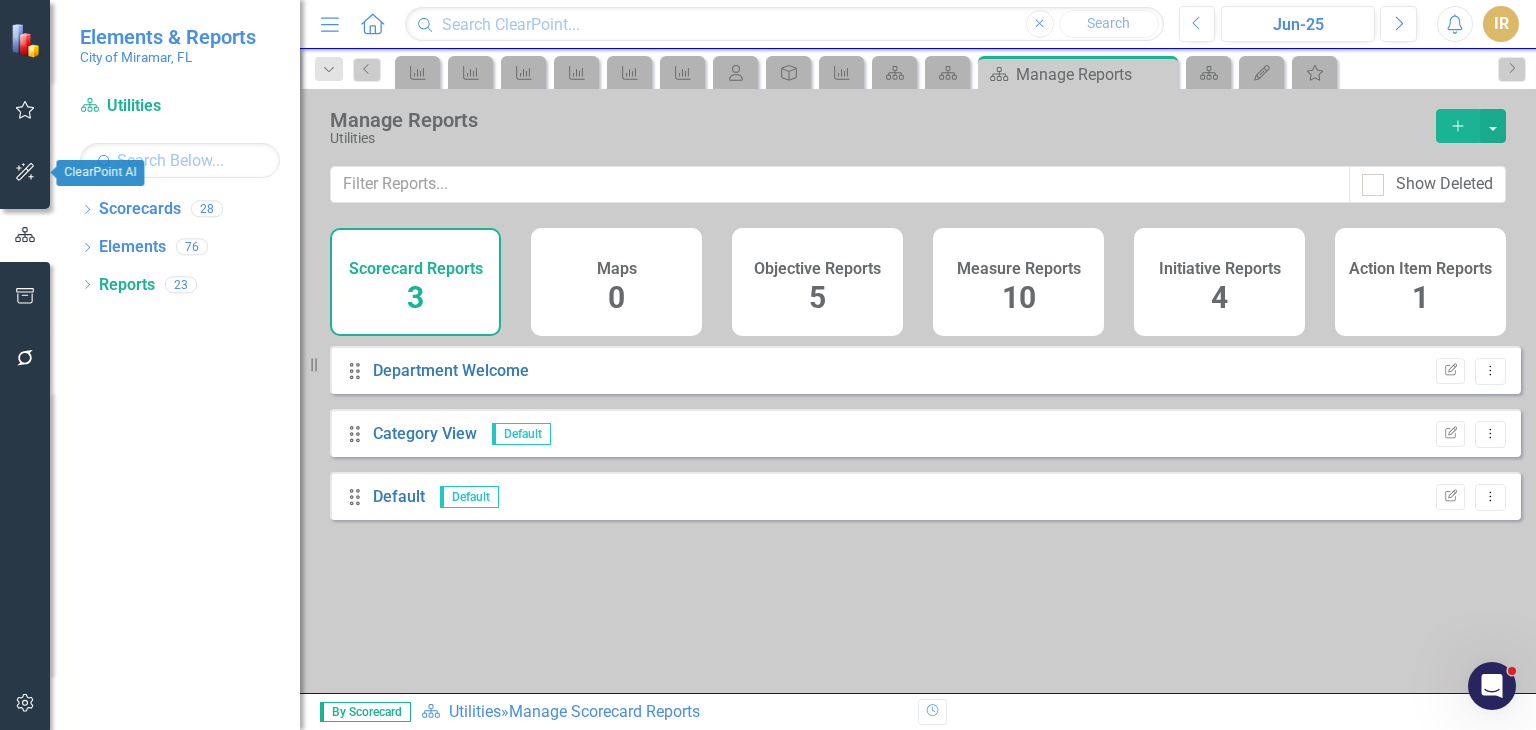 click at bounding box center (25, 172) 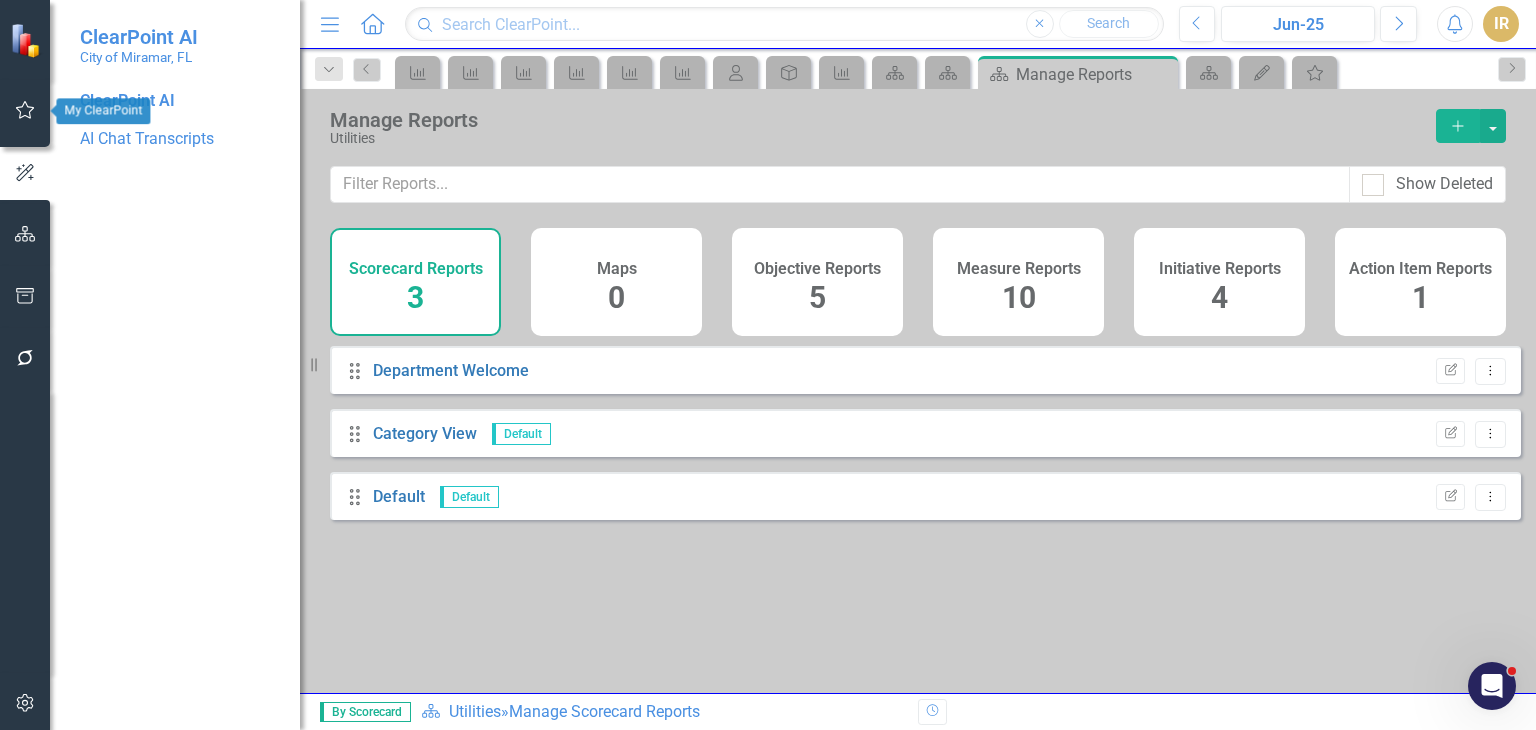 click at bounding box center (25, 110) 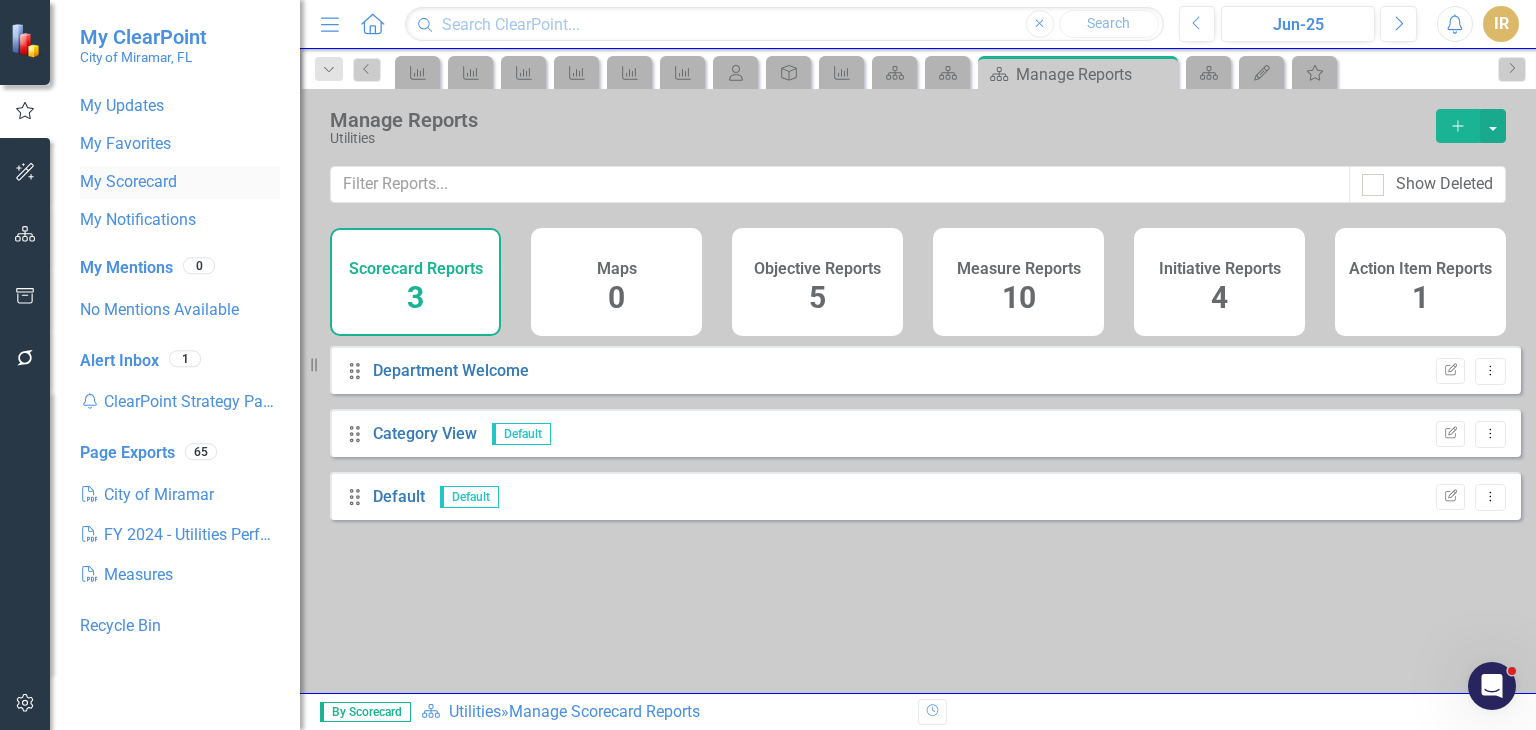 click on "My Scorecard" at bounding box center [180, 182] 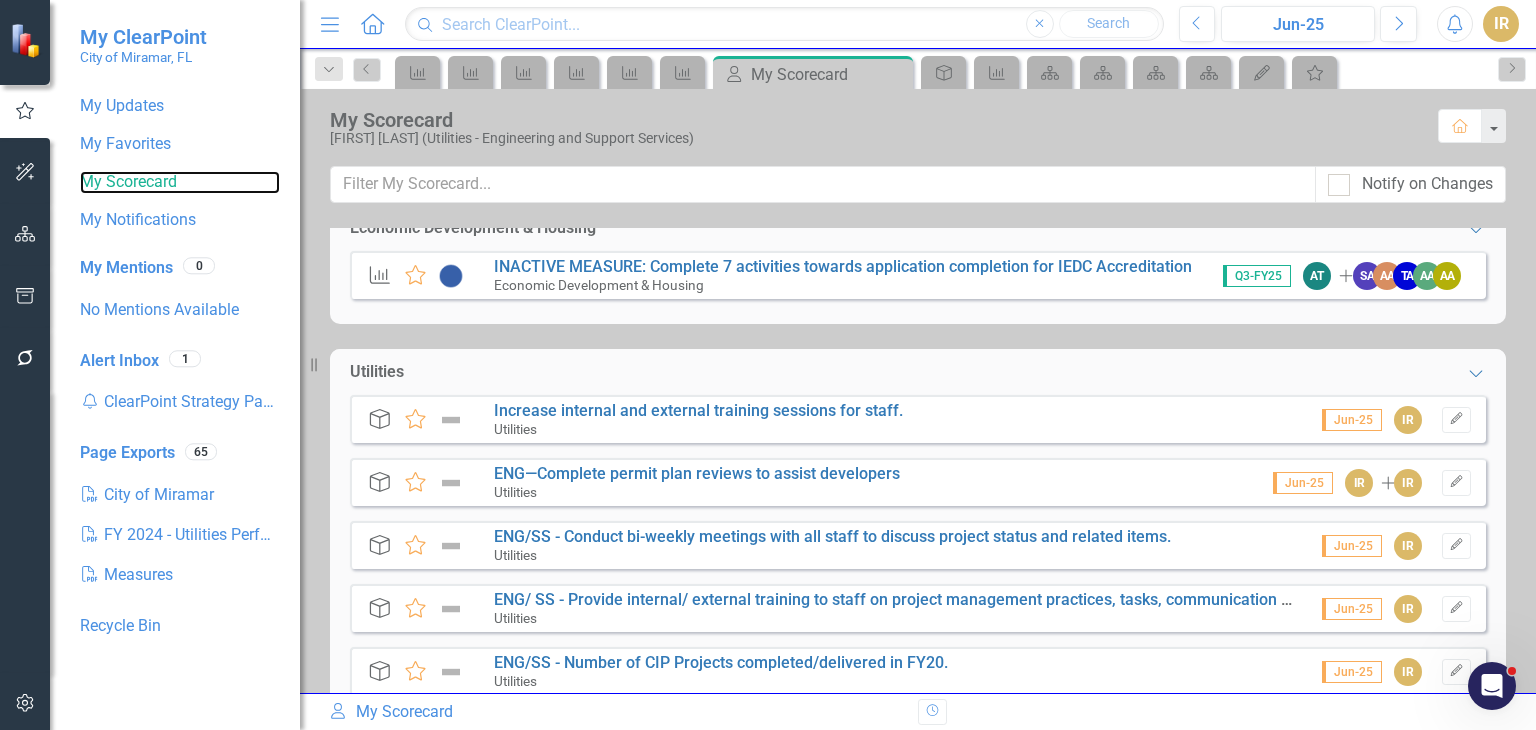 scroll, scrollTop: 0, scrollLeft: 0, axis: both 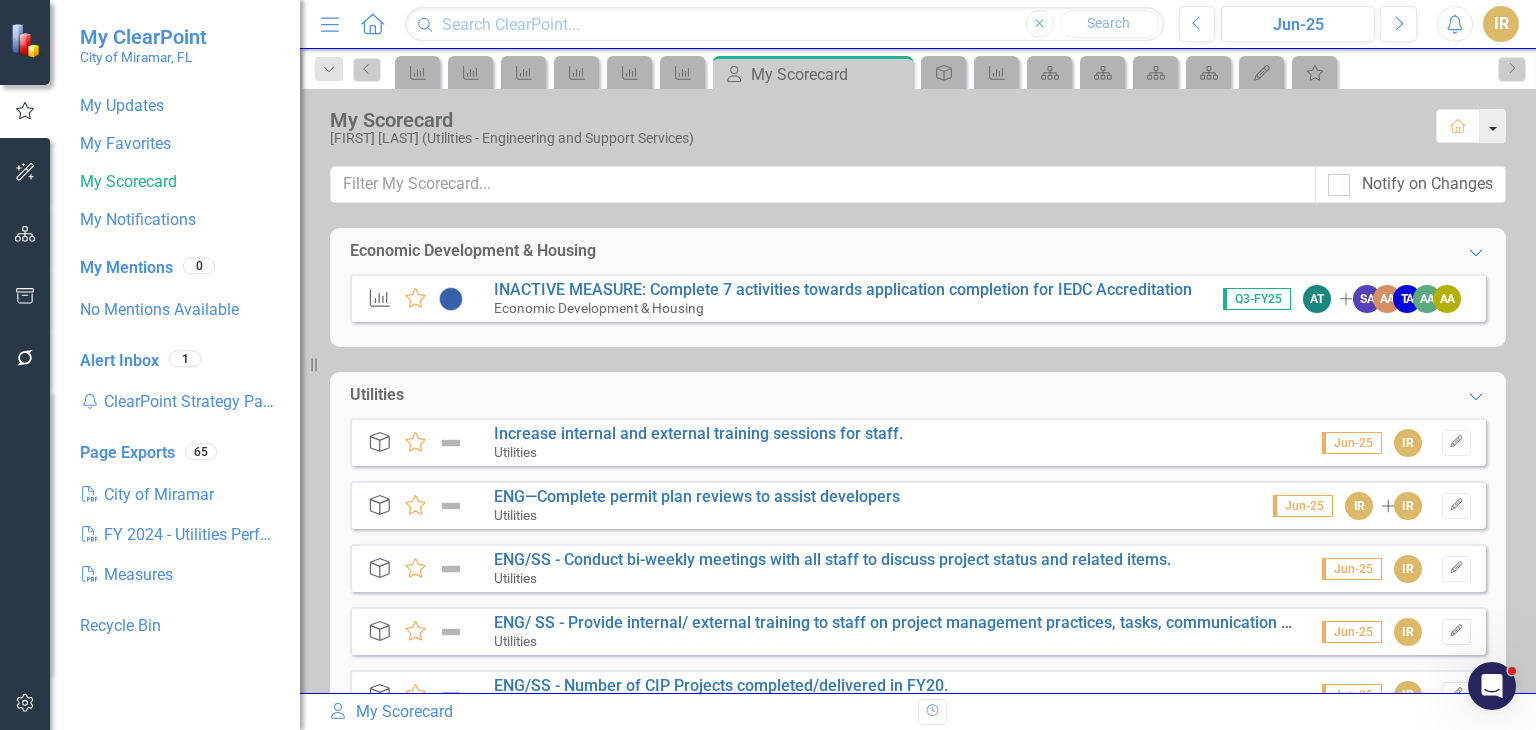 click at bounding box center (1493, 126) 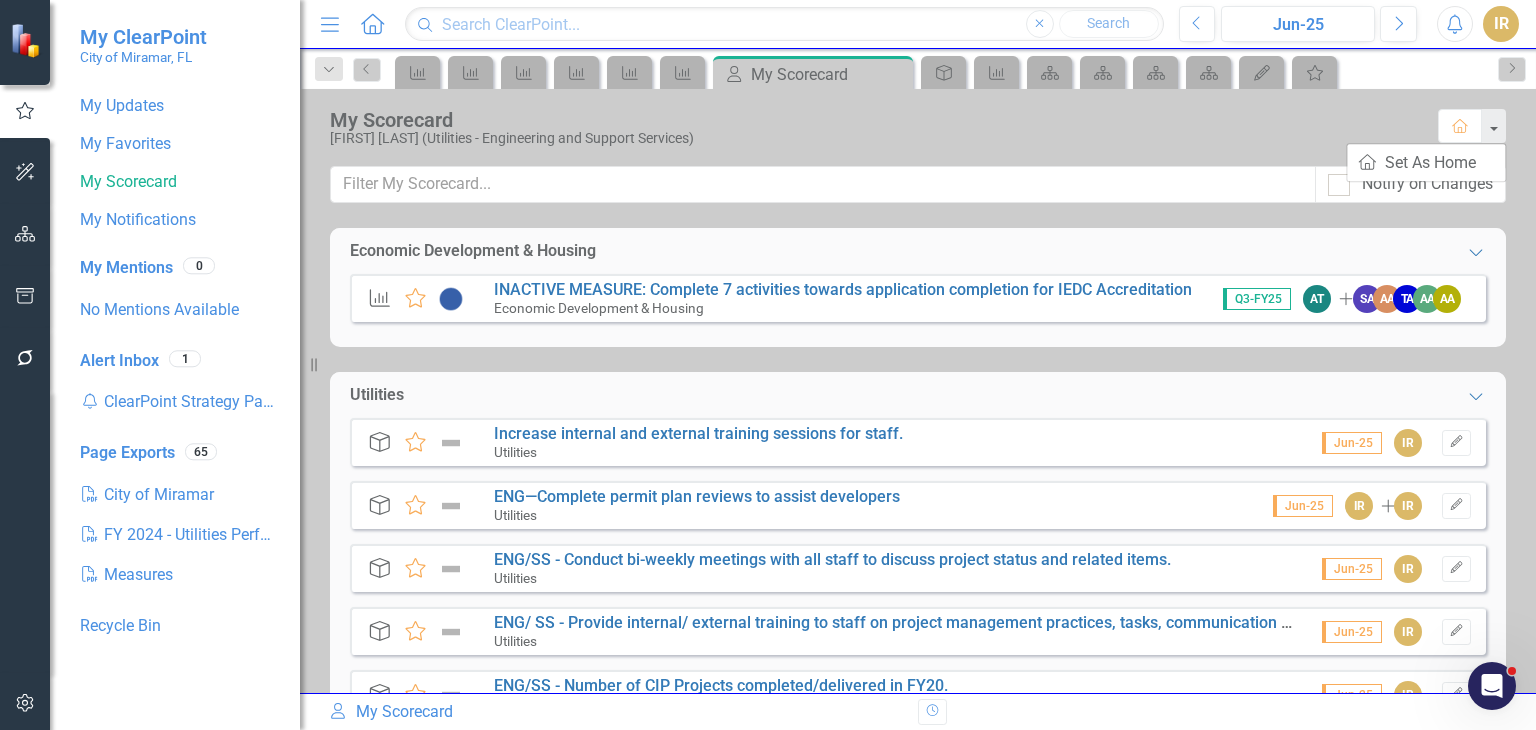 click on "Economic Development & Housing Expanded Measure Favorite INACTIVE MEASURE: Complete 7 activities towards application completion for IEDC Accreditation Economic Development & Housing Q3-FY25 AT Add SA AA TA AA AA Utilities Expanded Objective Favorite Increase internal and external training sessions for staff. Utilities Jun-25 IR Edit Objective Favorite ENG—Complete permit plan reviews to assist developers Utilities Jun-25 IR Add IR Edit Objective Favorite ENG/SS - Conduct bi-weekly meetings with all staff to discuss project status and related items. Utilities Jun-25 IR Edit Objective Favorite ENG/ SS - Provide internal/ external training to staff on project management practices, tasks, communication activities to enhance project delivery and overall performance. Utilities Jun-25 IR Edit Objective Favorite ENG/SS - Number of CIP Projects completed/delivered in FY20. Utilities Jun-25 IR Edit" at bounding box center (918, 460) 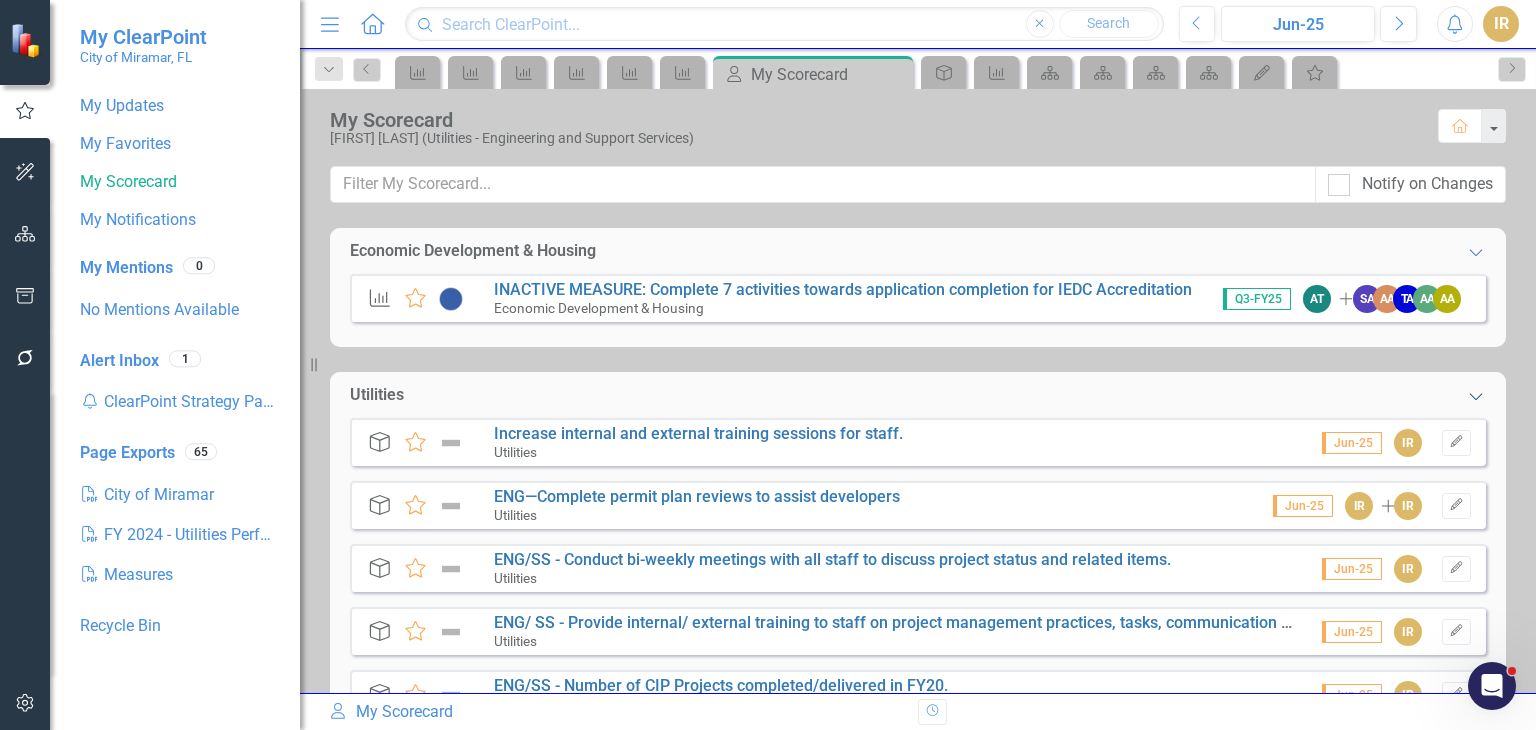 click on "Expanded" at bounding box center [1476, 396] 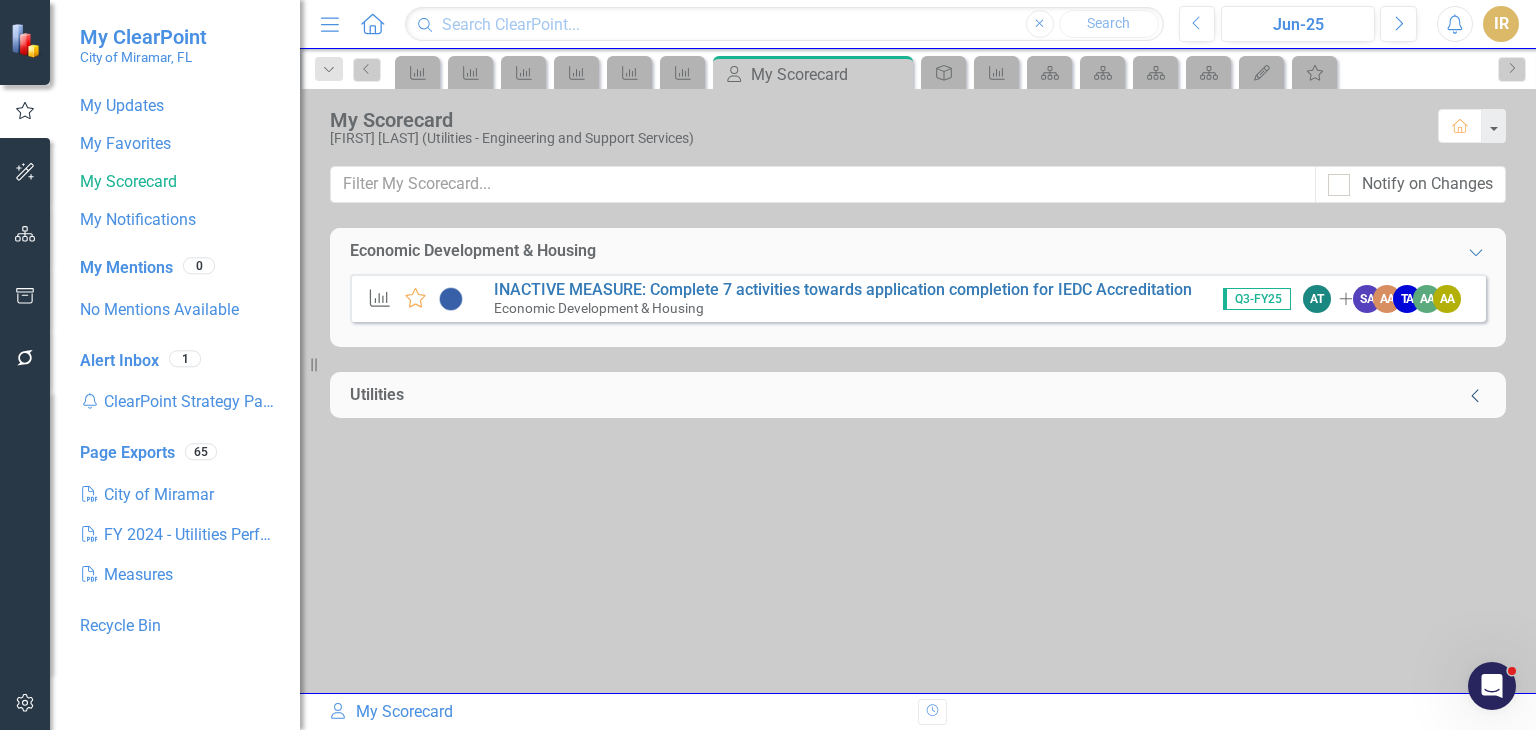 click on "Utilities Collapse" at bounding box center [918, 251] 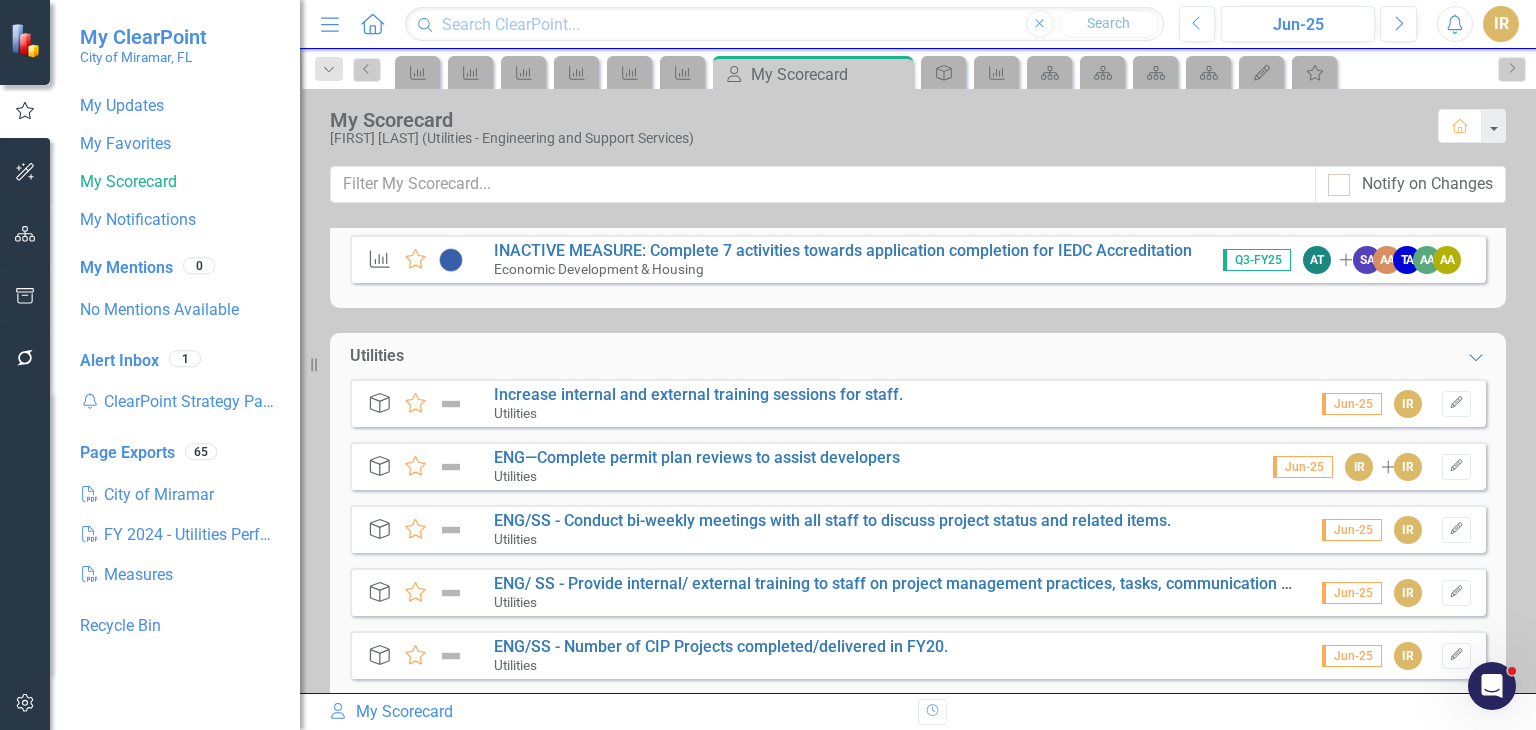 scroll, scrollTop: 74, scrollLeft: 0, axis: vertical 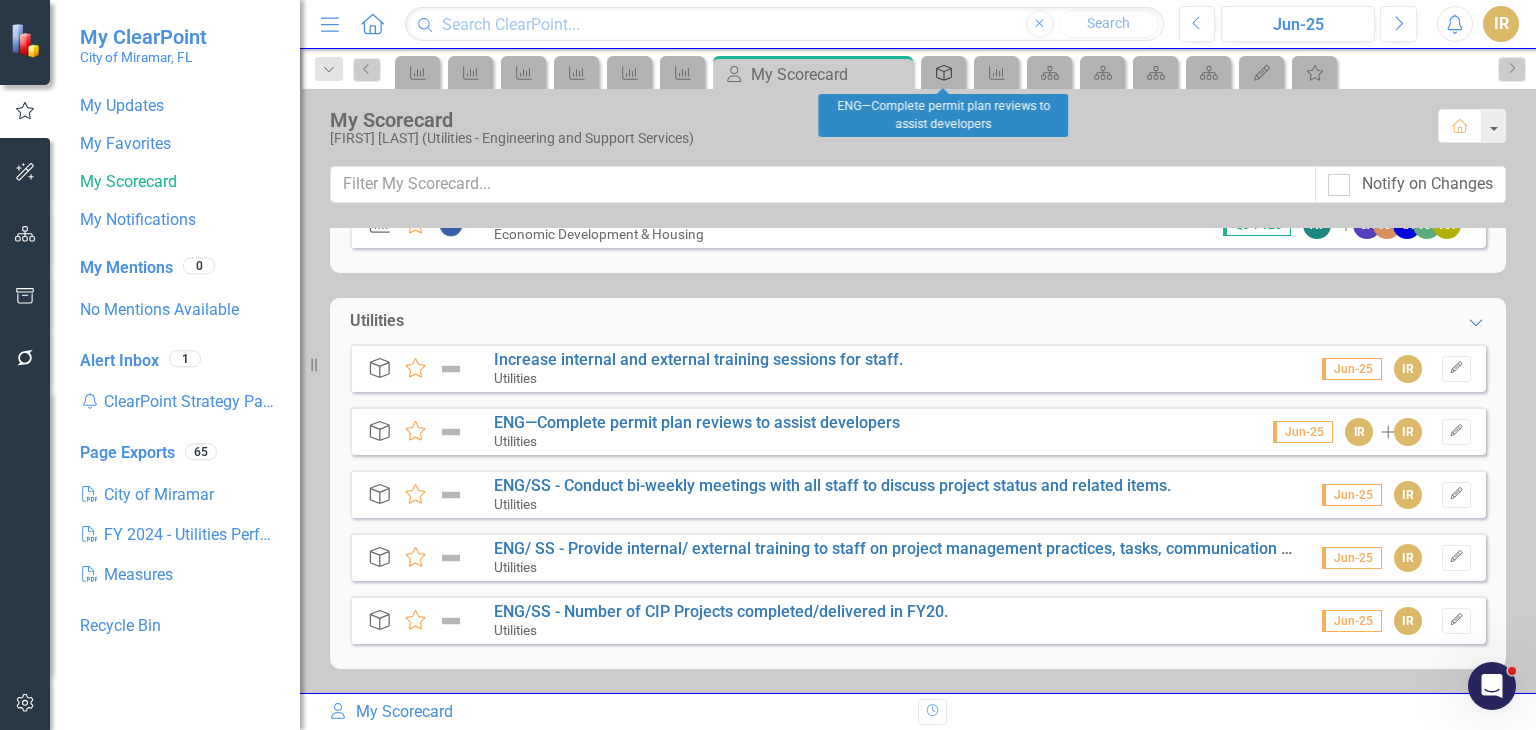 click on "Objective" at bounding box center (943, 72) 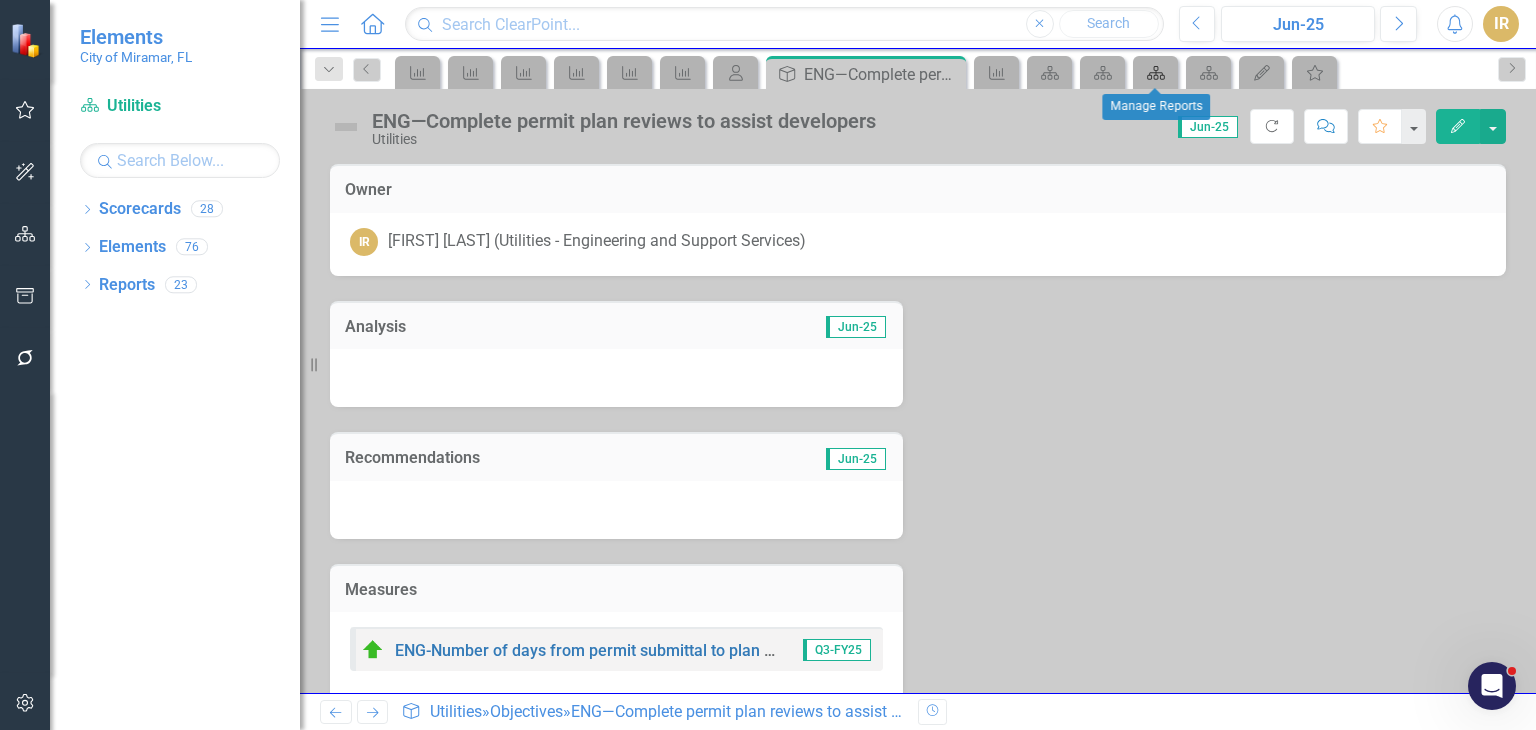 click on "Scorecard" at bounding box center [1156, 73] 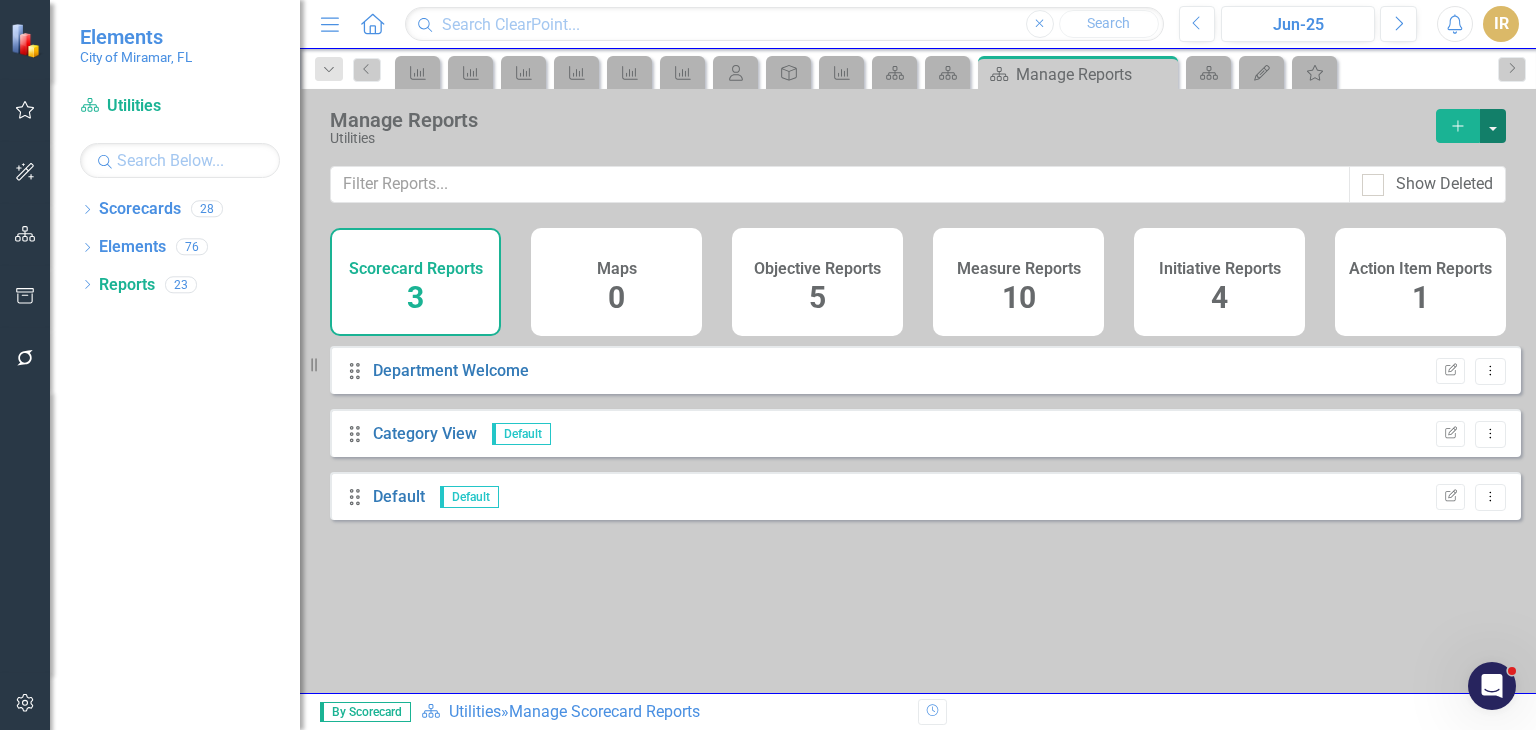 click at bounding box center [1493, 126] 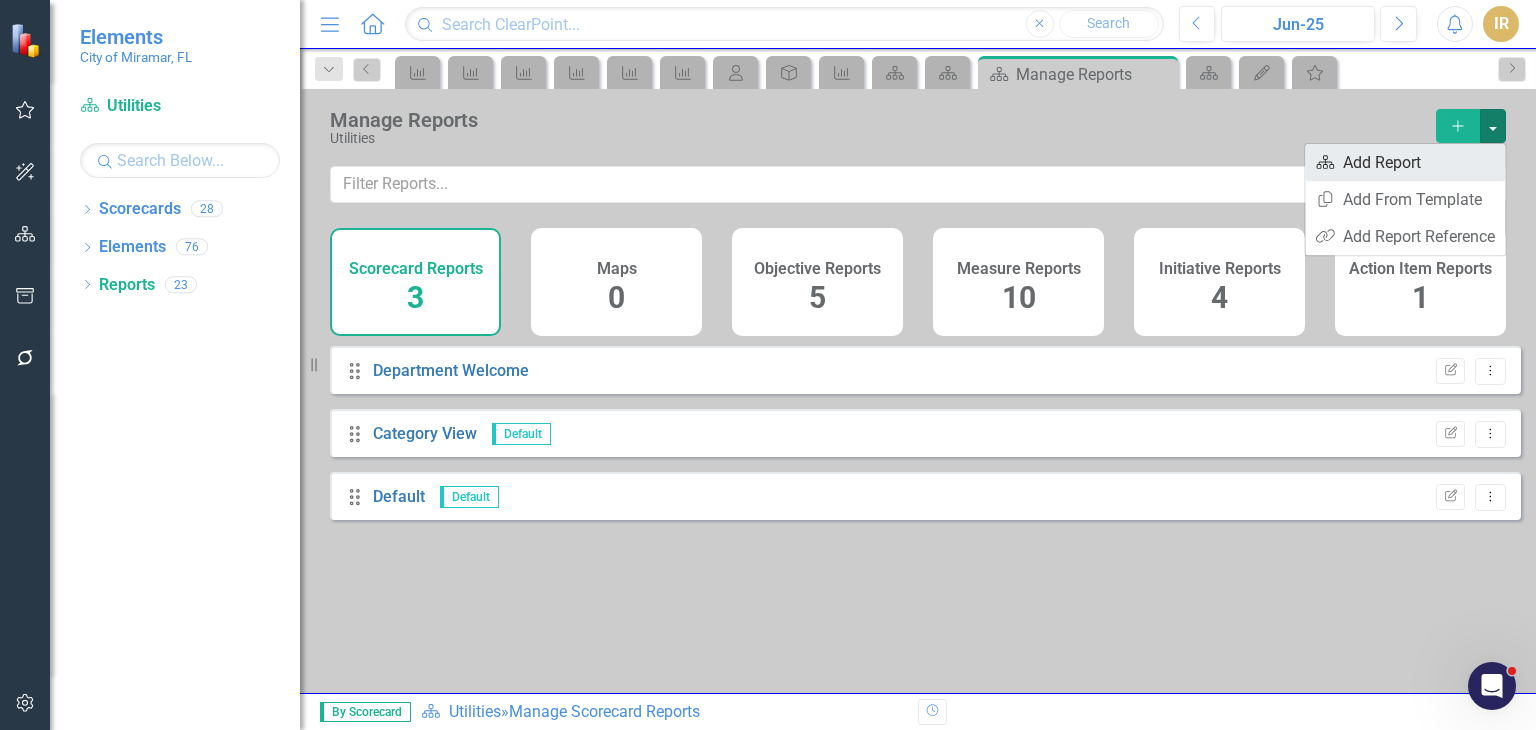 click on "Scorecard Add Report" at bounding box center (1405, 162) 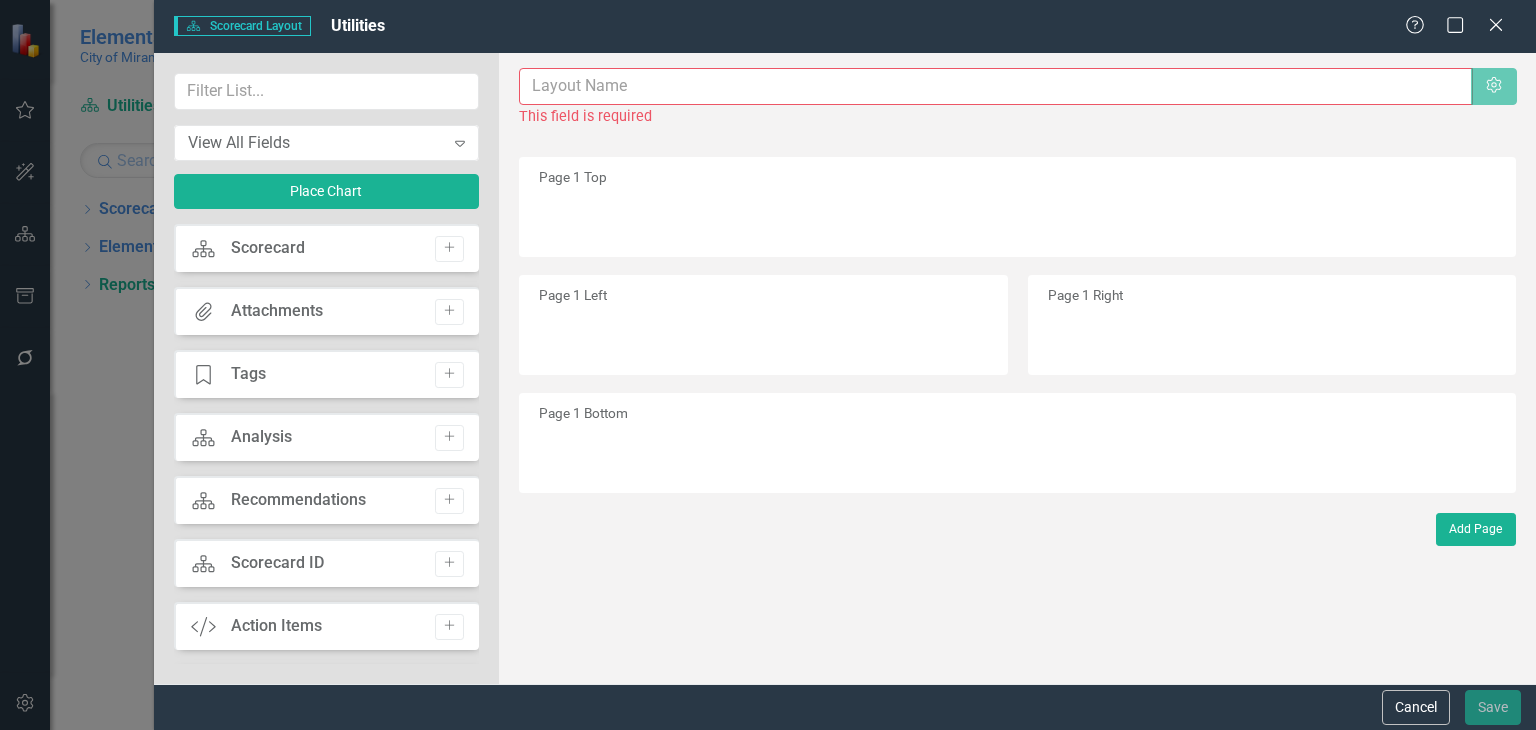 click on "Scorecard" at bounding box center [268, 248] 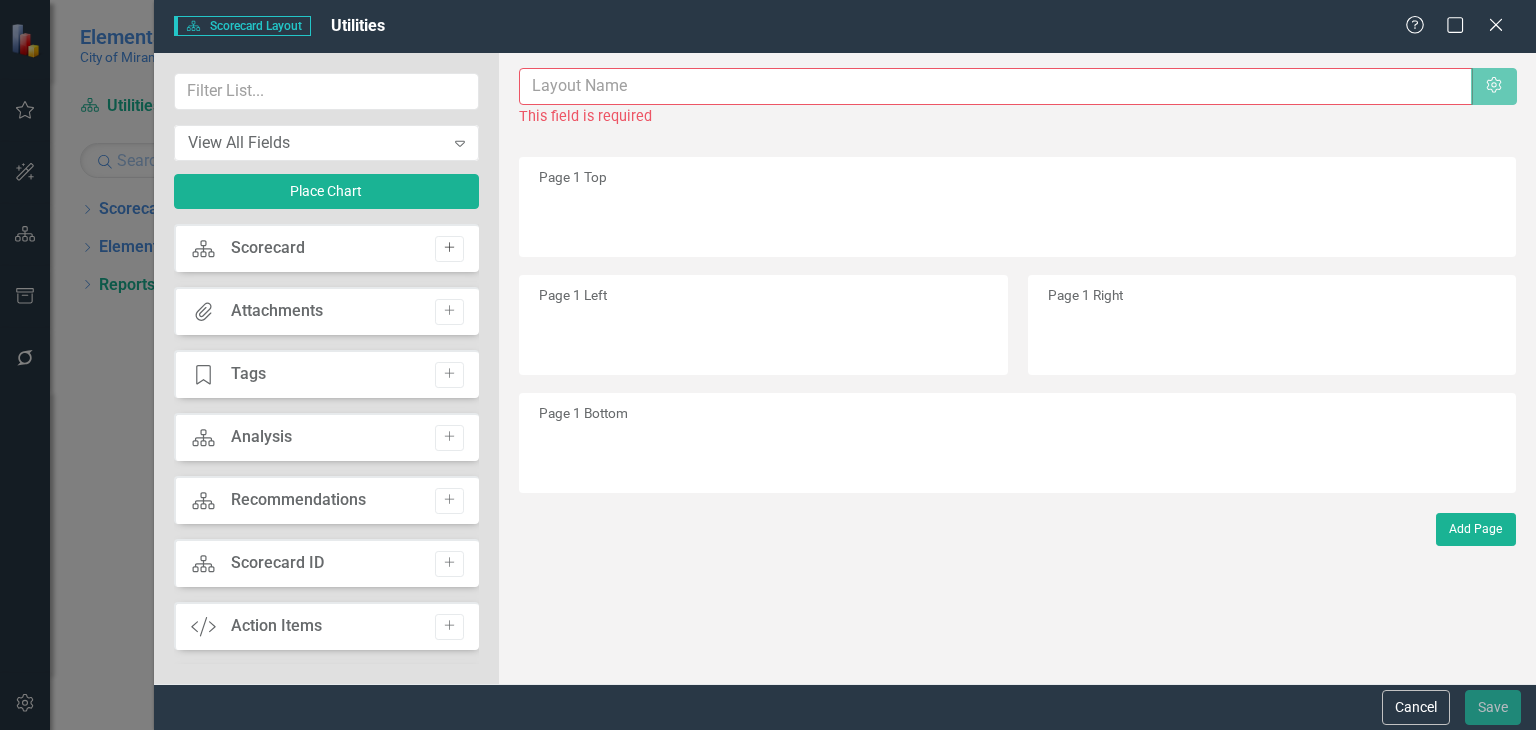 click on "Add" at bounding box center (449, 248) 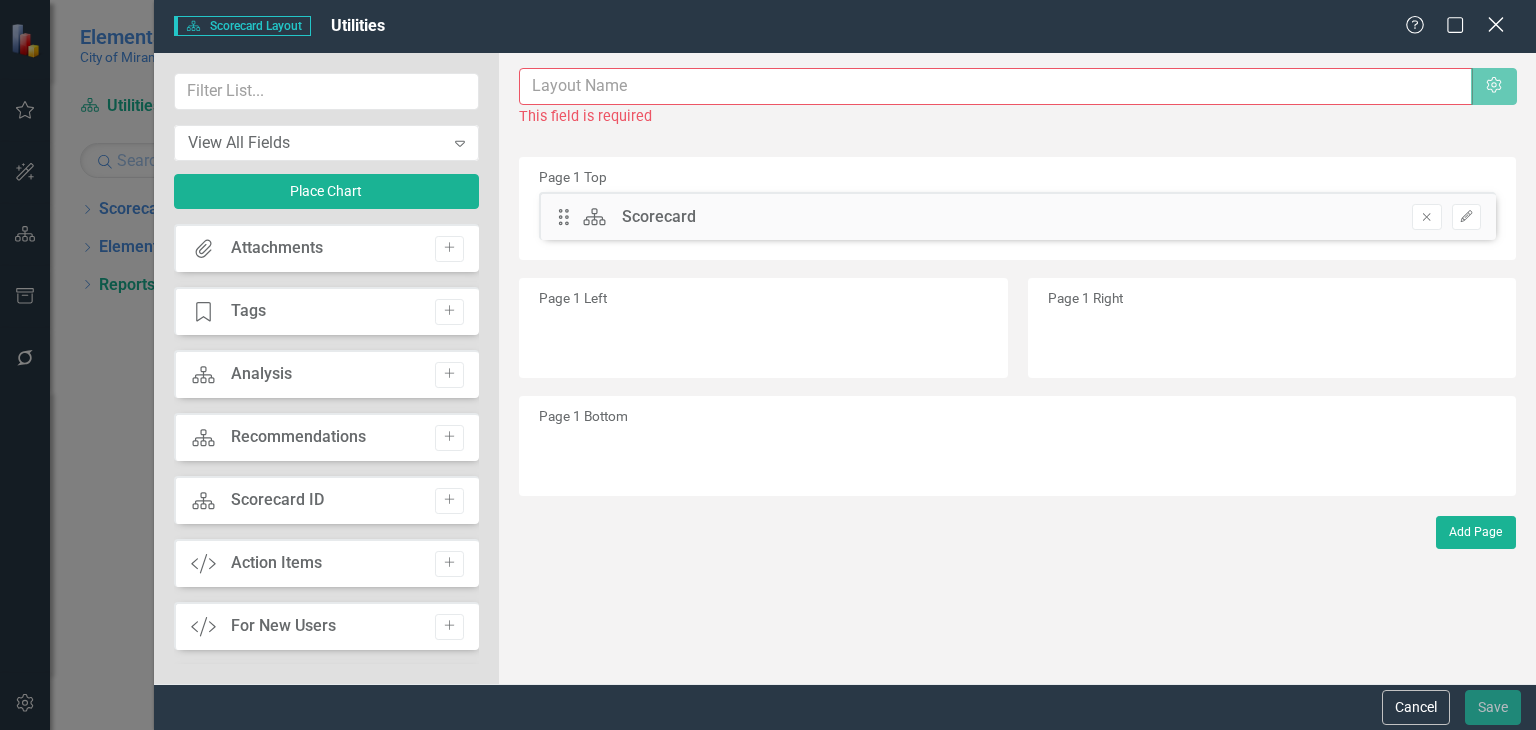 click on "Close" at bounding box center (1495, 24) 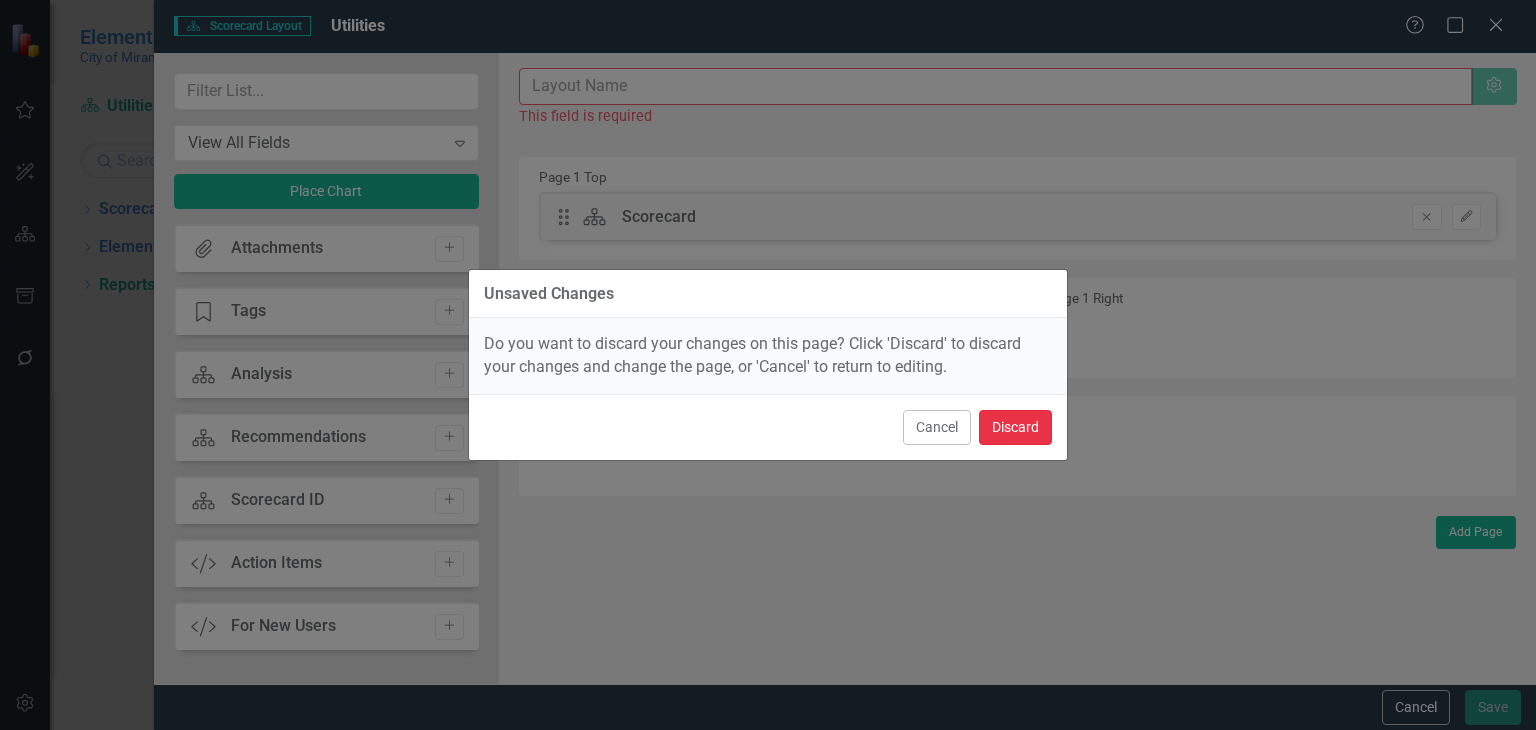 drag, startPoint x: 1008, startPoint y: 416, endPoint x: 976, endPoint y: 426, distance: 33.526108 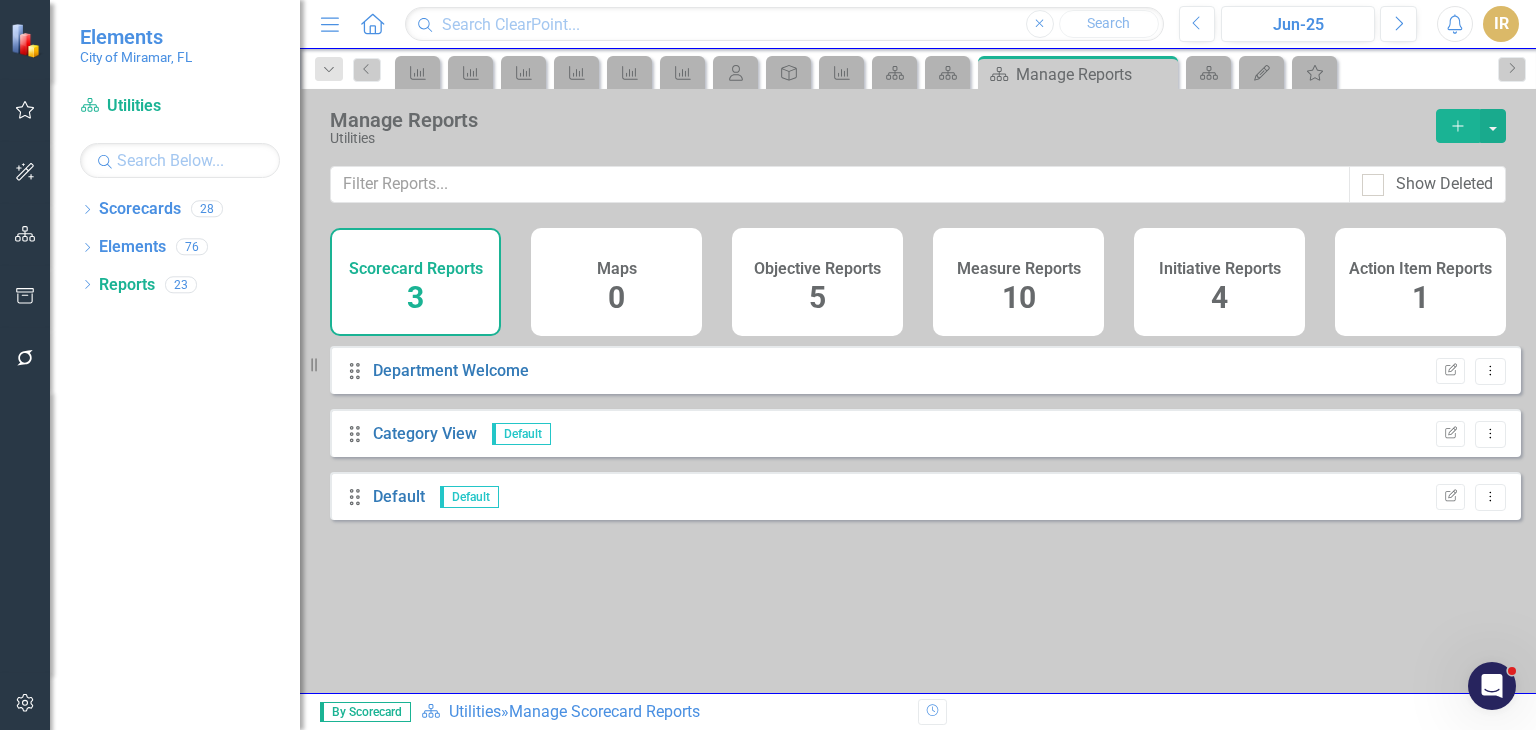click at bounding box center (27, 40) 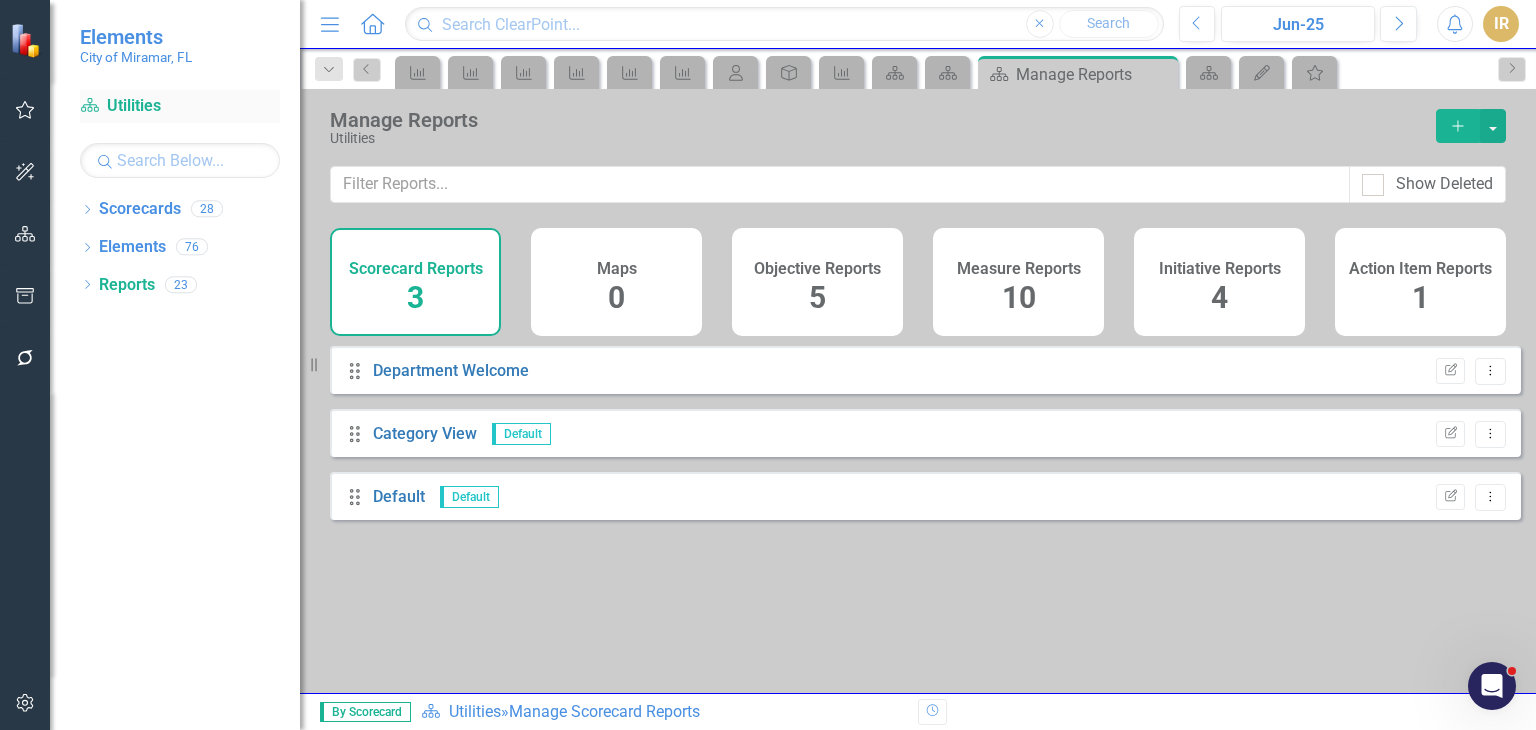click on "Scorecard Utilities" at bounding box center (180, 106) 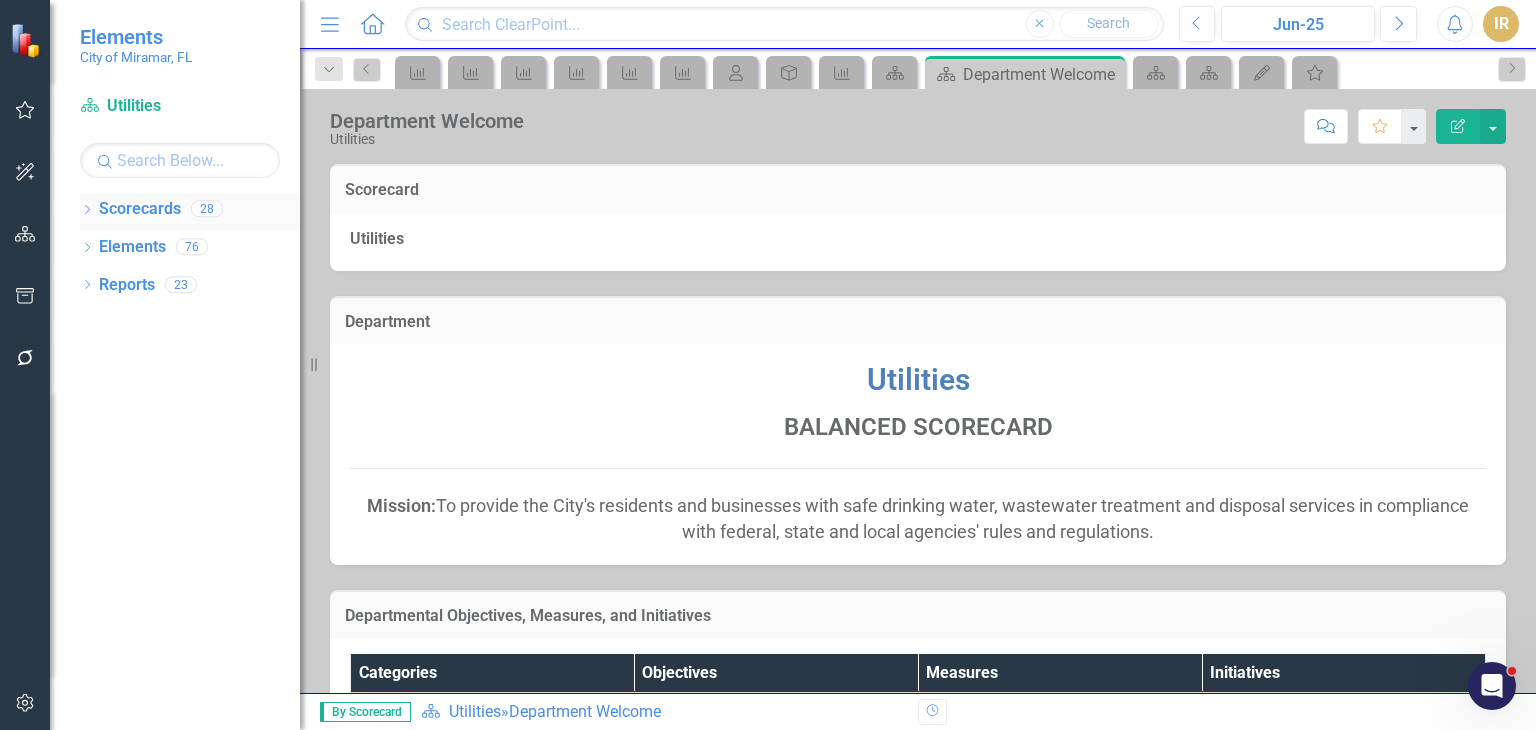click on "Scorecards" at bounding box center [140, 209] 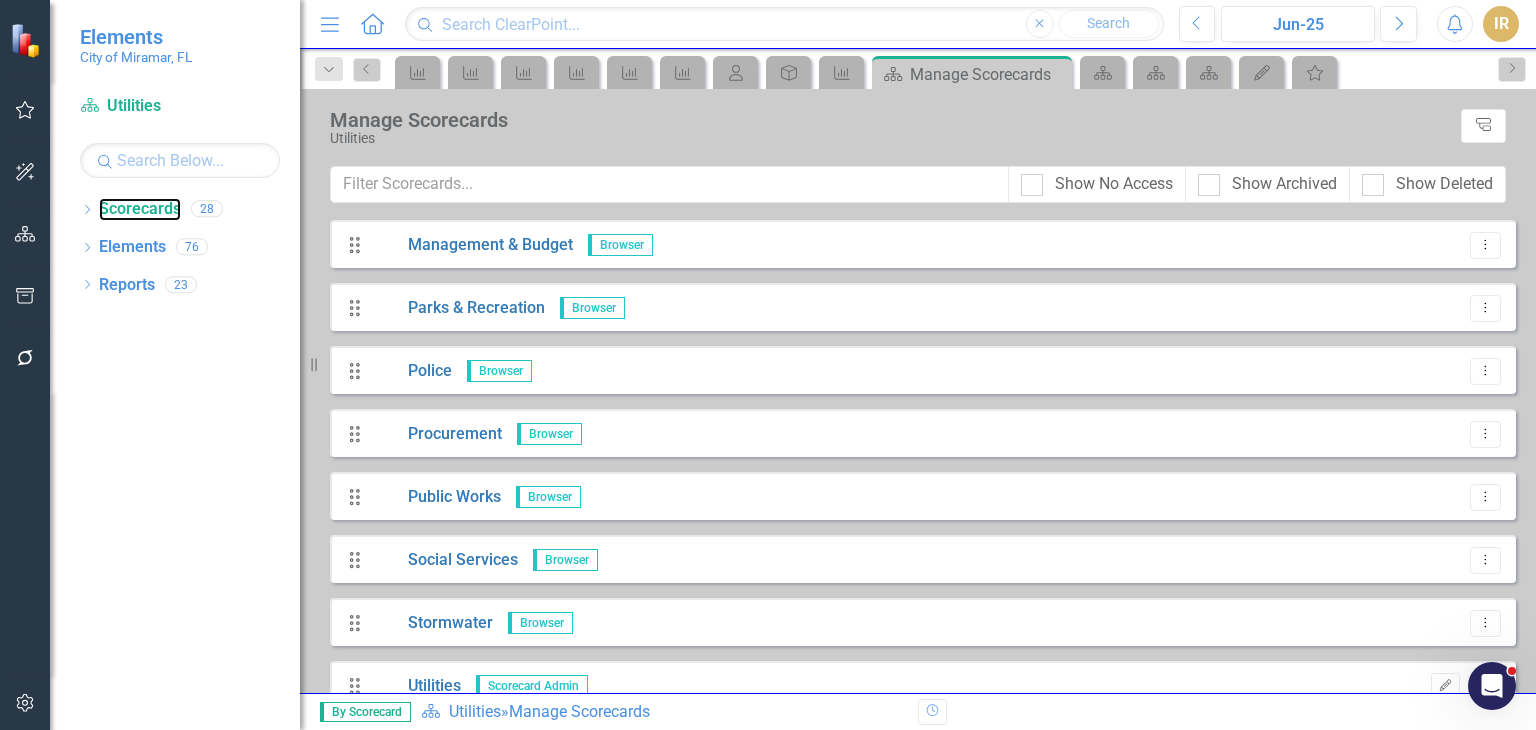 scroll, scrollTop: 900, scrollLeft: 0, axis: vertical 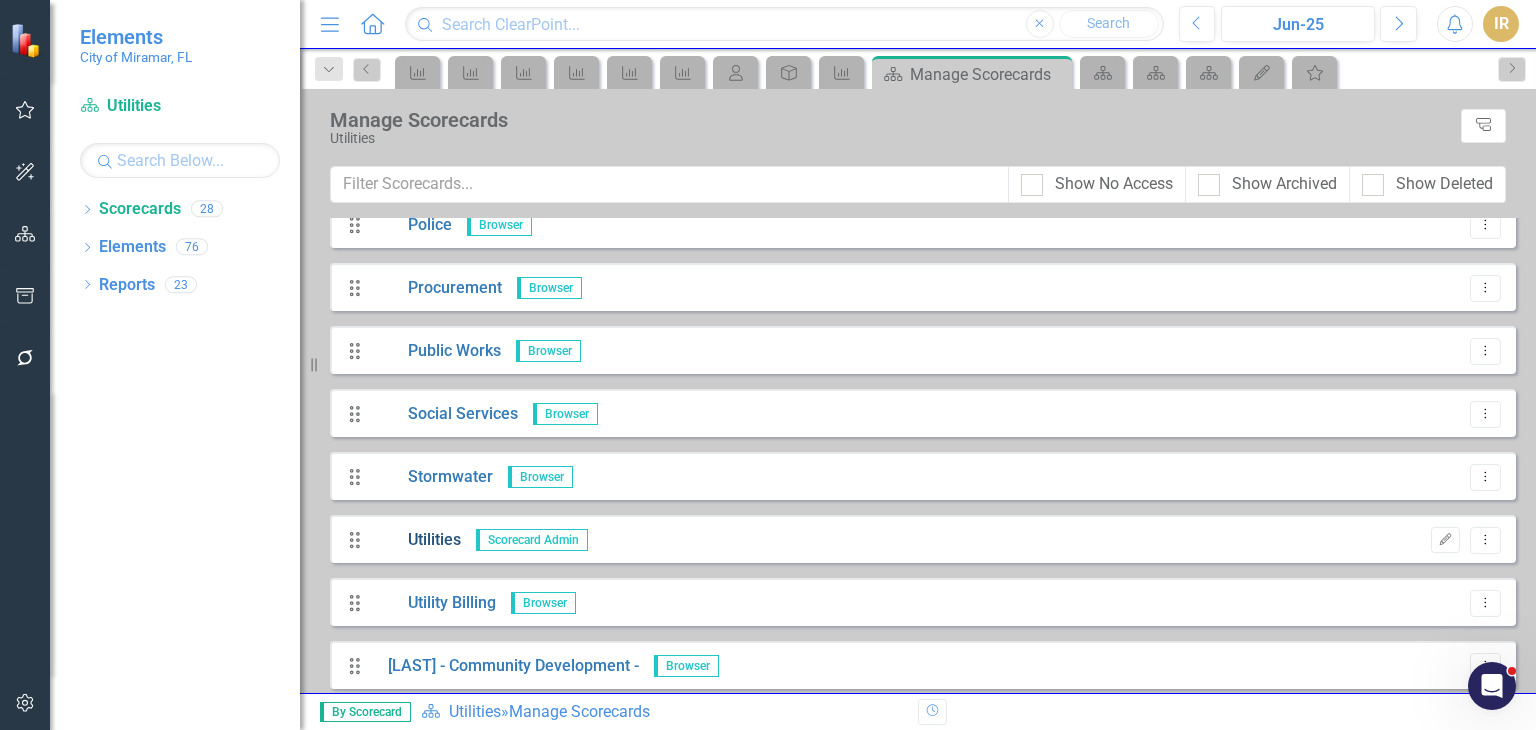 click on "Utilities" at bounding box center [417, 540] 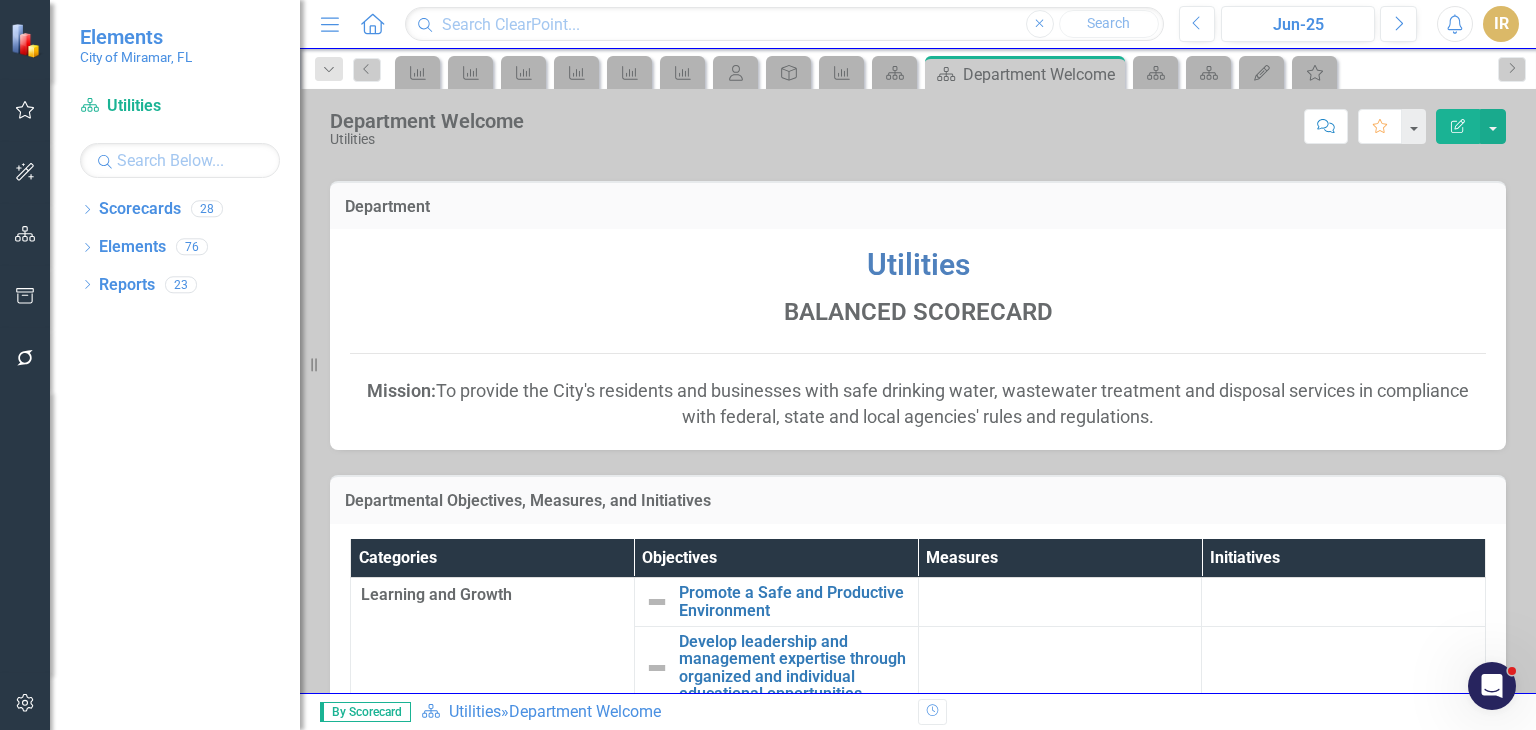 scroll, scrollTop: 496, scrollLeft: 0, axis: vertical 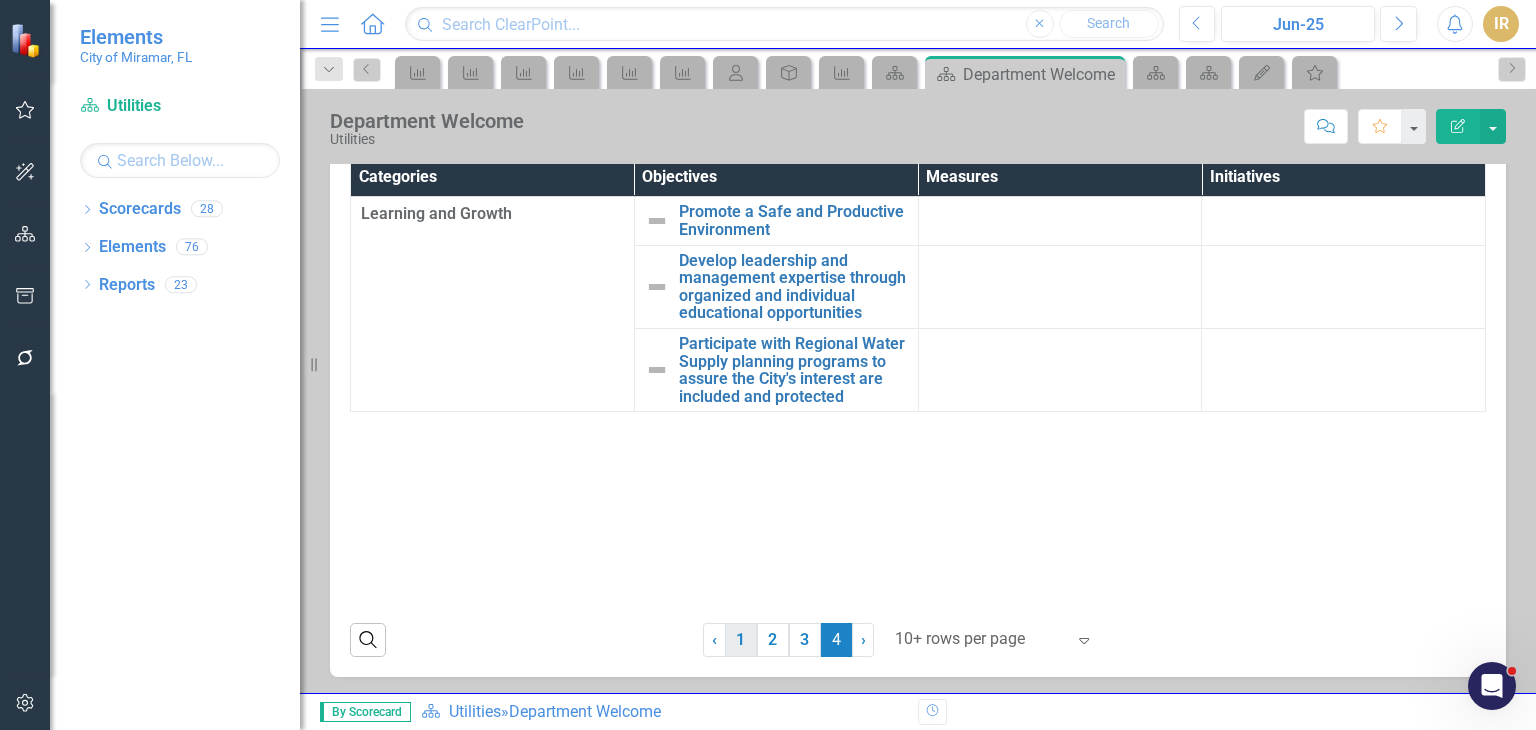 click on "1" at bounding box center [741, 640] 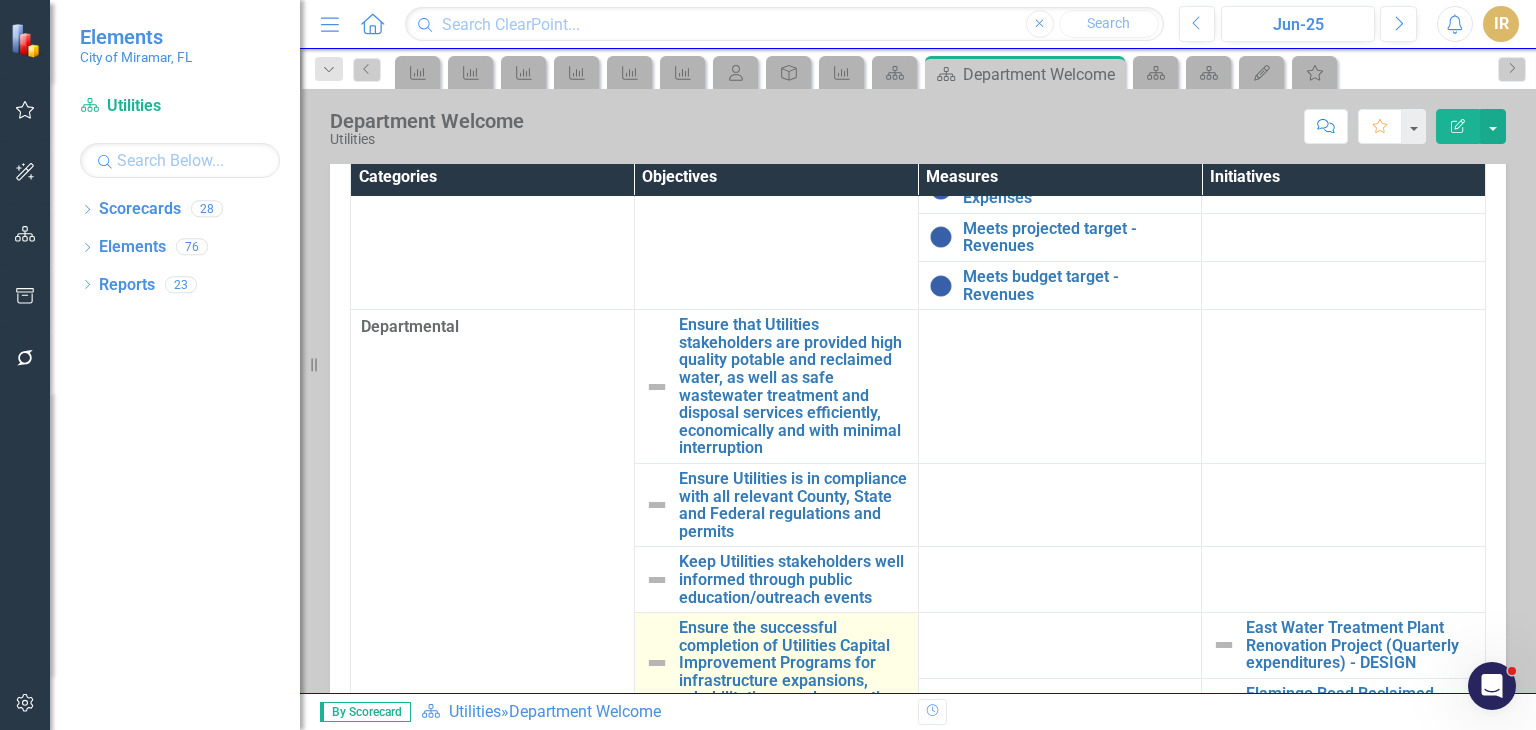 scroll, scrollTop: 394, scrollLeft: 0, axis: vertical 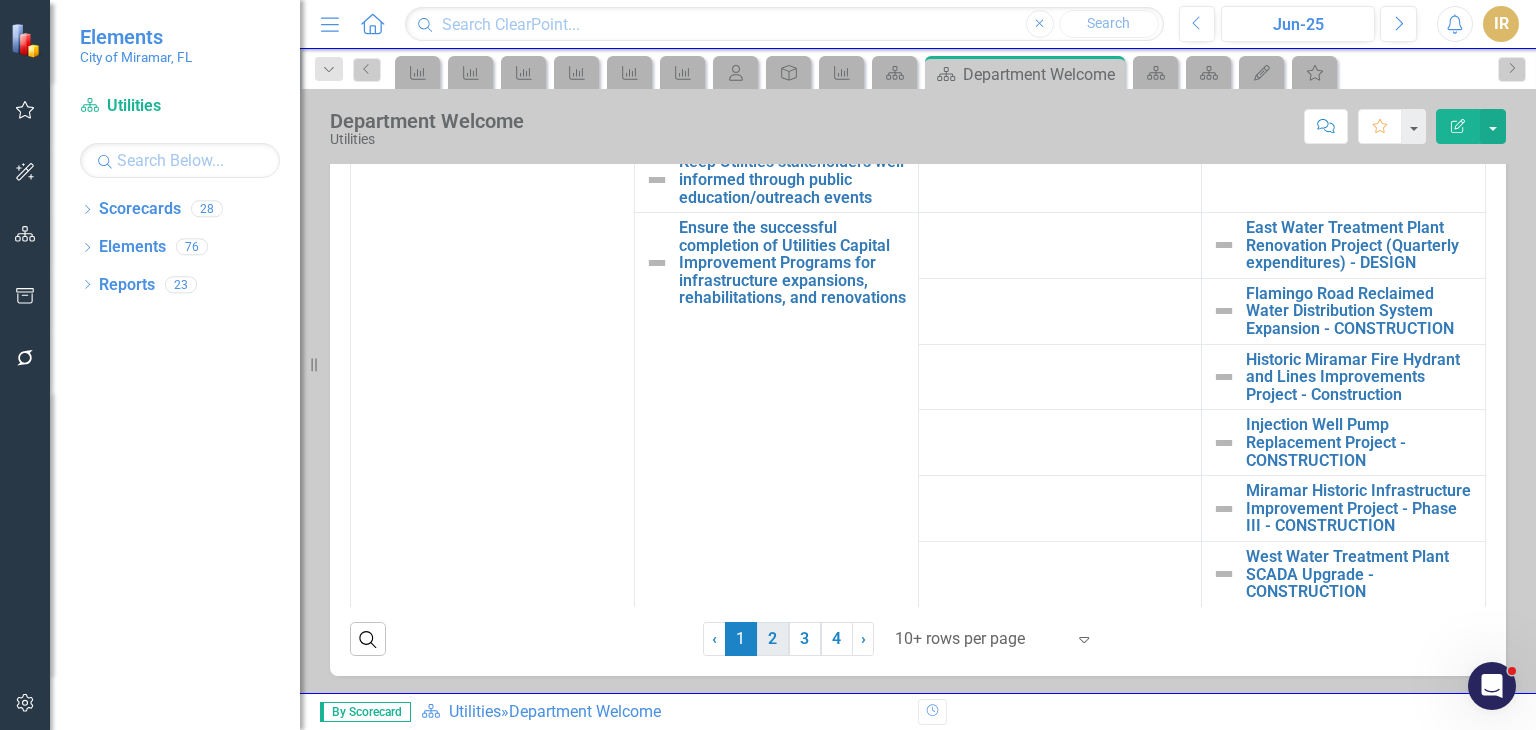 click on "2" at bounding box center (773, 639) 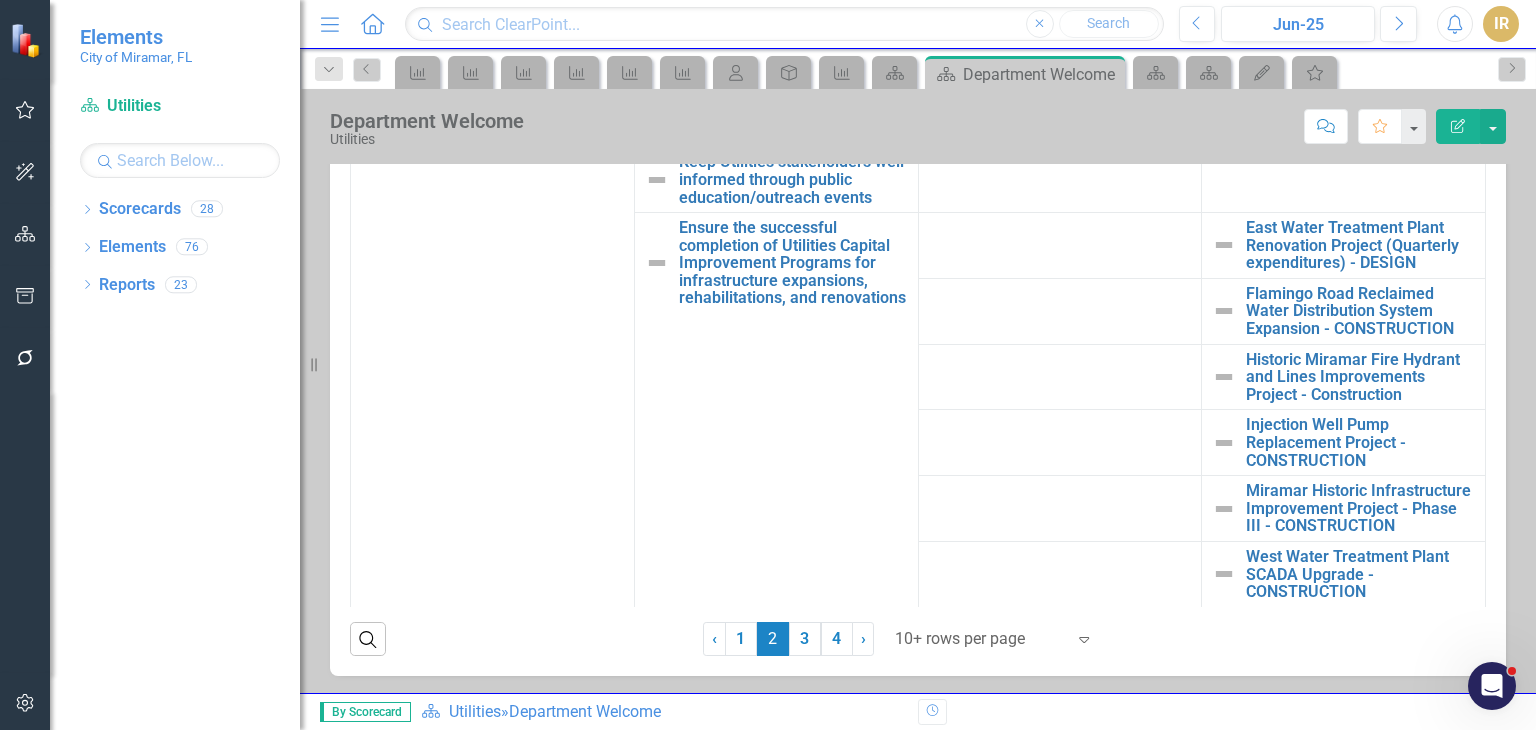 scroll, scrollTop: 0, scrollLeft: 0, axis: both 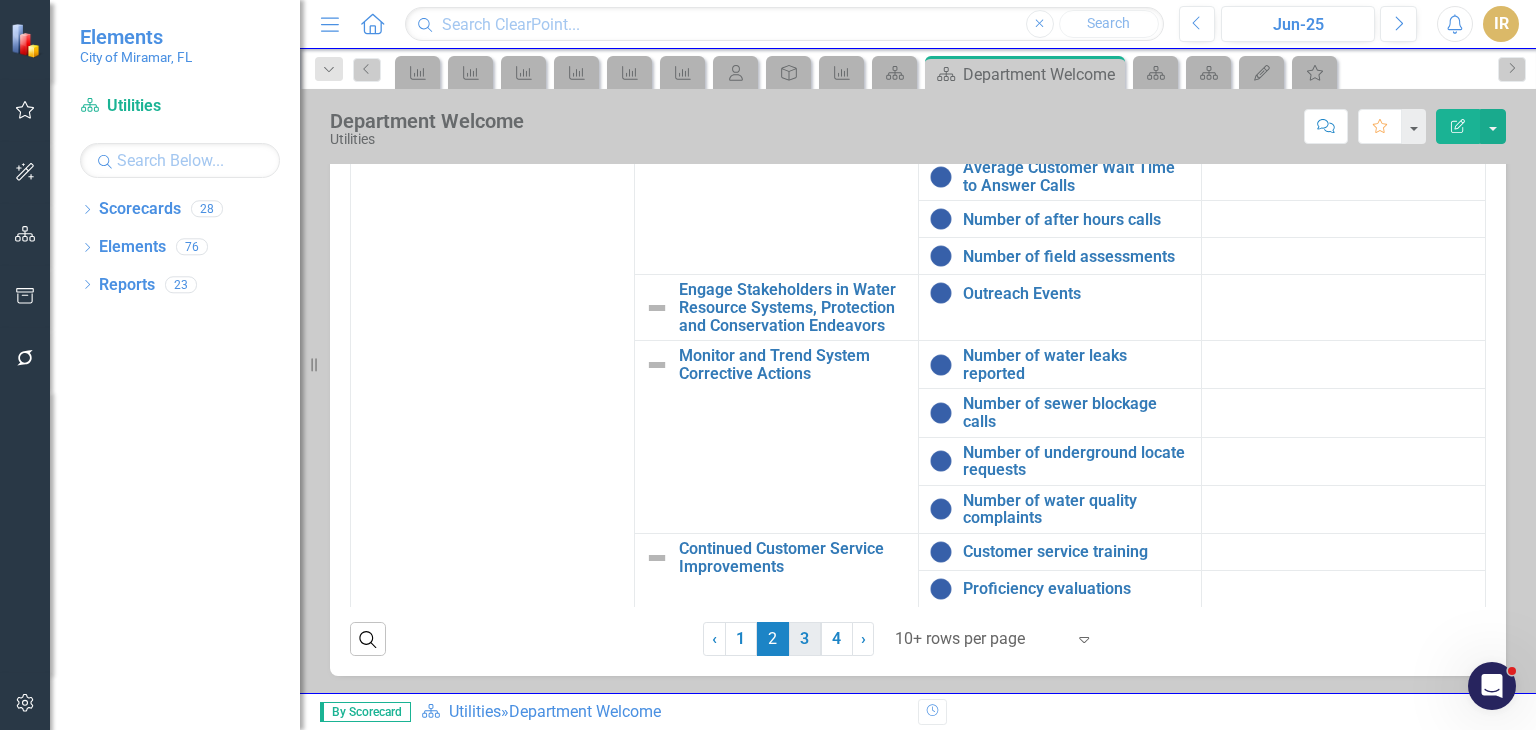 click on "3" at bounding box center (805, 639) 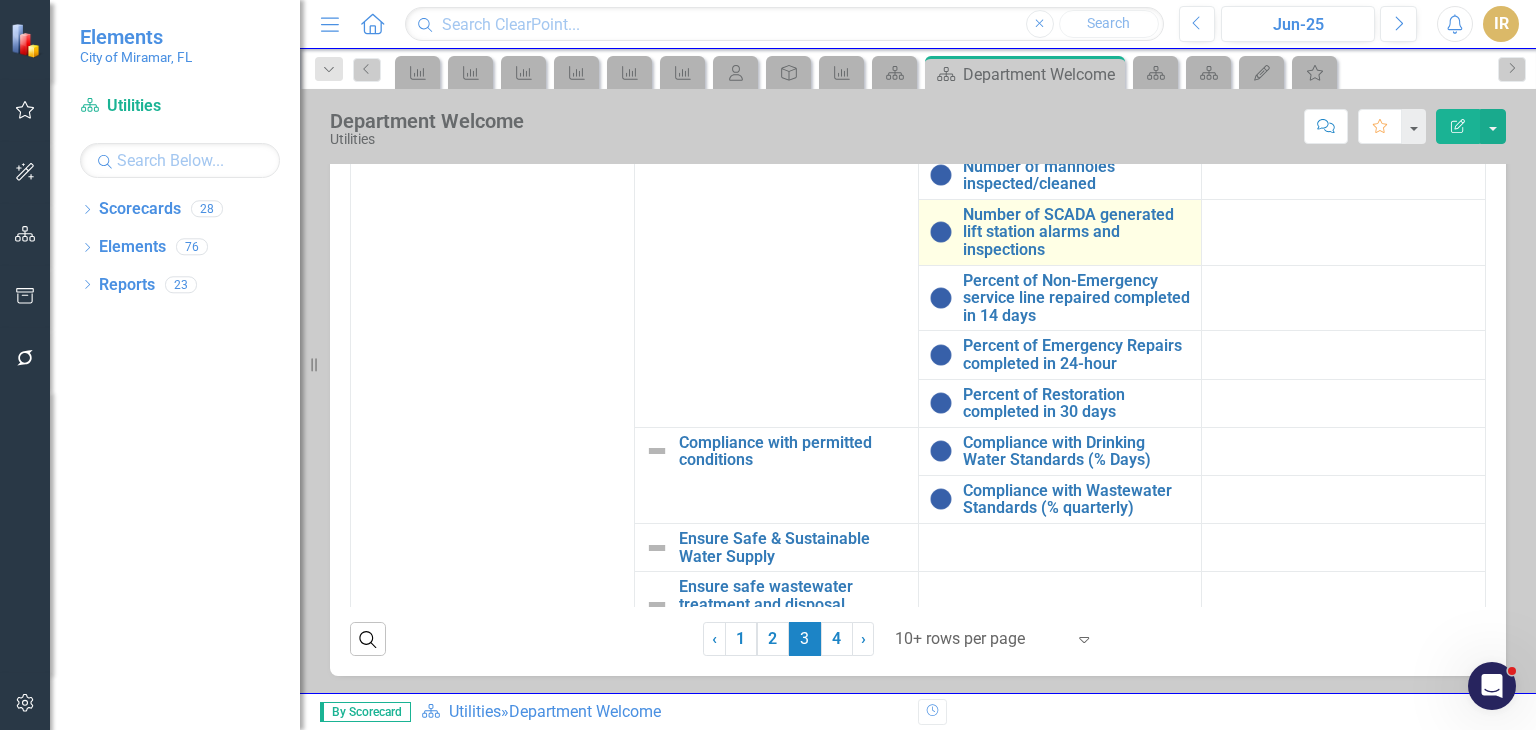 scroll, scrollTop: 0, scrollLeft: 0, axis: both 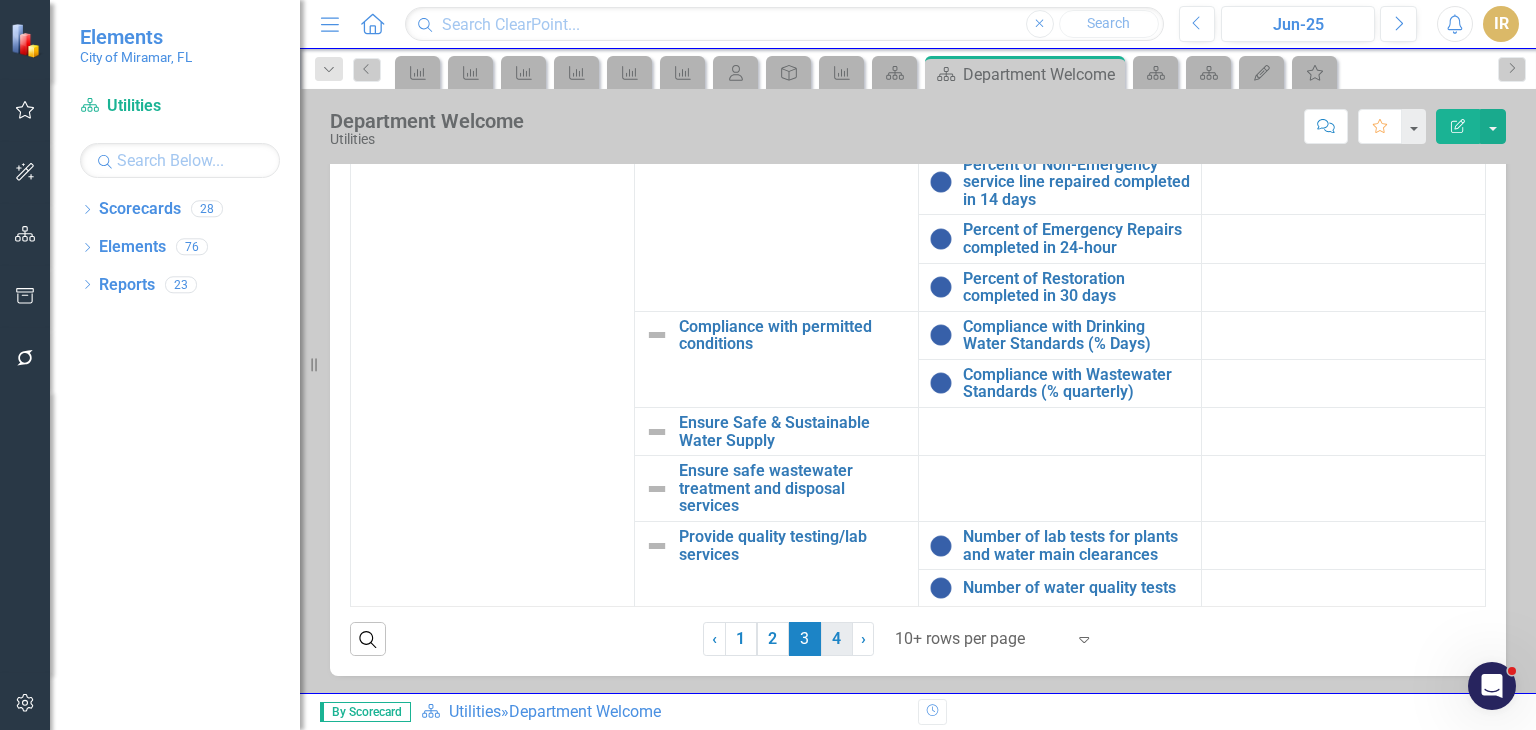click on "4" at bounding box center (837, 639) 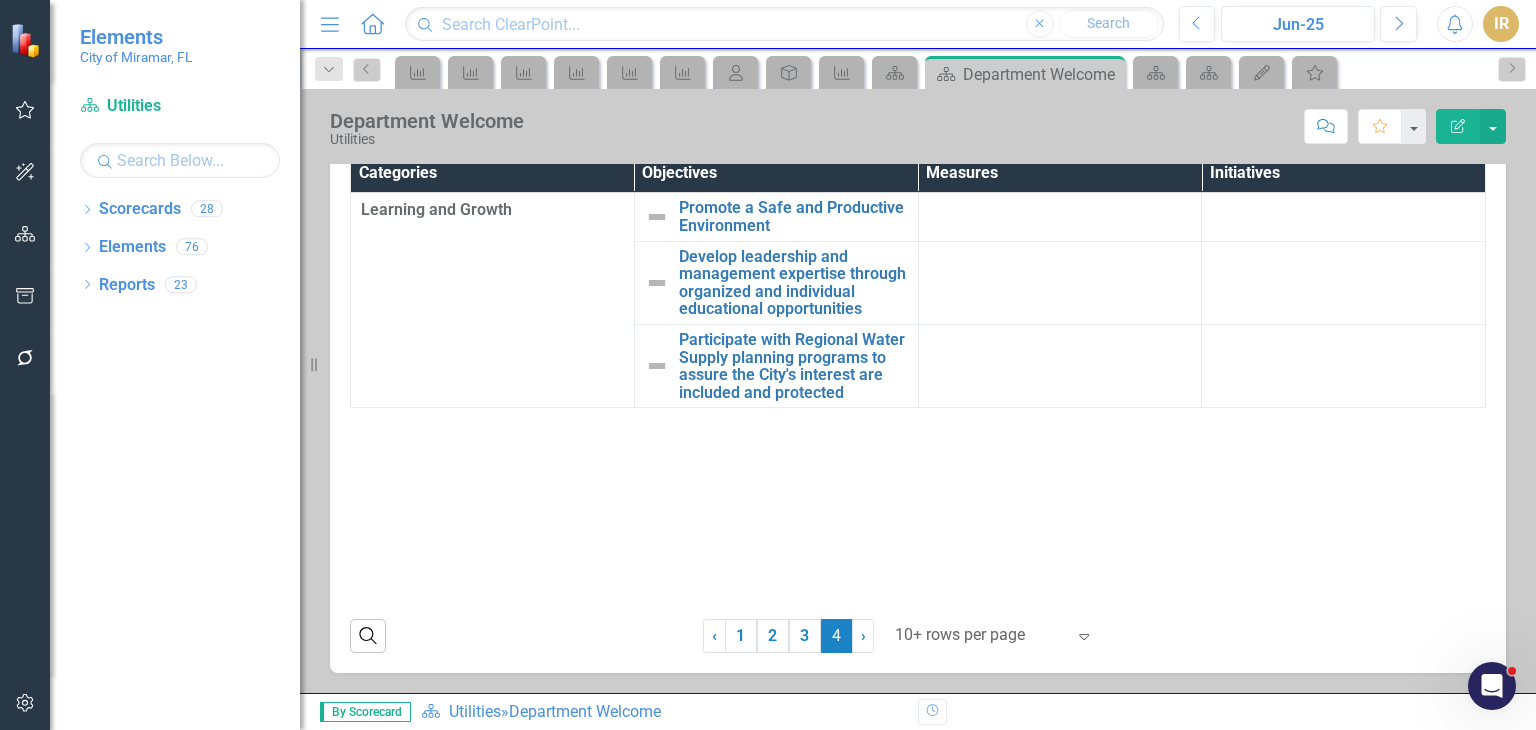 scroll, scrollTop: 0, scrollLeft: 0, axis: both 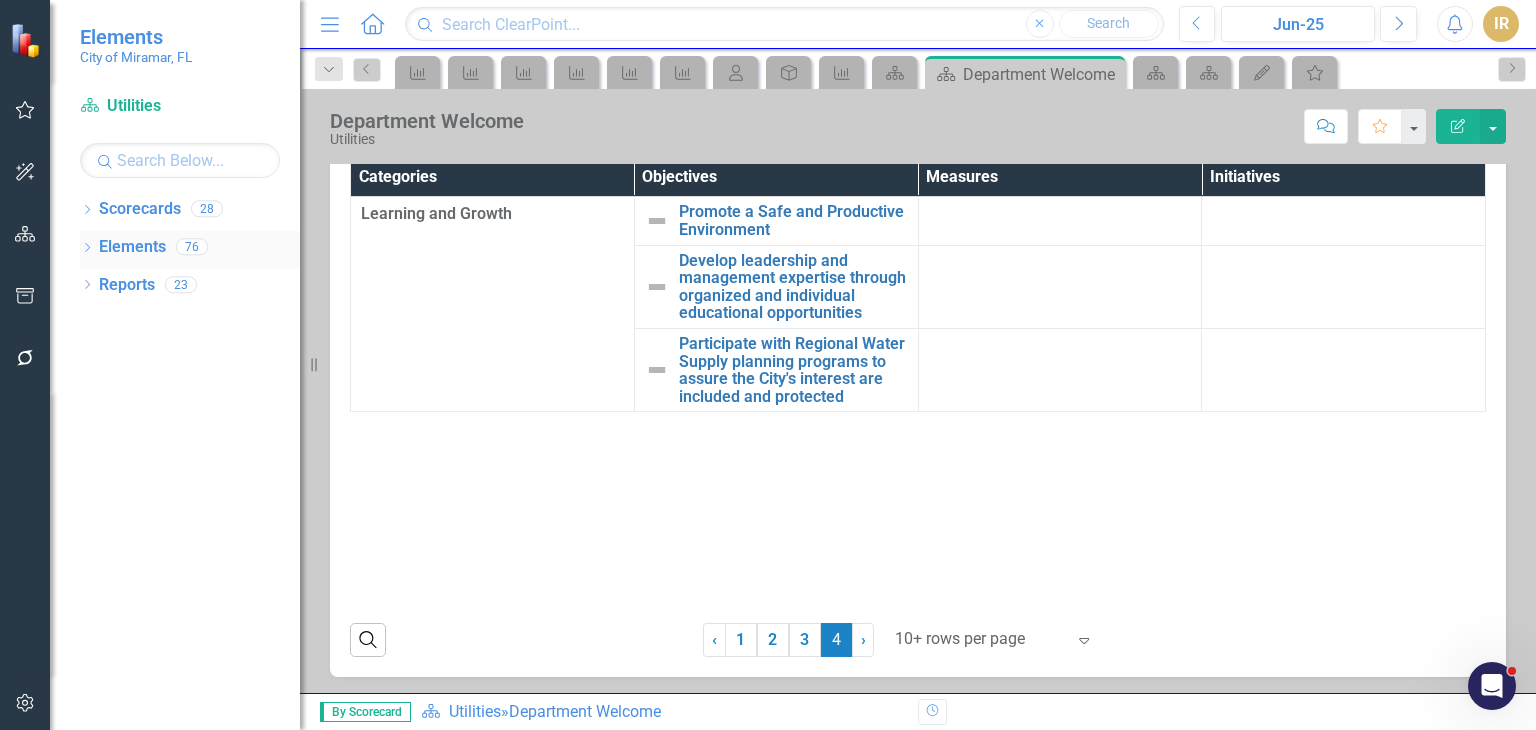 click on "Elements" at bounding box center [132, 247] 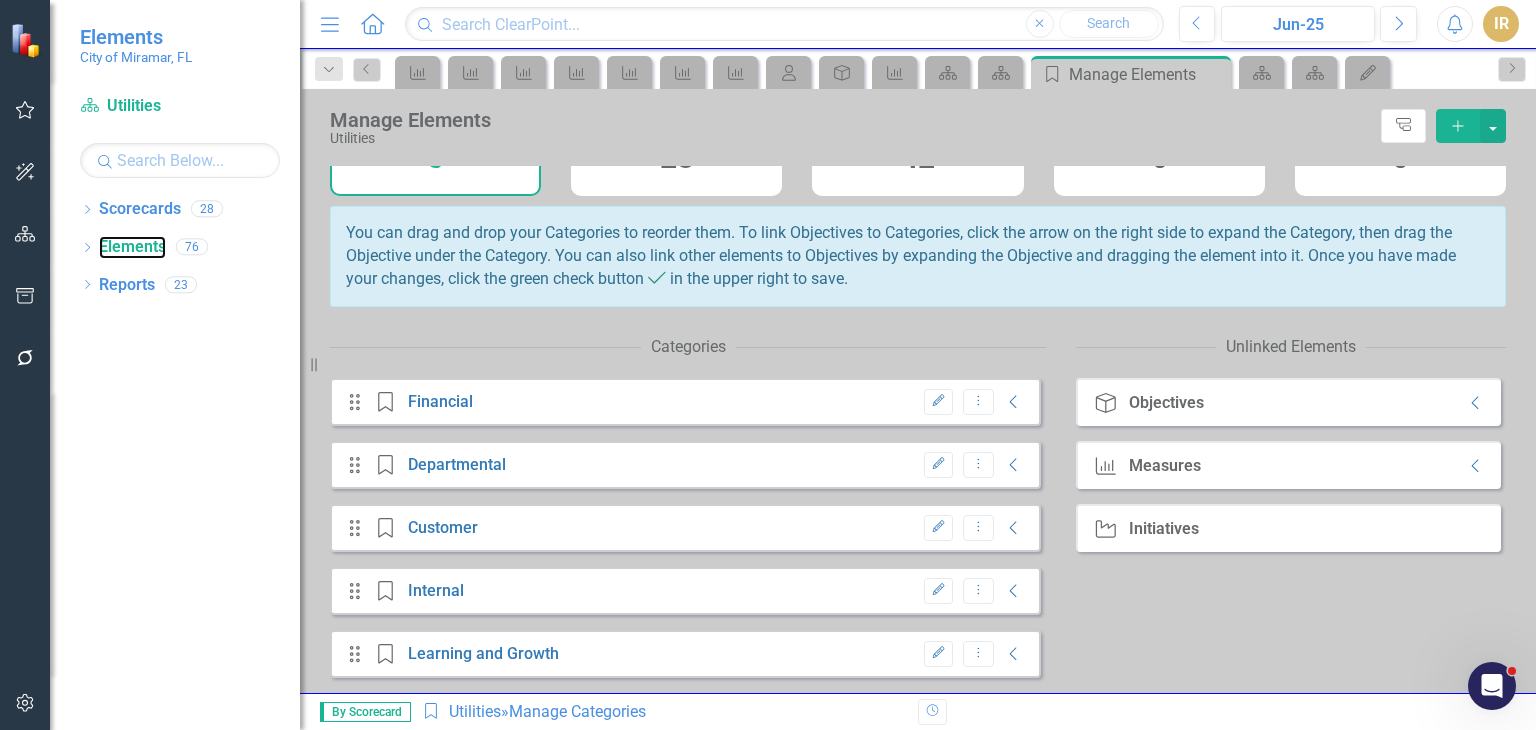 scroll, scrollTop: 152, scrollLeft: 0, axis: vertical 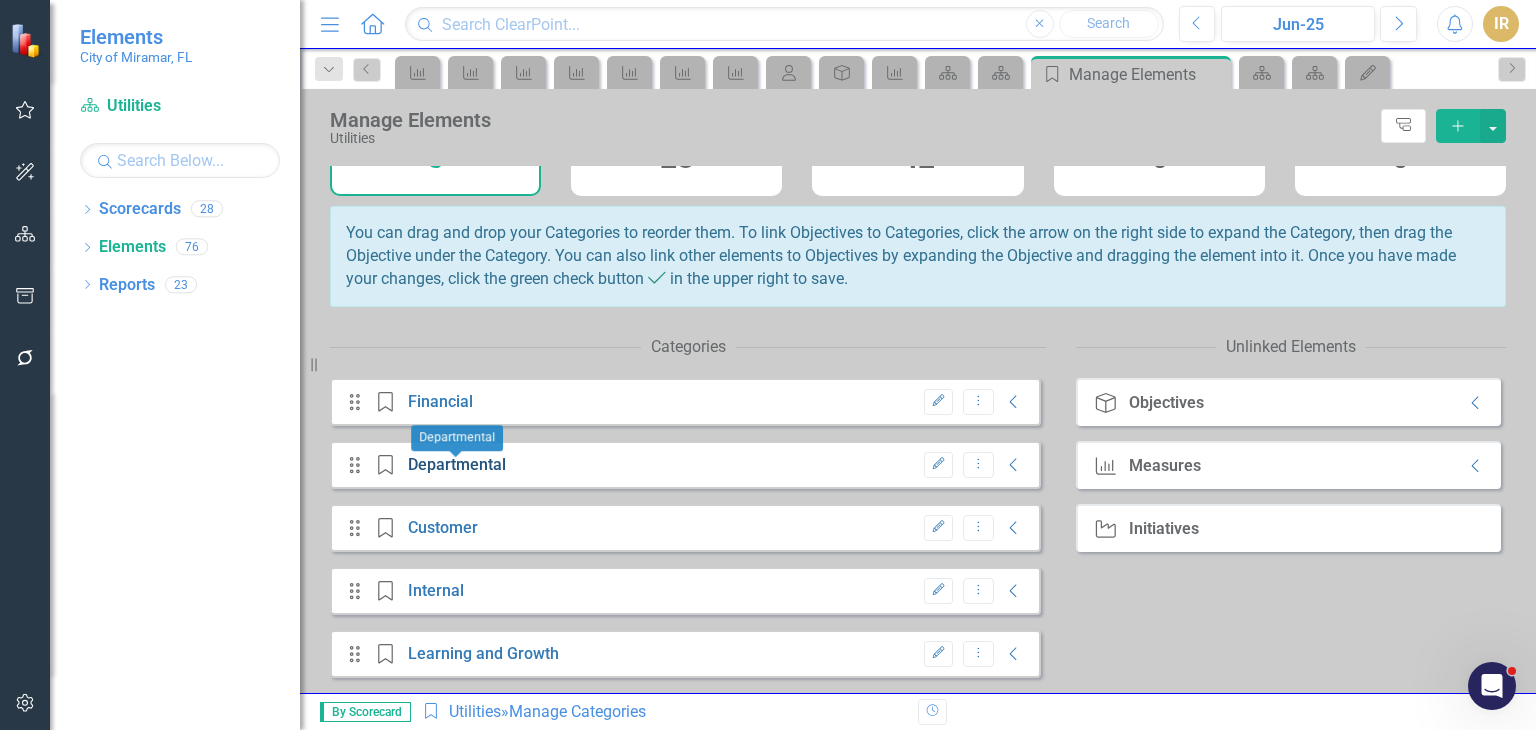 click on "Departmental" at bounding box center (457, 464) 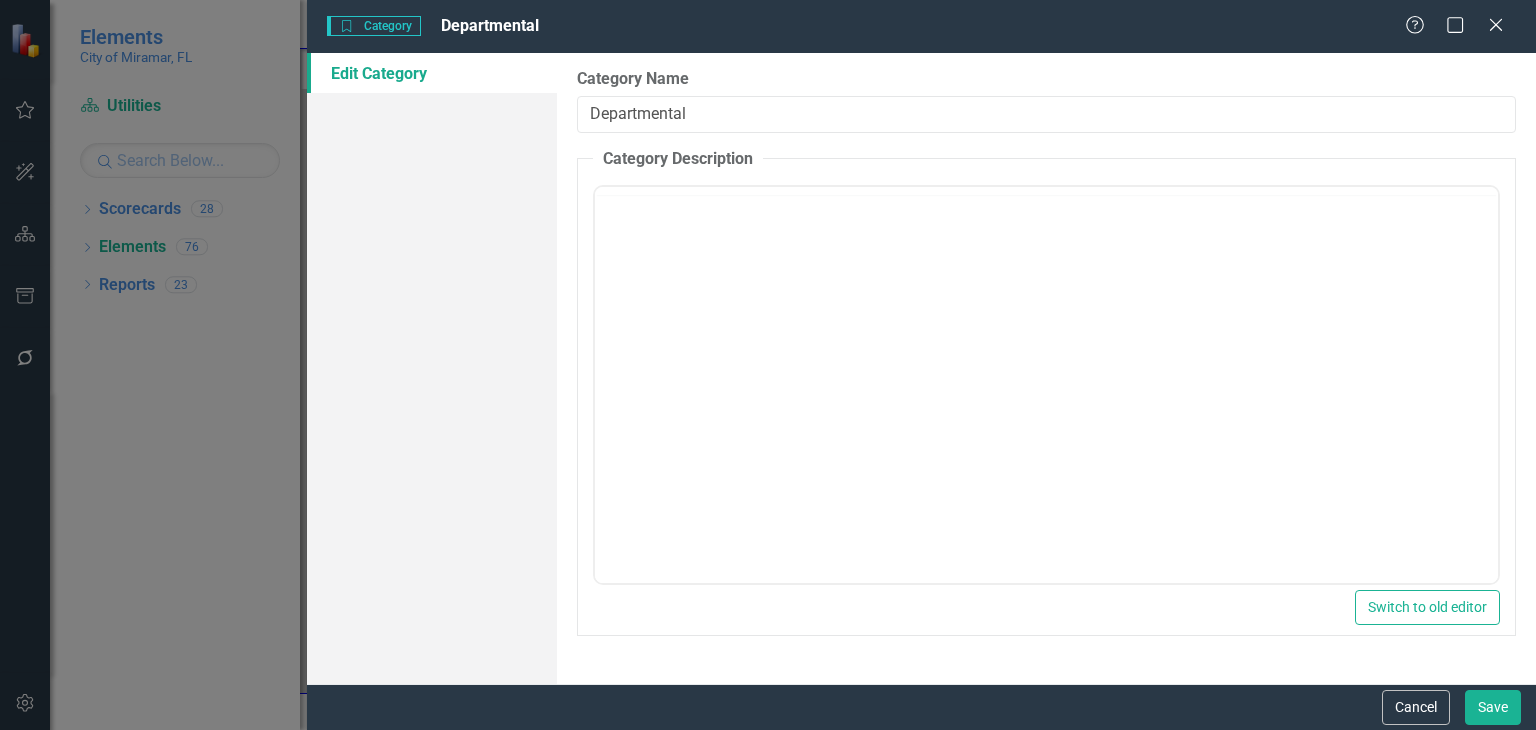 scroll, scrollTop: 0, scrollLeft: 0, axis: both 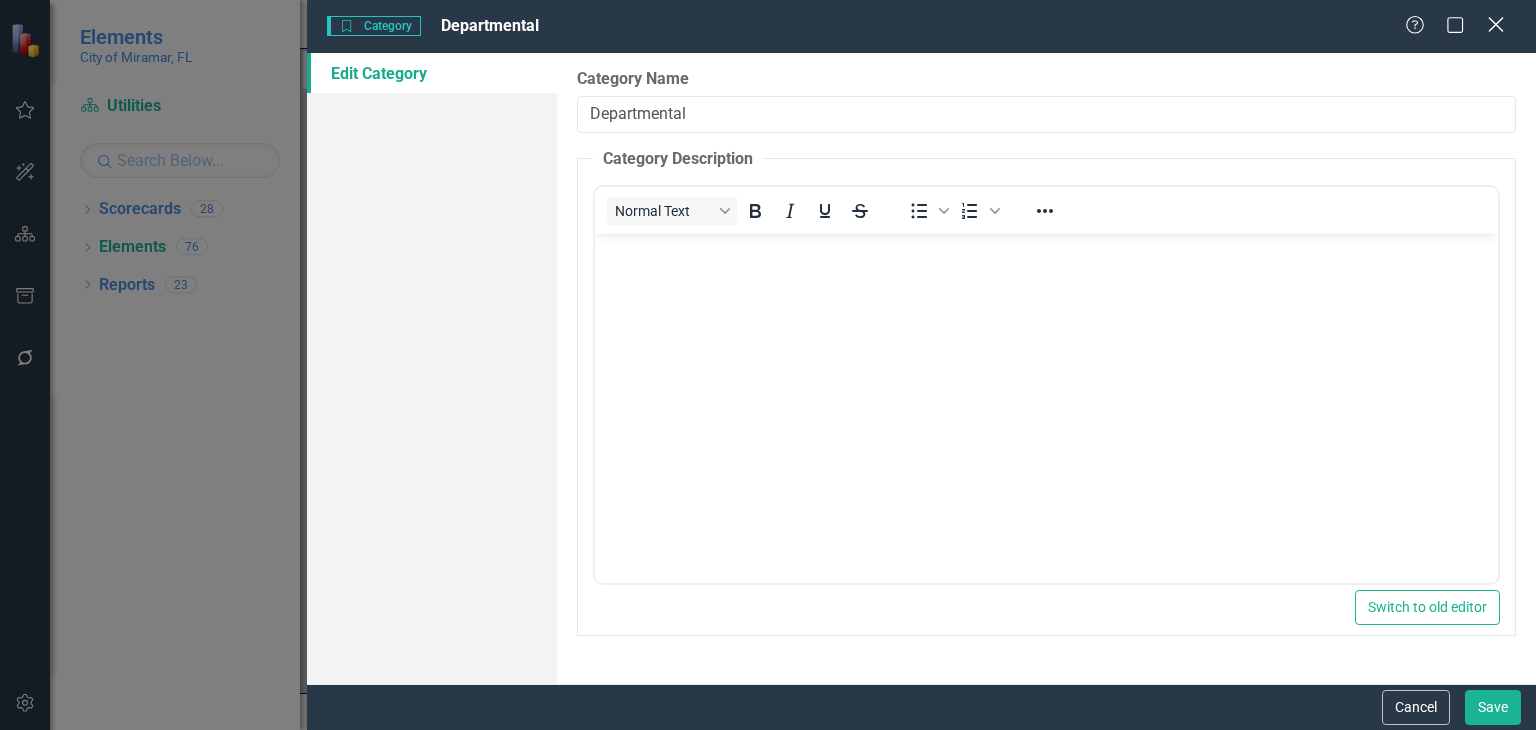 click on "Close" at bounding box center (1495, 24) 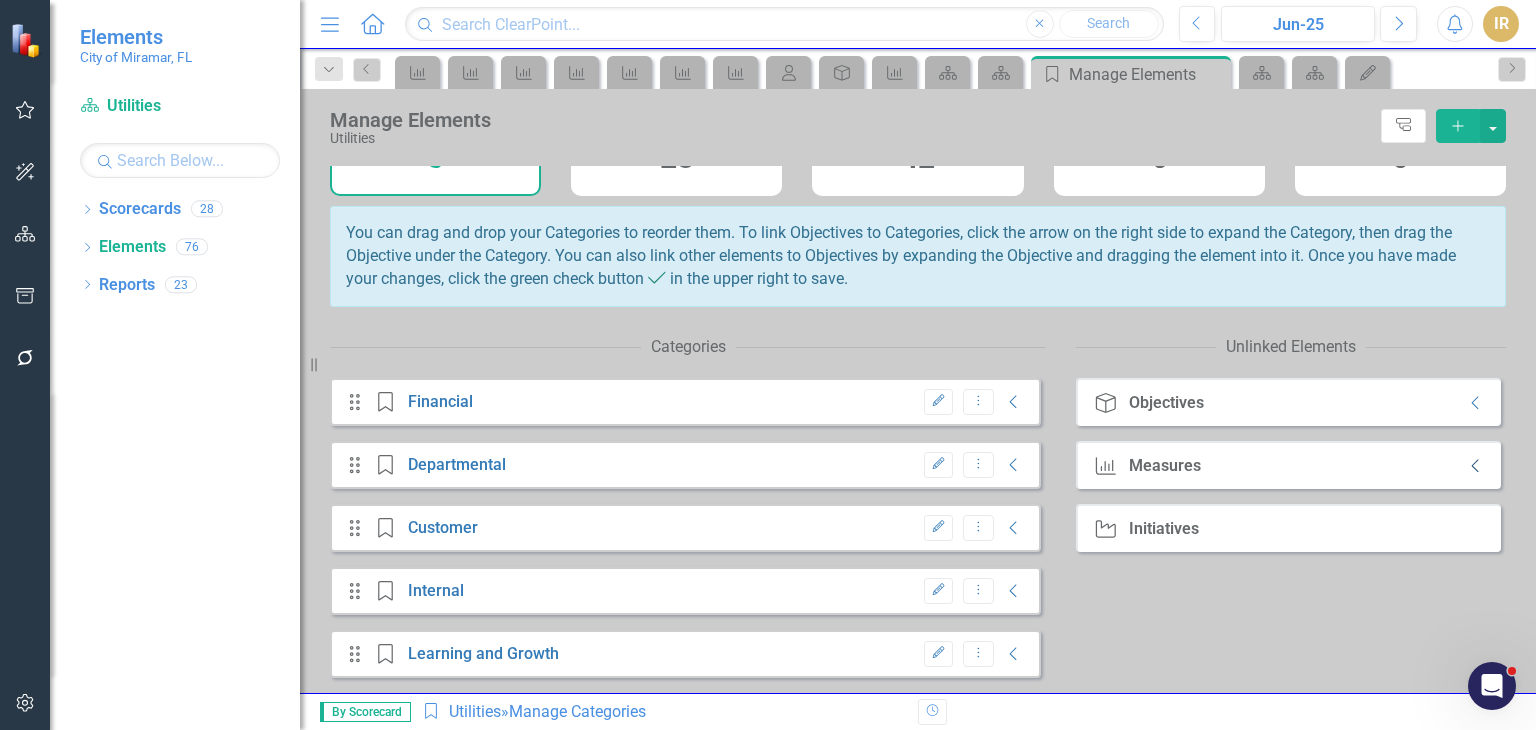 click at bounding box center (1474, 465) 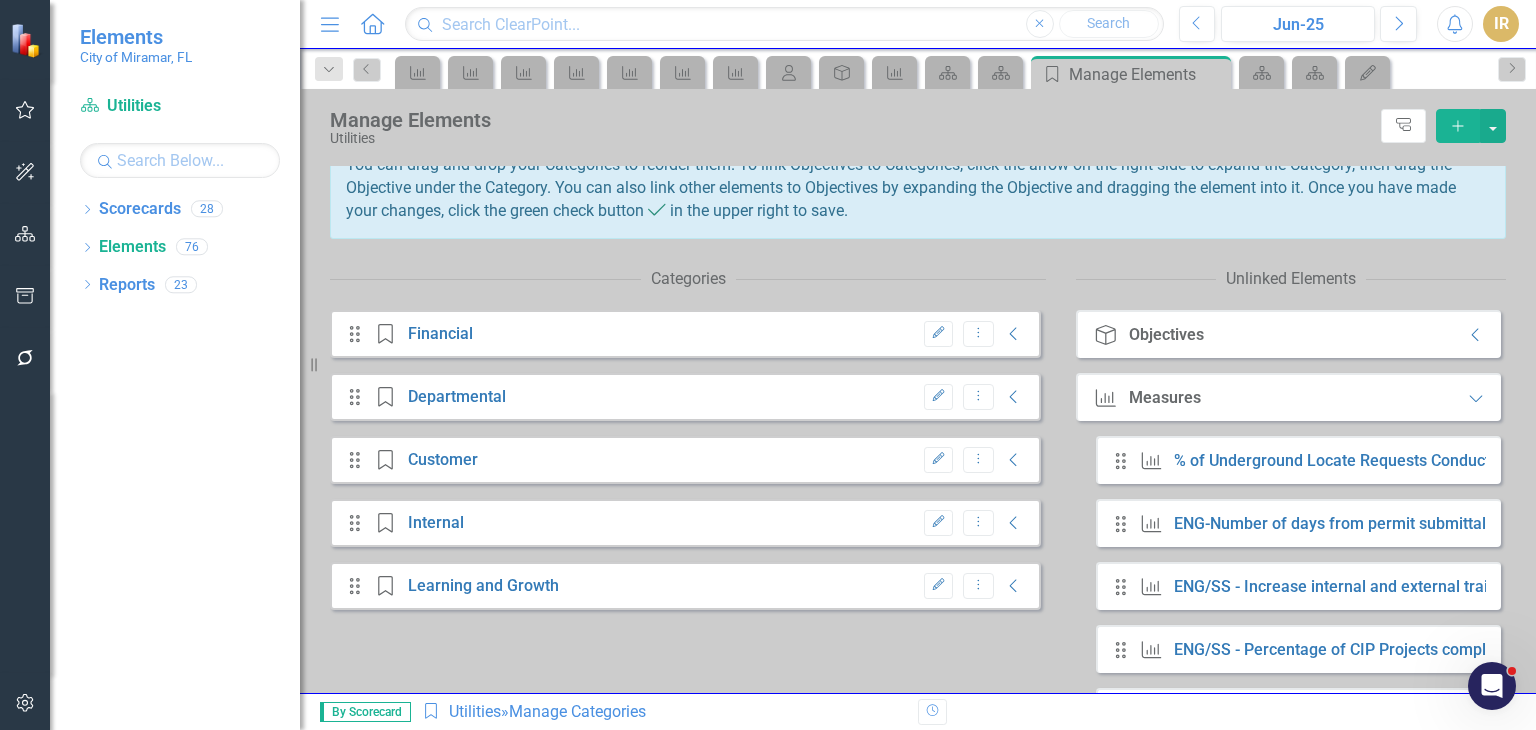 scroll, scrollTop: 168, scrollLeft: 0, axis: vertical 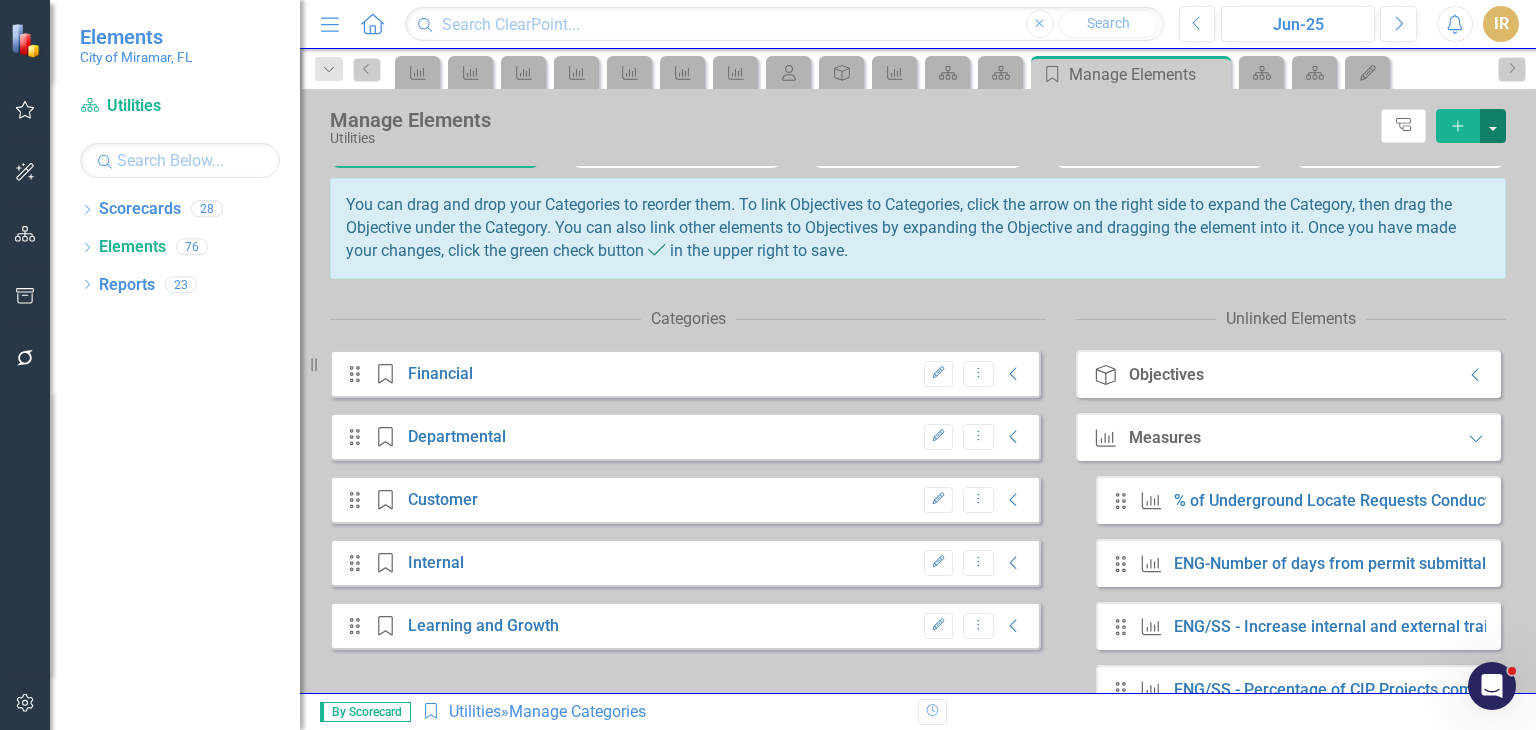 click at bounding box center [1493, 126] 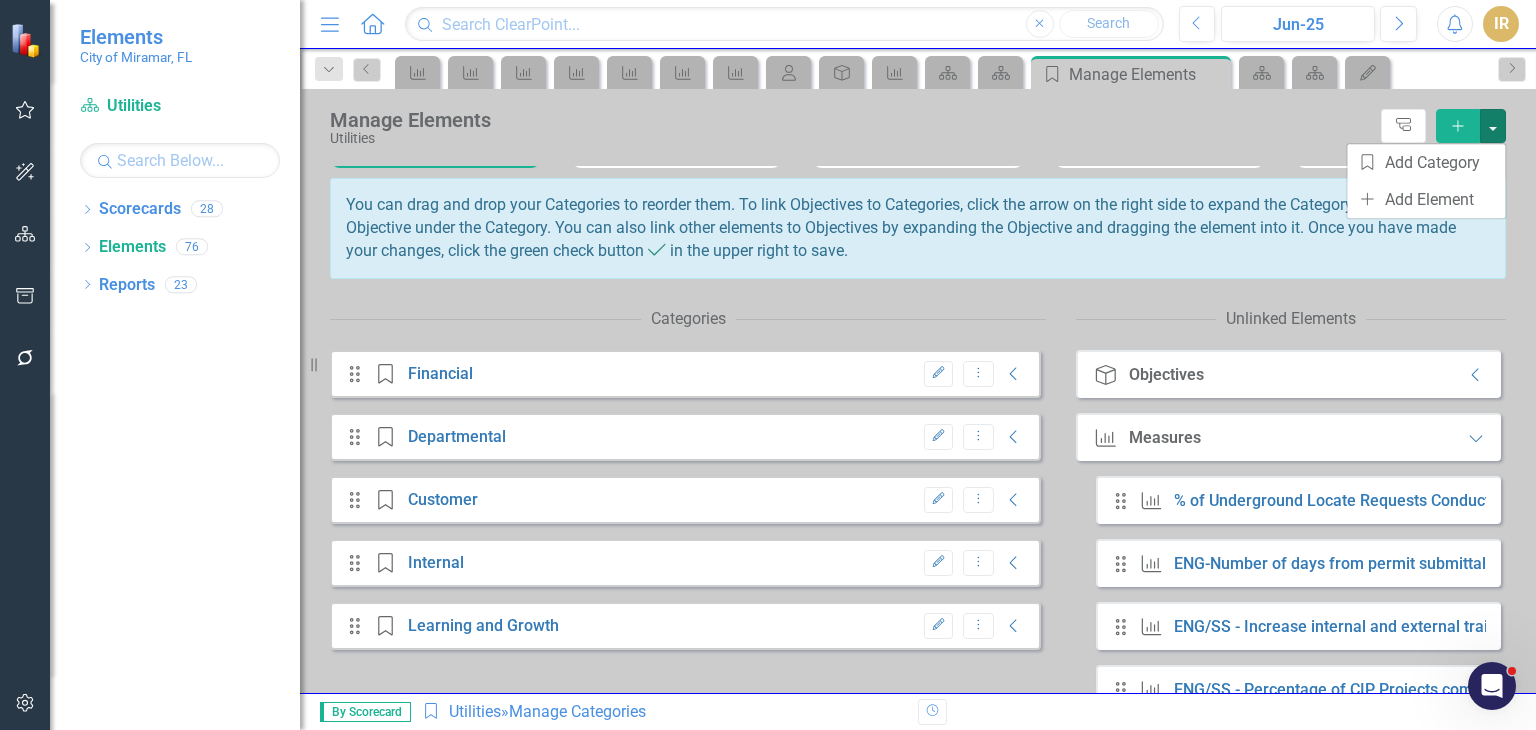 click on "You can drag and drop your Categories to reorder them. To link Objectives to Categories, click the arrow on the right side to expand the Category, then drag the Objective under the Category. You can also link other elements to Objectives by expanding the Objective and dragging the element into it. Once you have made your changes, click the green check button Completed in the upper right to save. Categories Drag Category Financial Edit Dropdown Menu Collapse Drag Category Departmental Edit Dropdown Menu Collapse Drag Category Customer Edit Dropdown Menu Collapse Drag Category Internal Edit Dropdown Menu Collapse Drag Category Learning and Growth Edit Dropdown Menu Collapse Unlinked Elements Objective Objectives Collapse Measure Measures Expanded Drag Measure % of Underground Locate Requests Conducted within the Mandatory 2 business days Drag Measure ENG-Number of days from permit submittal to plan review Drag Measure ENG/SS - Increase internal and external training sessions for staff Drag Measure Drag Measure" at bounding box center (925, 579) 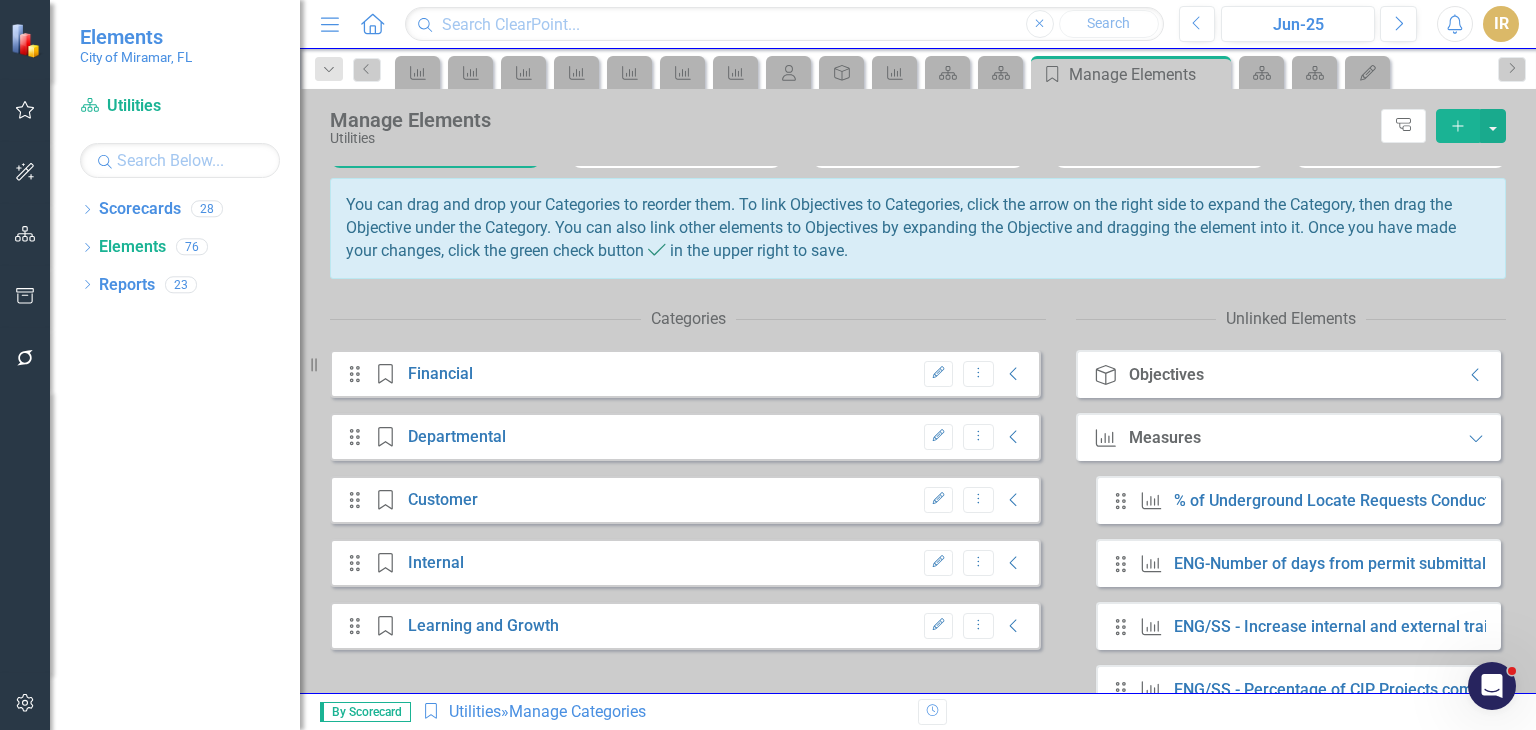click on "Objective Objectives Collapse" at bounding box center (1288, 374) 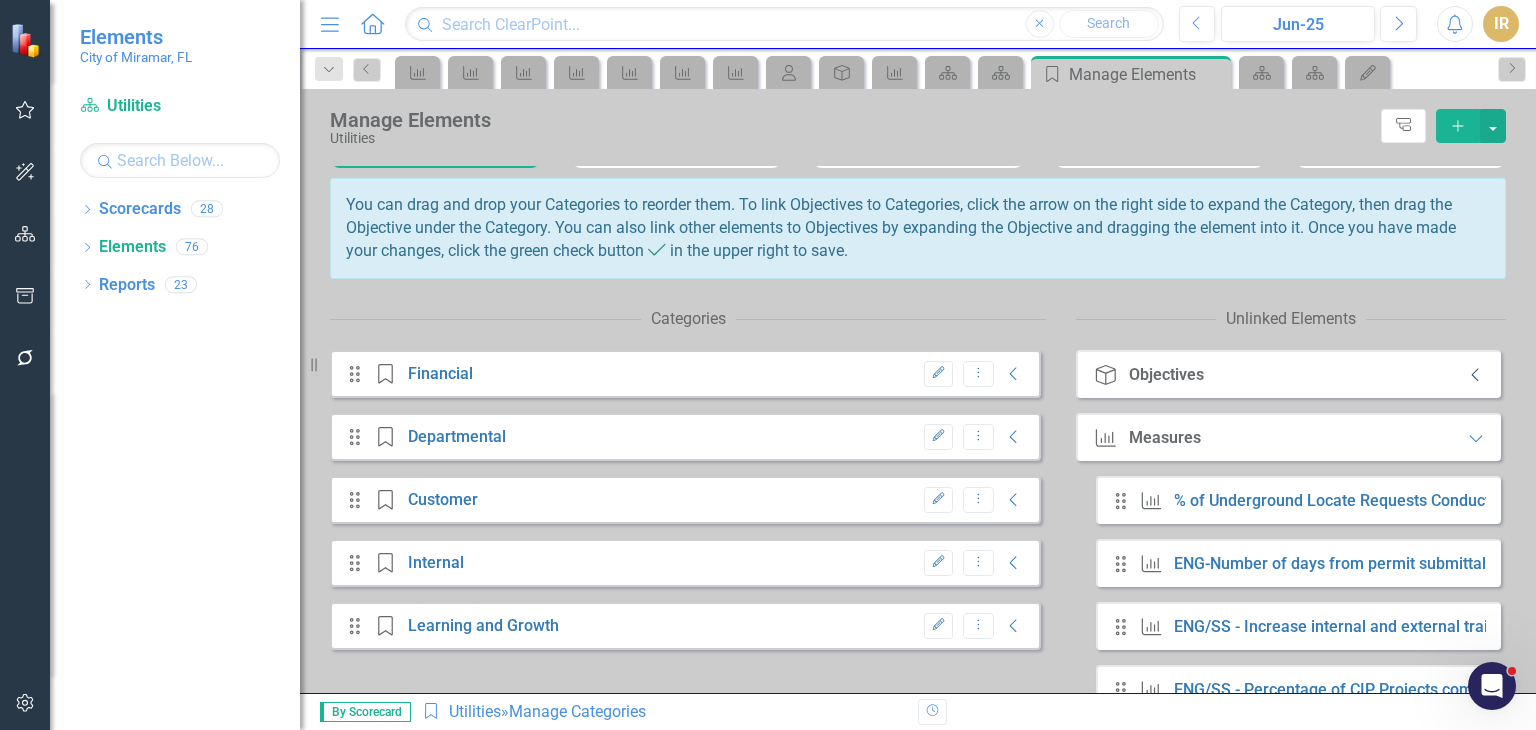 click on "Collapse" at bounding box center [1476, 375] 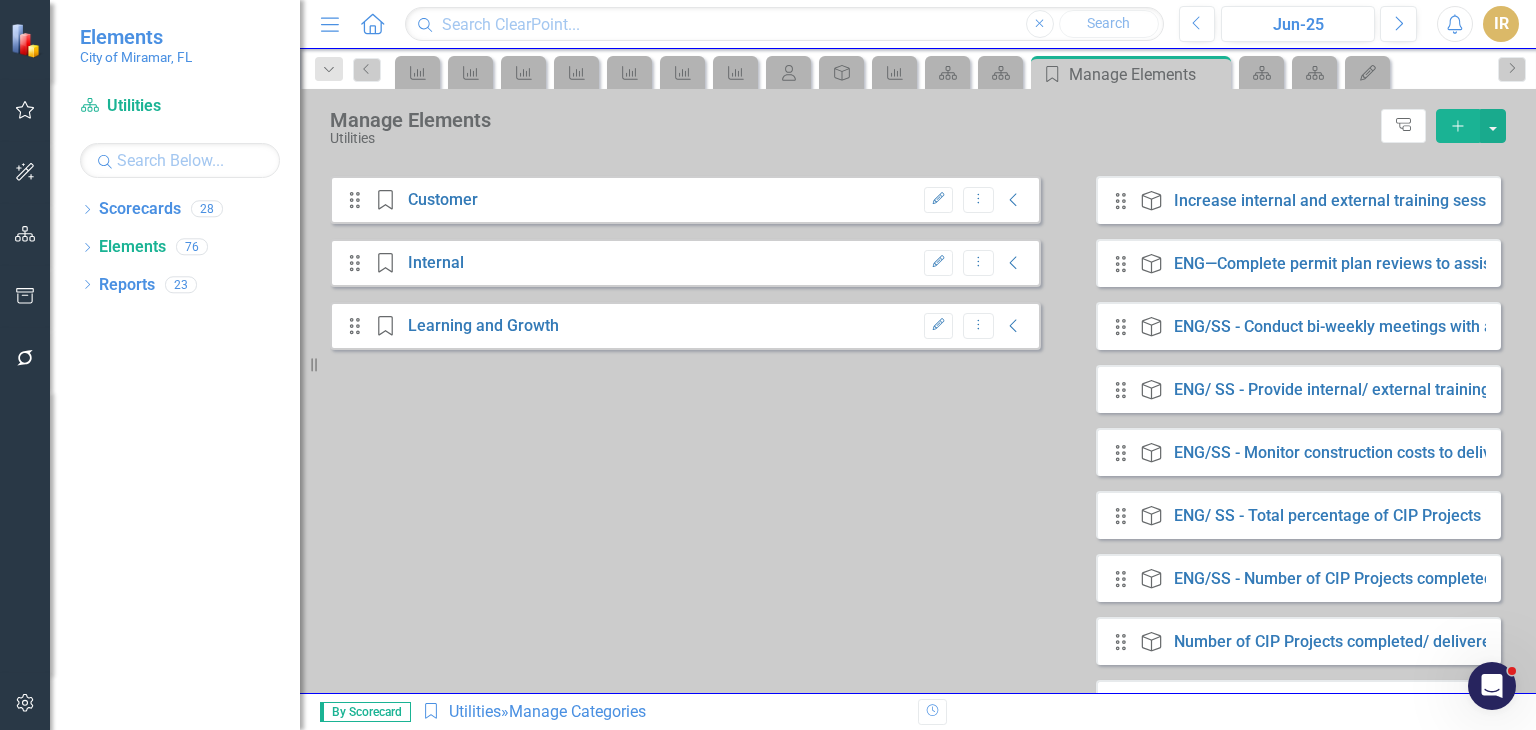scroll, scrollTop: 368, scrollLeft: 0, axis: vertical 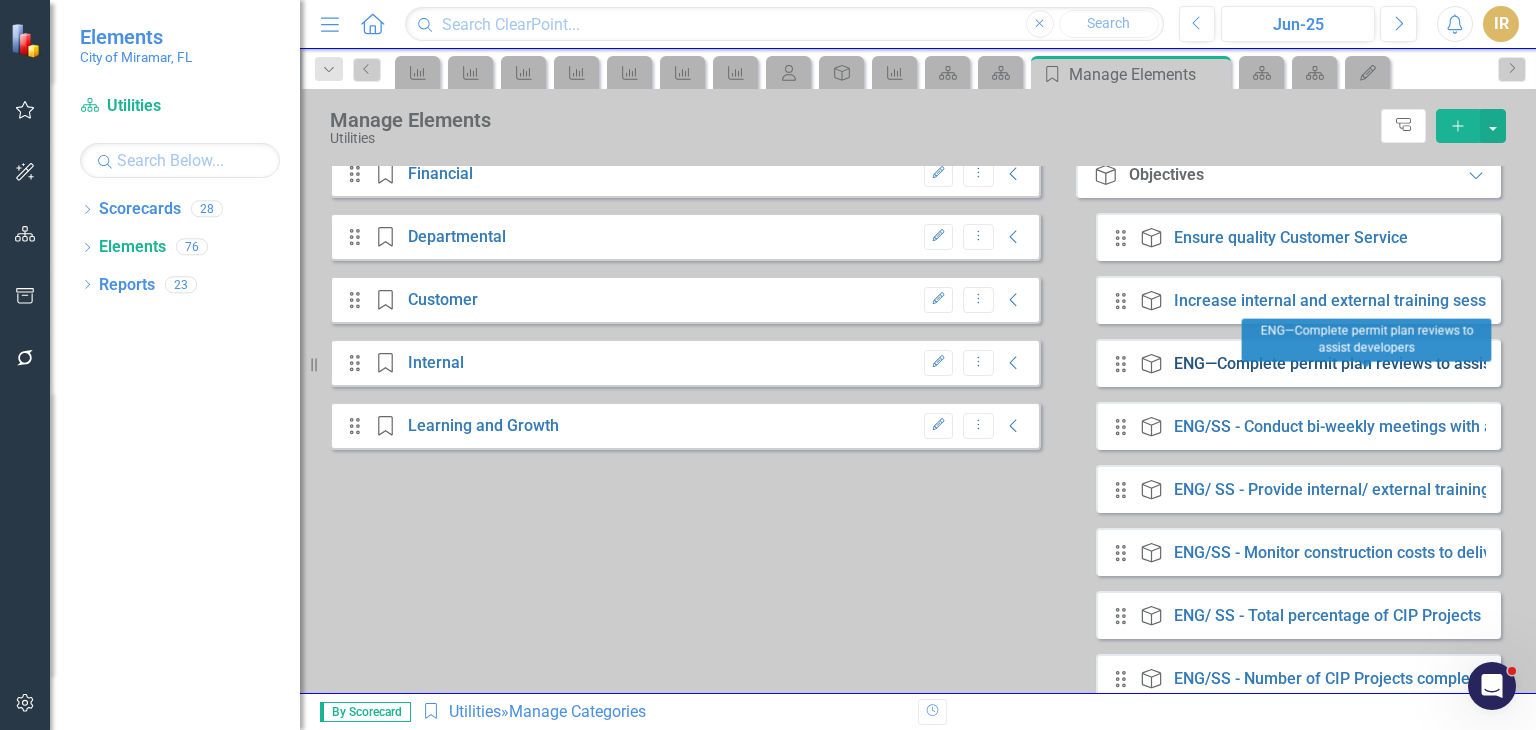 click on "ENG—Complete permit plan reviews to assist developers" at bounding box center [1377, 363] 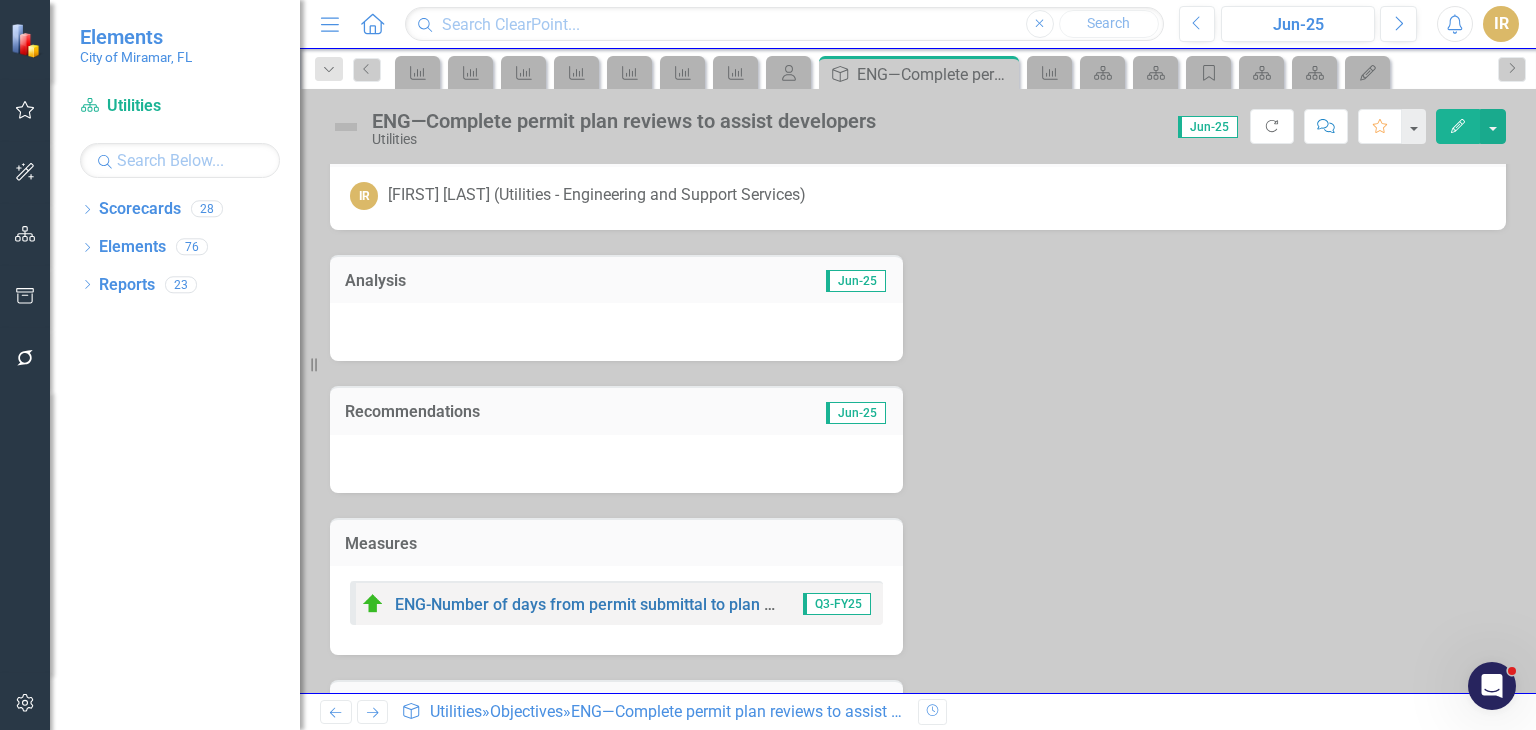 scroll, scrollTop: 0, scrollLeft: 0, axis: both 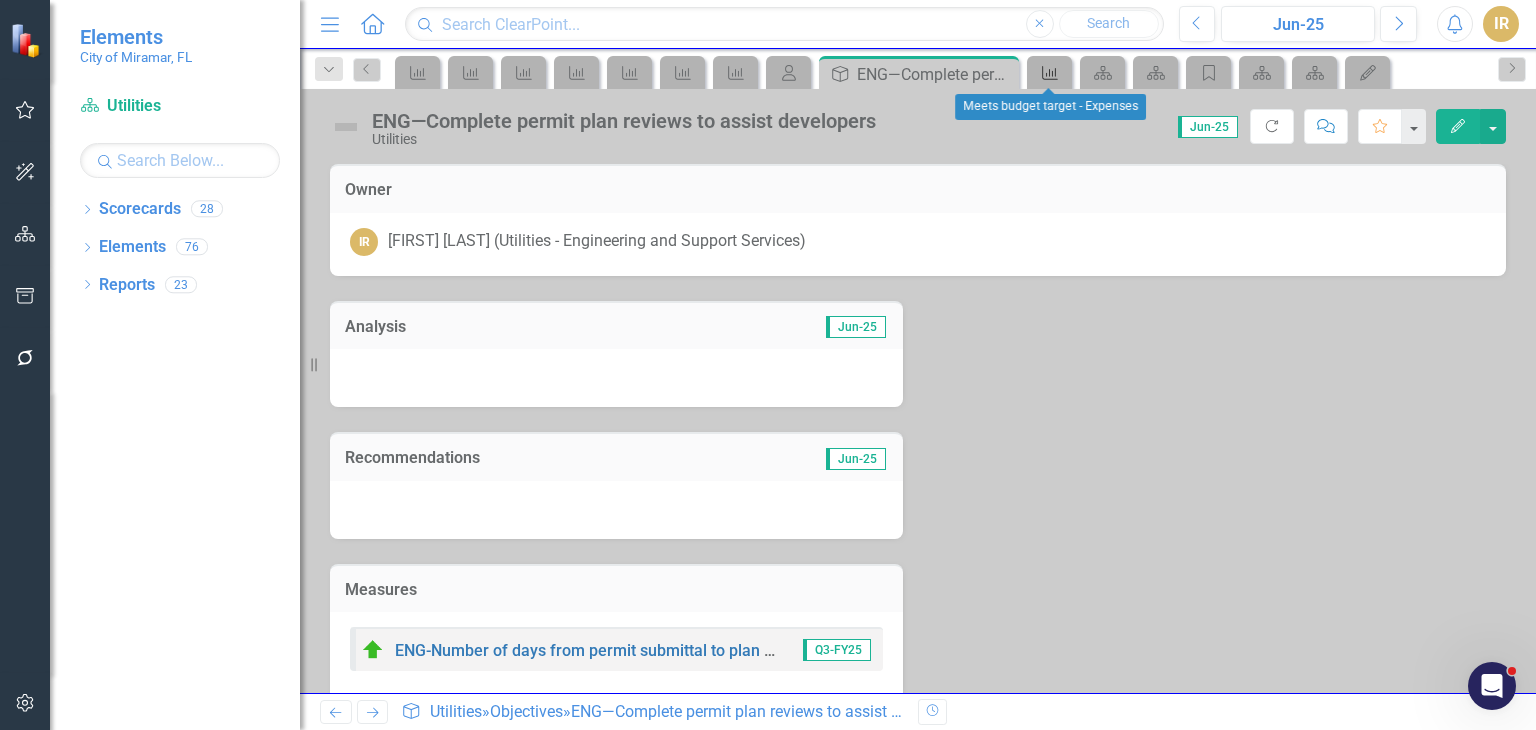 click on "Measure" at bounding box center [1050, 73] 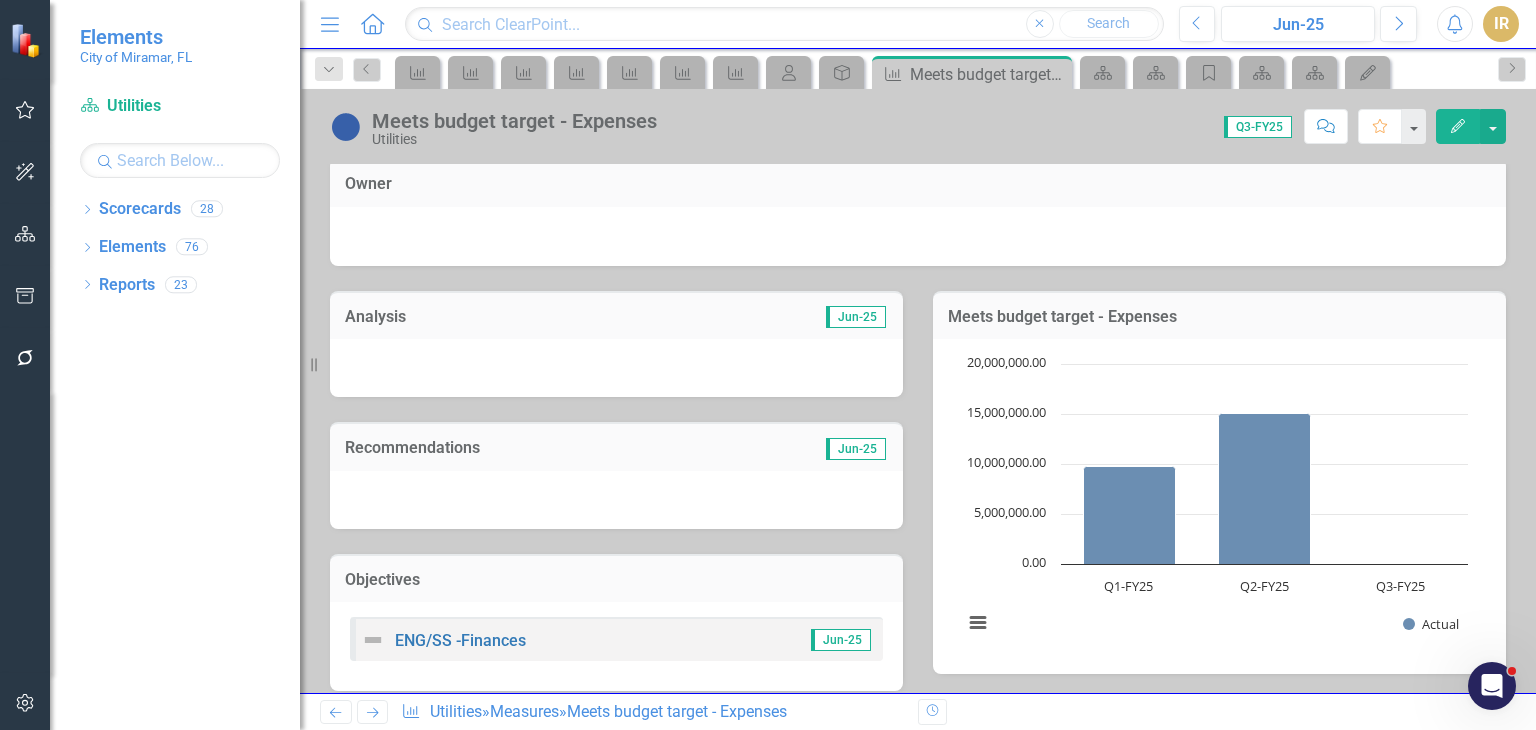 scroll, scrollTop: 0, scrollLeft: 0, axis: both 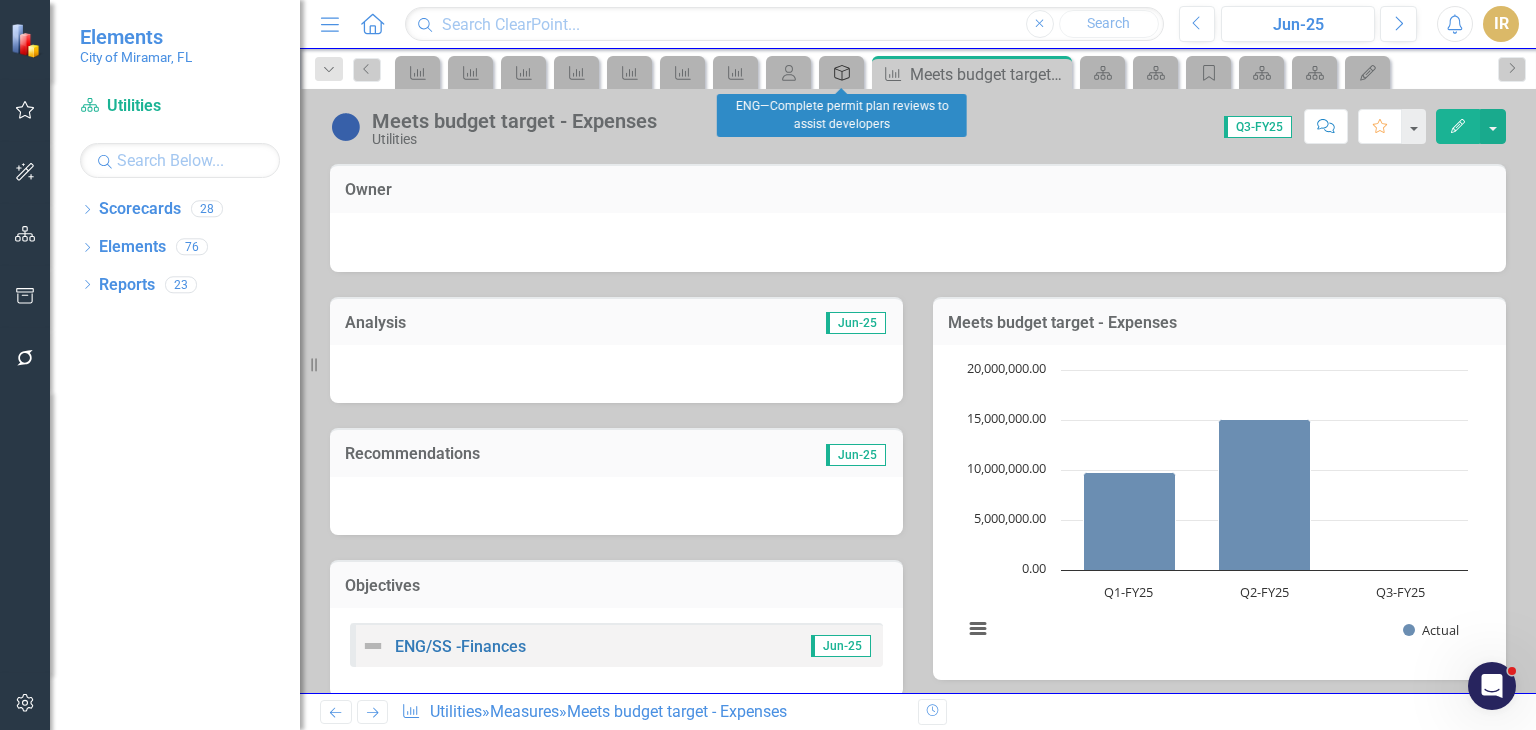 click on "Objective" at bounding box center (842, 73) 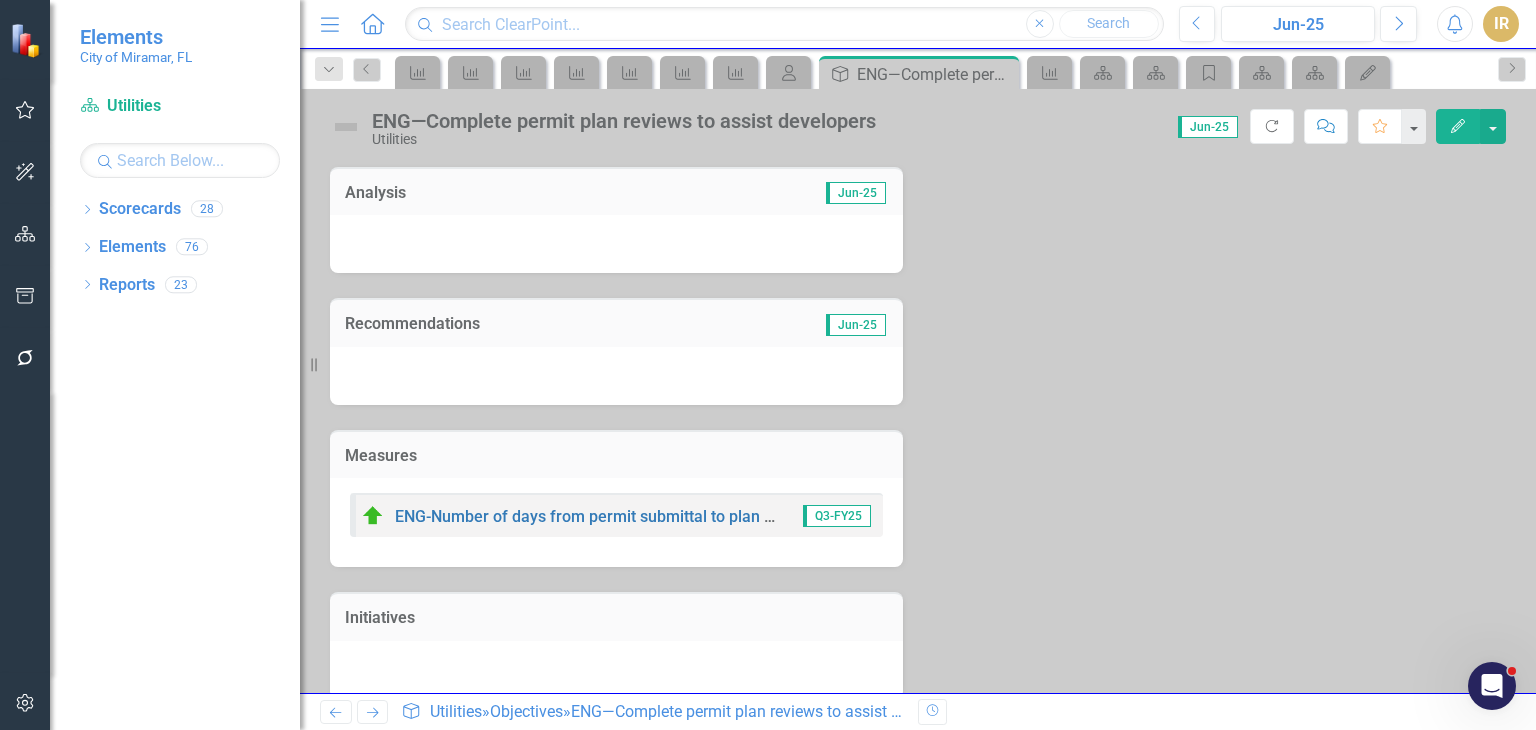 scroll, scrollTop: 157, scrollLeft: 0, axis: vertical 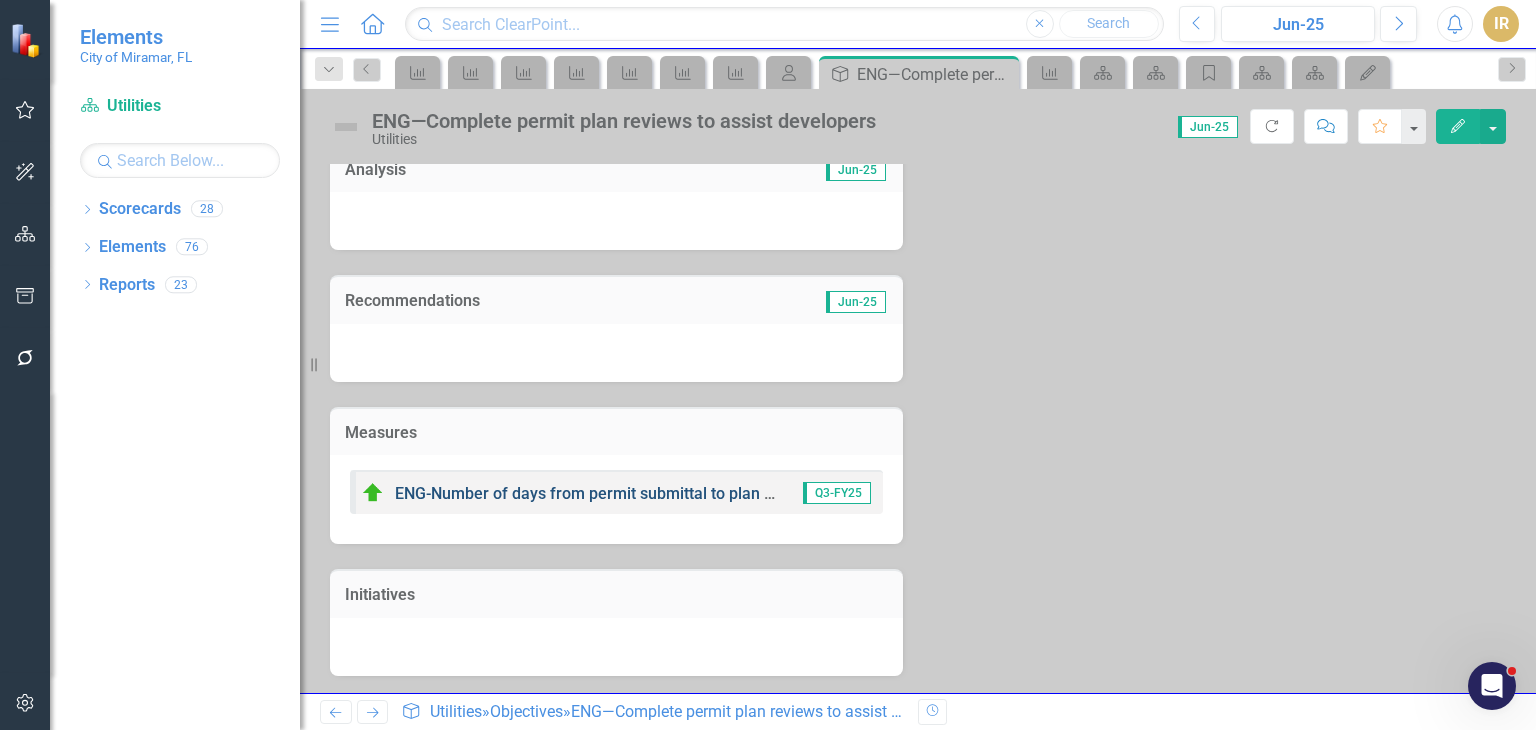 click on "ENG-Number of days from permit submittal to plan review" at bounding box center (603, 493) 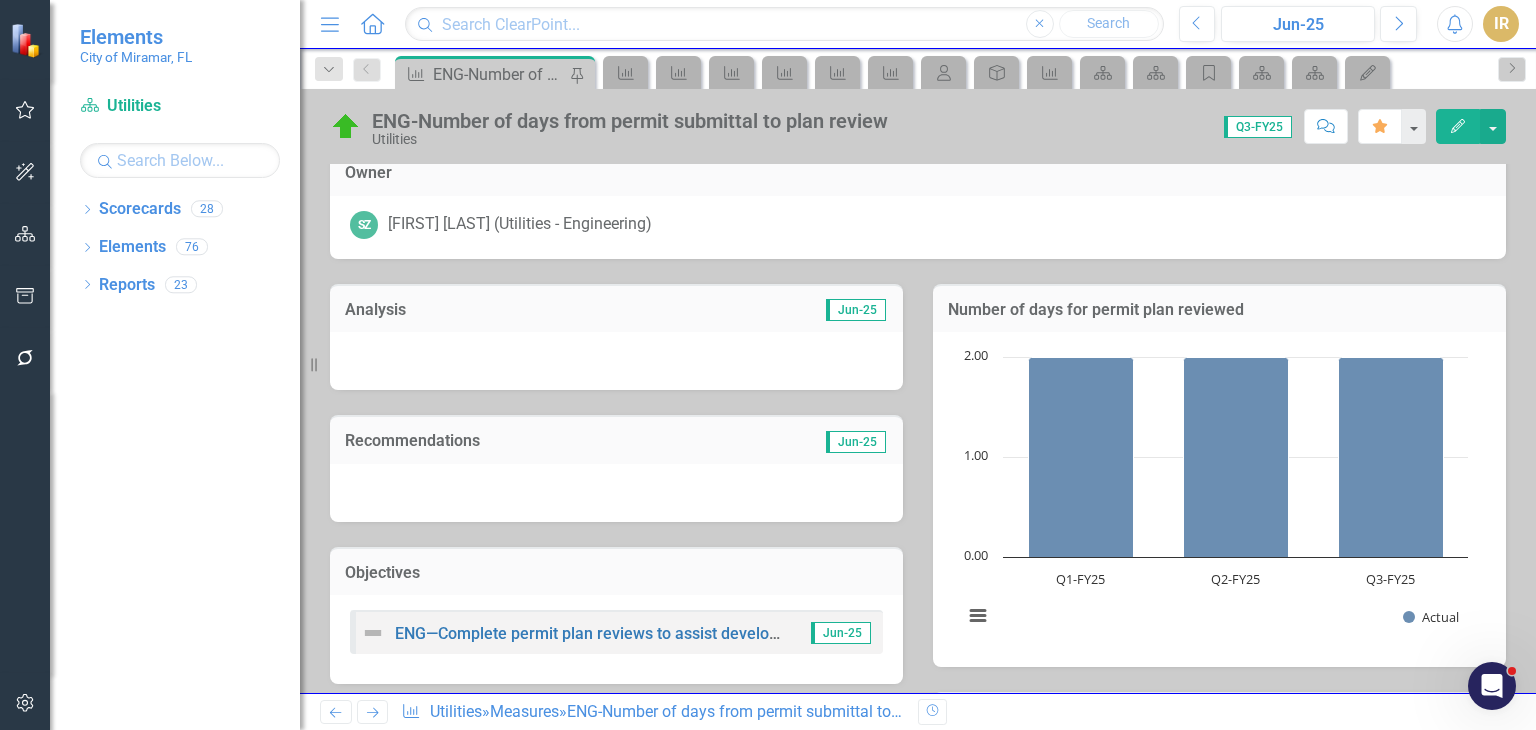 scroll, scrollTop: 0, scrollLeft: 0, axis: both 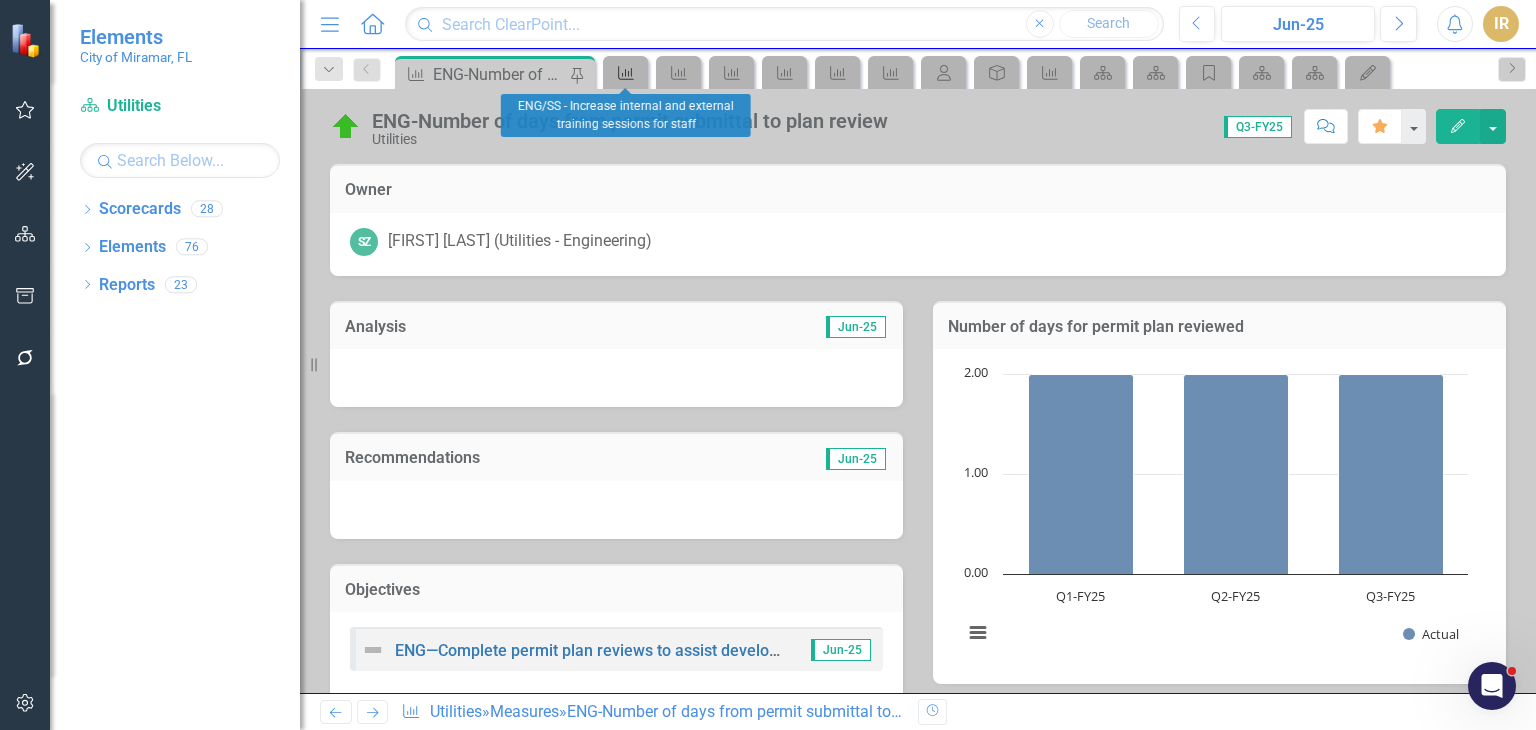 click on "Measure" at bounding box center (626, 73) 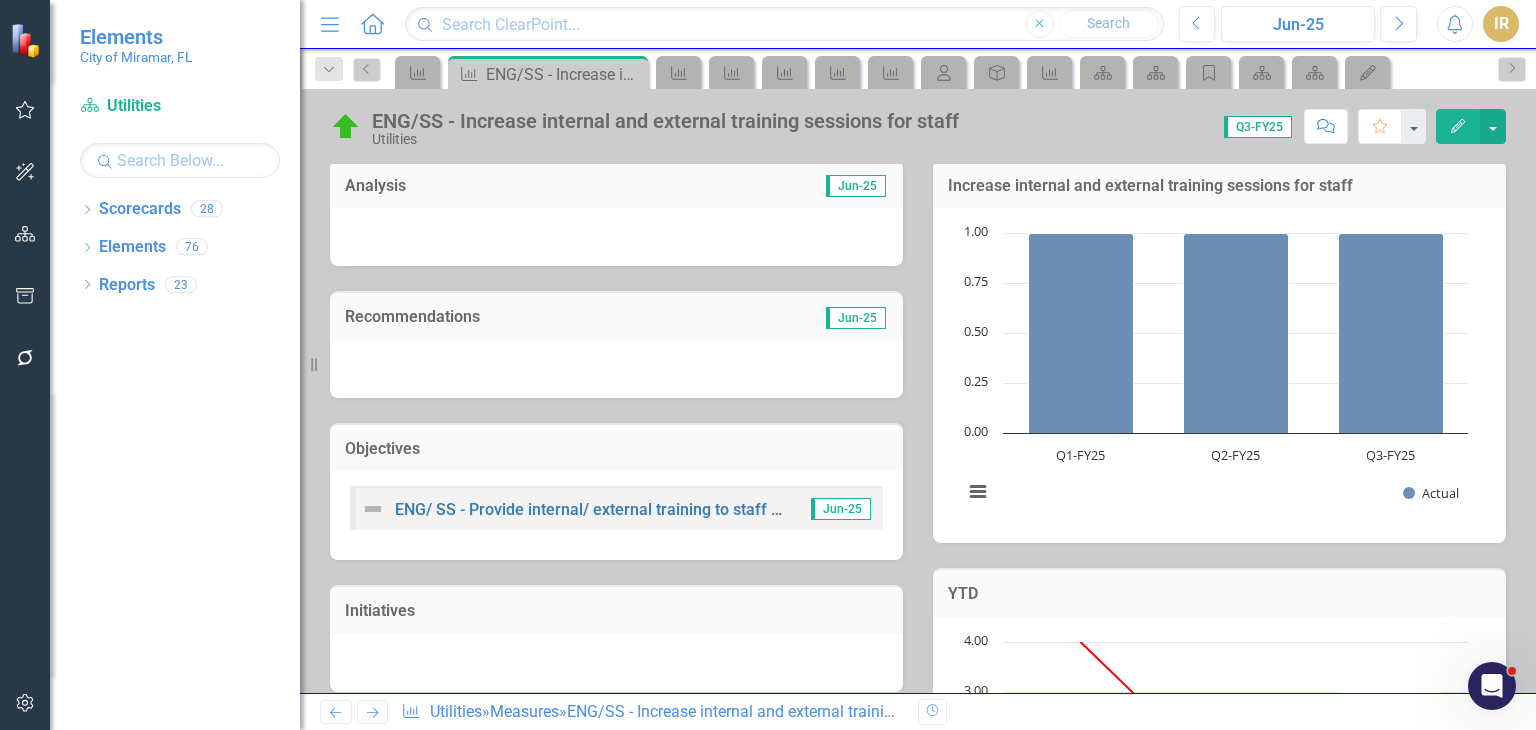 scroll, scrollTop: 36, scrollLeft: 0, axis: vertical 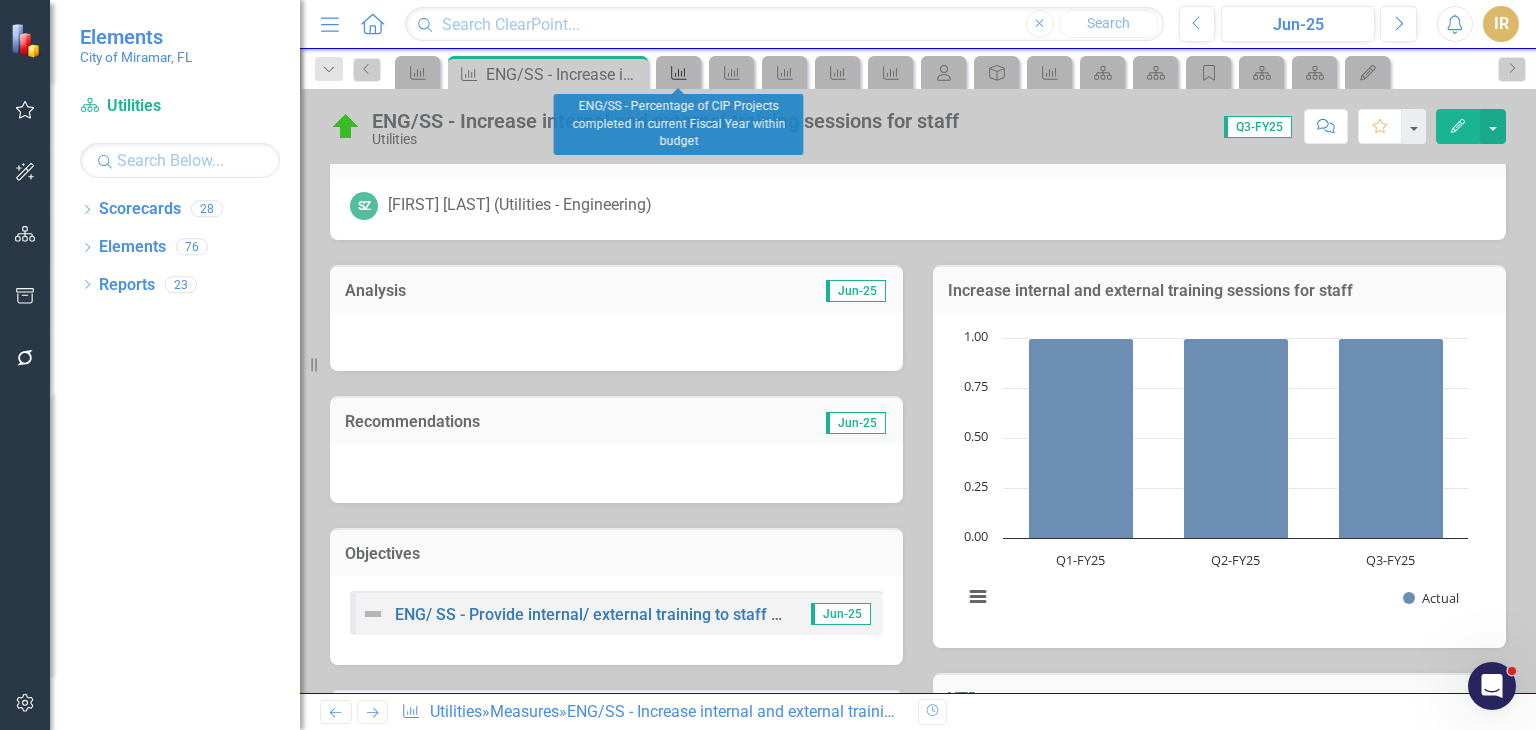 click at bounding box center (679, 73) 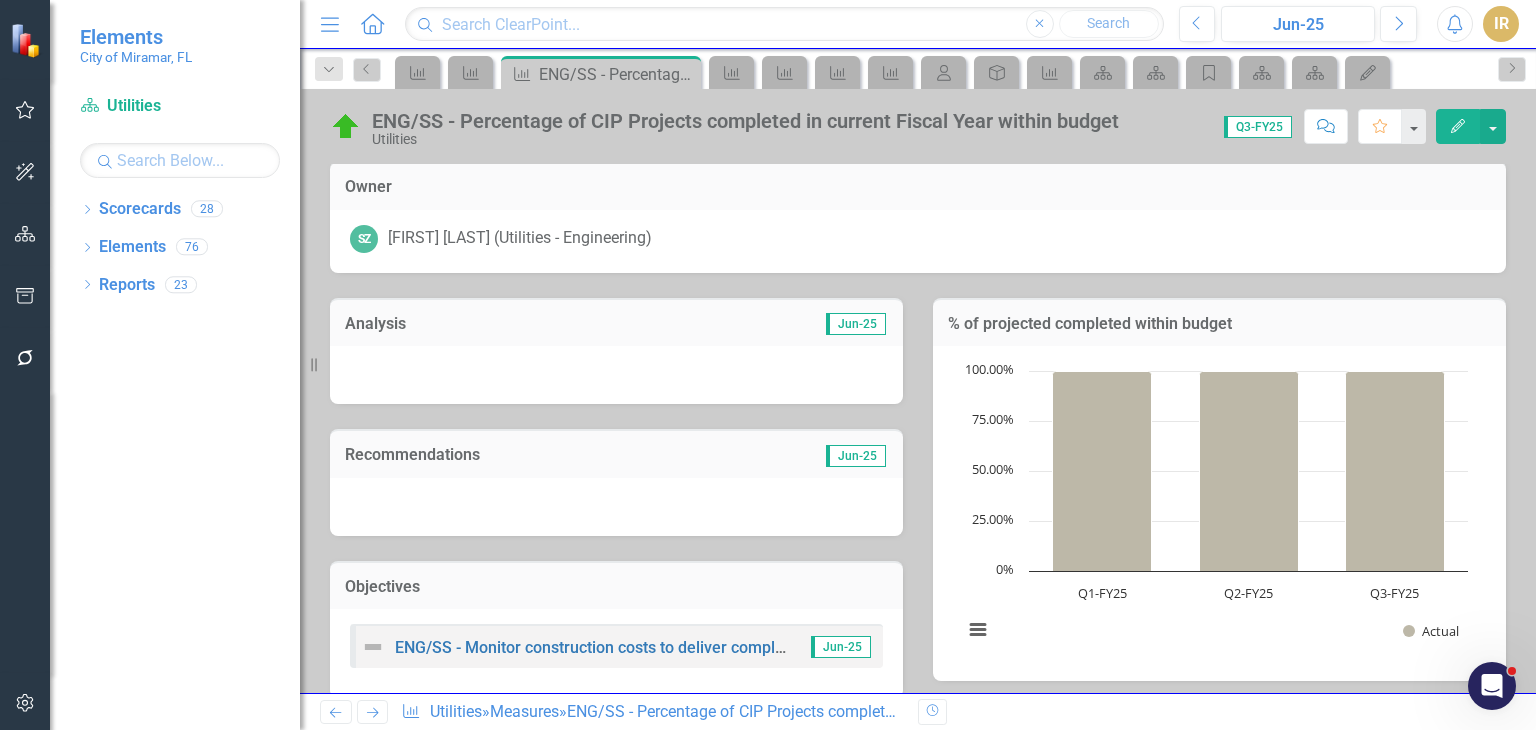 scroll, scrollTop: 0, scrollLeft: 0, axis: both 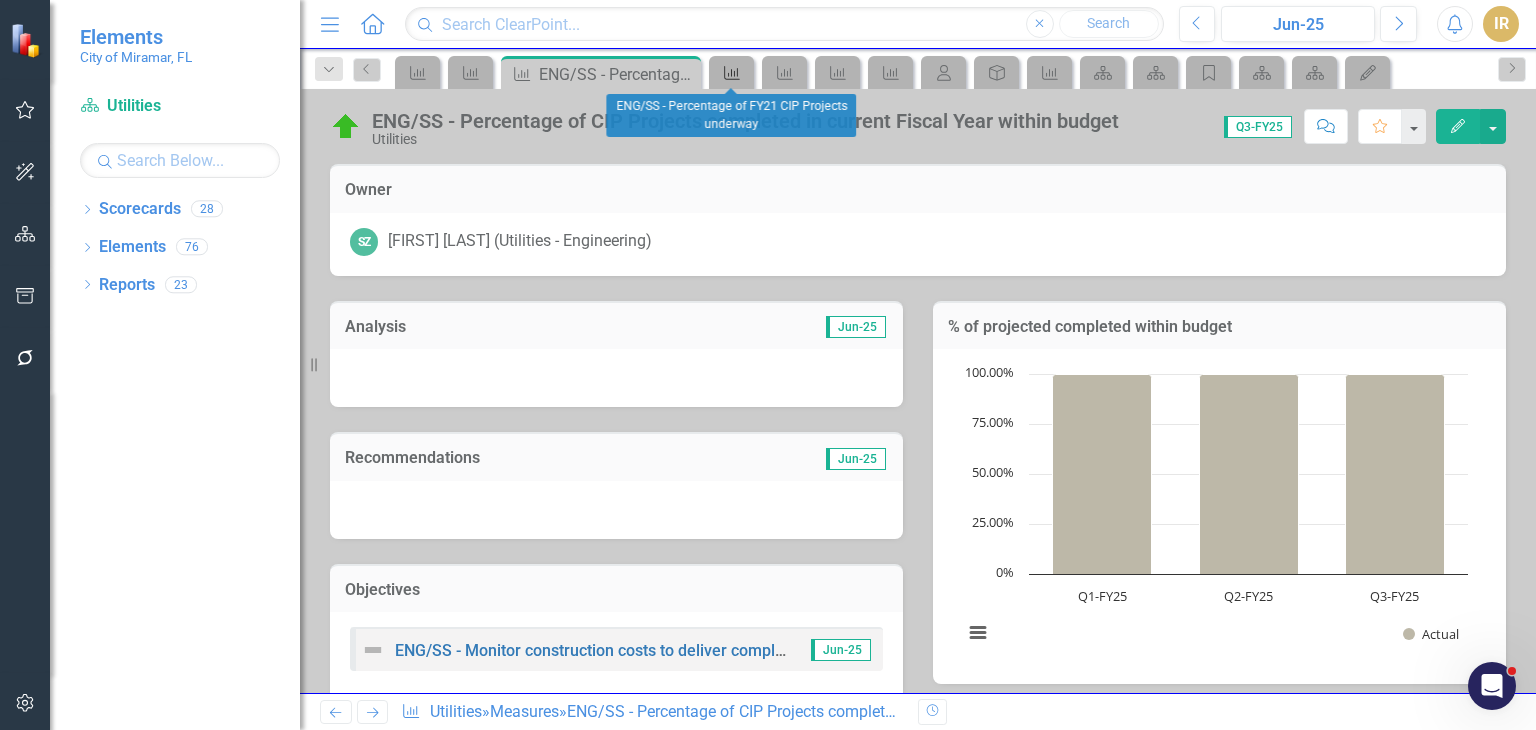 click at bounding box center (732, 73) 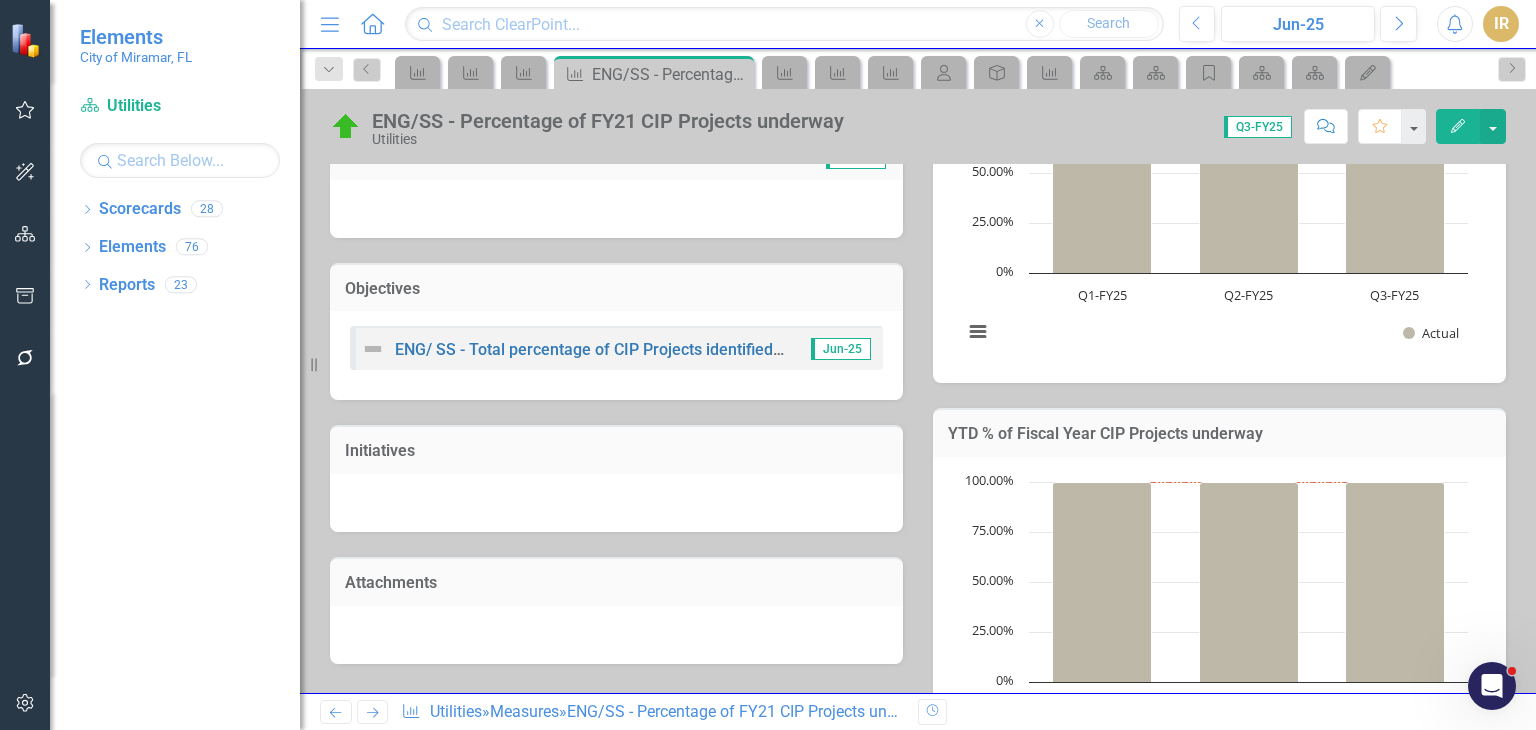 scroll, scrollTop: 136, scrollLeft: 0, axis: vertical 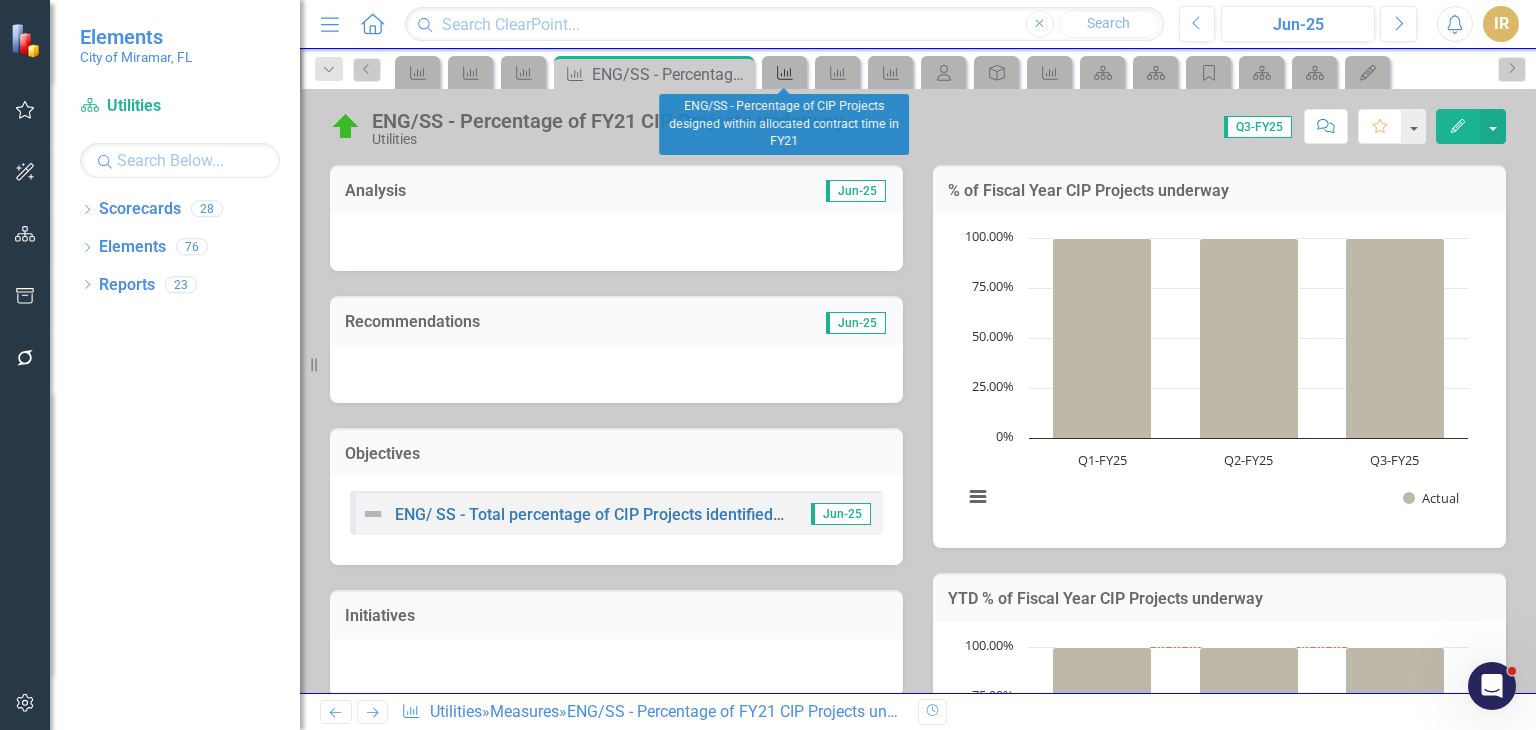 click at bounding box center (785, 73) 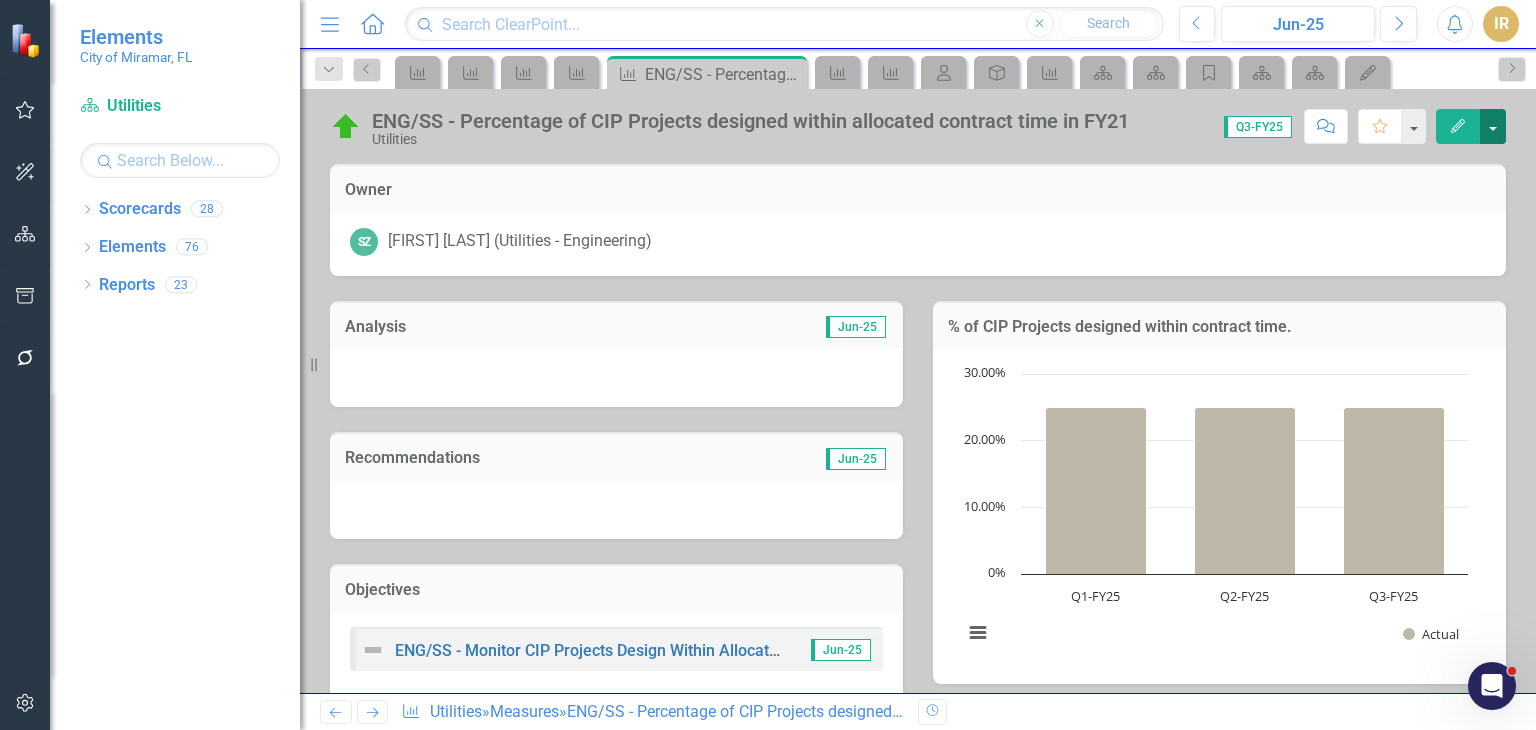 click at bounding box center [1493, 126] 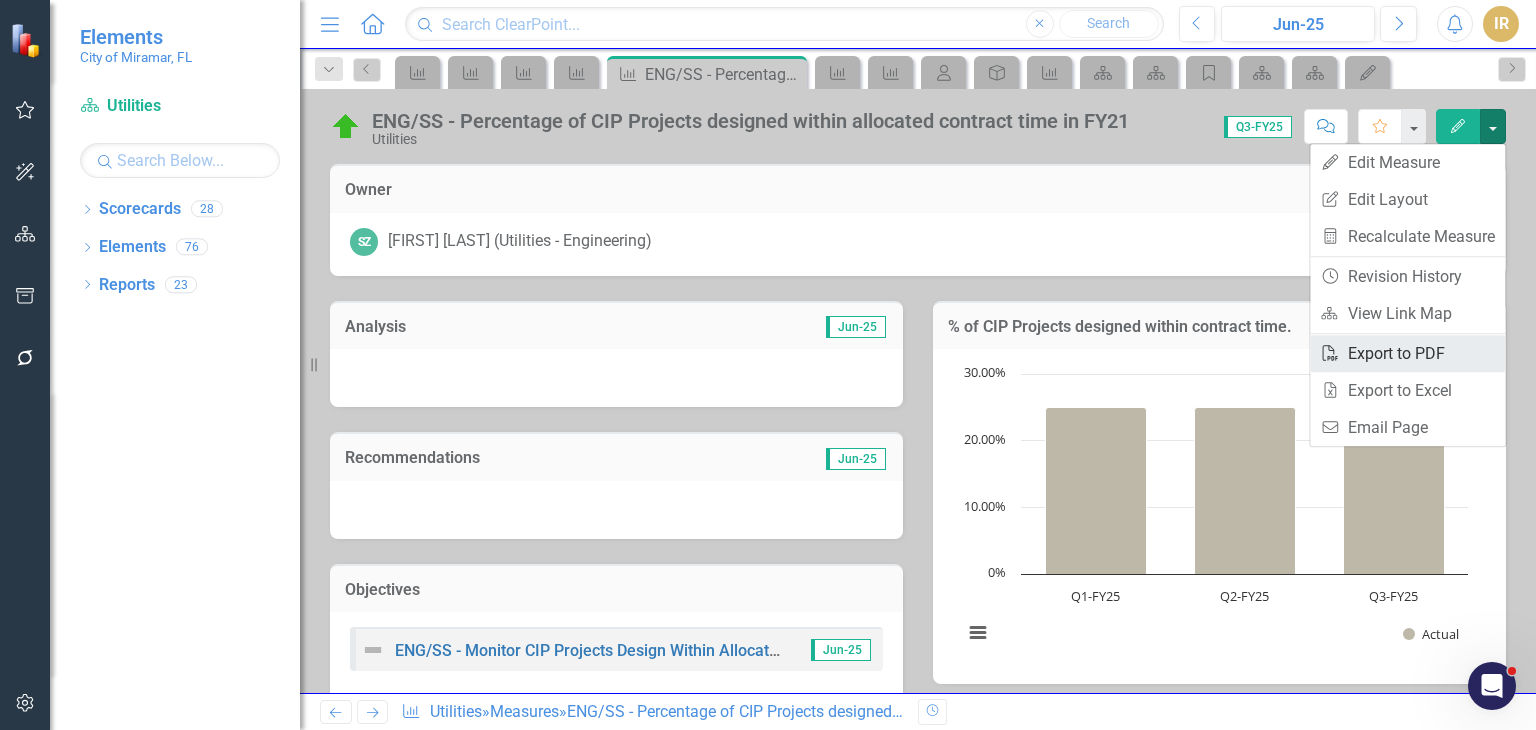 click on "PDF Export to PDF" at bounding box center (1407, 353) 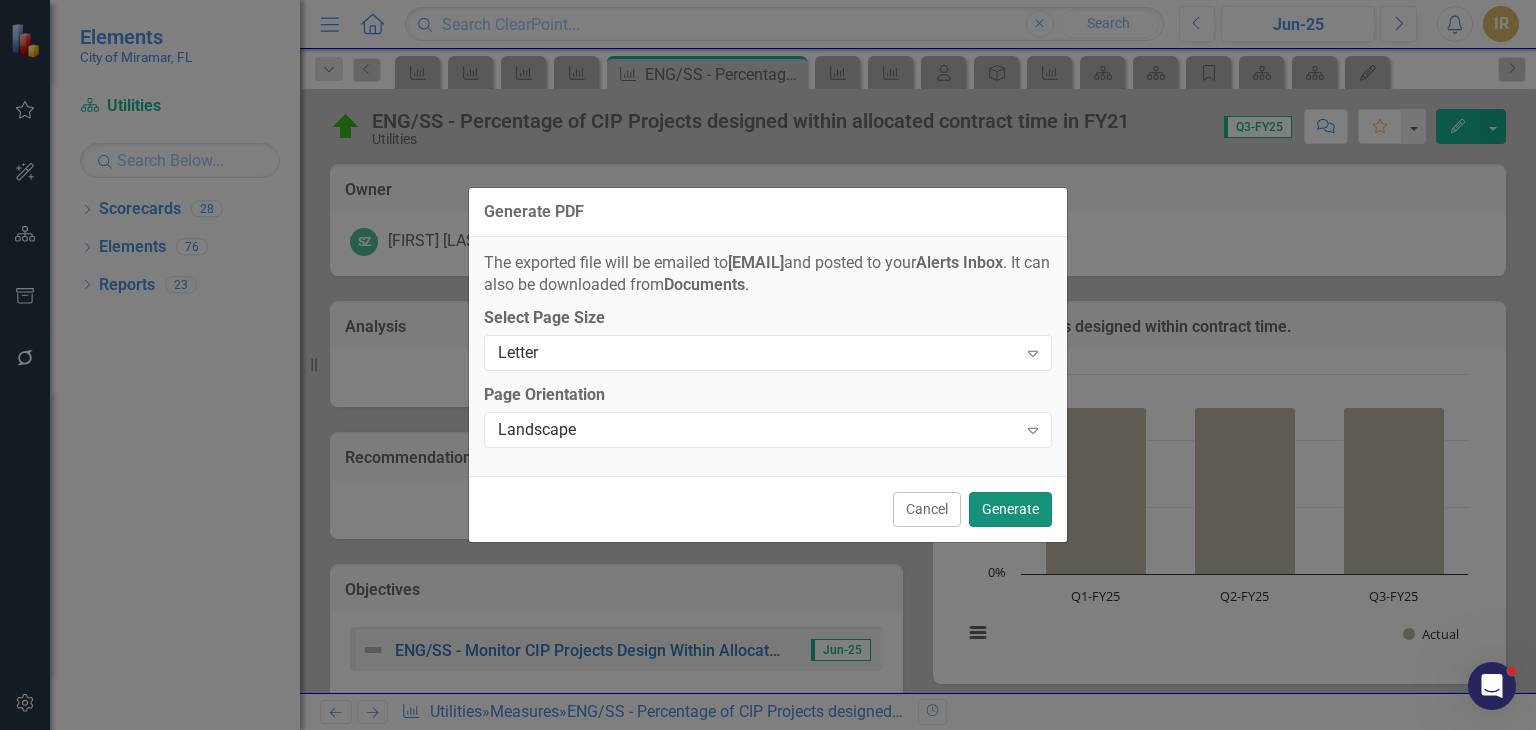 click on "Generate" at bounding box center [1010, 509] 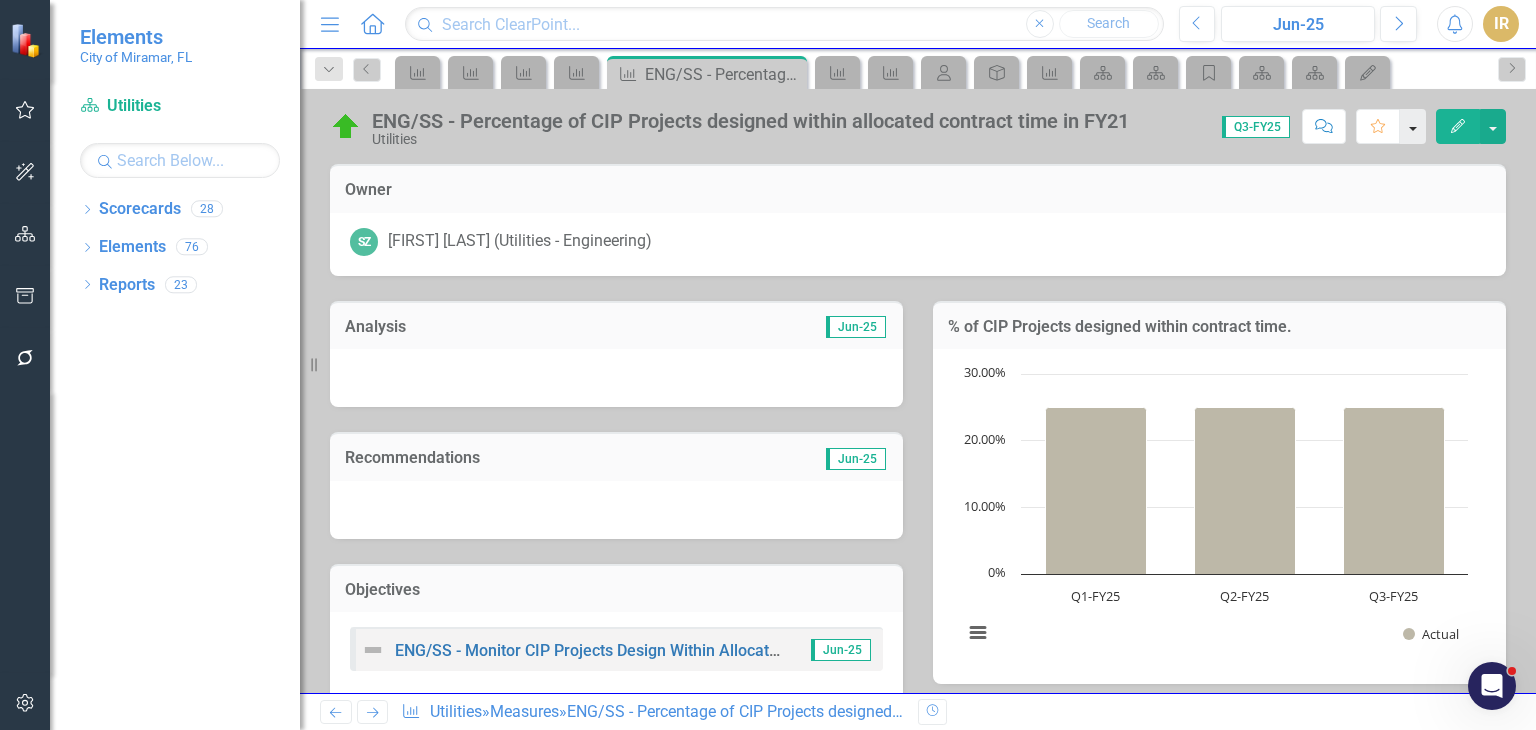 click at bounding box center (1413, 126) 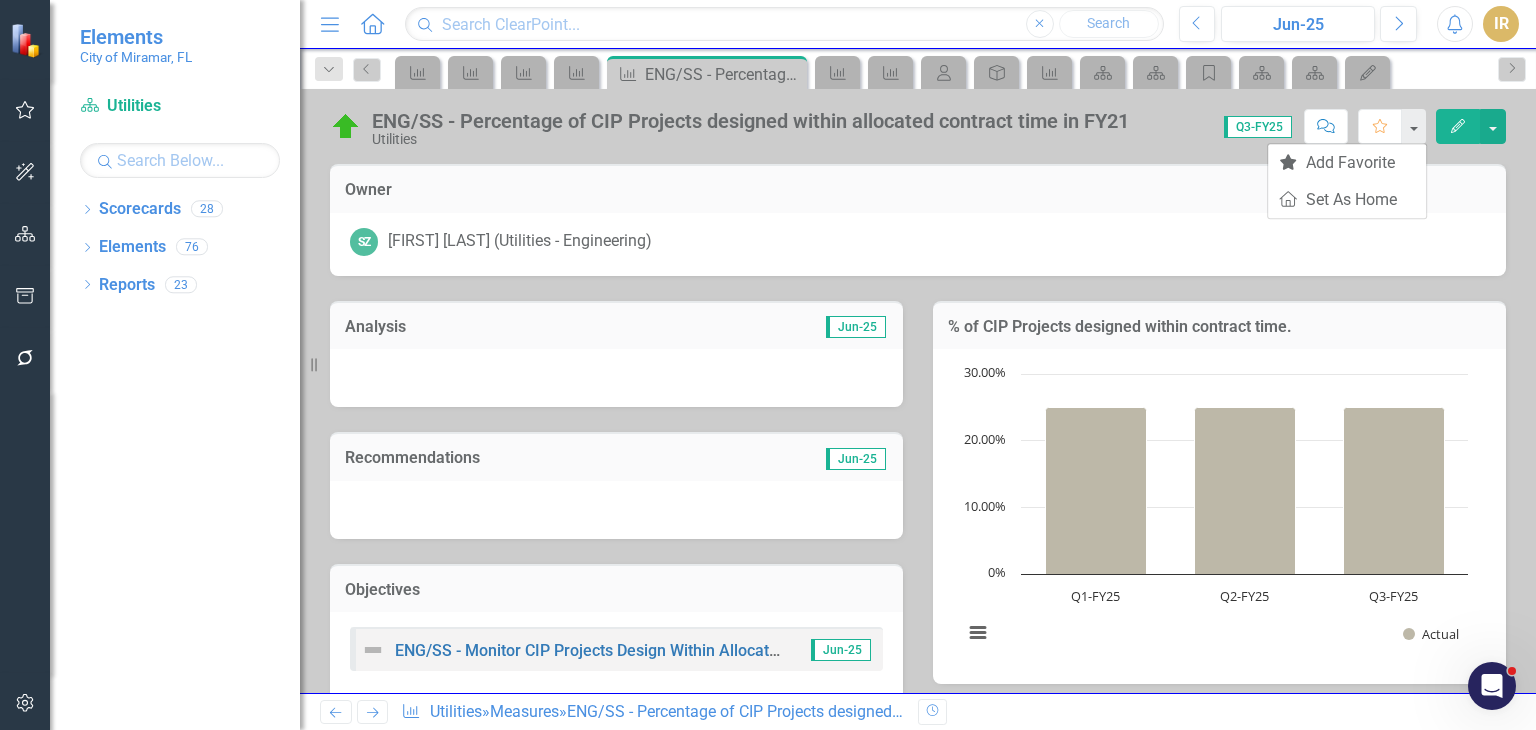 click on "Owner" at bounding box center (918, 192) 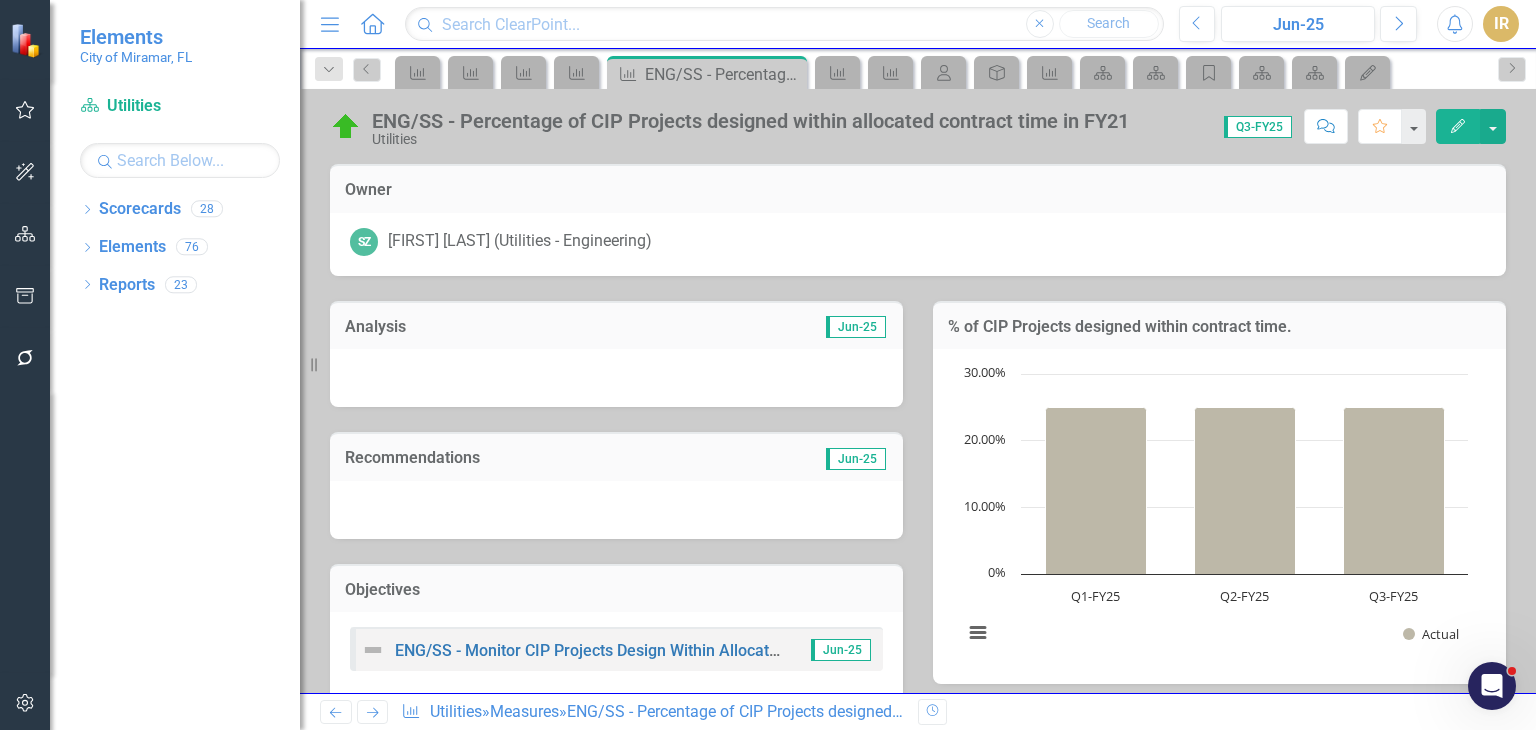 click on "Q3-FY25" at bounding box center [1258, 127] 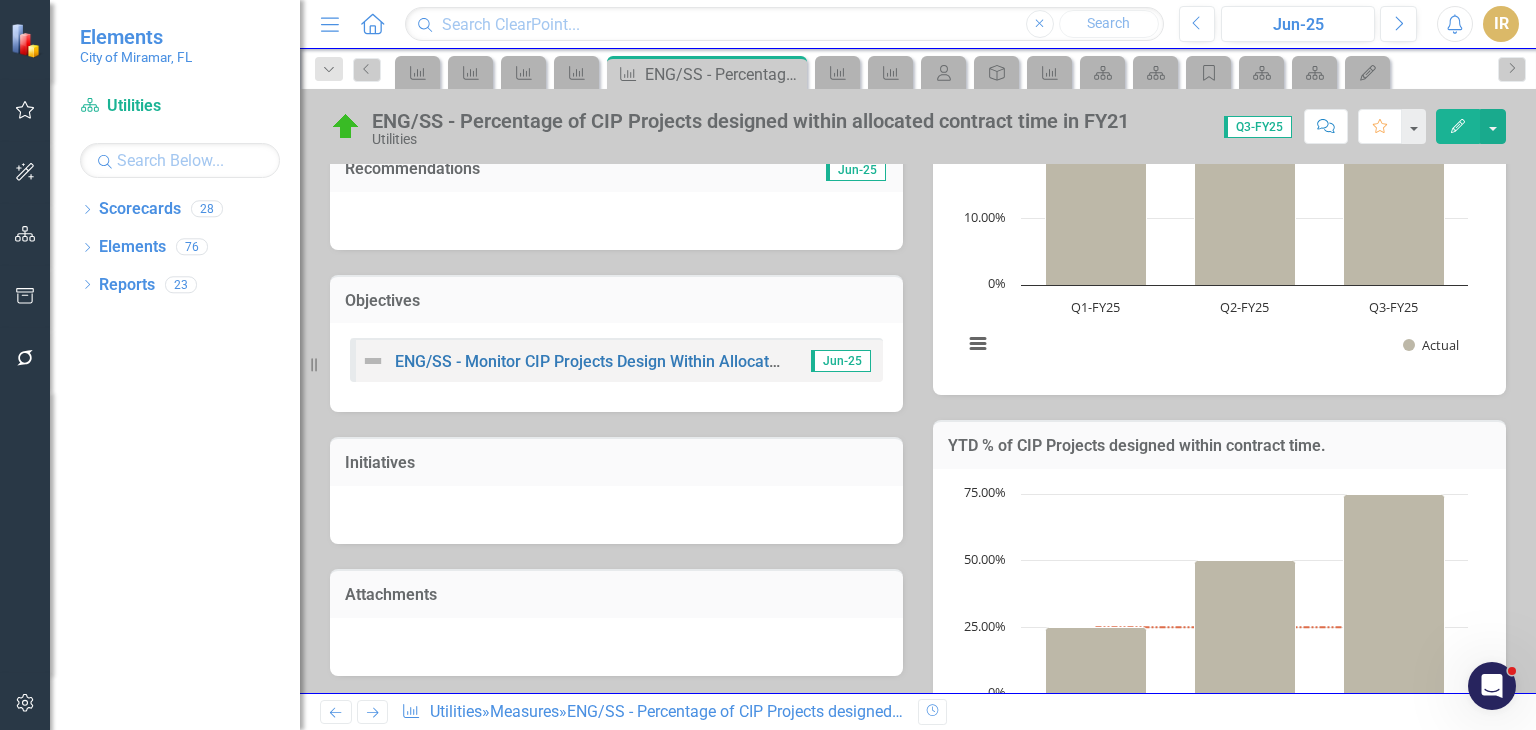 scroll, scrollTop: 735, scrollLeft: 0, axis: vertical 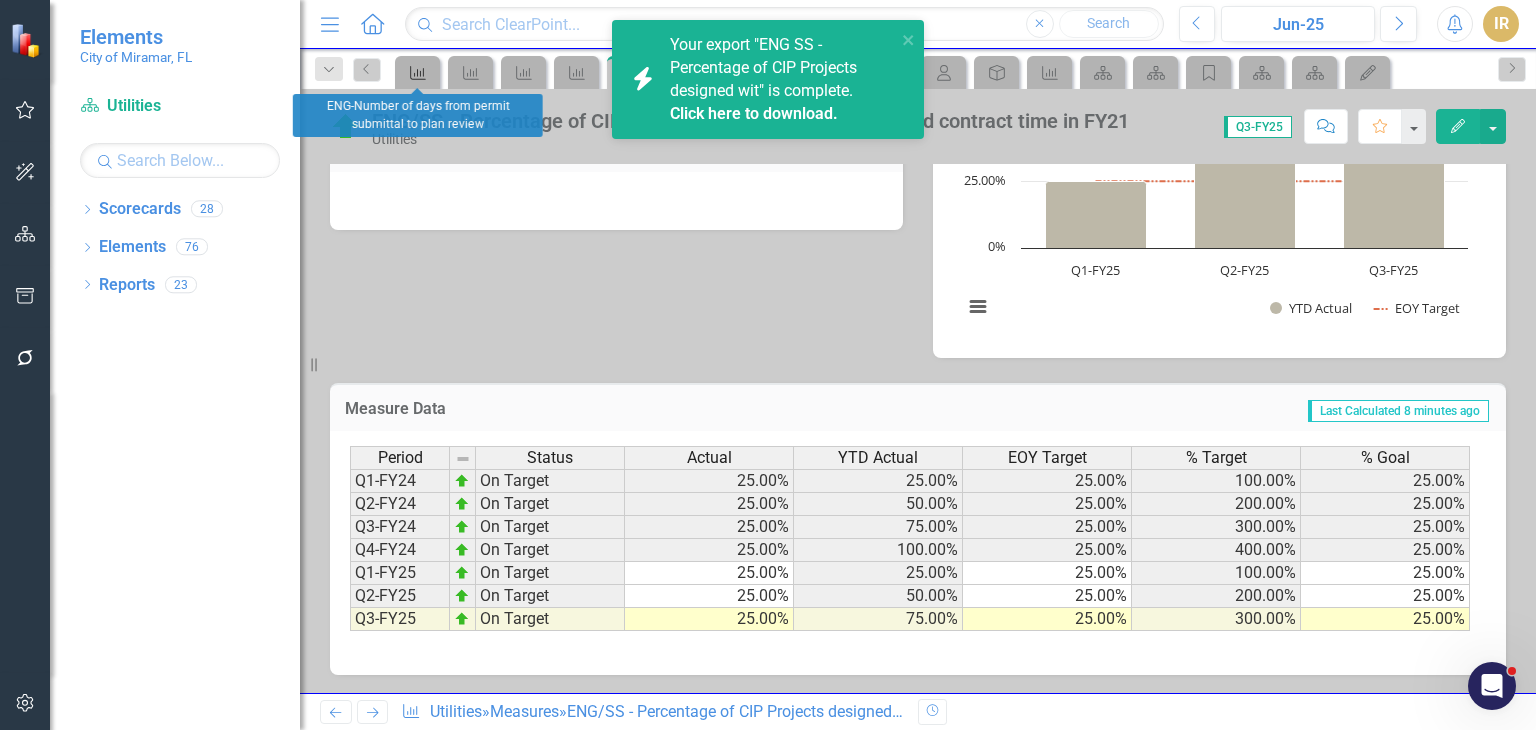 click on "Measure" at bounding box center (414, 72) 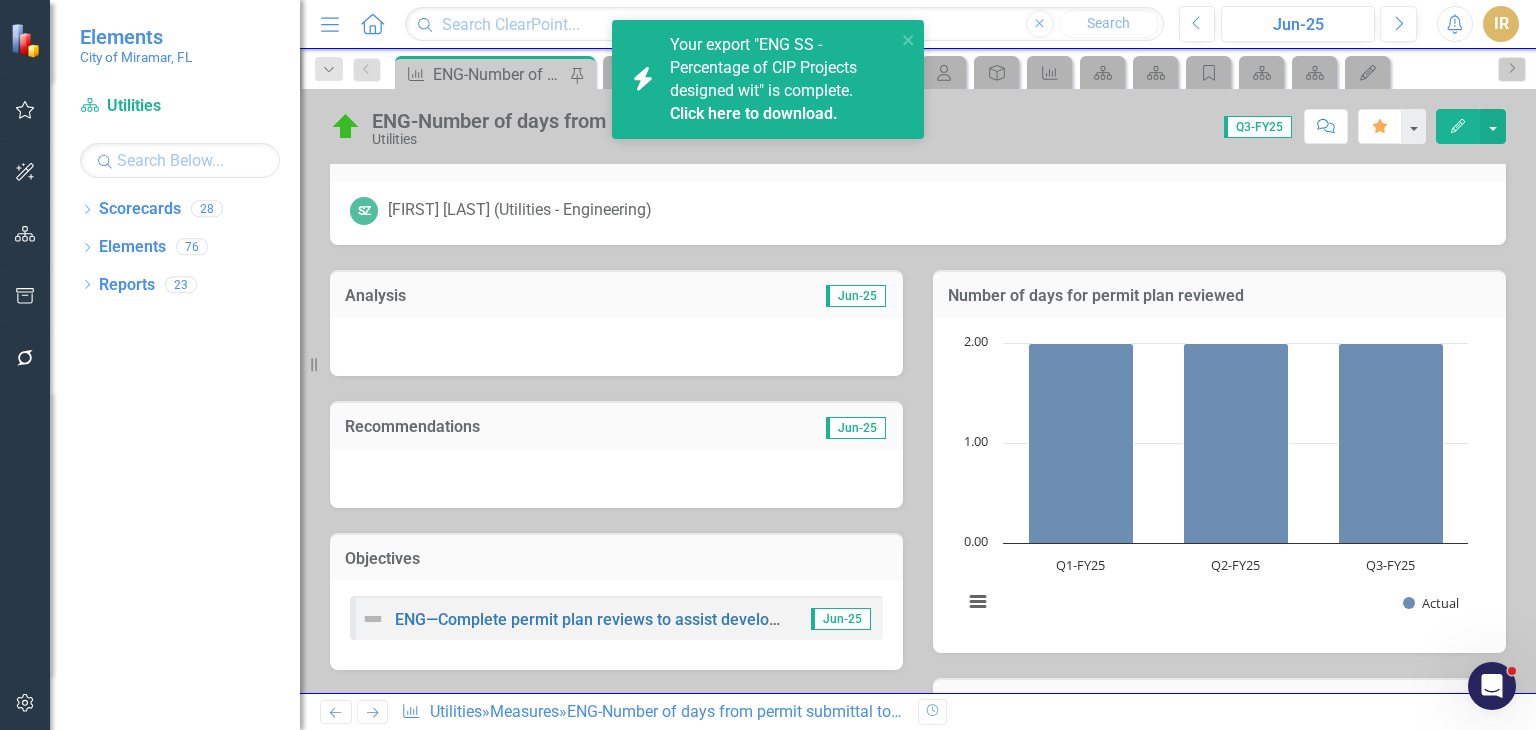 scroll, scrollTop: 0, scrollLeft: 0, axis: both 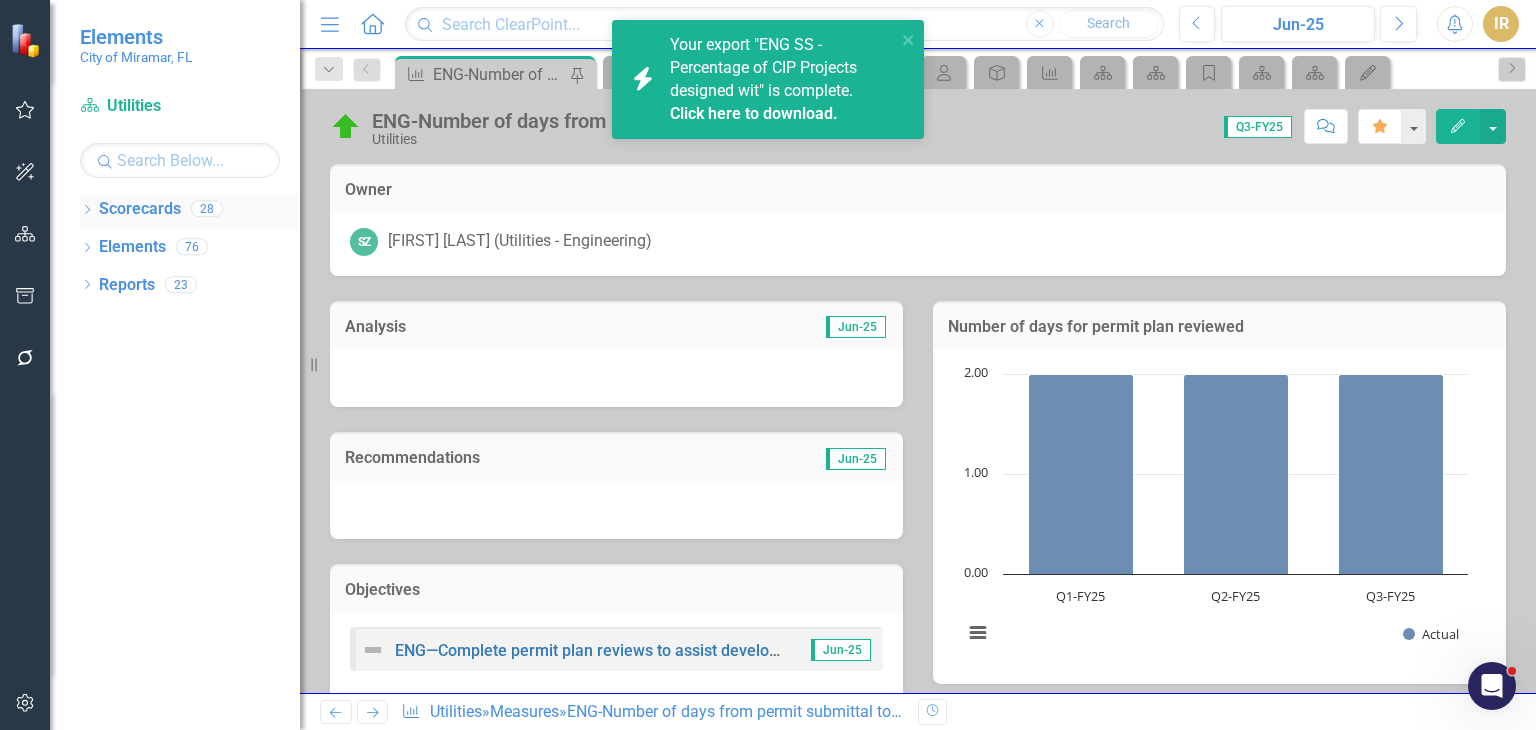 click on "Scorecards" at bounding box center (140, 209) 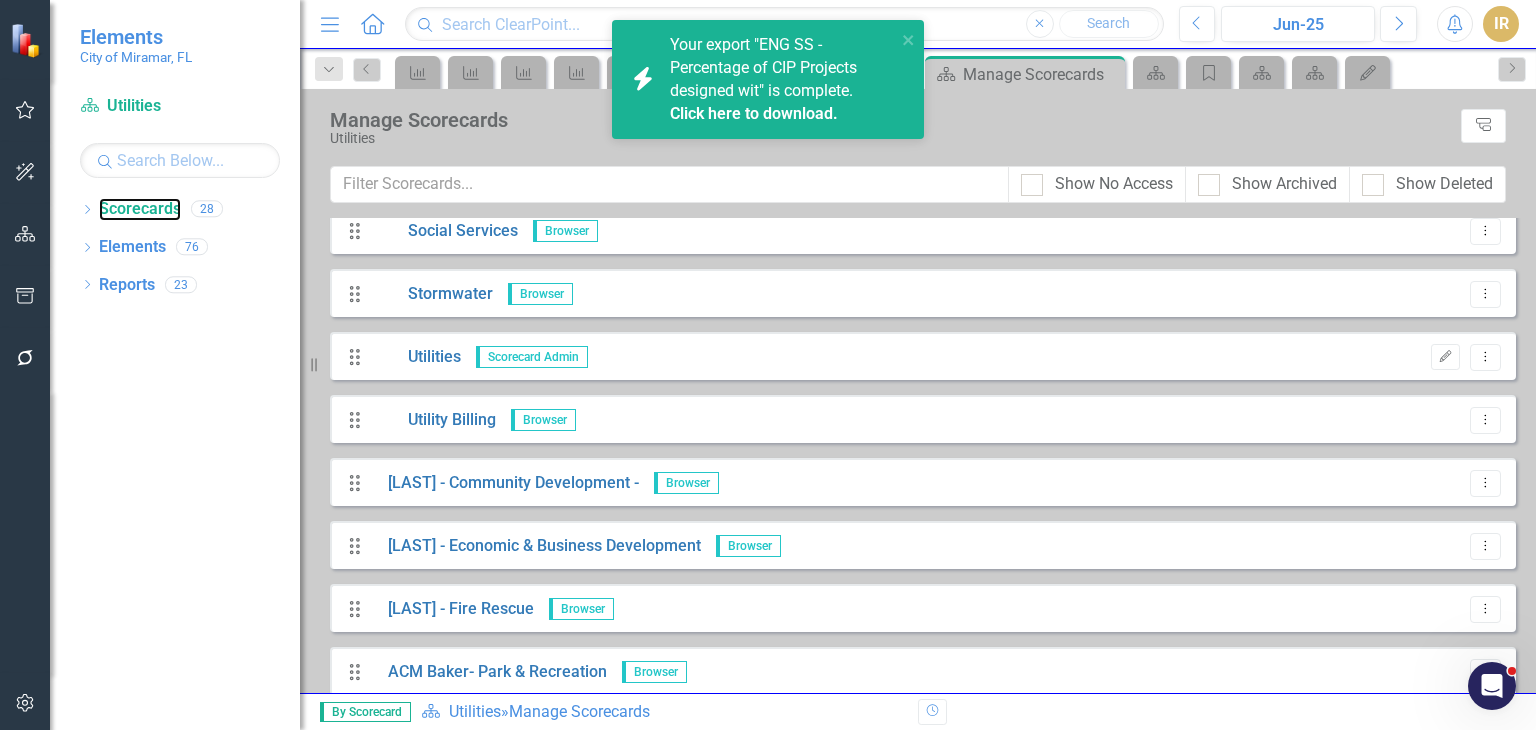scroll, scrollTop: 1200, scrollLeft: 0, axis: vertical 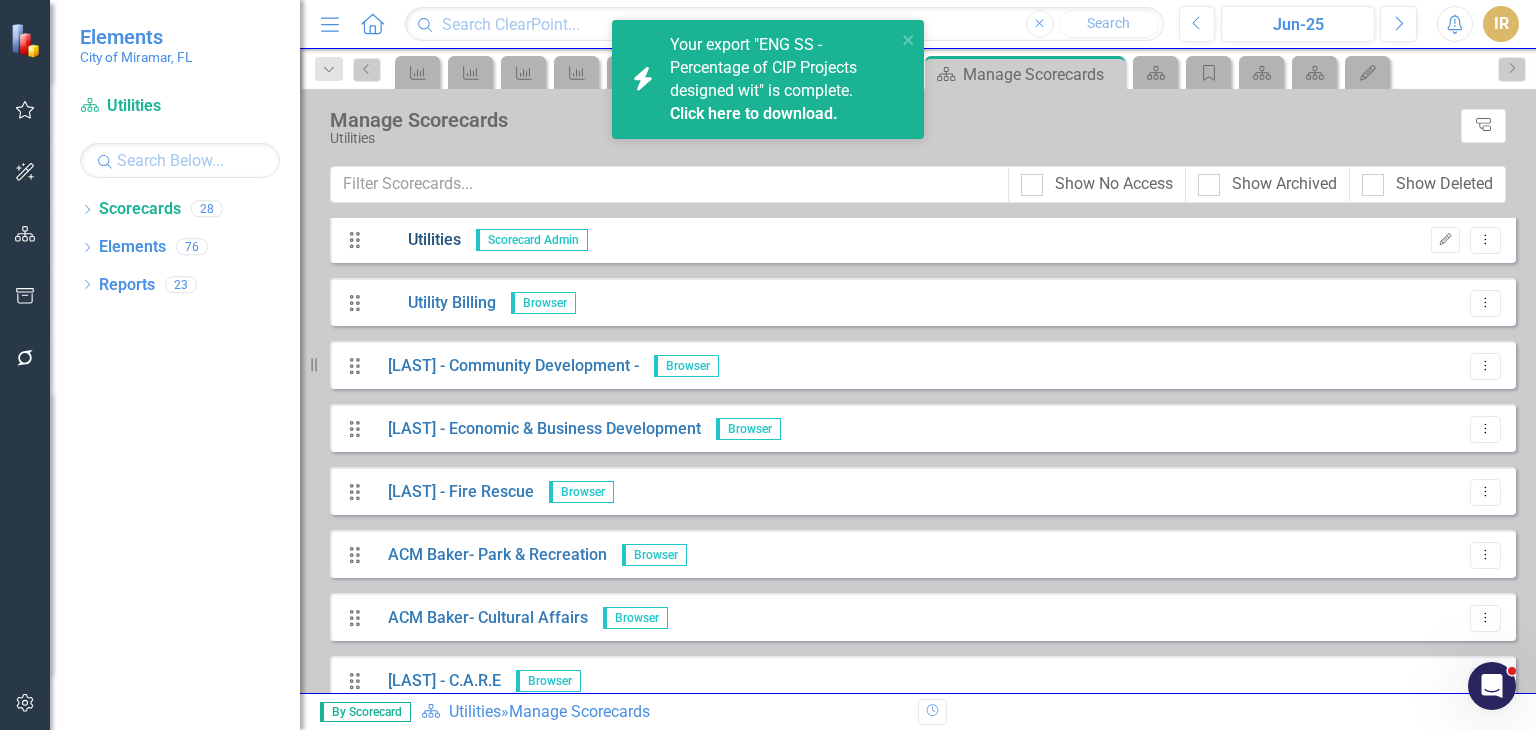 click on "Utilities" at bounding box center (417, 240) 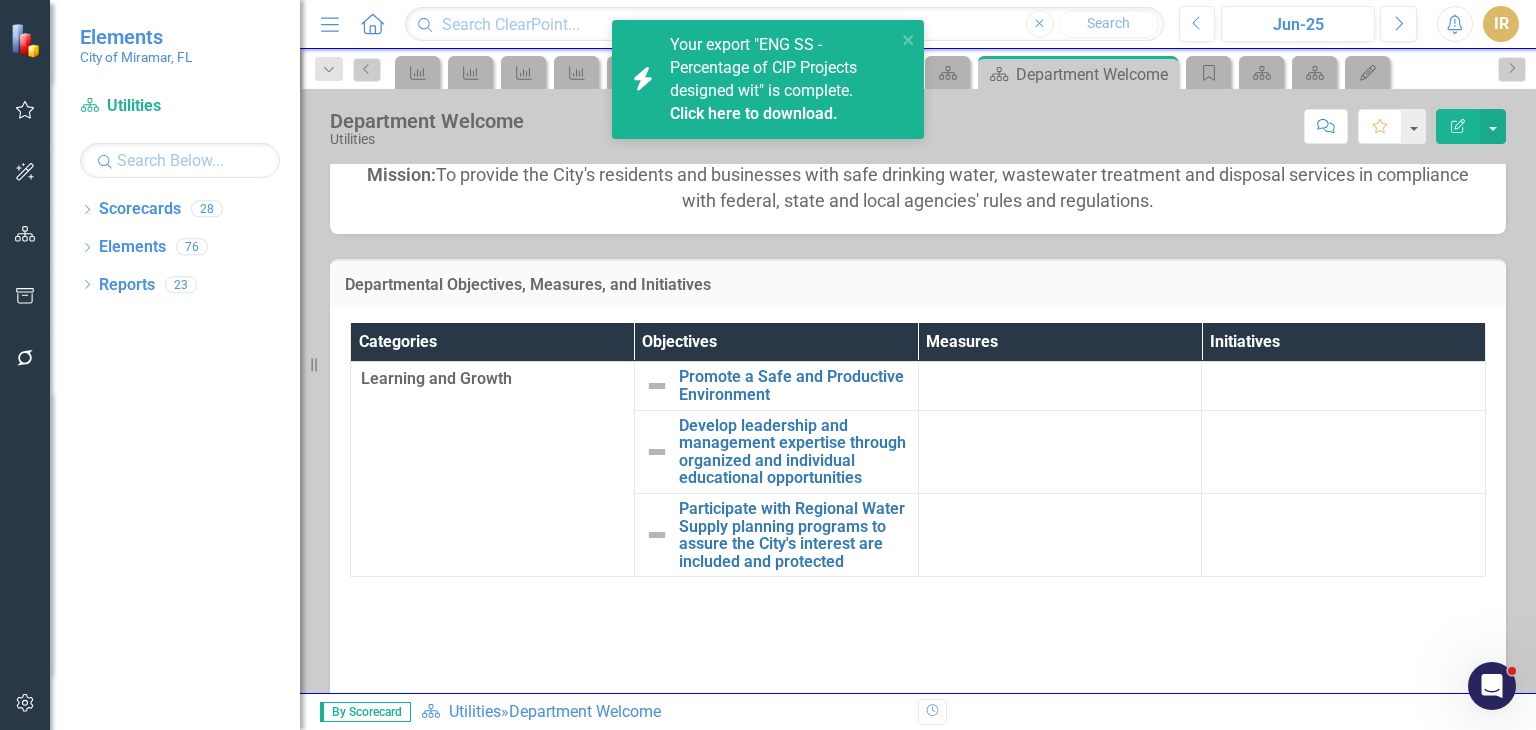 scroll, scrollTop: 496, scrollLeft: 0, axis: vertical 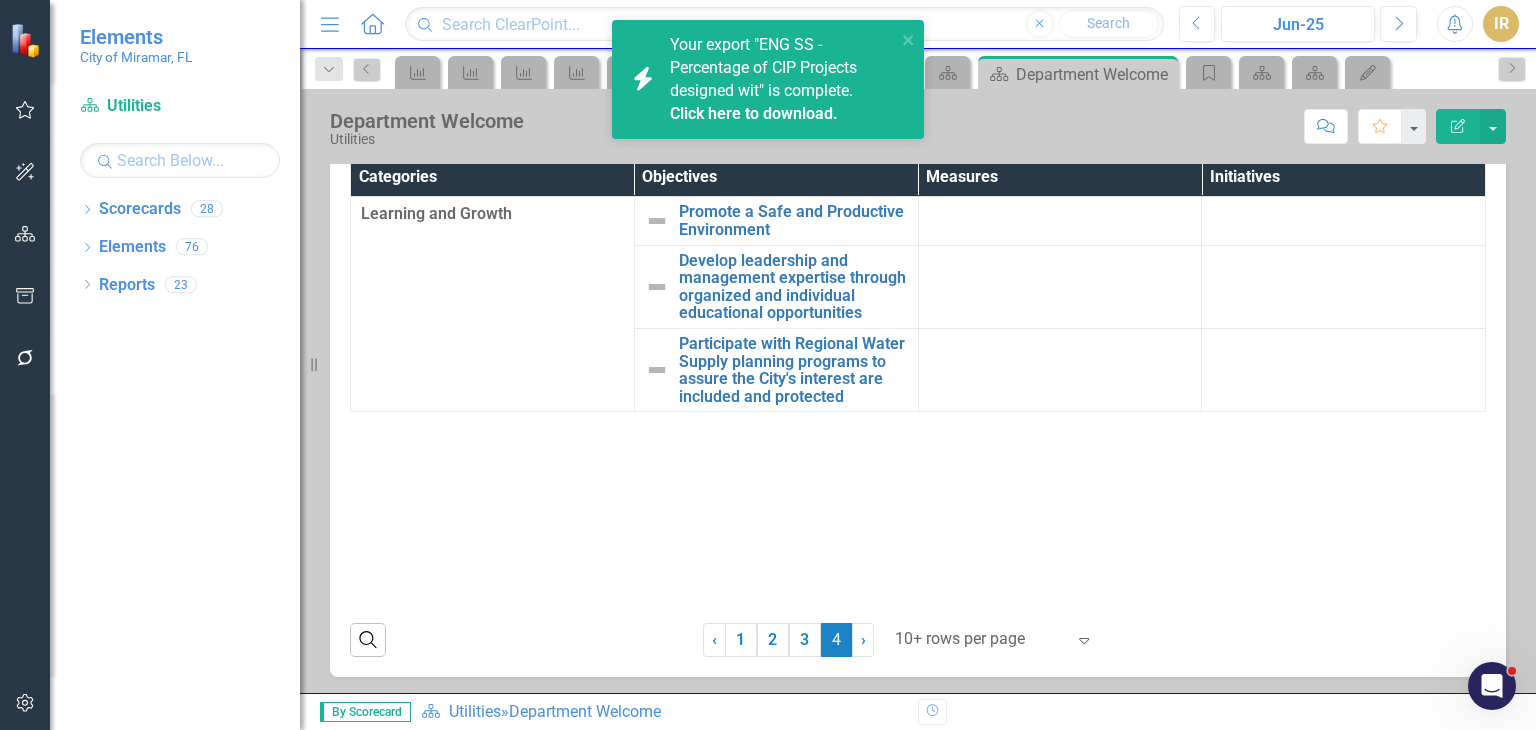 click on "Department Welcome" at bounding box center (585, 711) 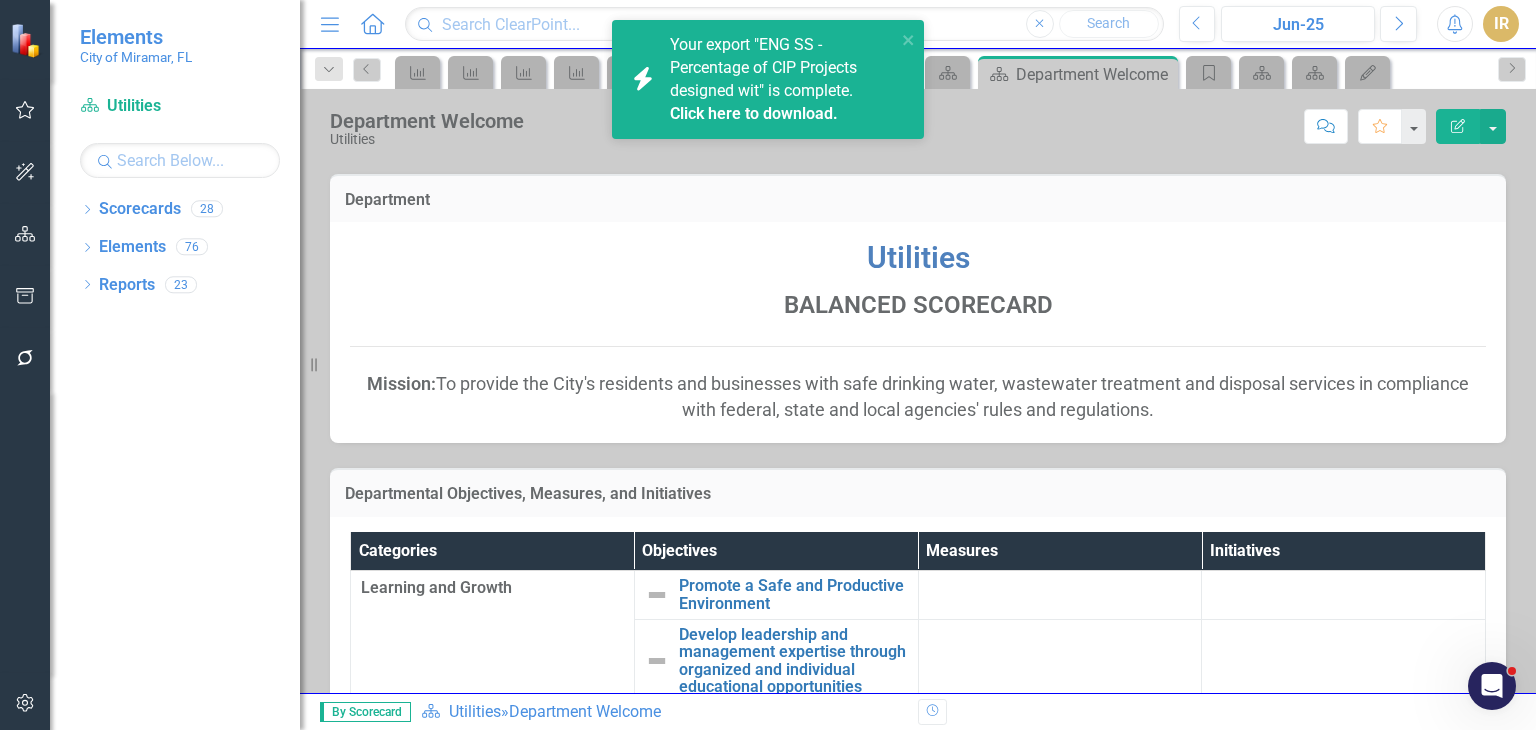 scroll, scrollTop: 0, scrollLeft: 0, axis: both 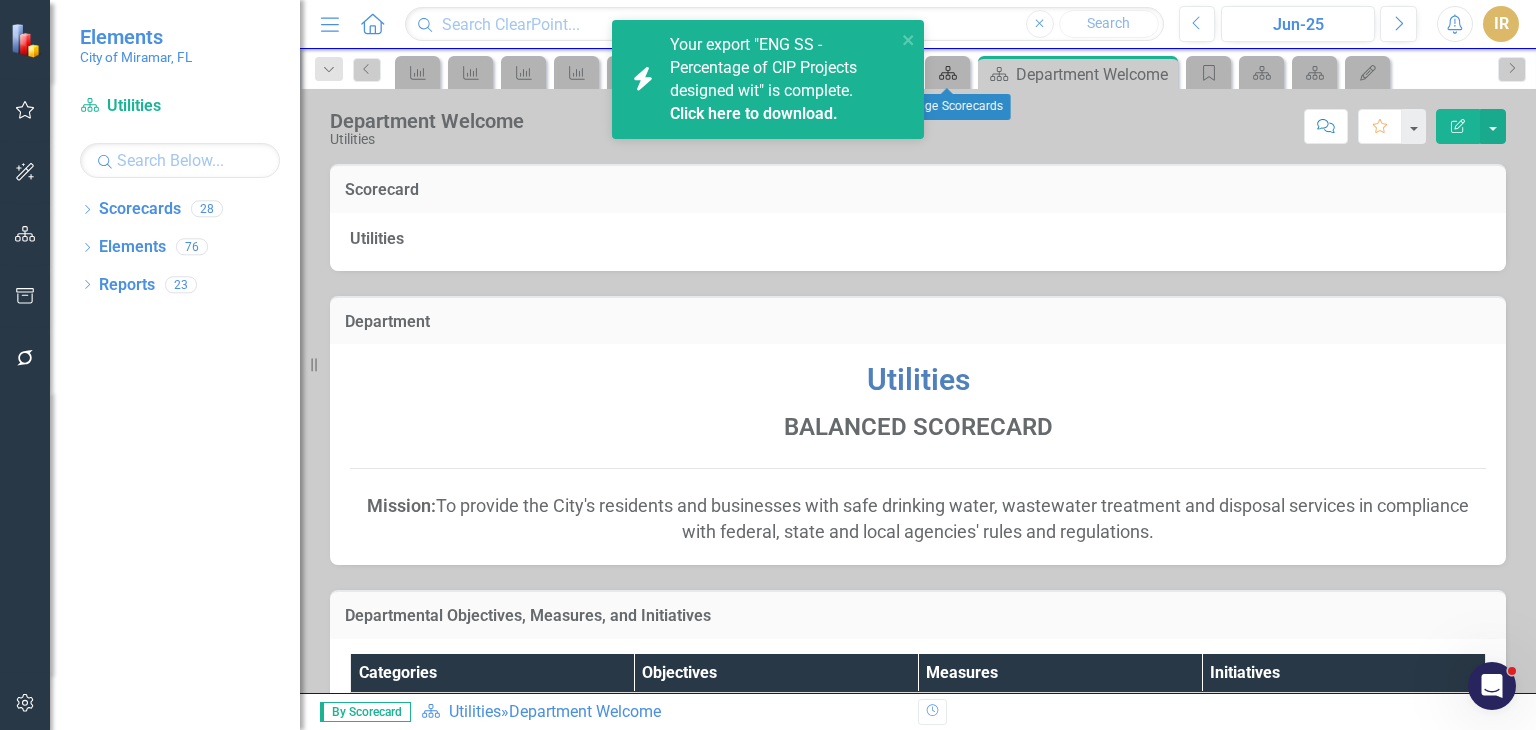 click on "Scorecard" at bounding box center (948, 73) 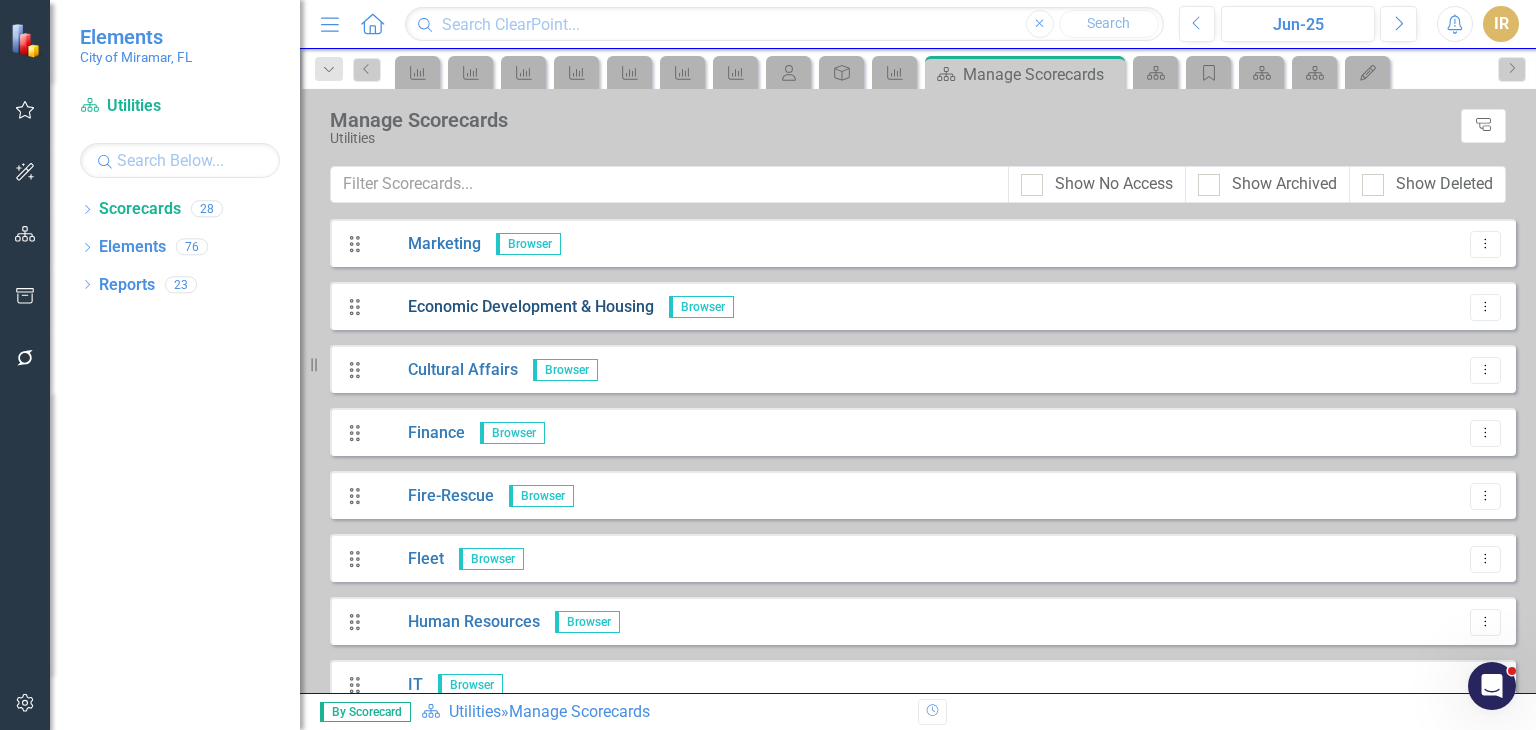 scroll, scrollTop: 188, scrollLeft: 0, axis: vertical 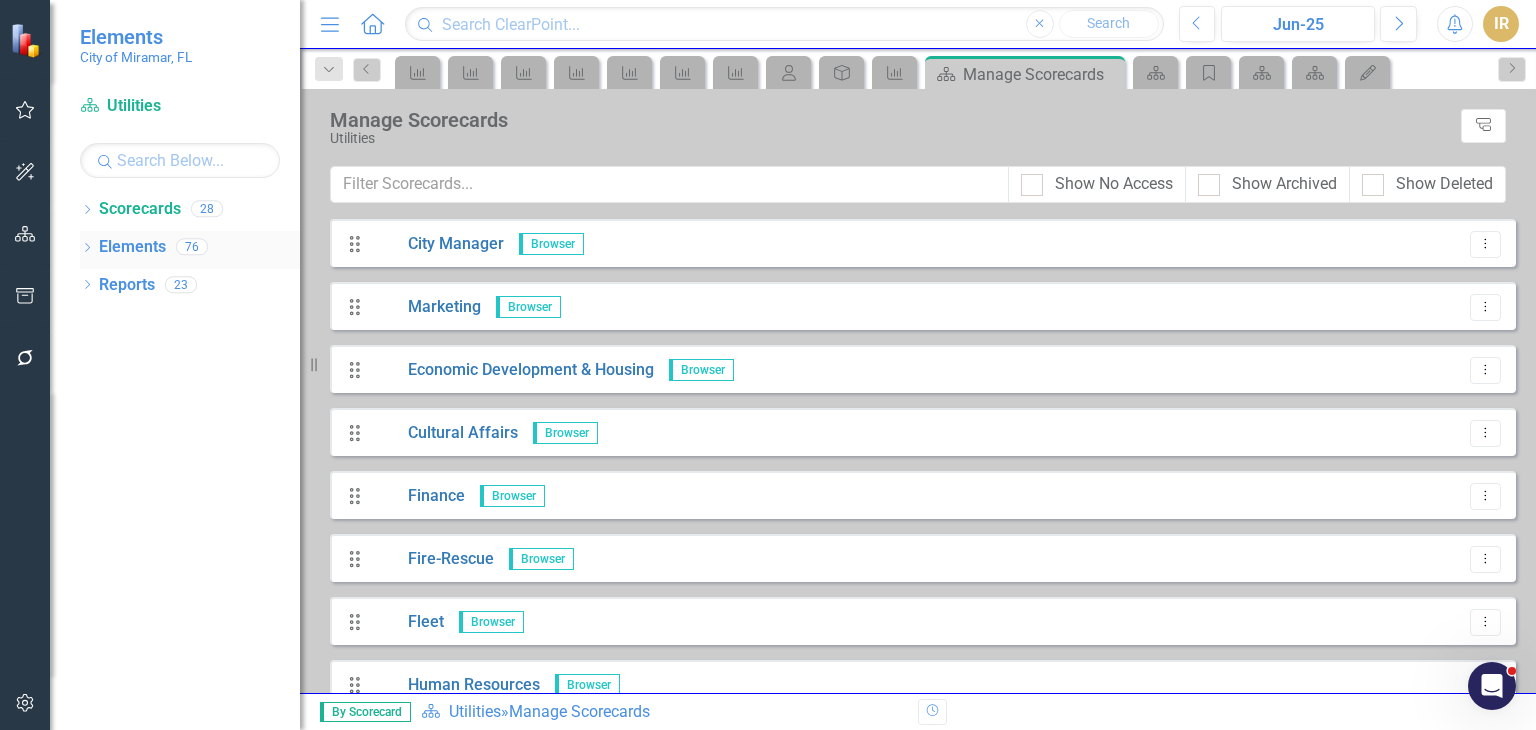 click on "Elements" at bounding box center (132, 247) 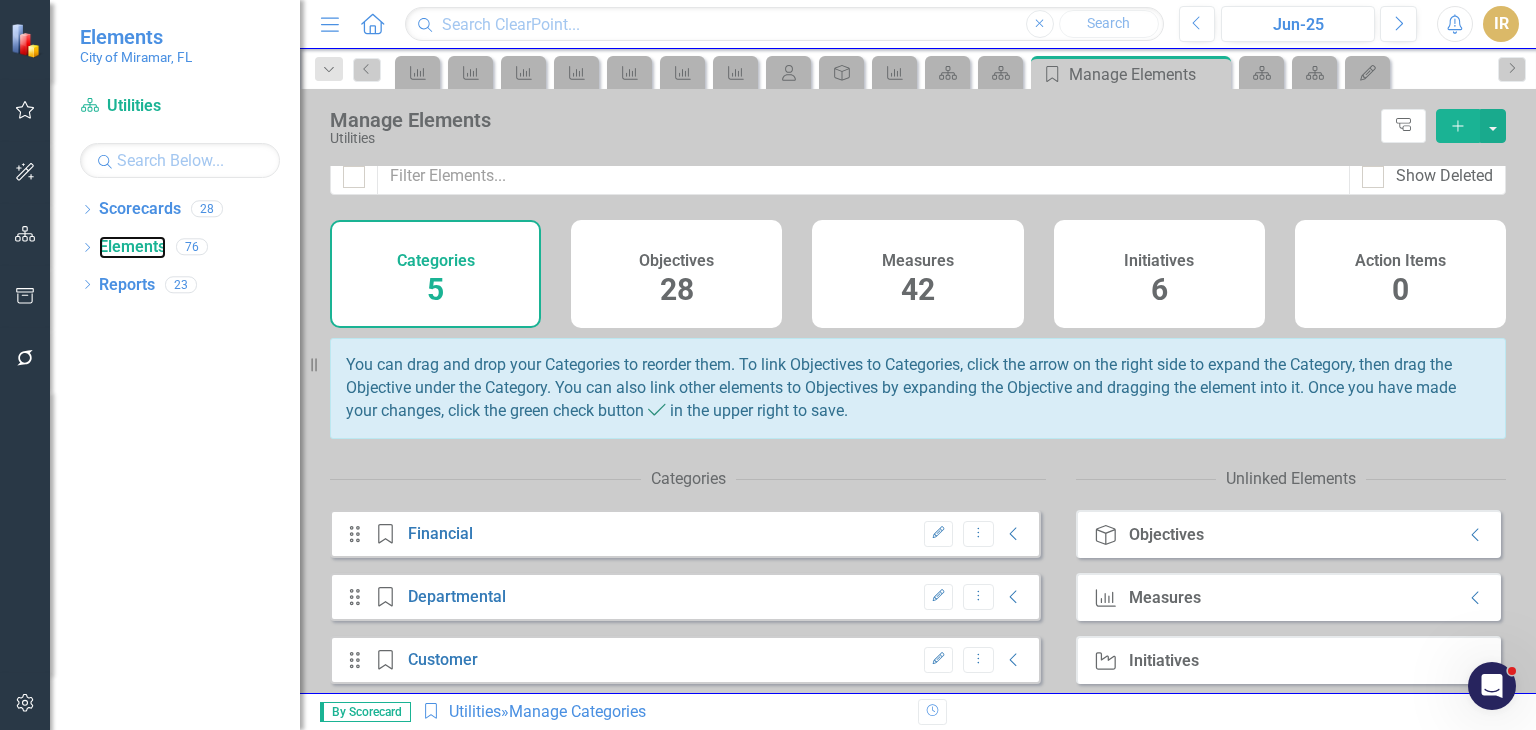 scroll, scrollTop: 0, scrollLeft: 0, axis: both 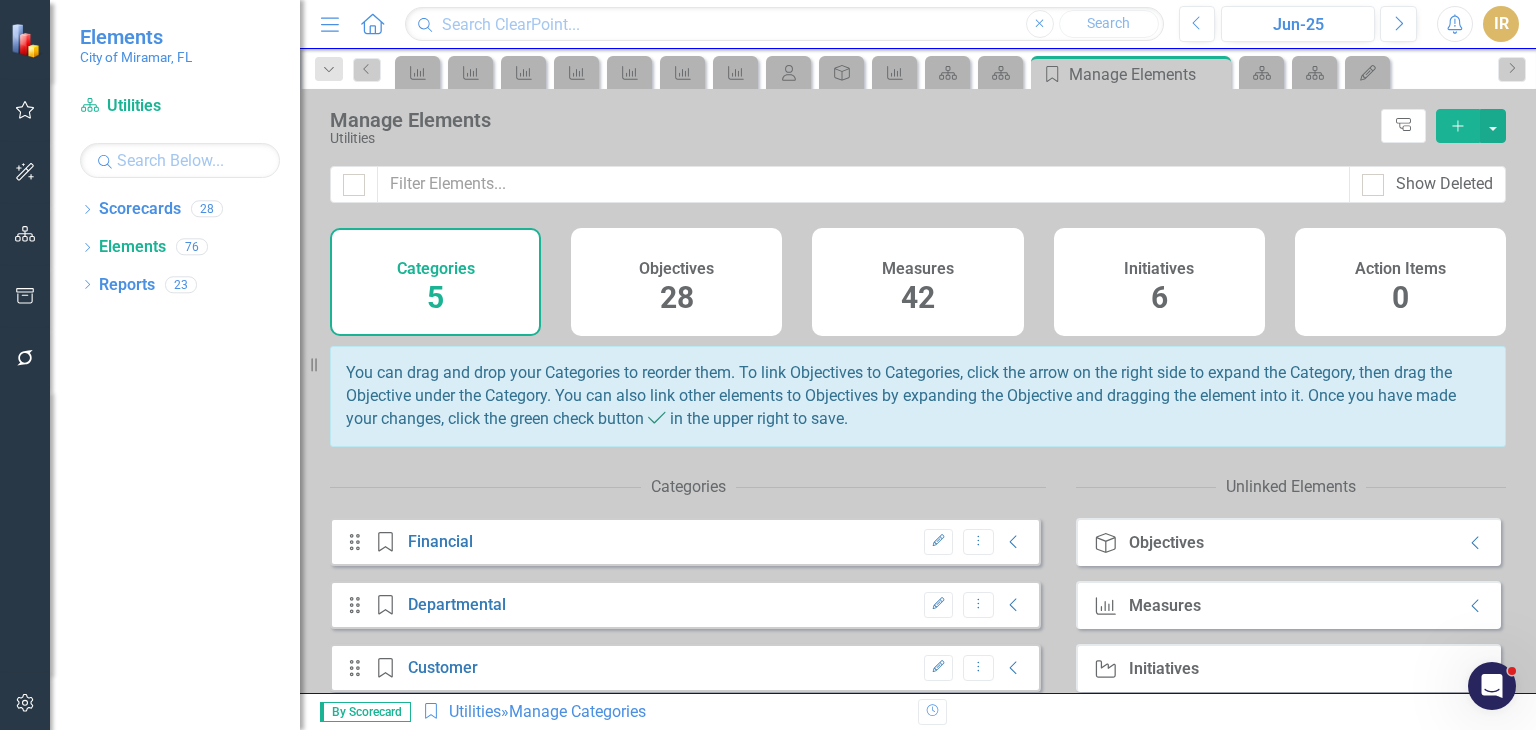 click on "28" at bounding box center (677, 297) 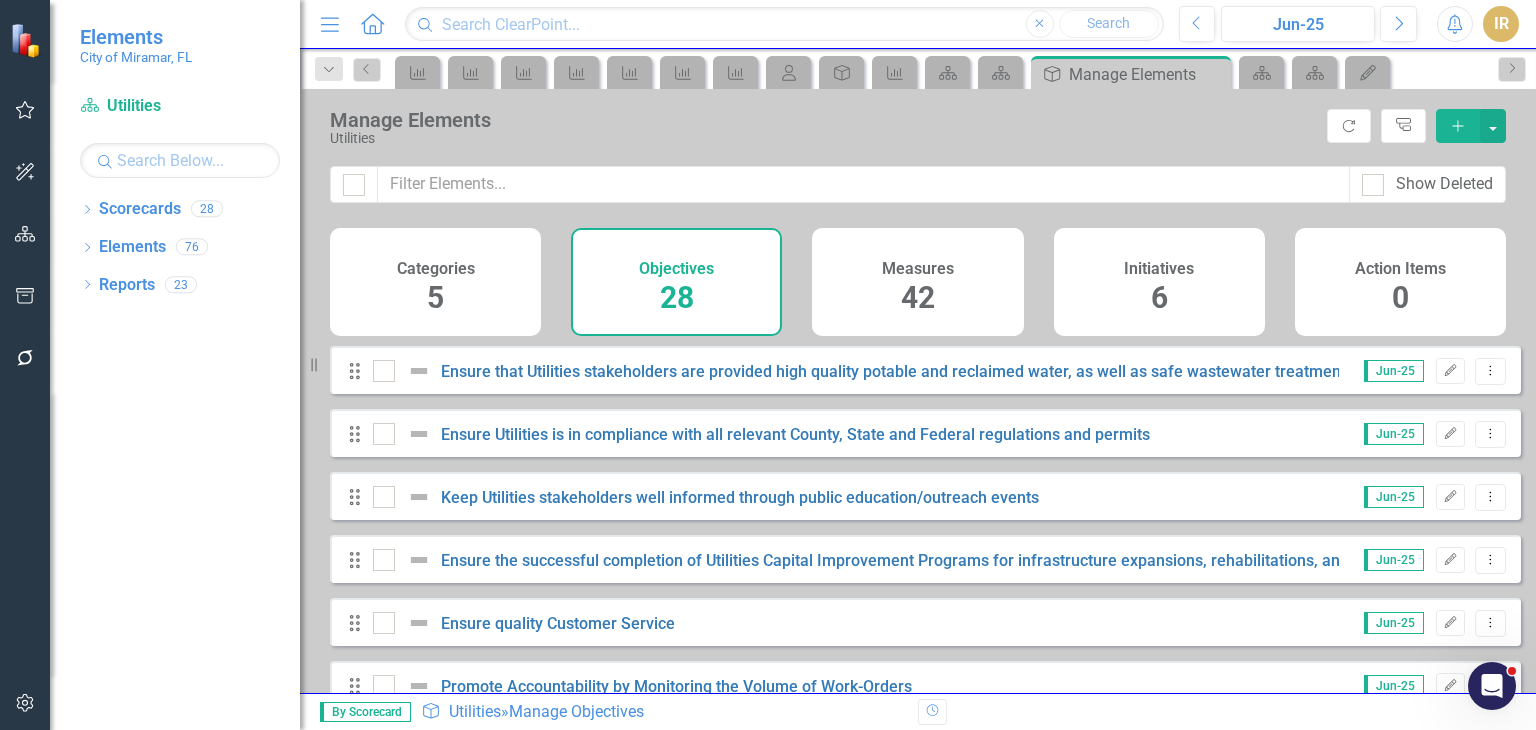 click on "Measures 42" at bounding box center (917, 282) 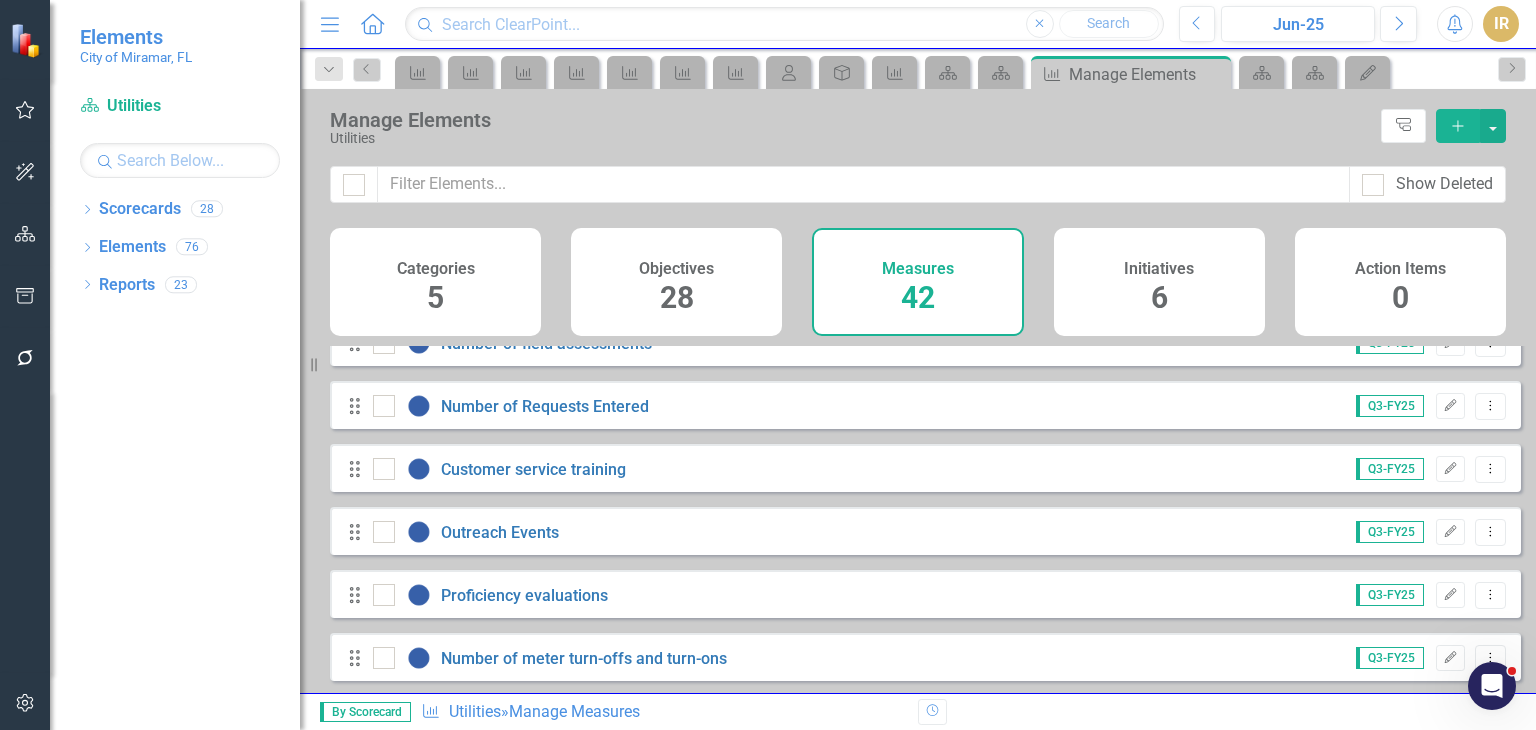 scroll, scrollTop: 0, scrollLeft: 0, axis: both 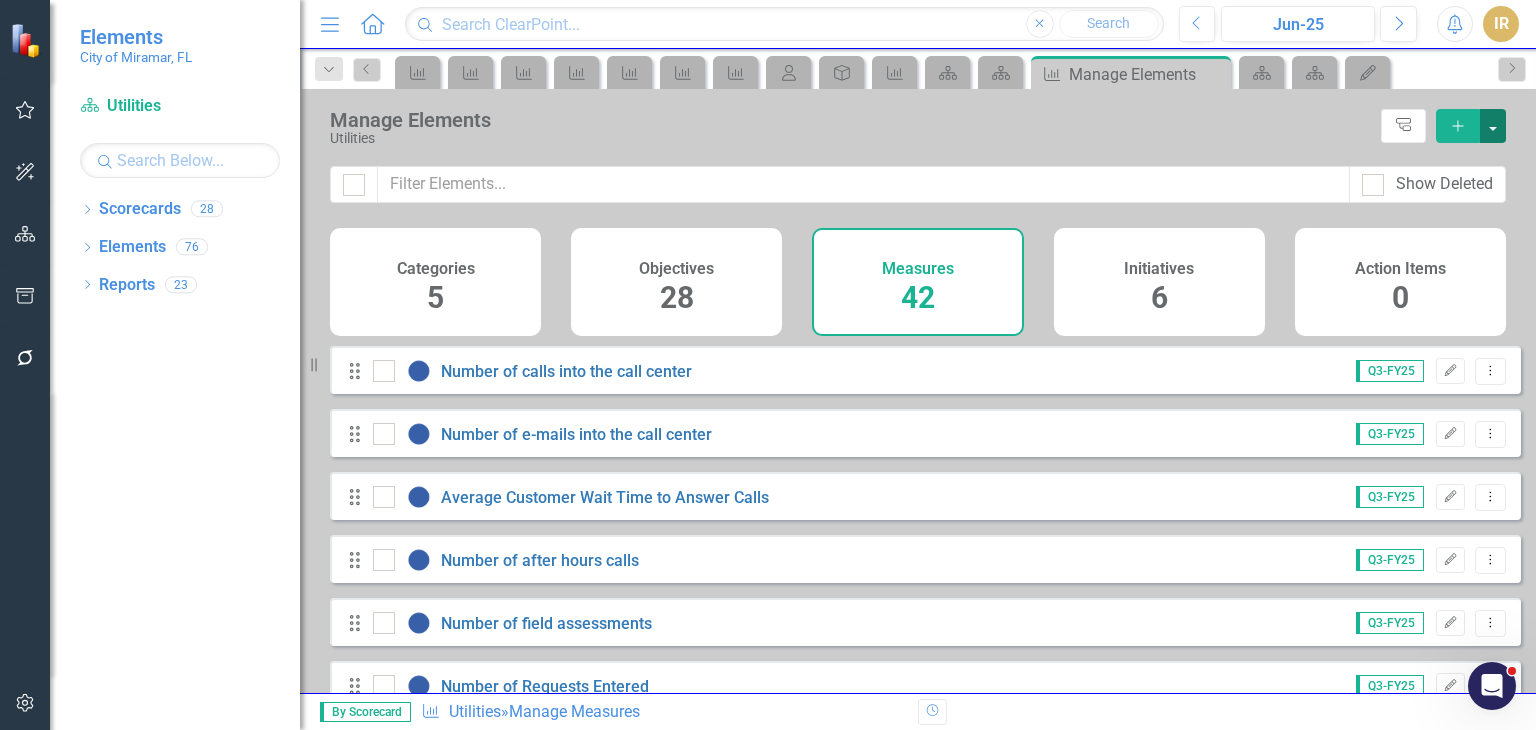 click at bounding box center [1493, 126] 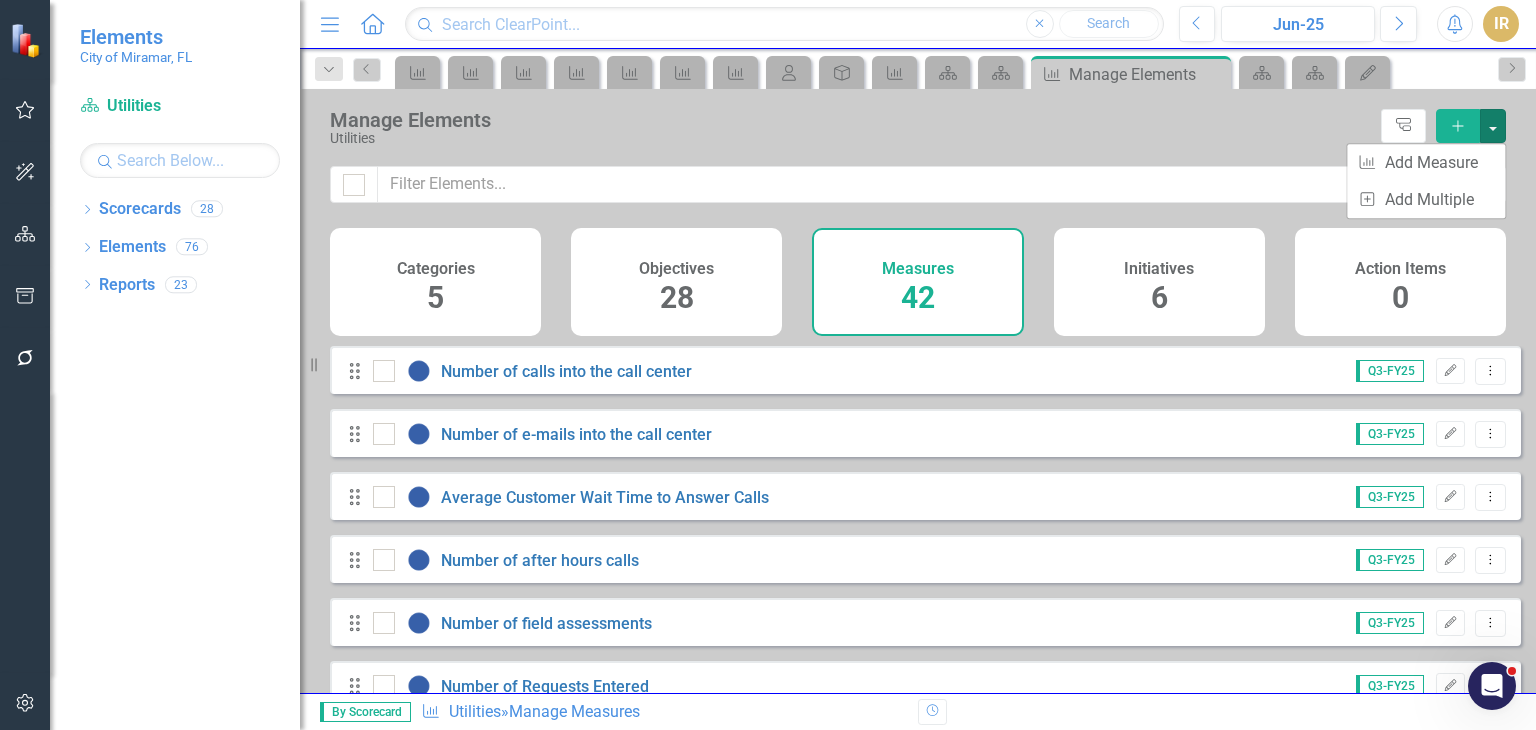 click on "Utilities" at bounding box center [850, 138] 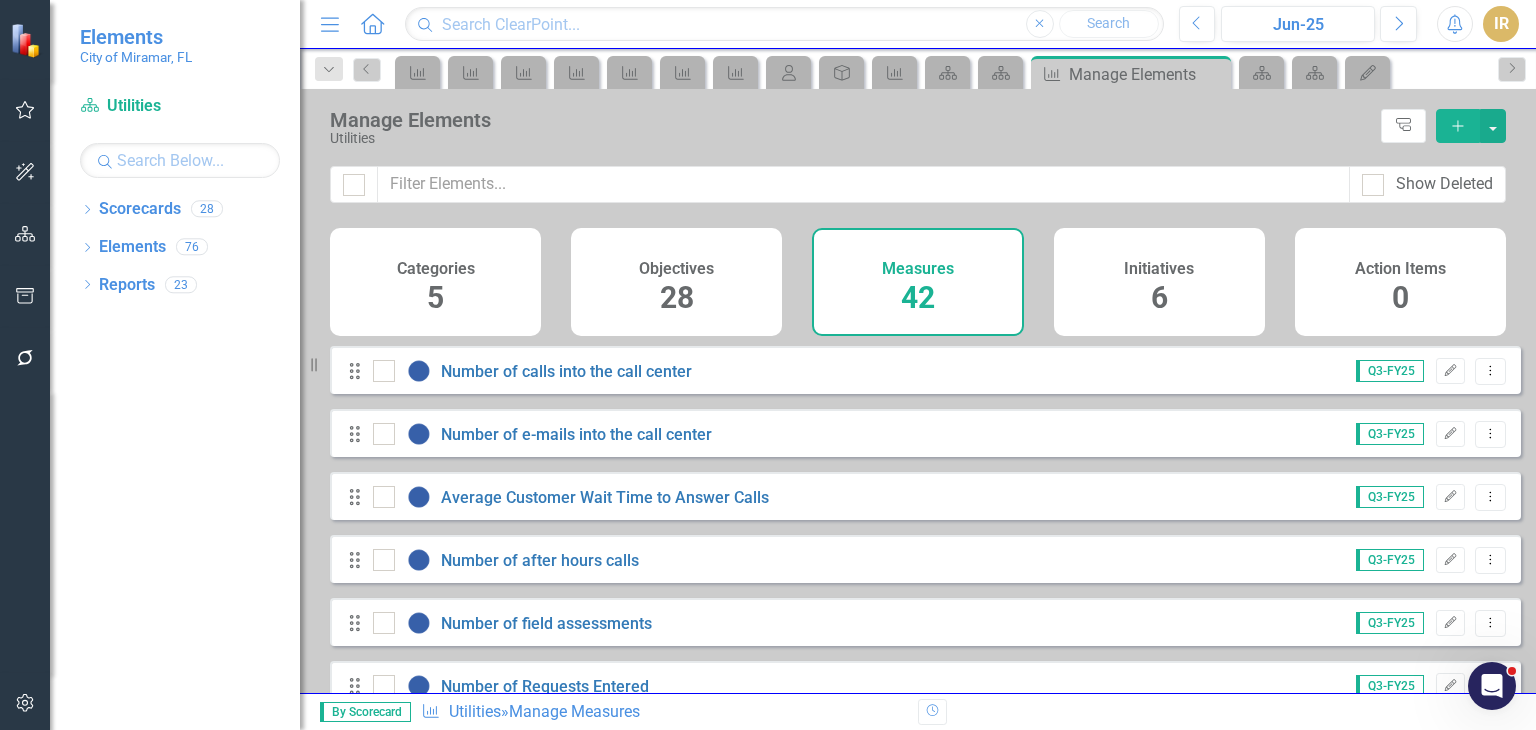 drag, startPoint x: 1436, startPoint y: 0, endPoint x: 1106, endPoint y: 129, distance: 354.31766 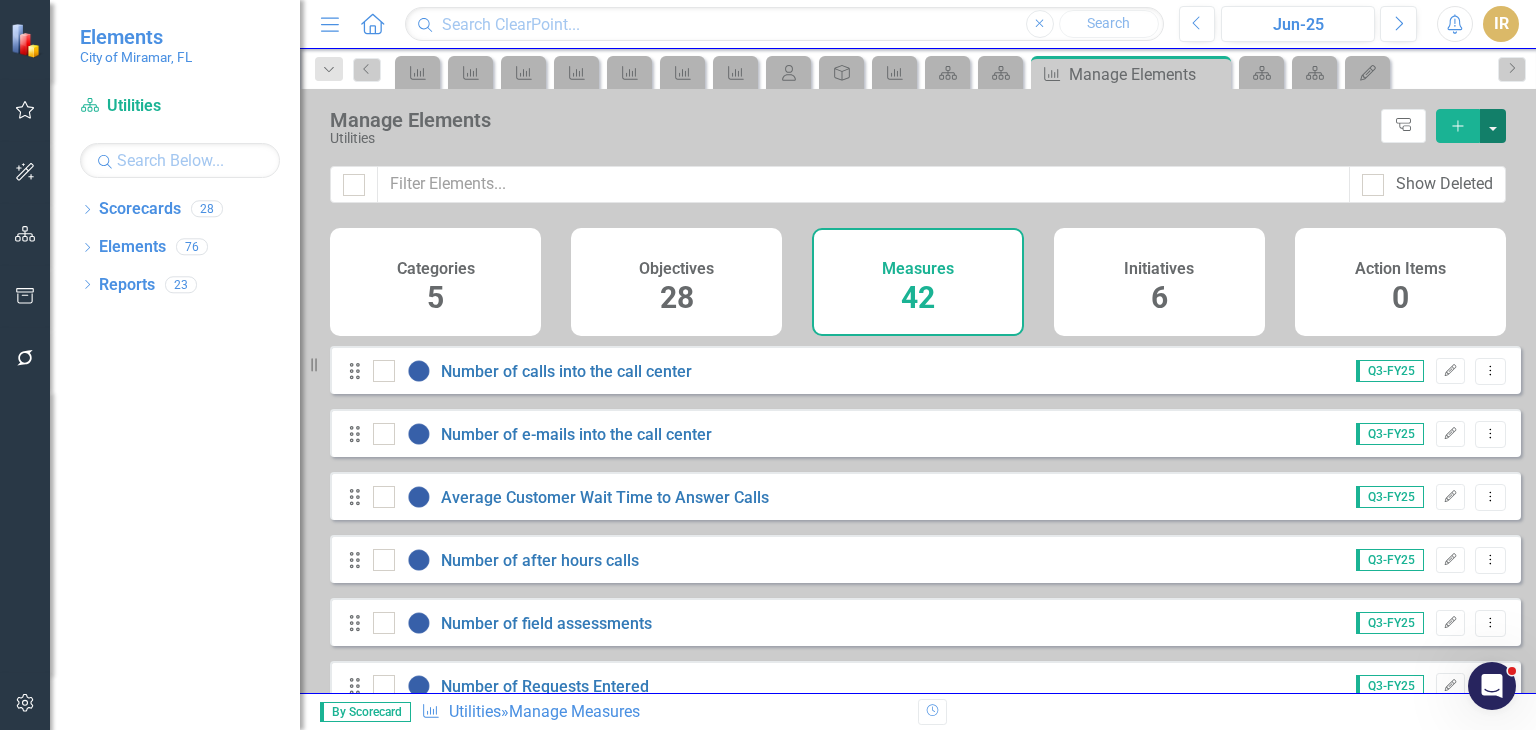 click at bounding box center [1493, 126] 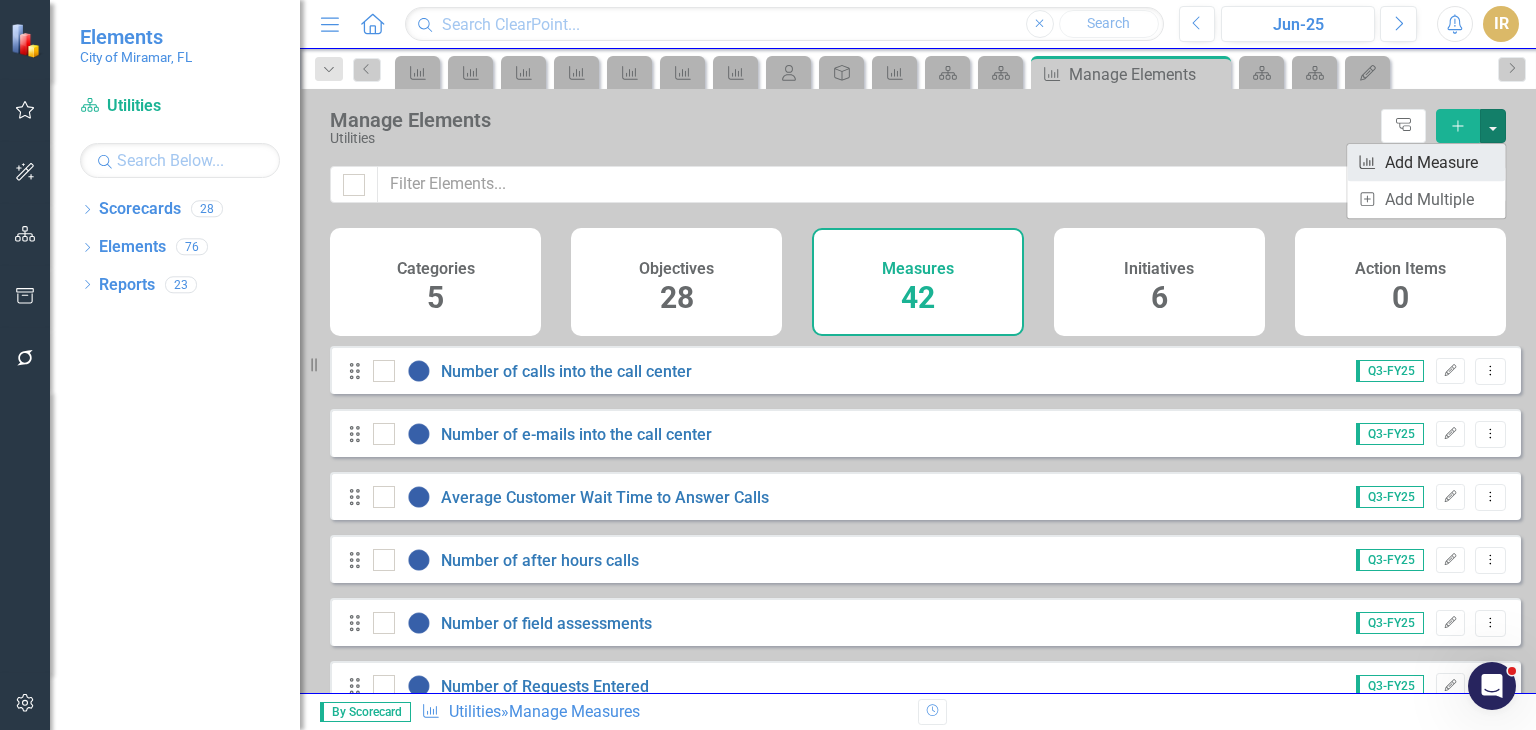 click on "Measure Add   Measure" at bounding box center [1426, 162] 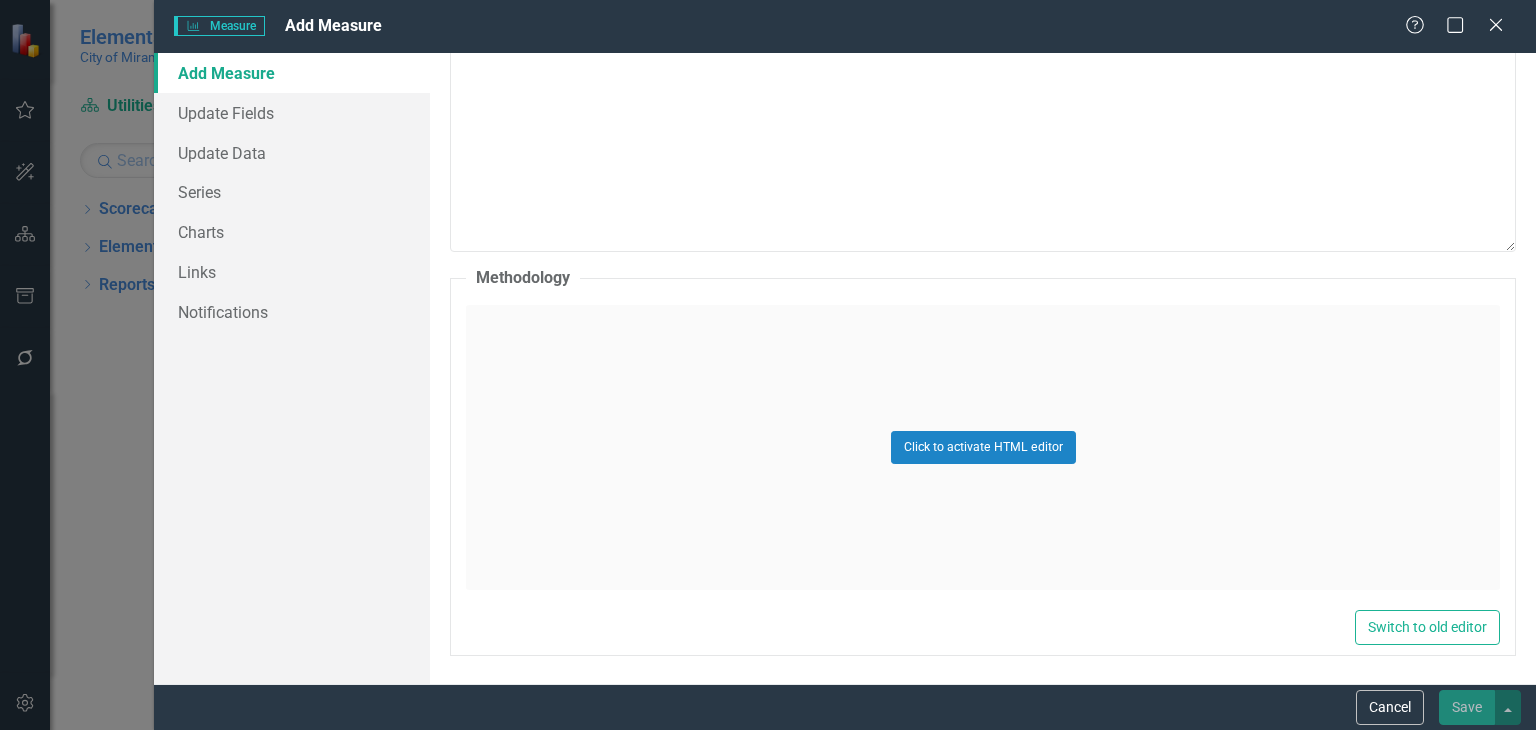 scroll, scrollTop: 0, scrollLeft: 0, axis: both 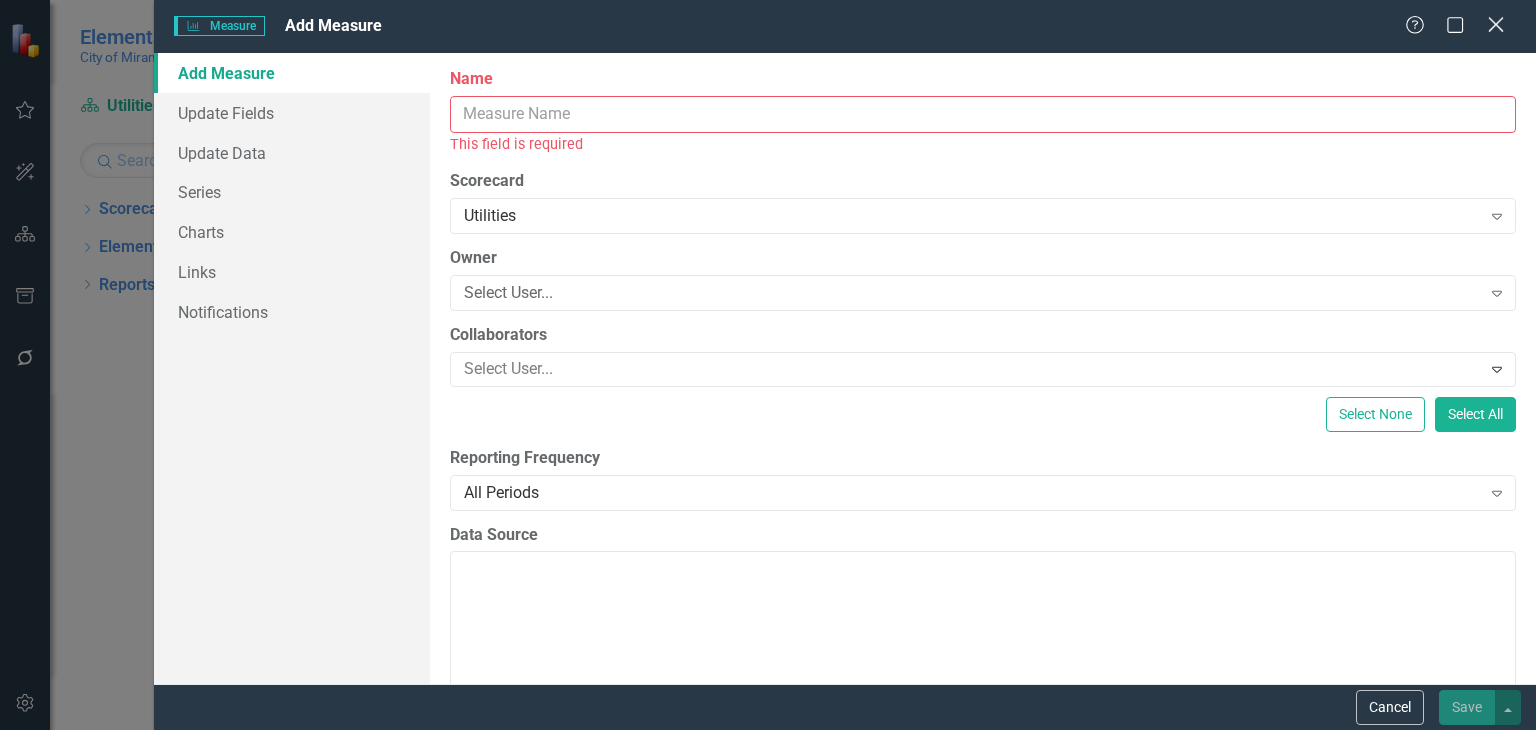 click on "Close" at bounding box center [1495, 24] 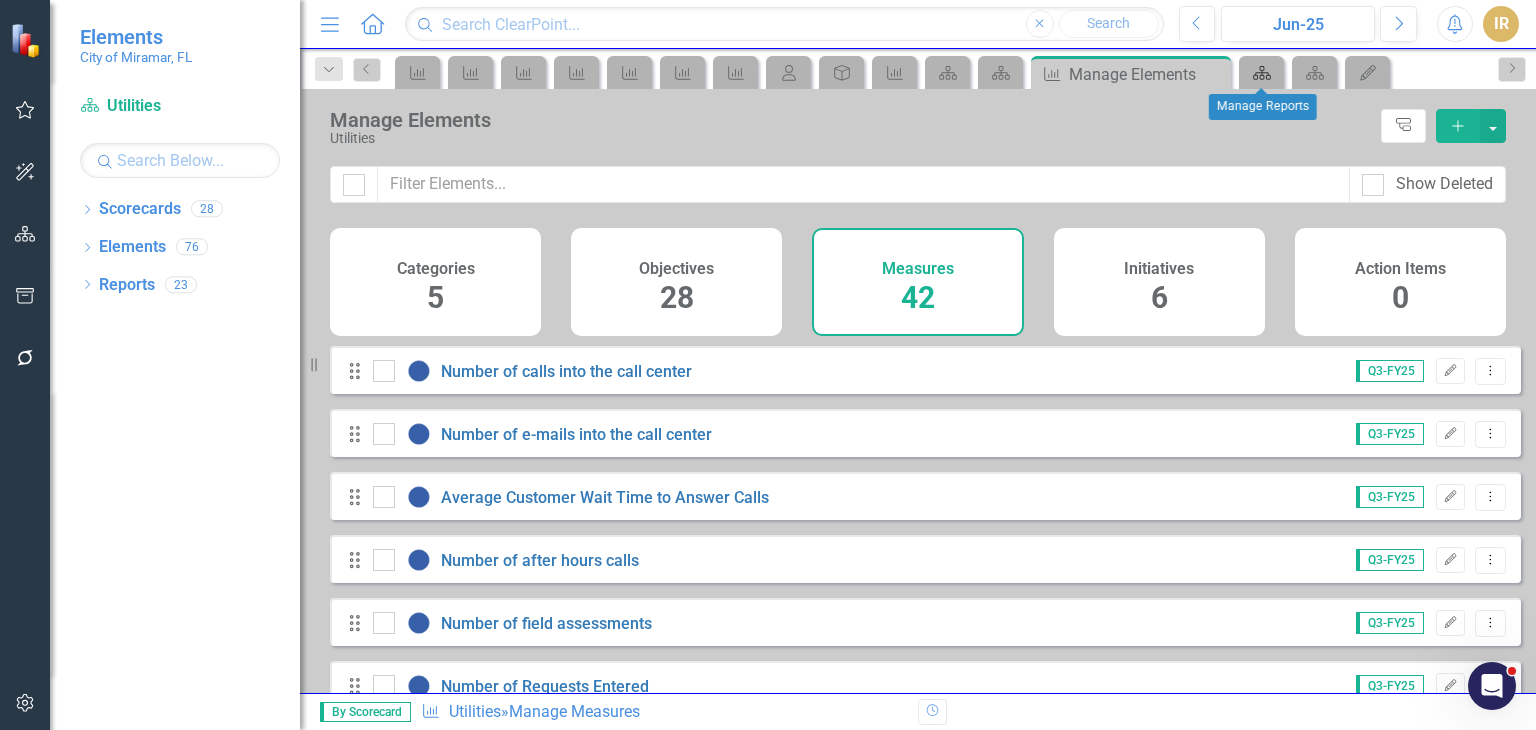 click on "Scorecard" at bounding box center [1262, 73] 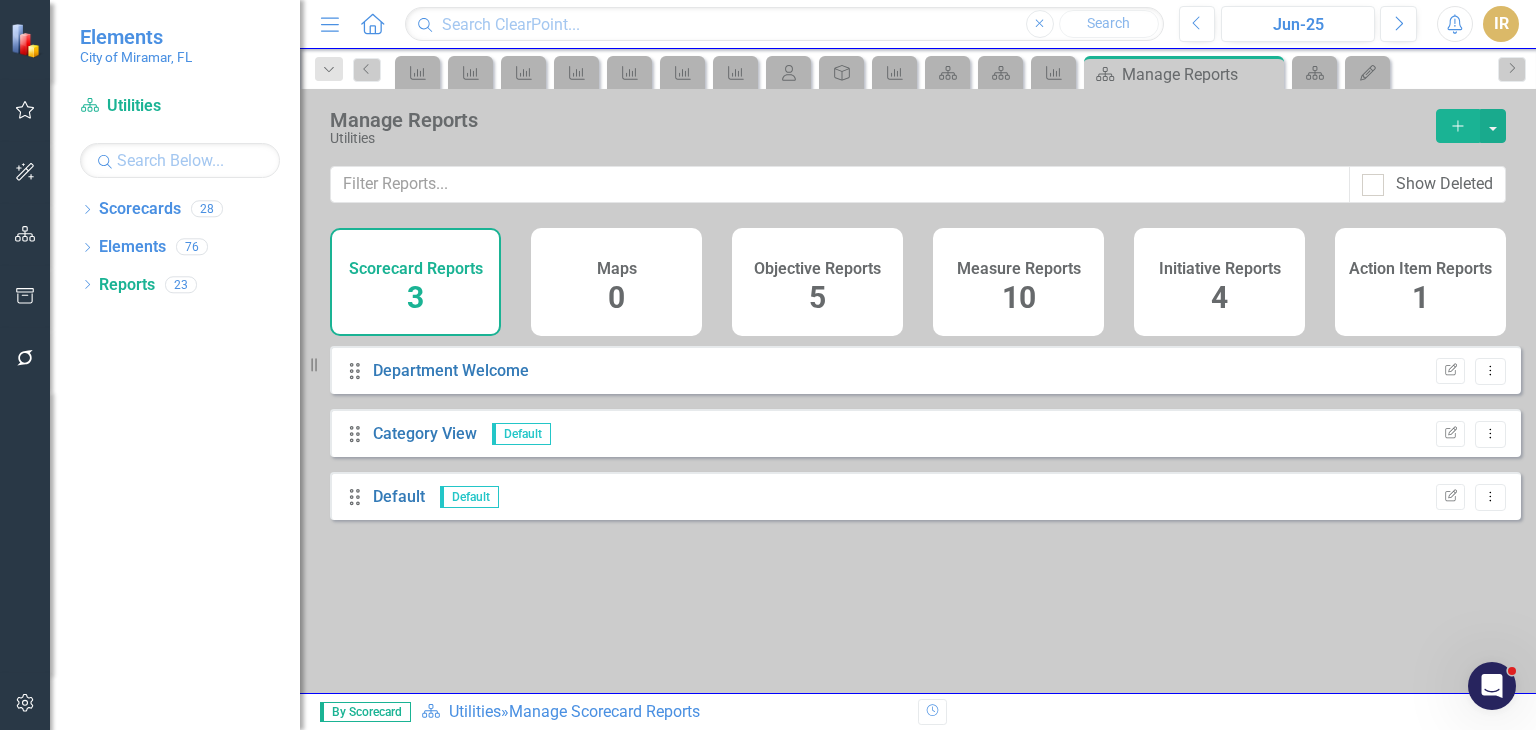 click on "Measure Reports" at bounding box center [1019, 269] 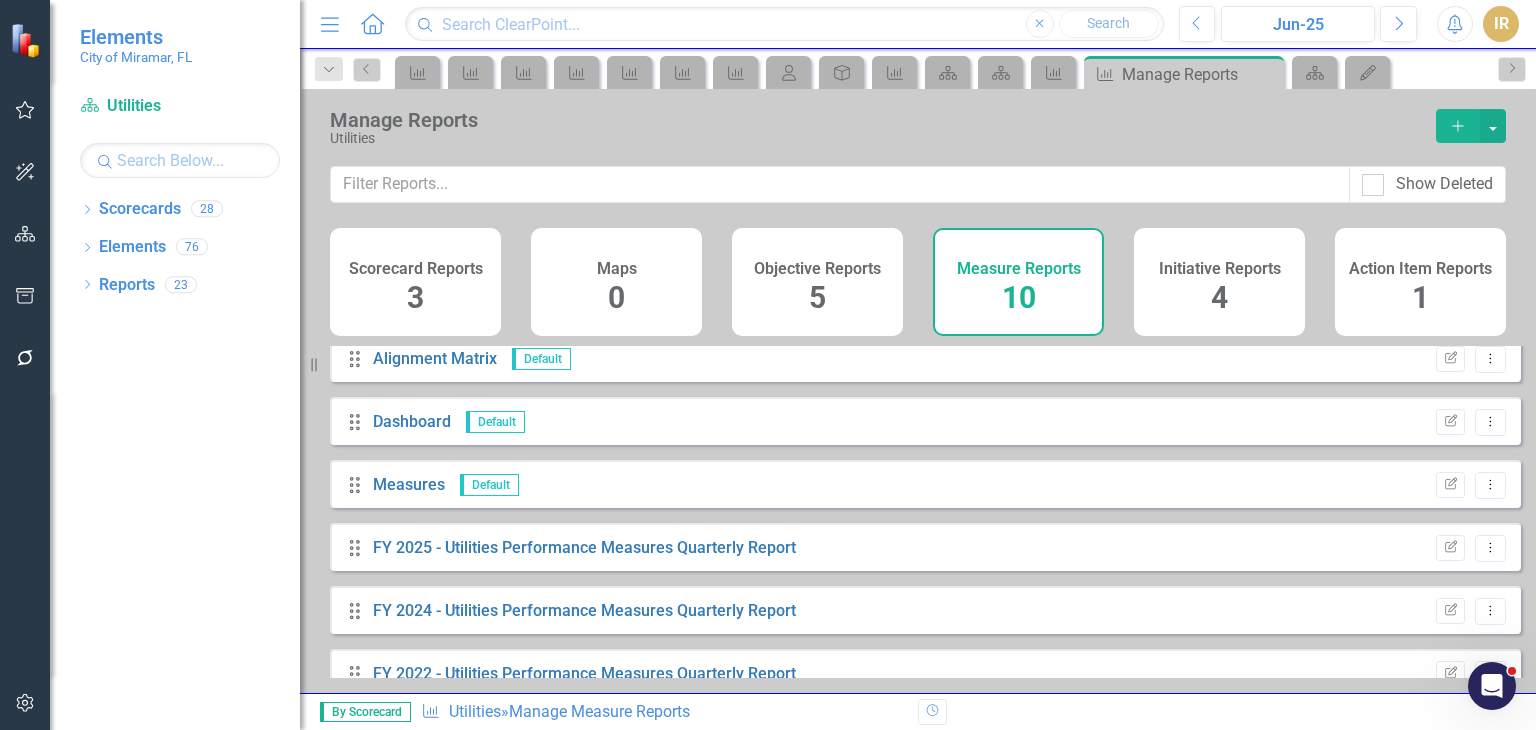 scroll, scrollTop: 0, scrollLeft: 0, axis: both 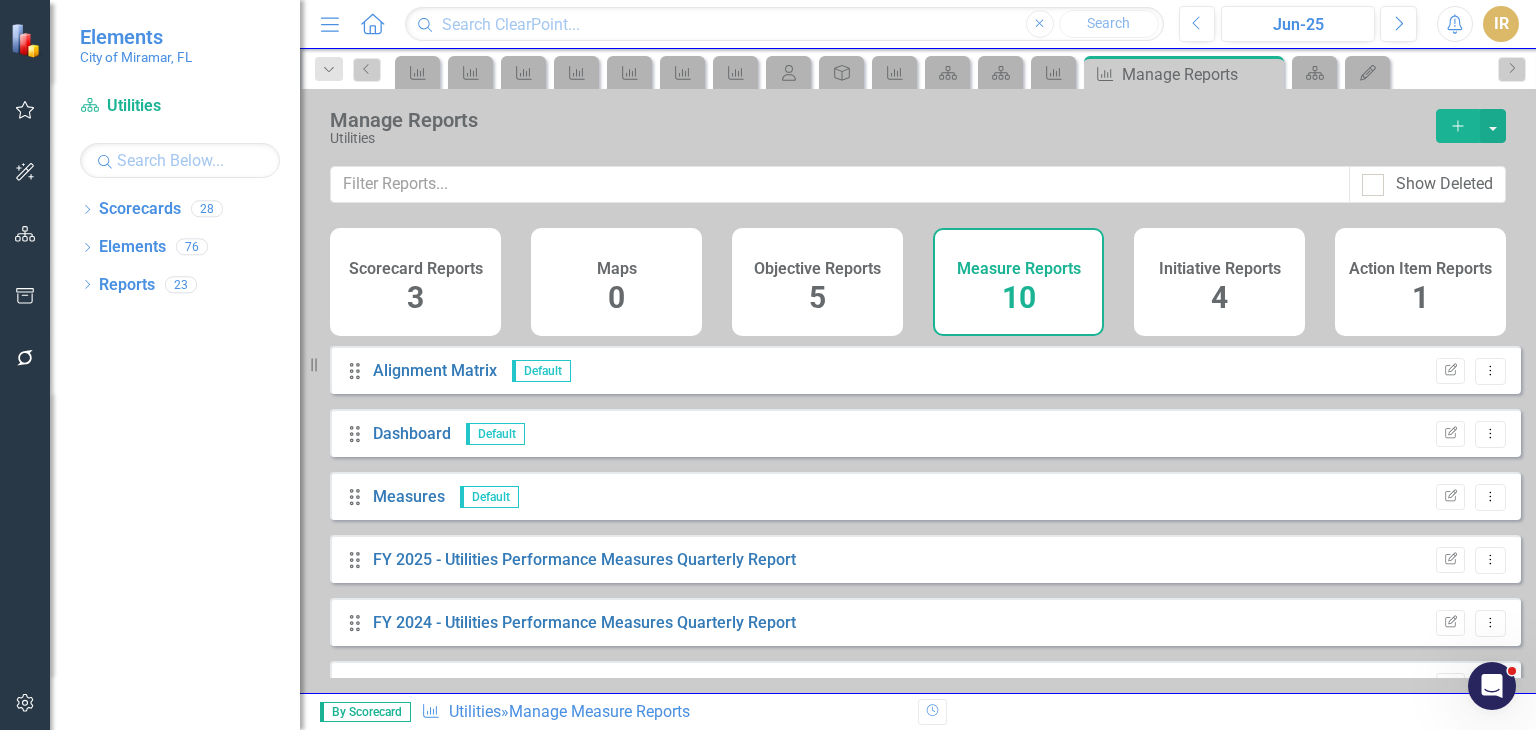 click on "5" at bounding box center [817, 298] 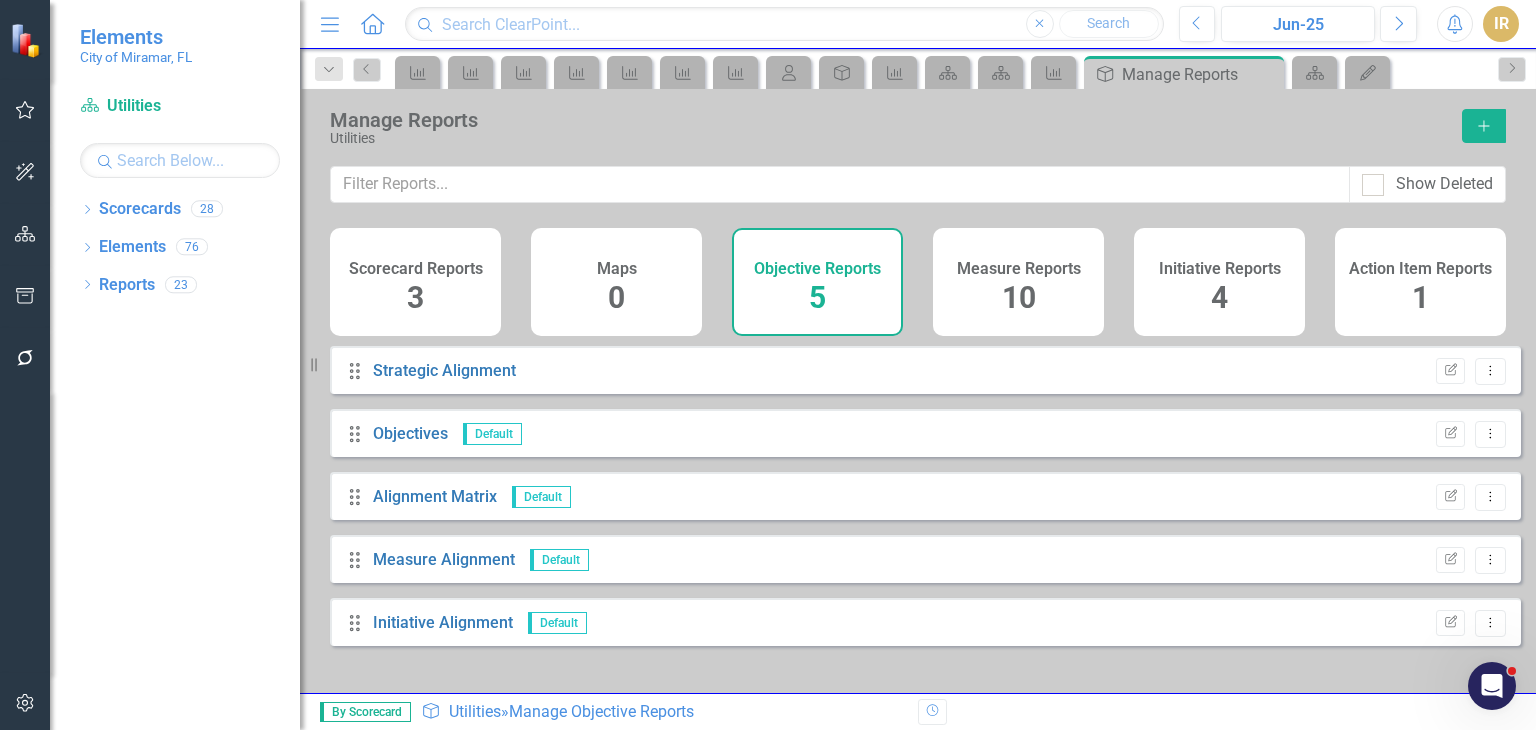 click on "Scorecard Reports" at bounding box center [416, 269] 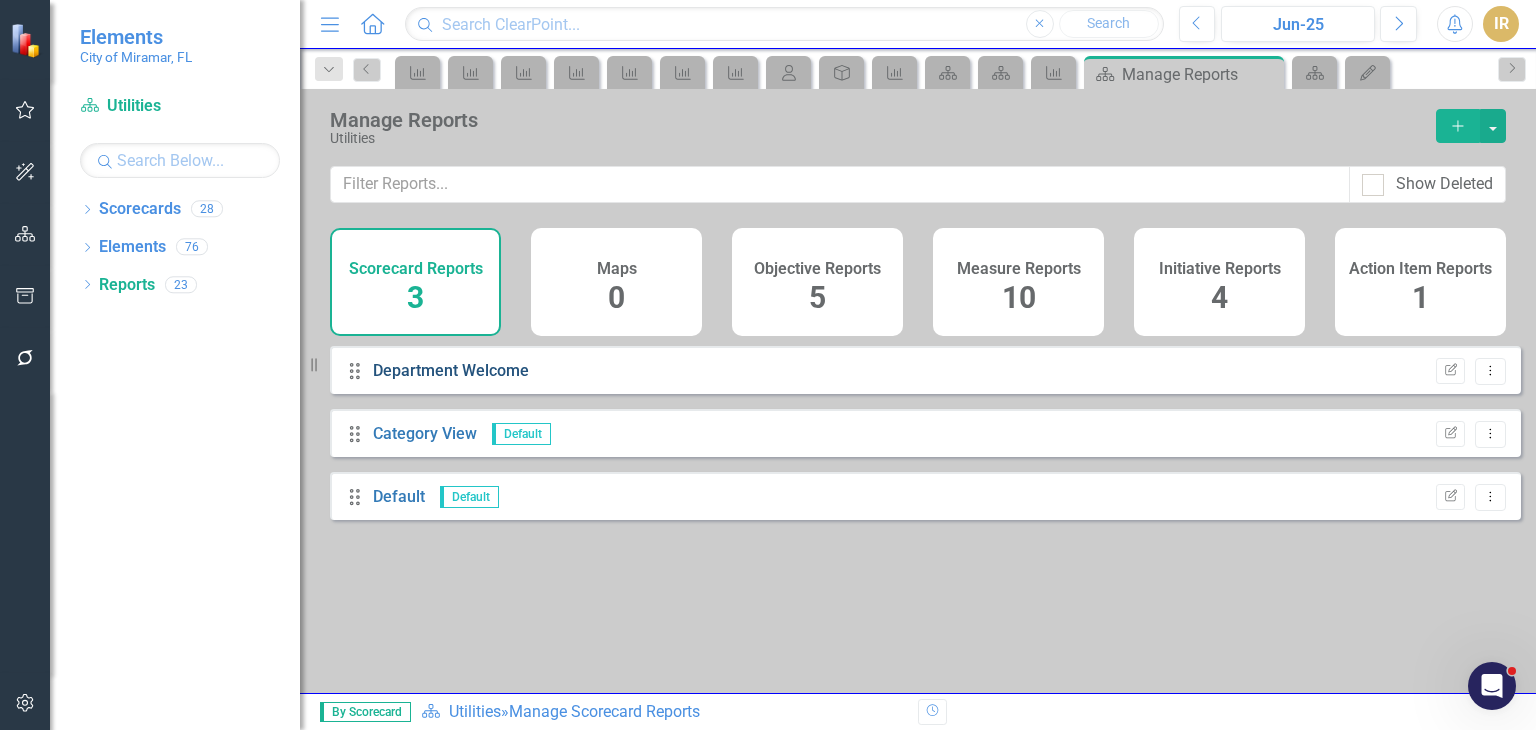 click on "Department Welcome" at bounding box center [451, 370] 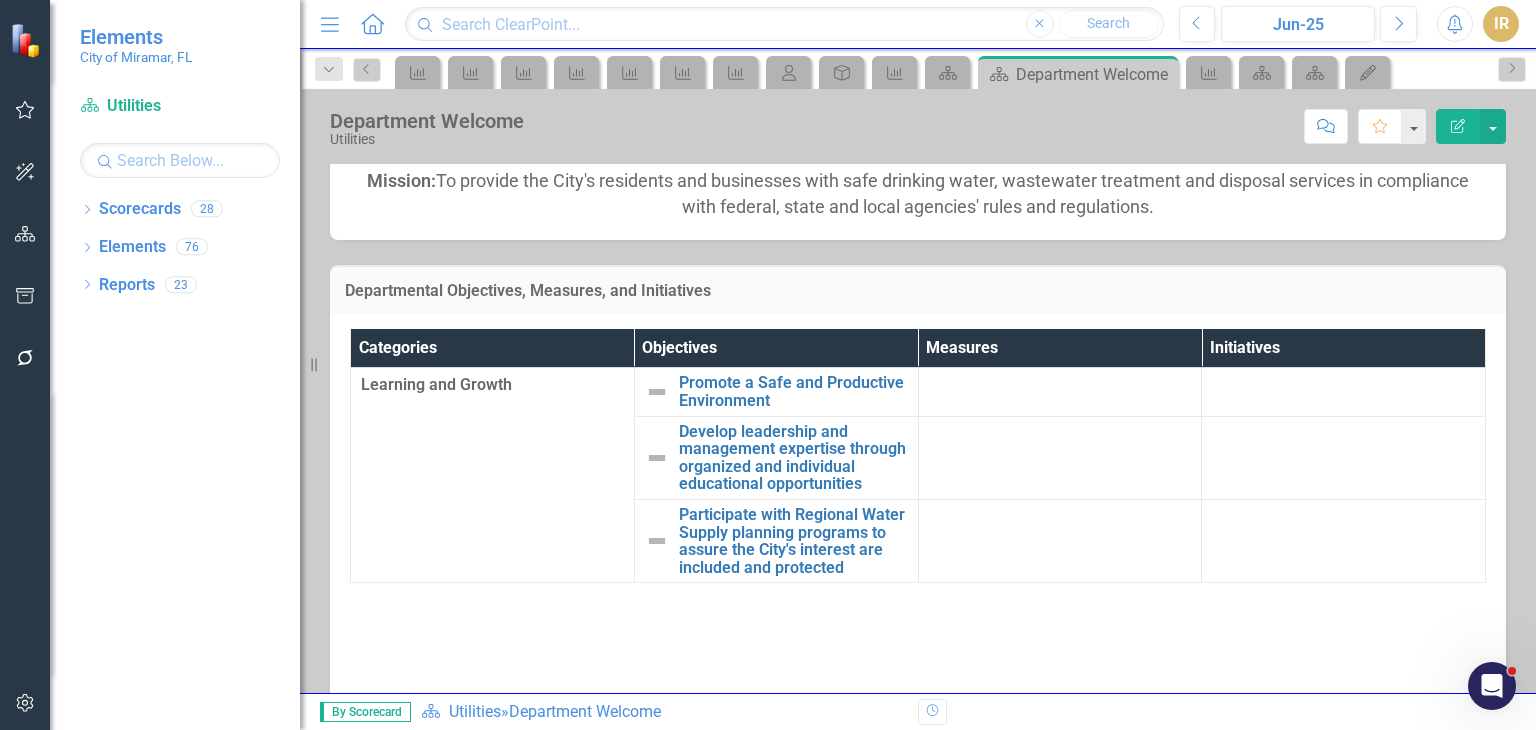scroll, scrollTop: 0, scrollLeft: 0, axis: both 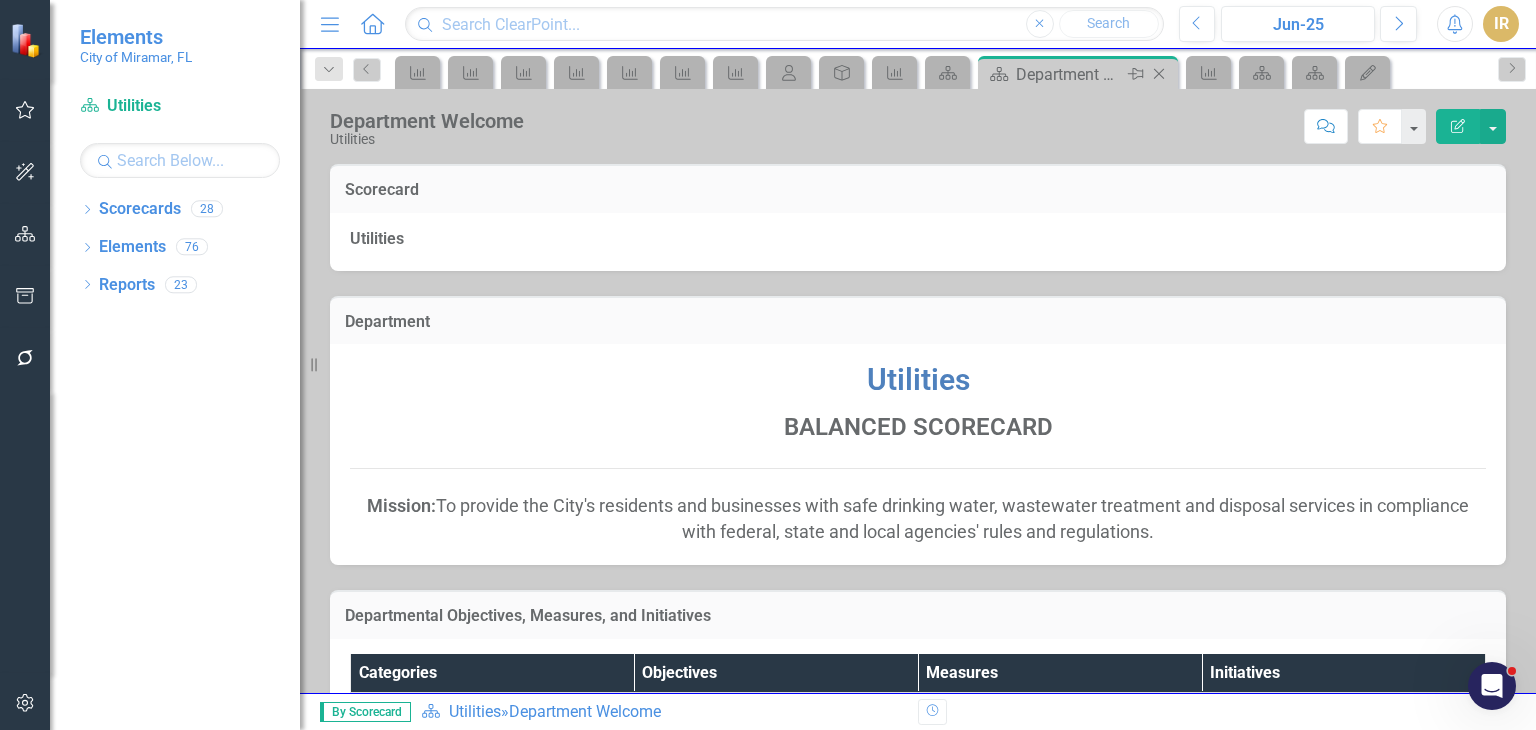 click on "Department Welcome" at bounding box center (1069, 74) 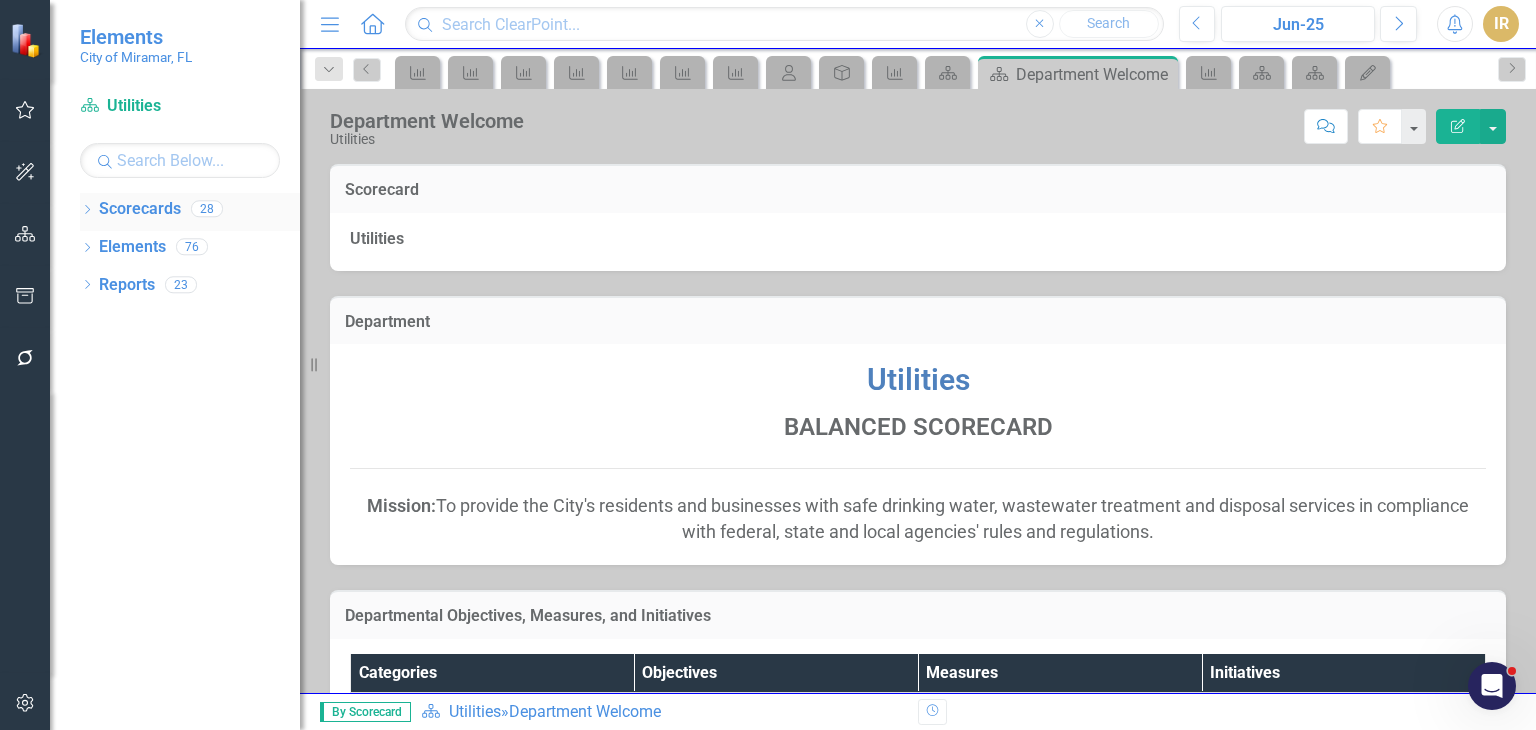 click on "Scorecards" at bounding box center [140, 209] 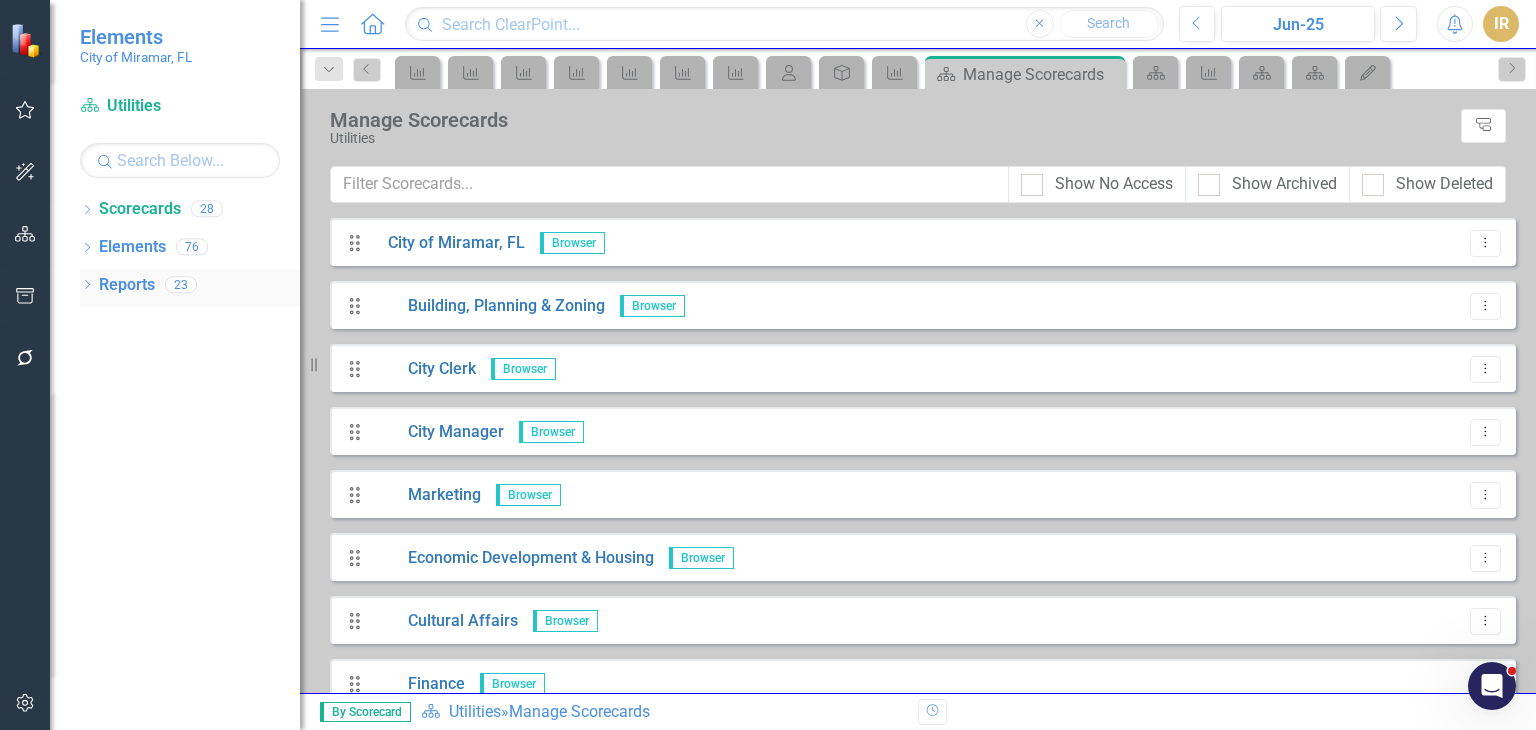 click on "Reports" at bounding box center (127, 285) 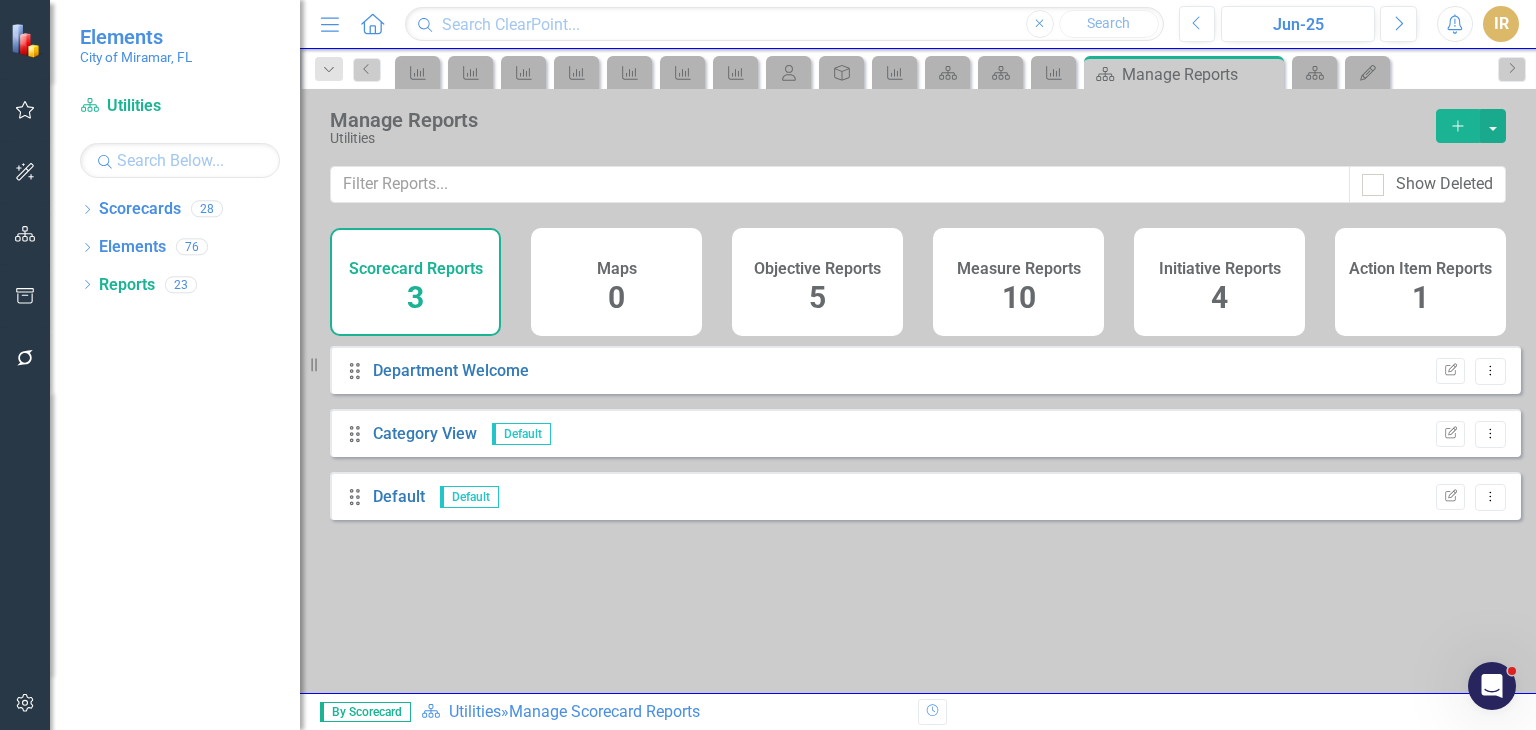 click on "Measure Reports" at bounding box center [1019, 269] 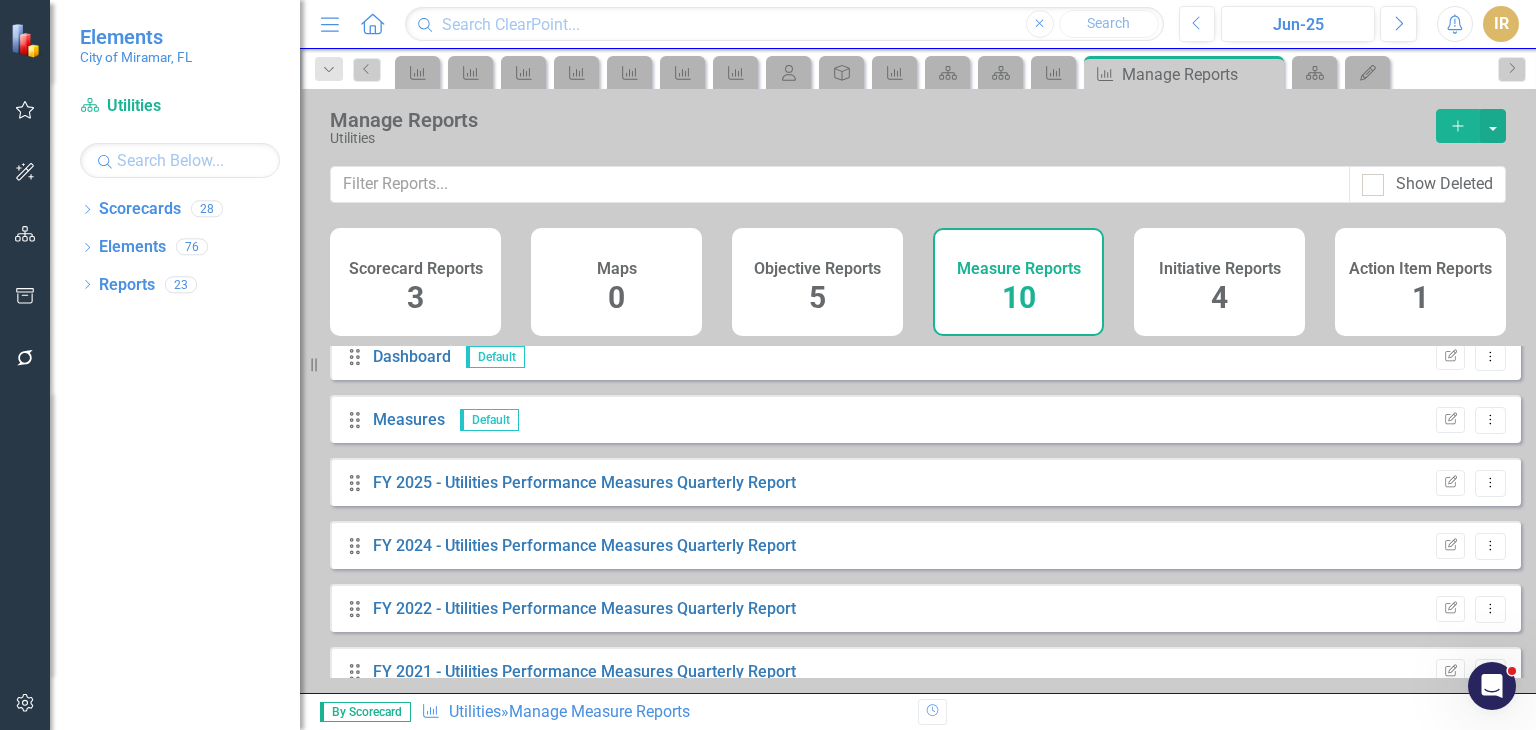 scroll, scrollTop: 298, scrollLeft: 0, axis: vertical 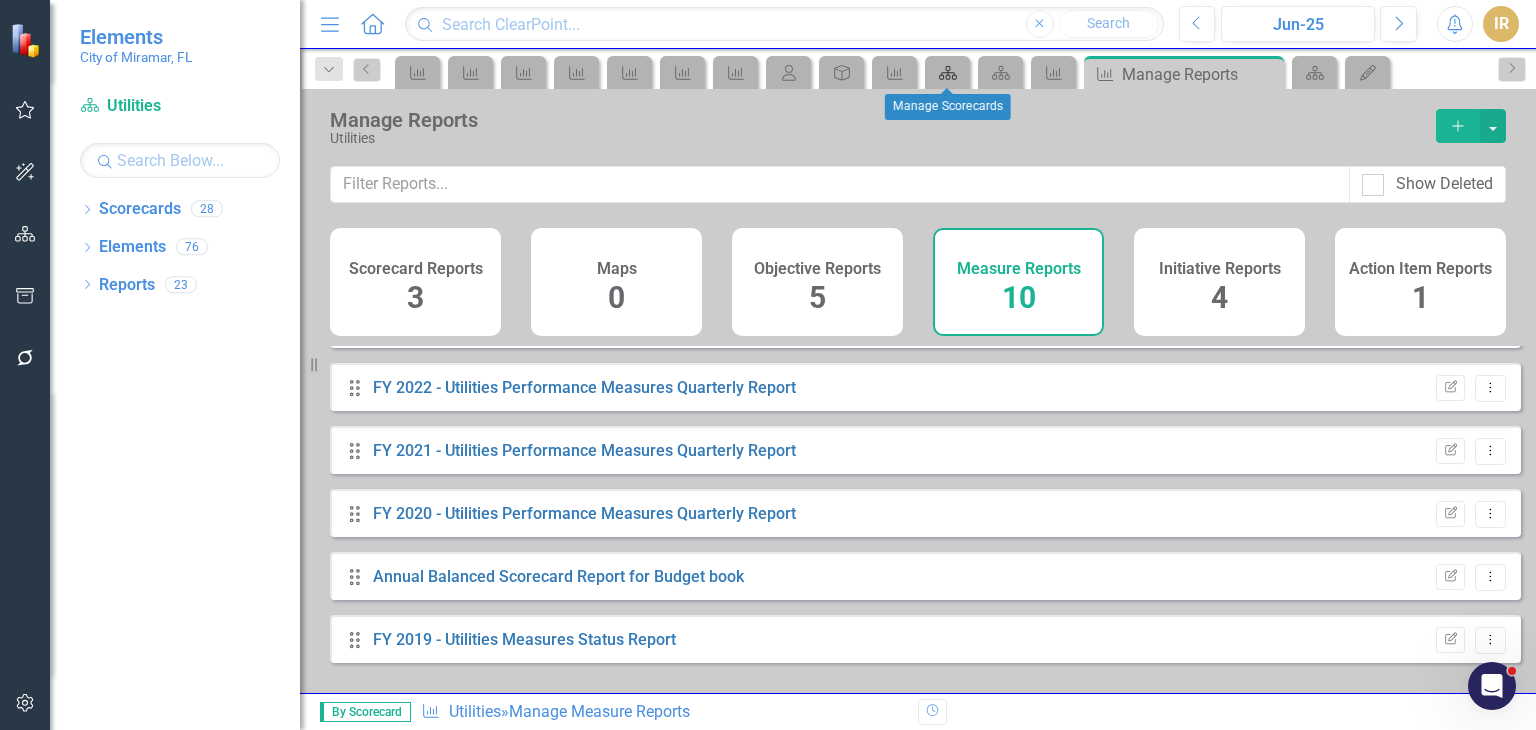 click on "Scorecard" at bounding box center [948, 73] 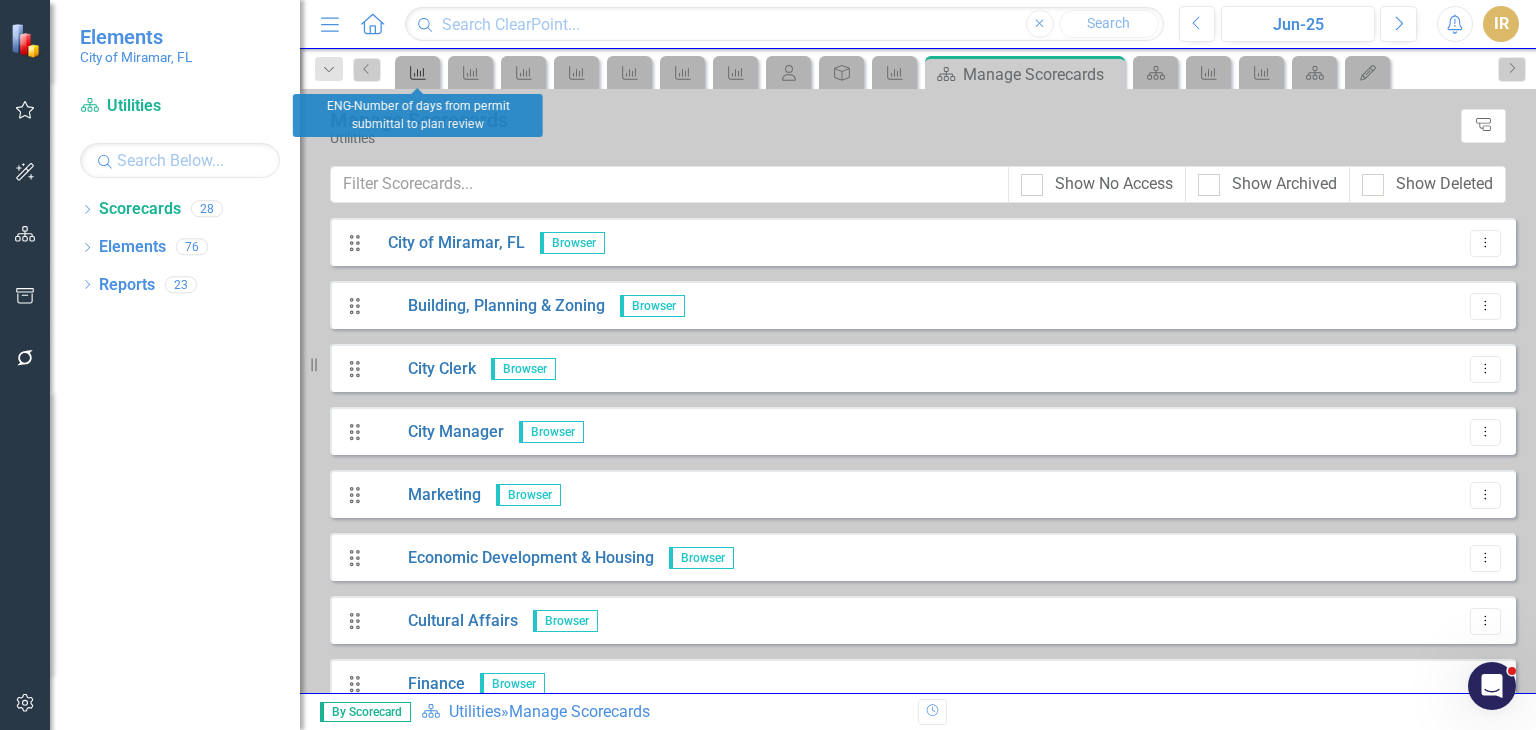 click on "Measure" at bounding box center [418, 73] 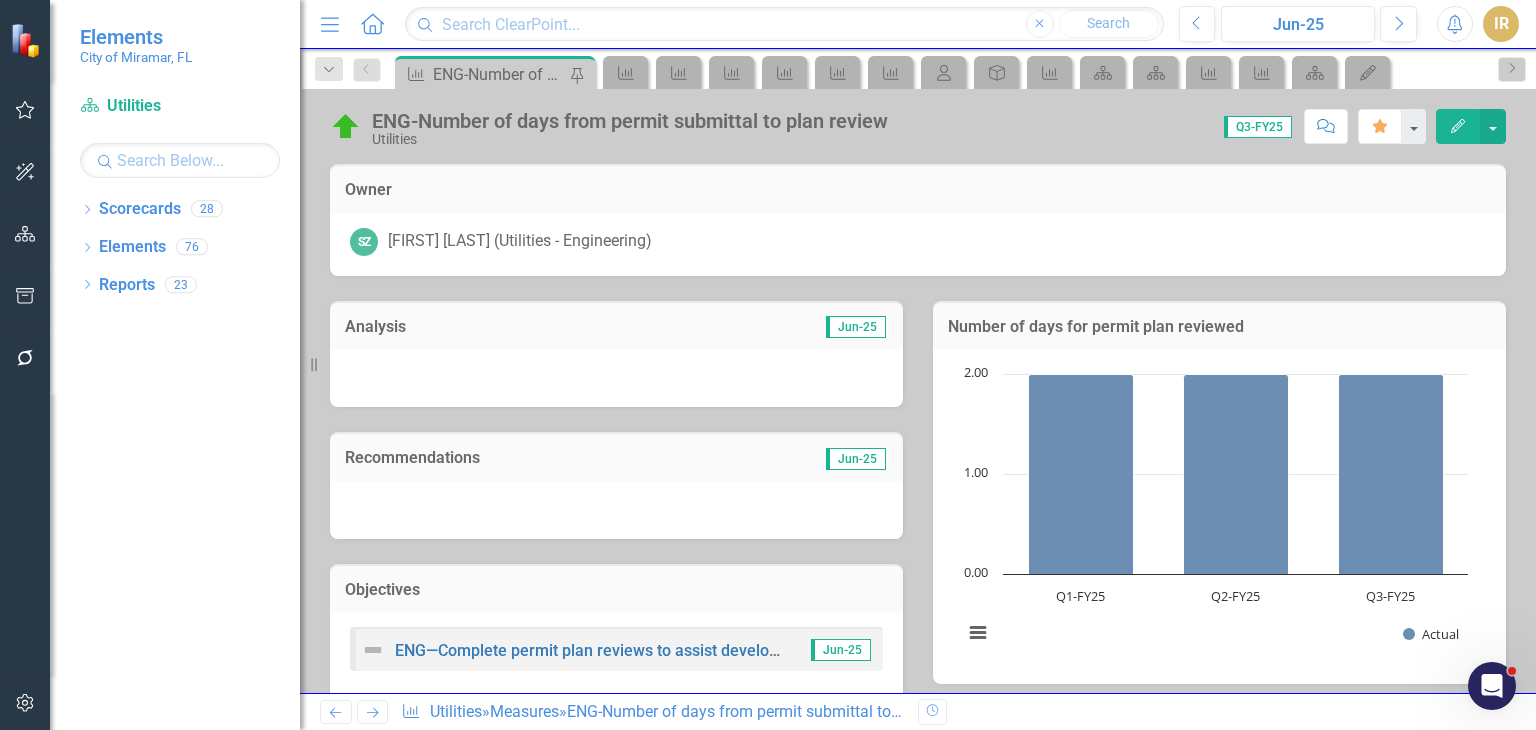 click on "ENG-Number of days from permit submittal to plan review" at bounding box center (499, 74) 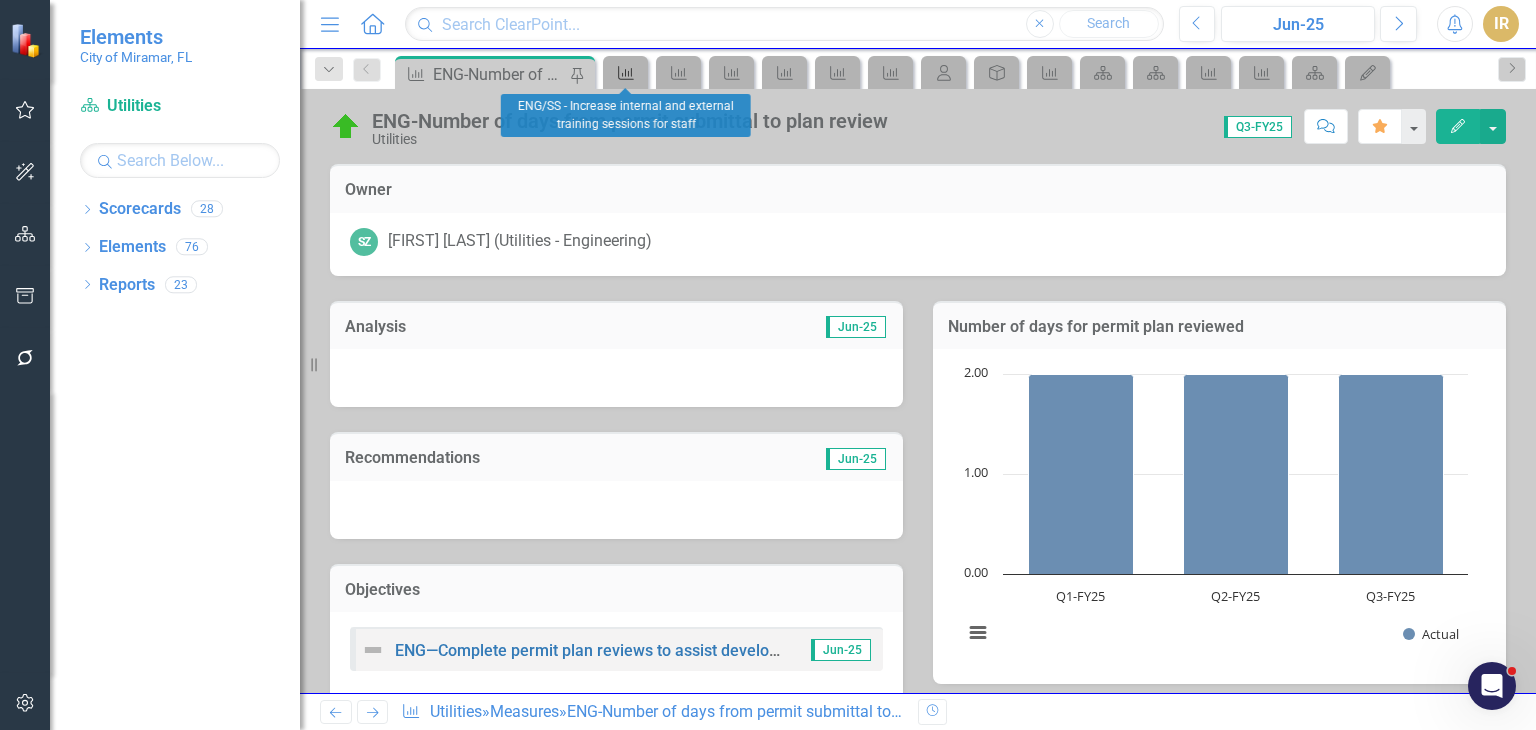 click at bounding box center (626, 73) 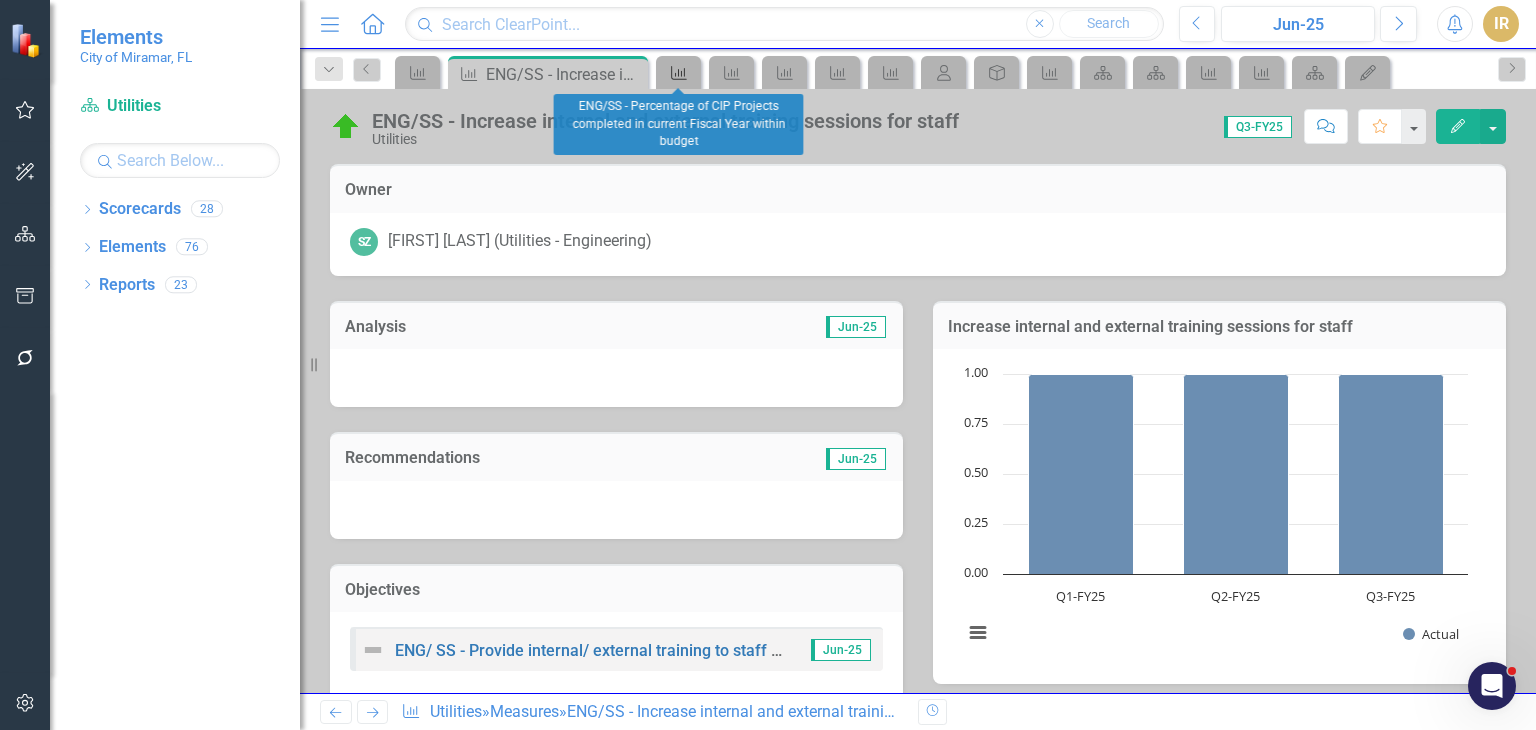 click on "Measure" at bounding box center [679, 73] 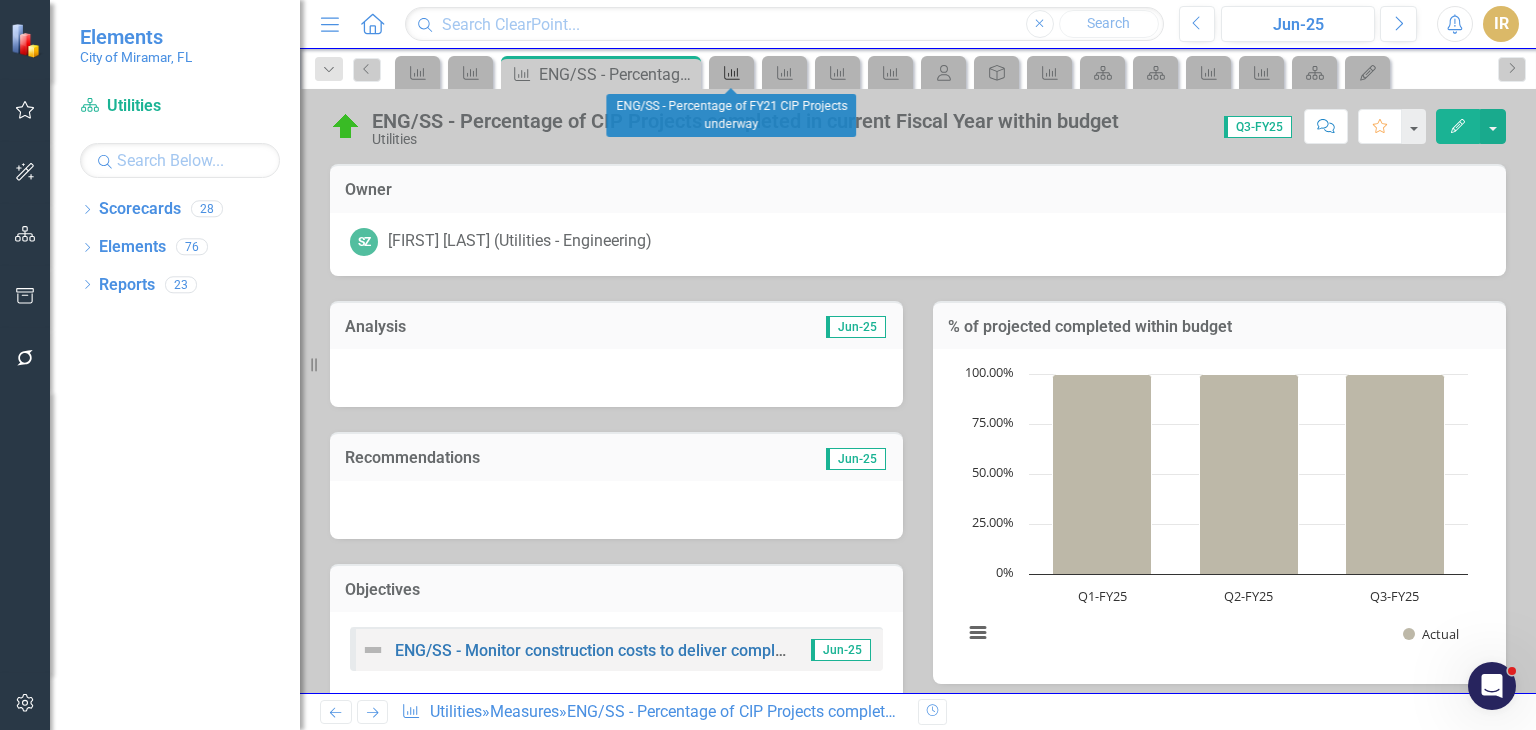 click on "Measure" at bounding box center (732, 73) 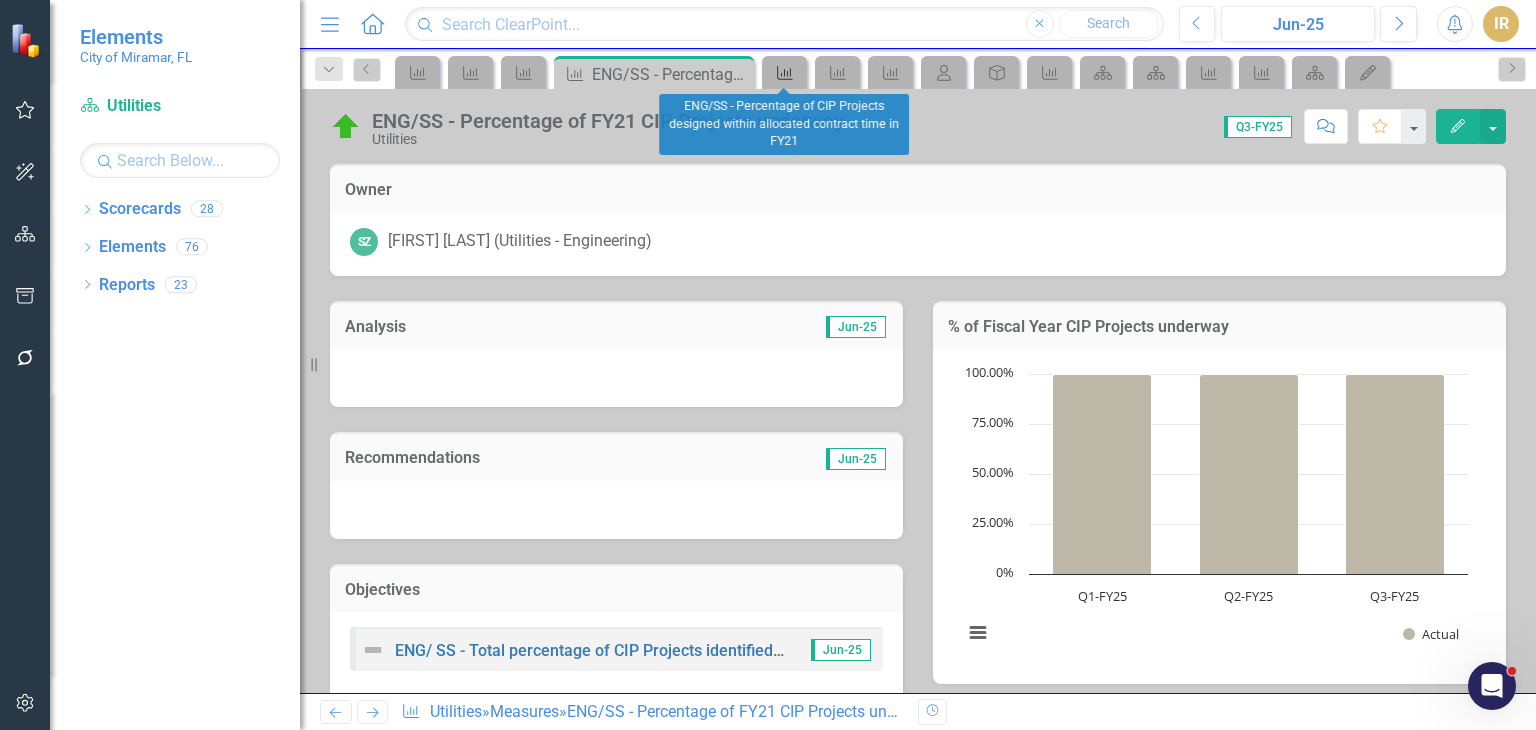 click on "Measure" at bounding box center [781, 72] 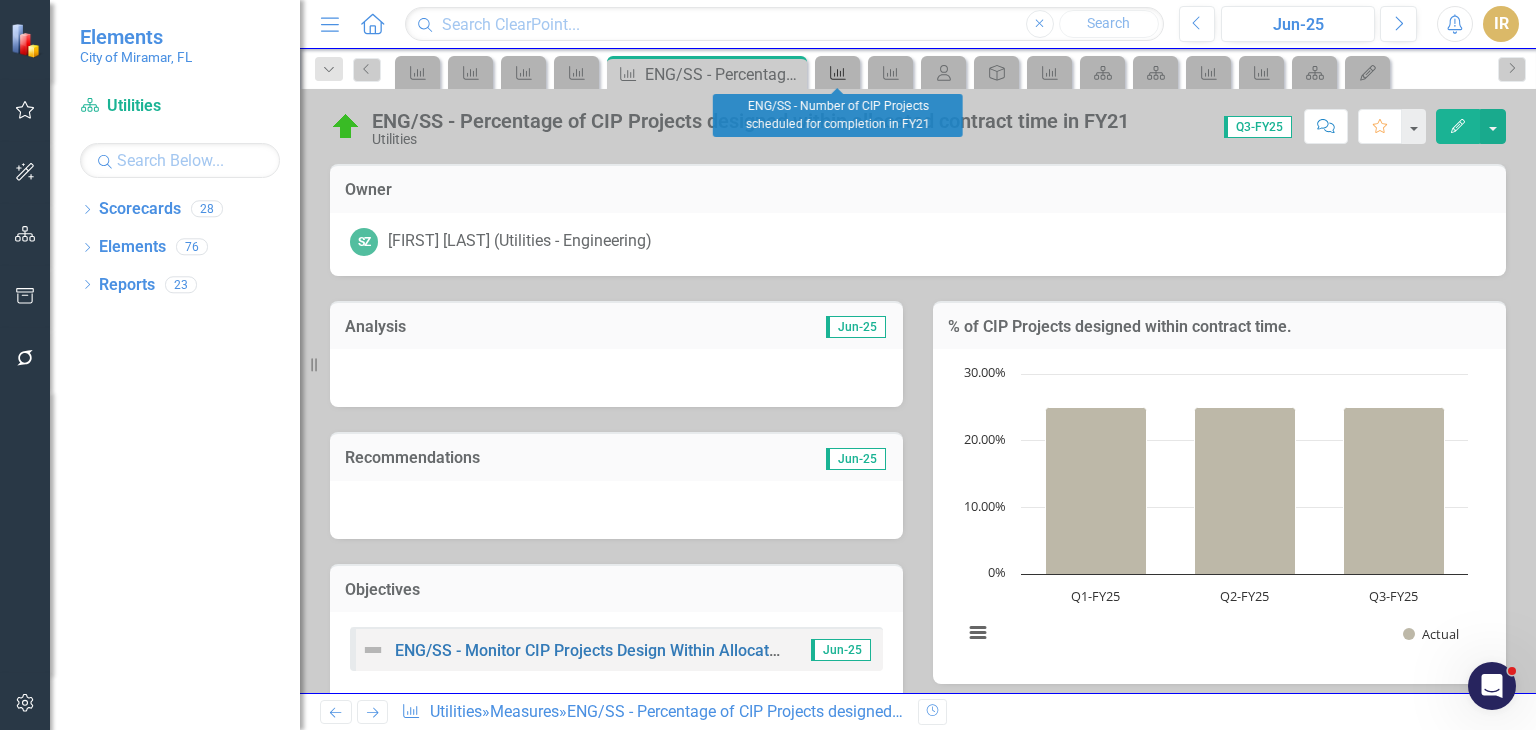 click on "Measure" at bounding box center [838, 73] 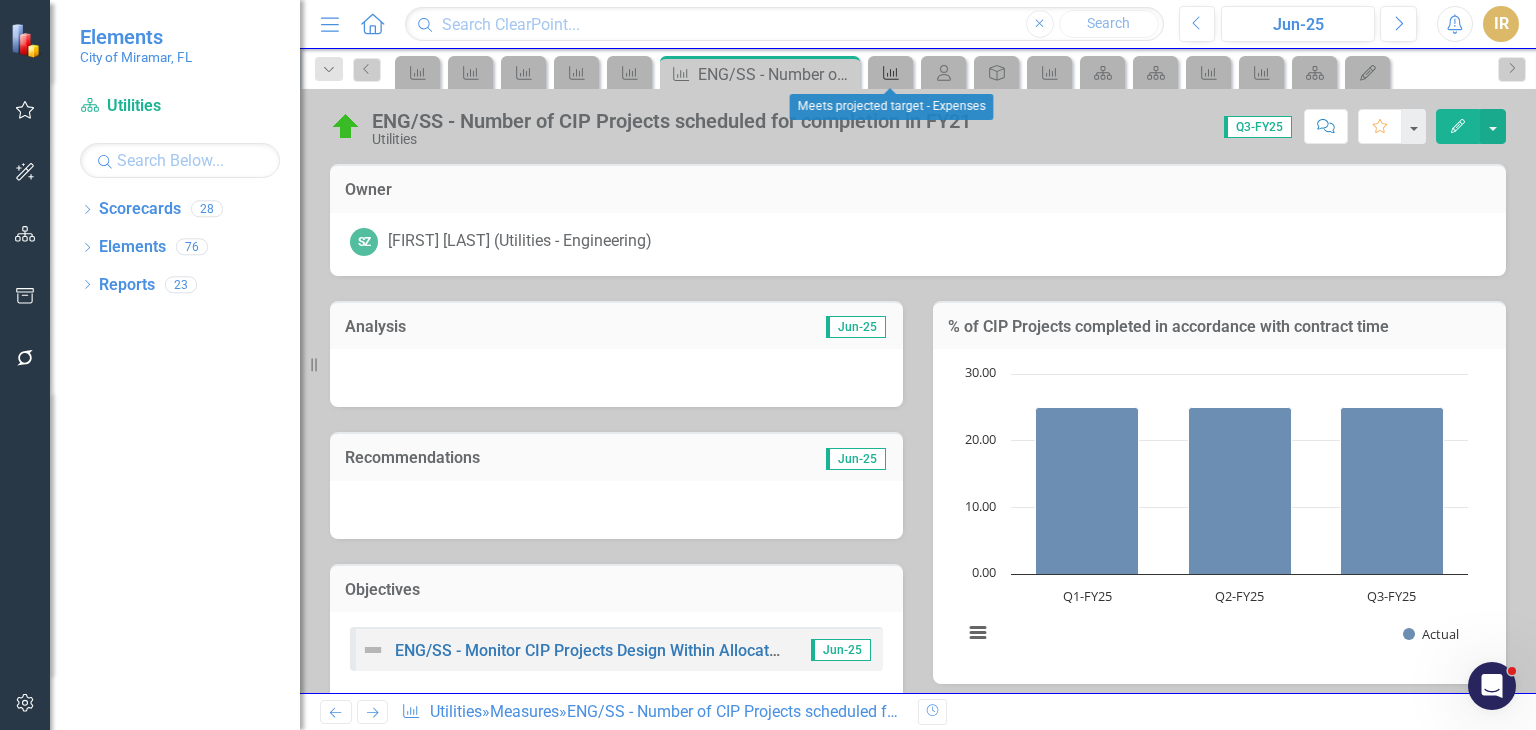click at bounding box center (891, 73) 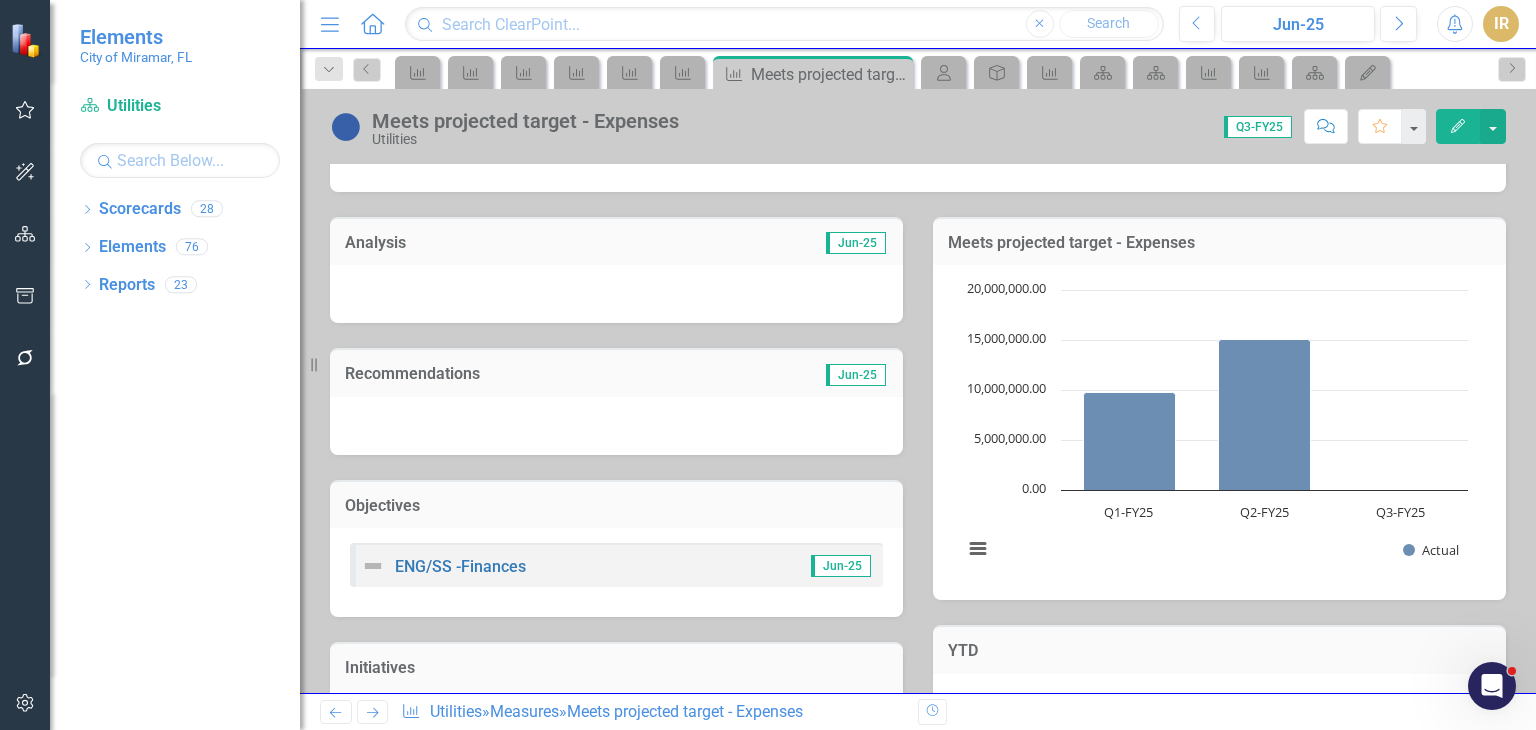 scroll, scrollTop: 0, scrollLeft: 0, axis: both 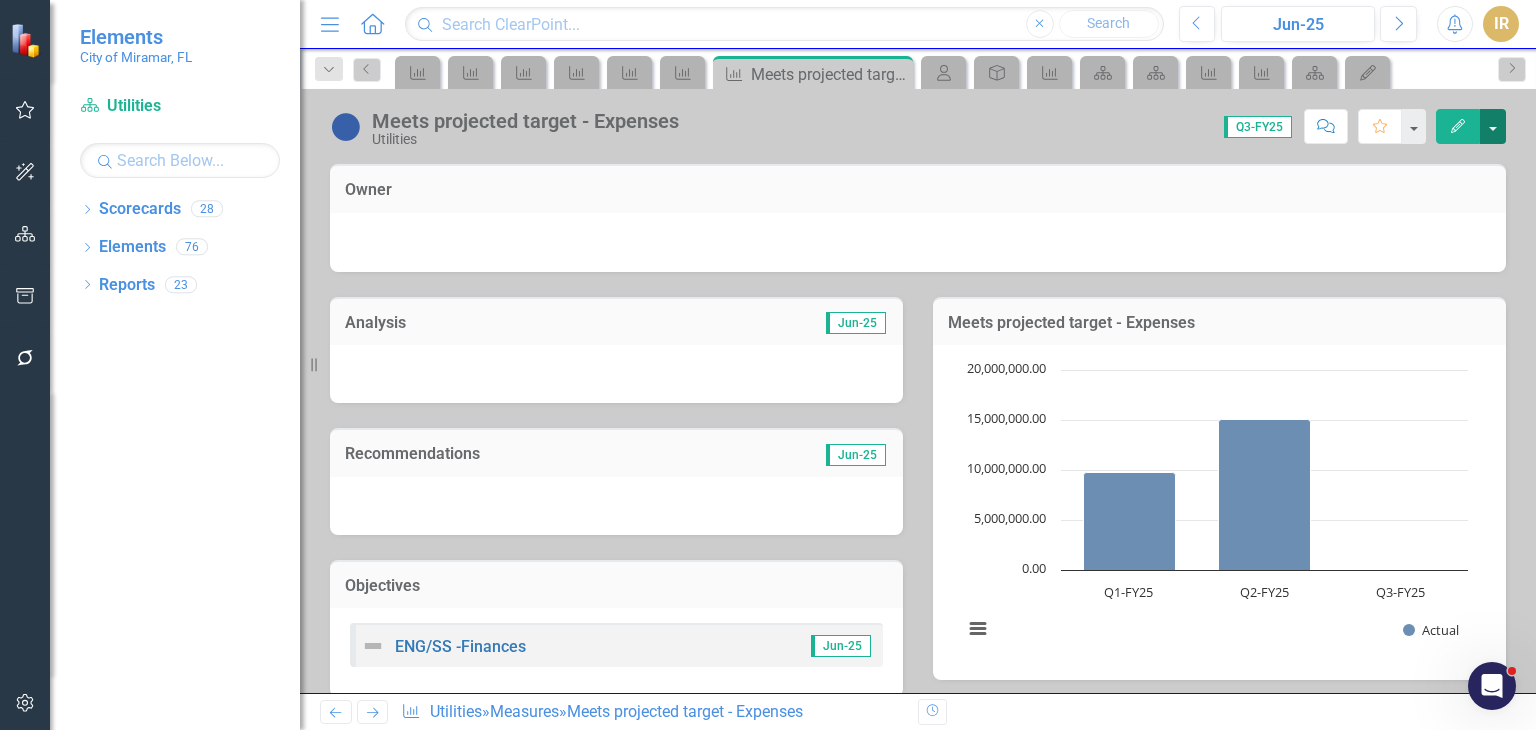 click at bounding box center (1493, 126) 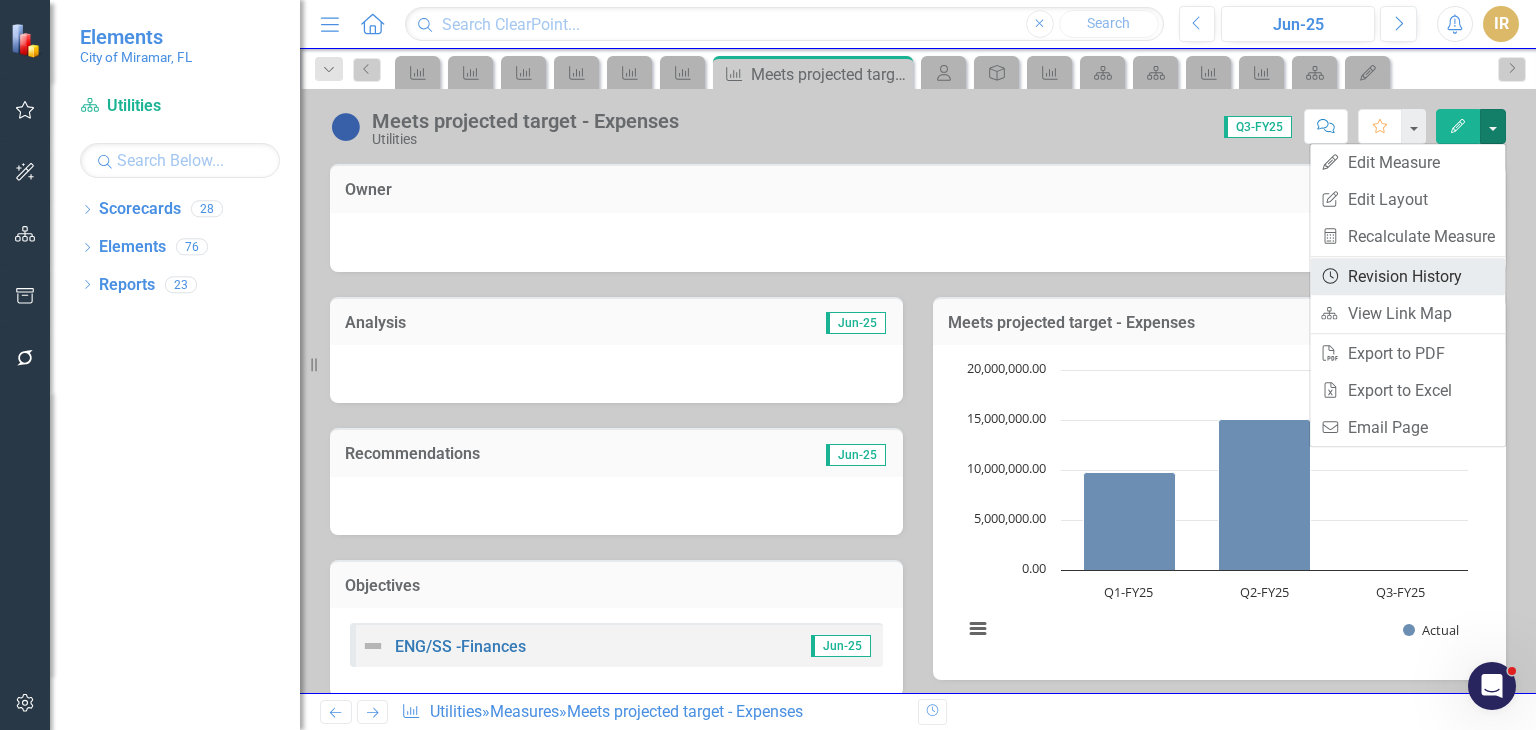 click on "Revision History Revision History" at bounding box center [1407, 276] 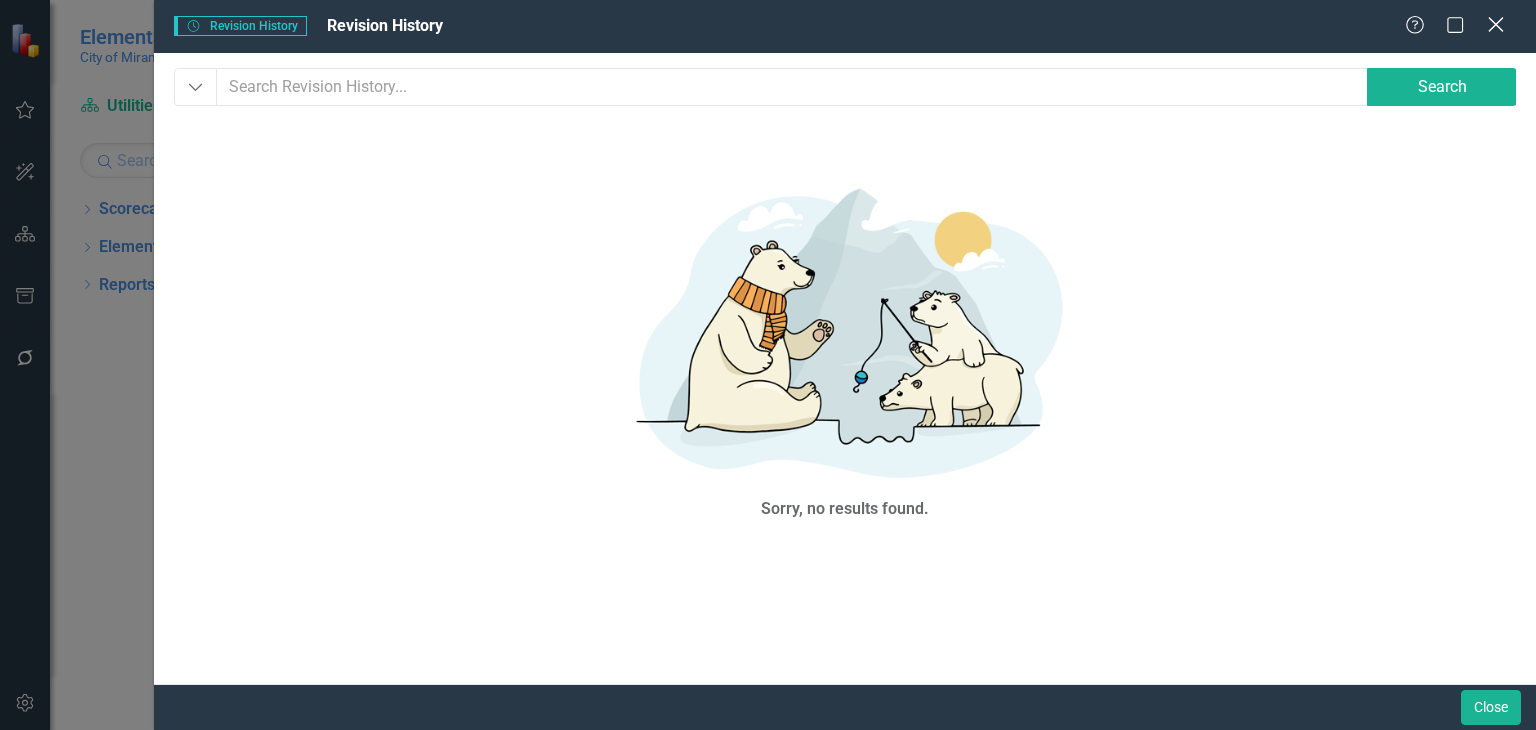 click at bounding box center [1495, 24] 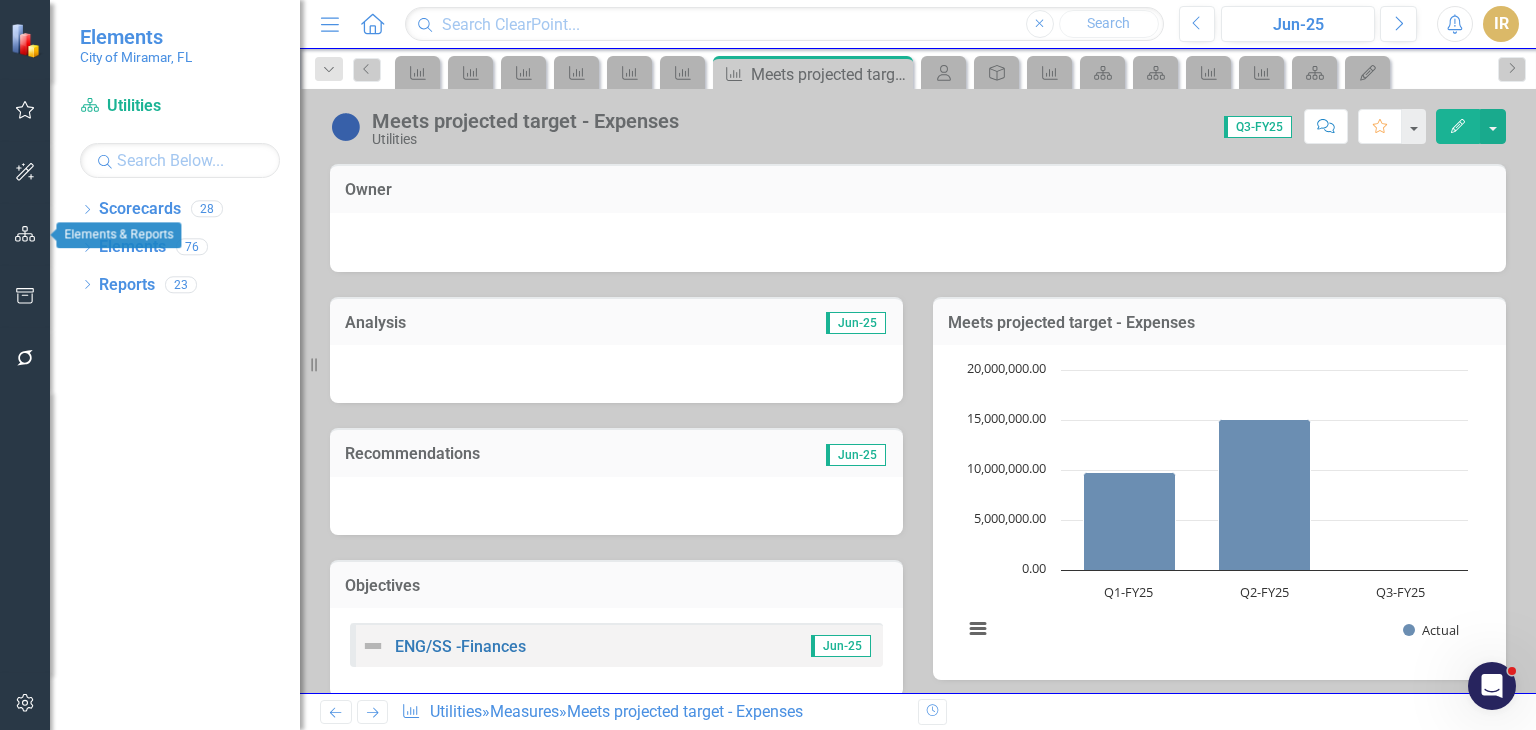 click at bounding box center (25, 234) 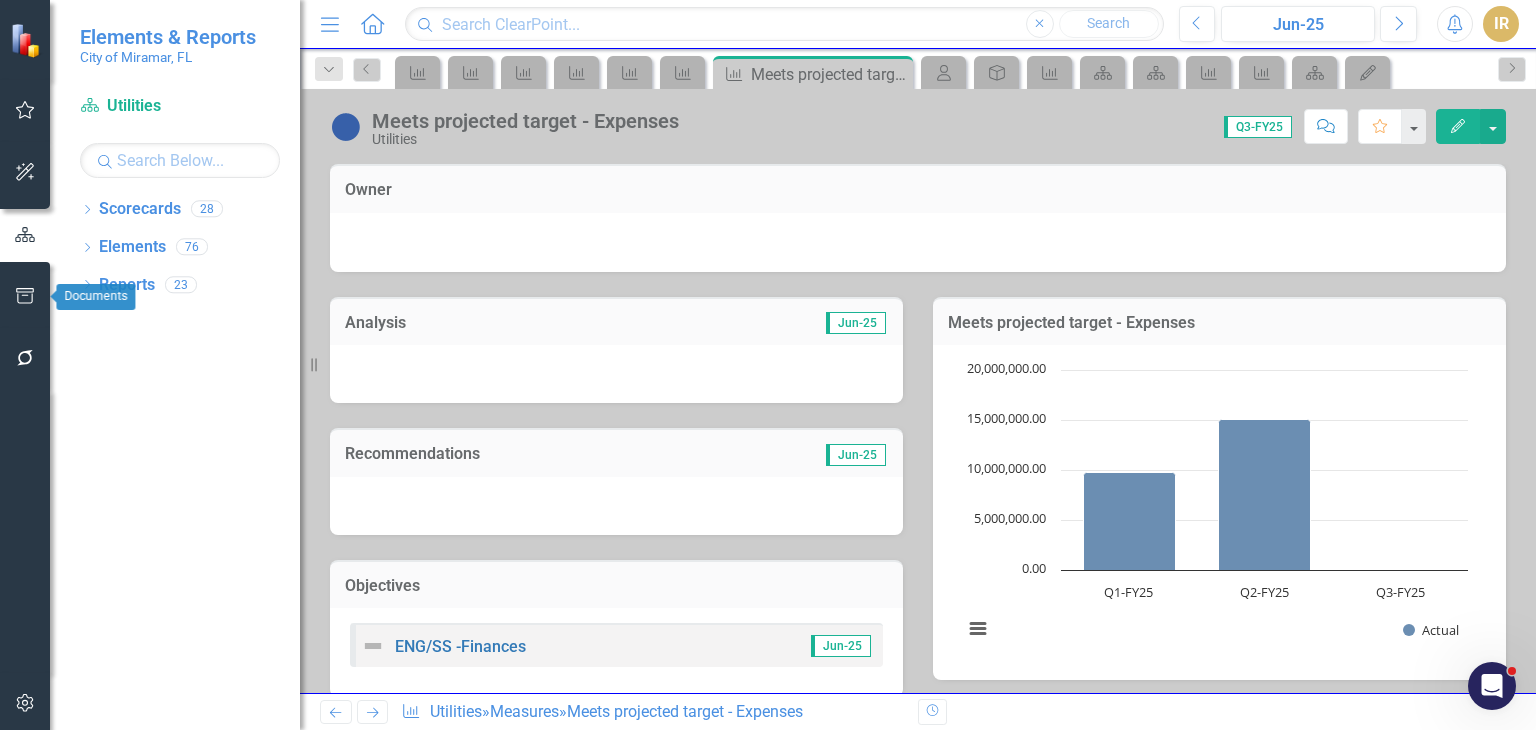 click at bounding box center (25, 296) 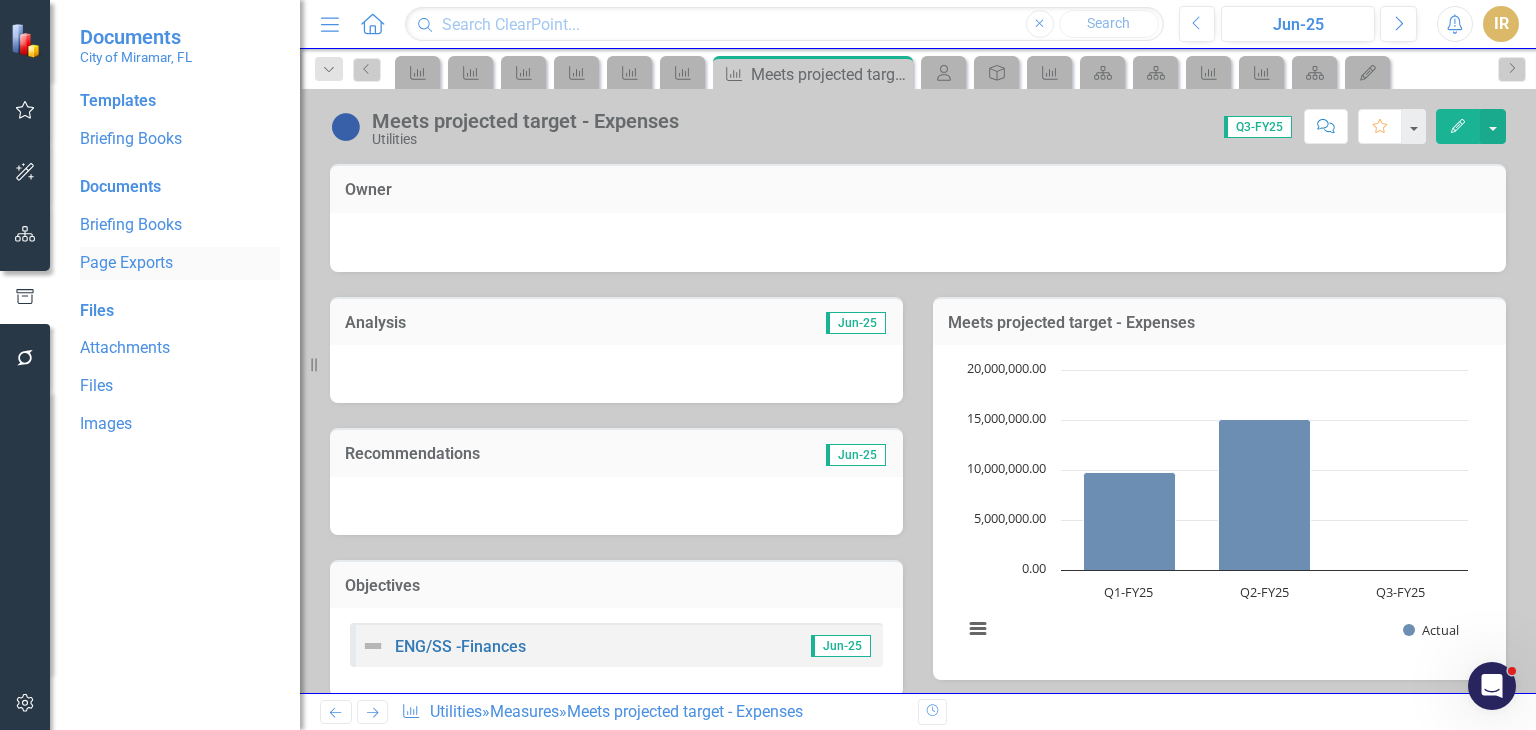 click on "Page Exports" at bounding box center [180, 263] 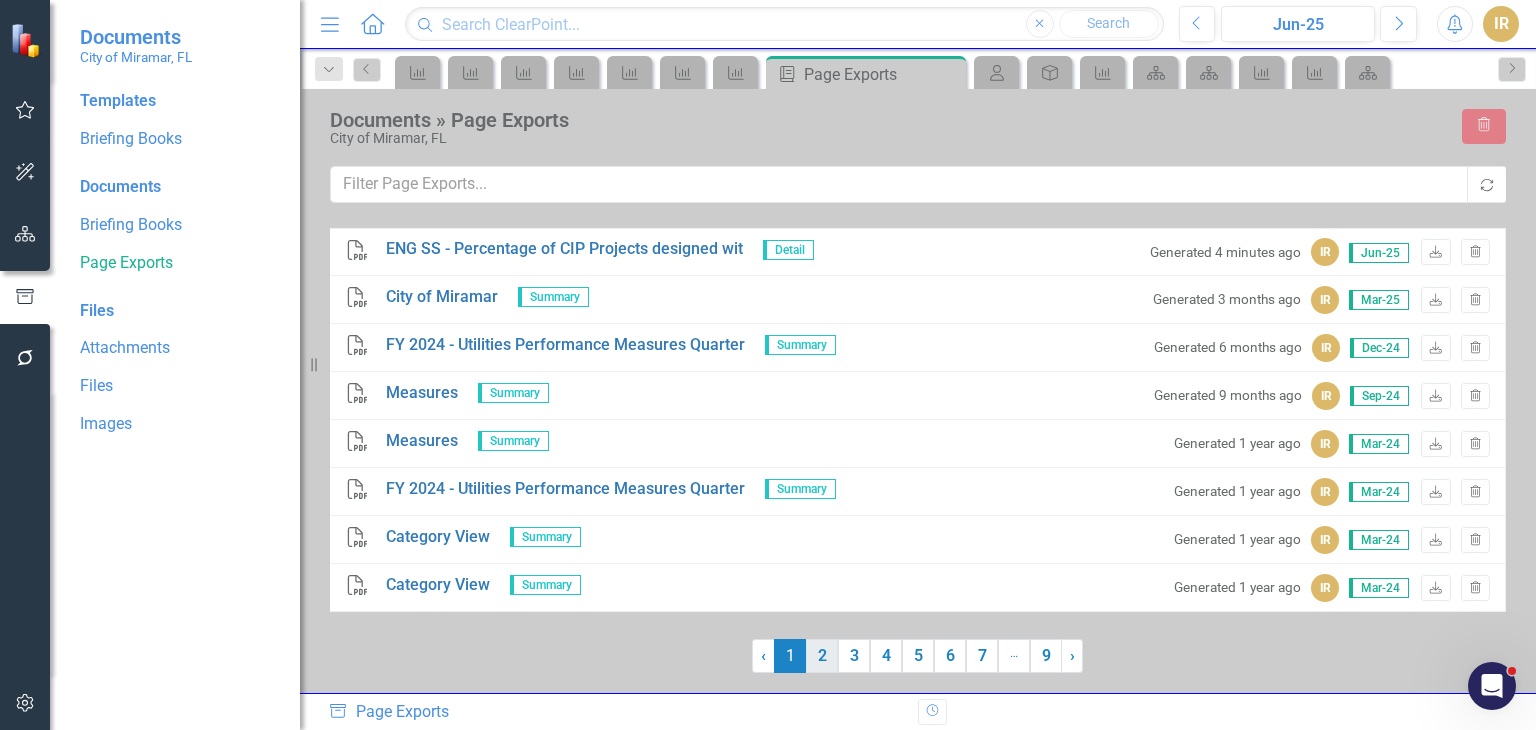 click on "2" at bounding box center [822, 656] 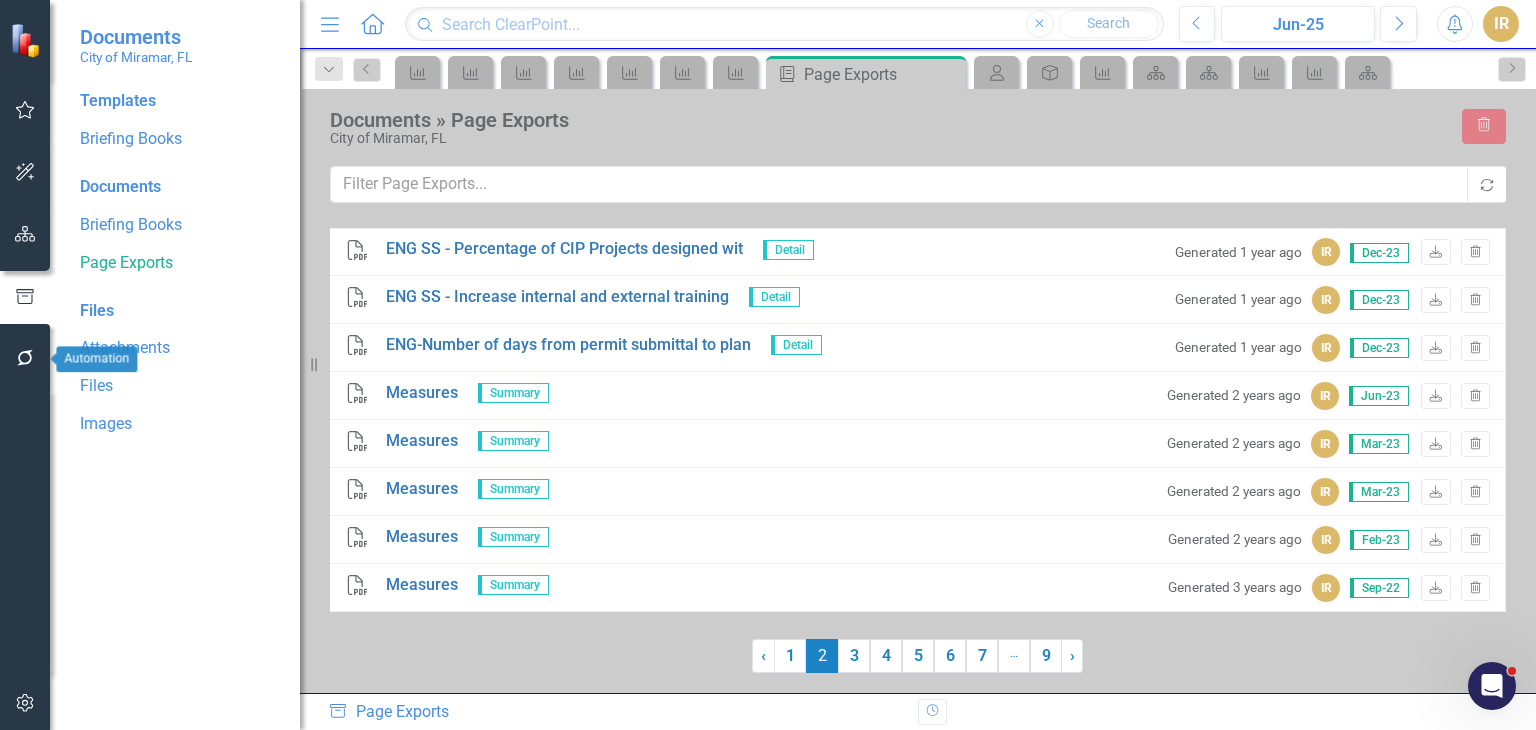 click at bounding box center (25, 358) 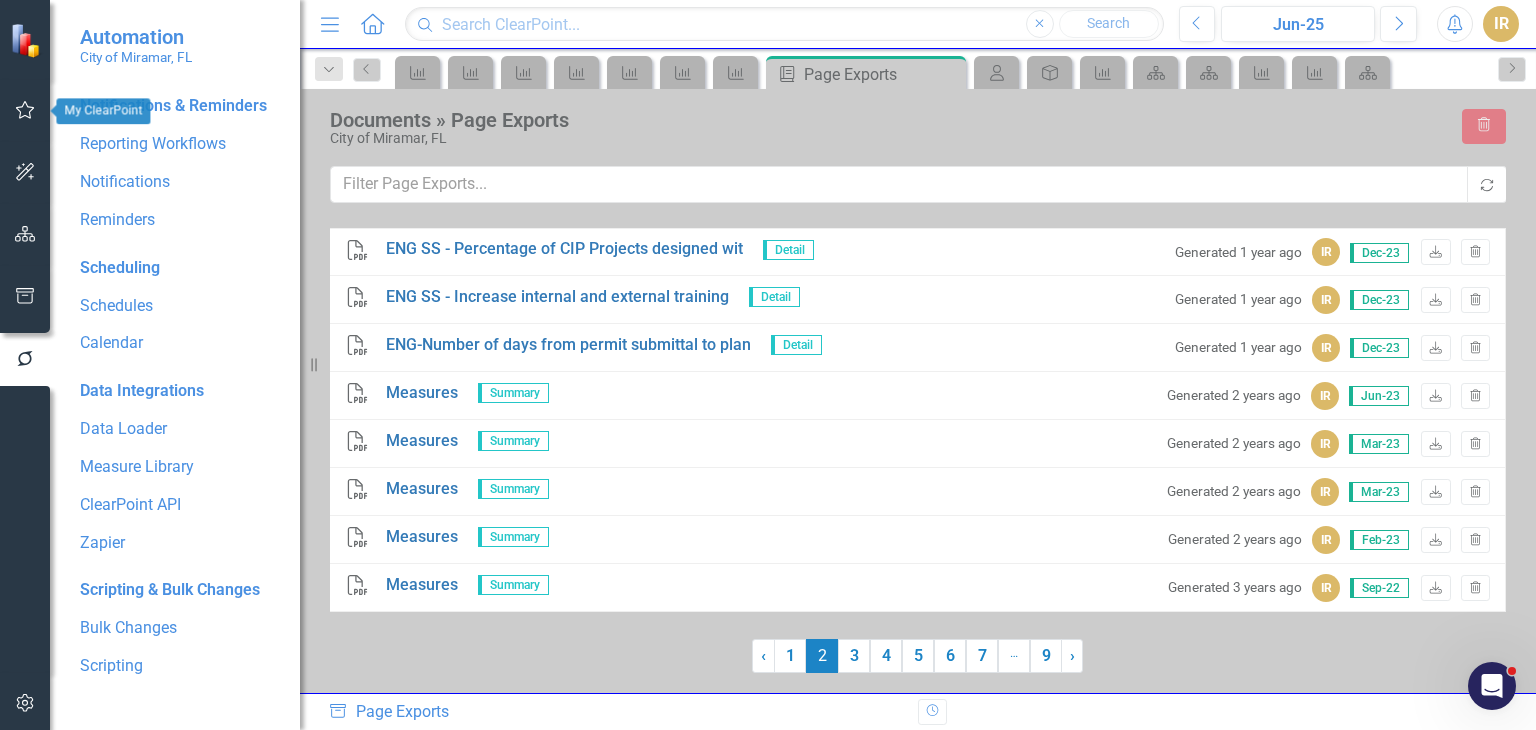 click at bounding box center (25, 110) 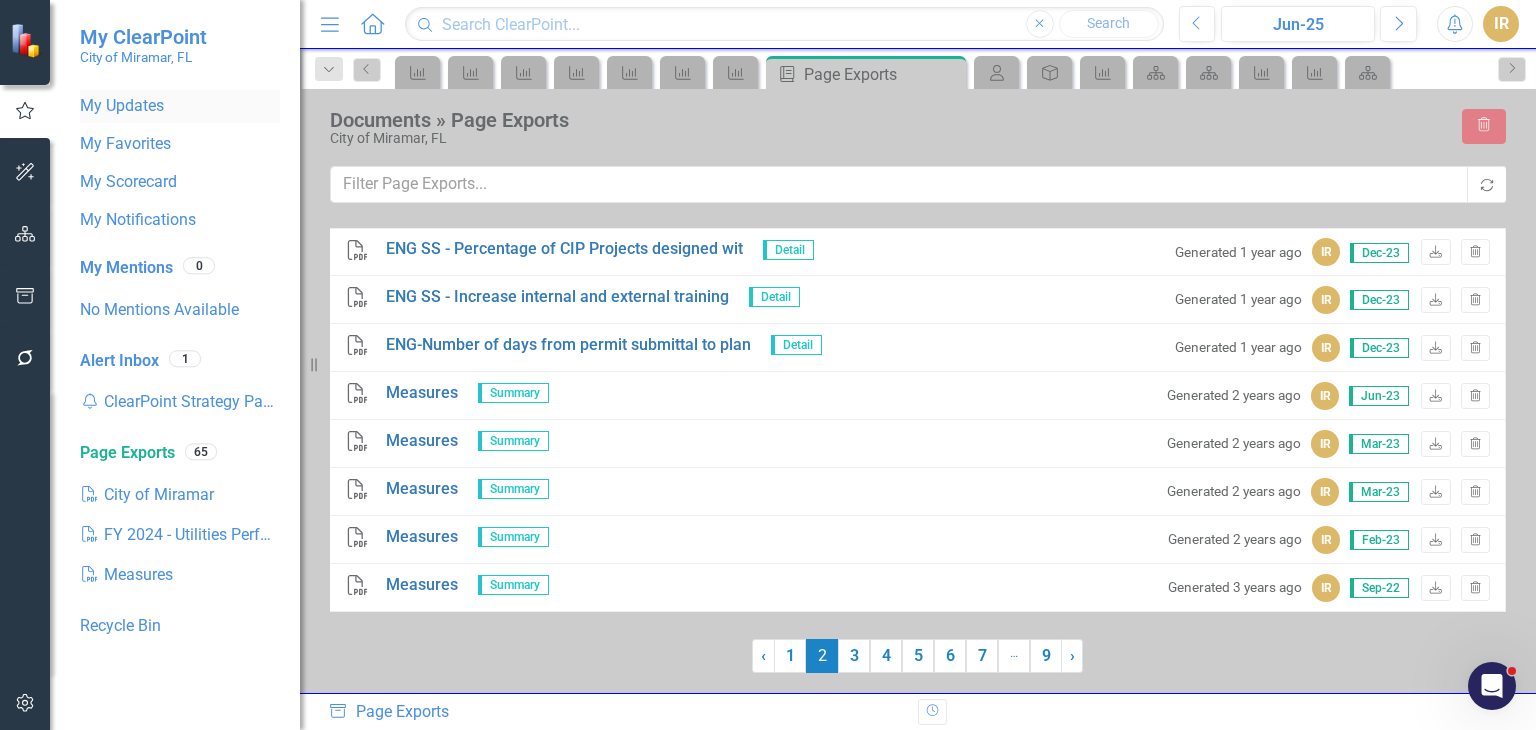 click on "My Updates" at bounding box center [180, 106] 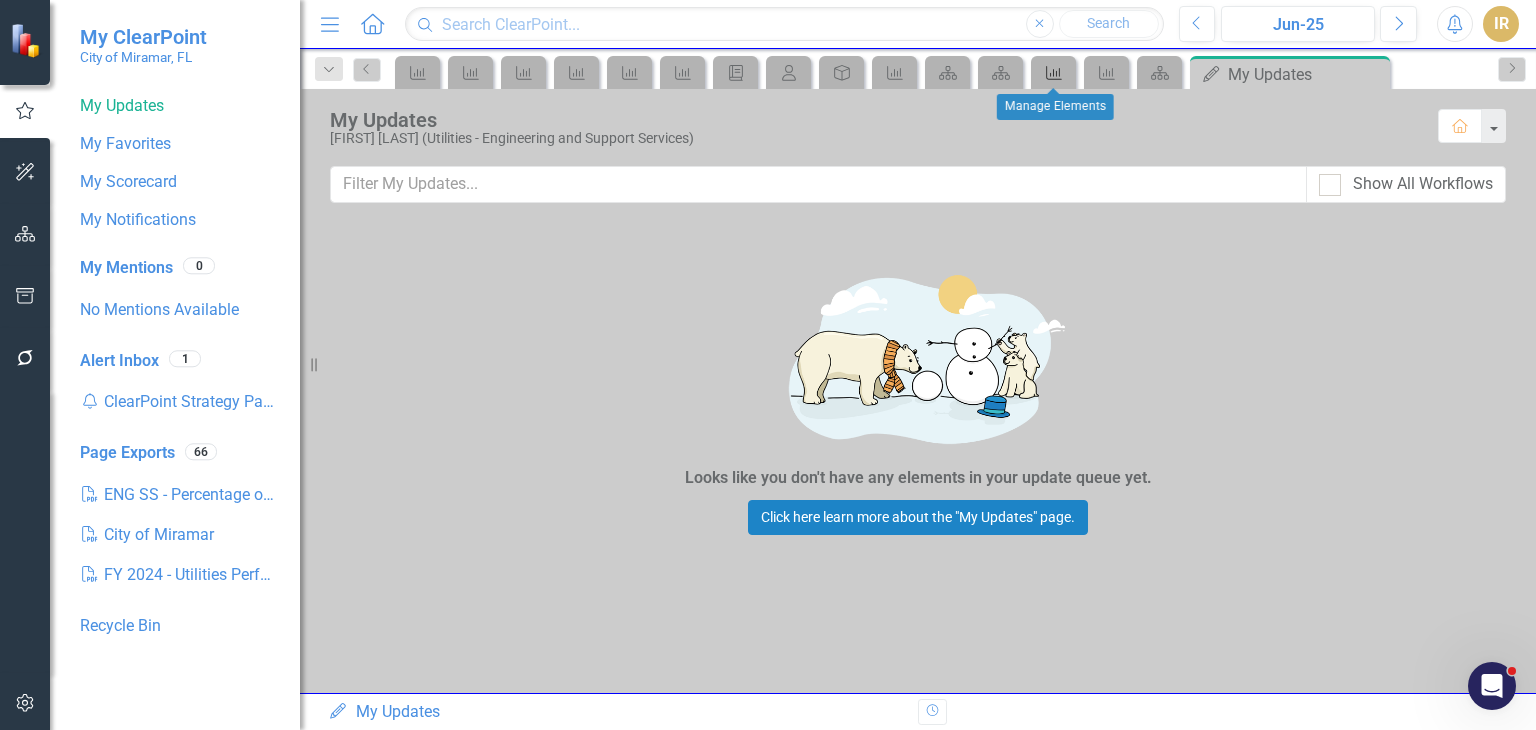 click at bounding box center [1054, 73] 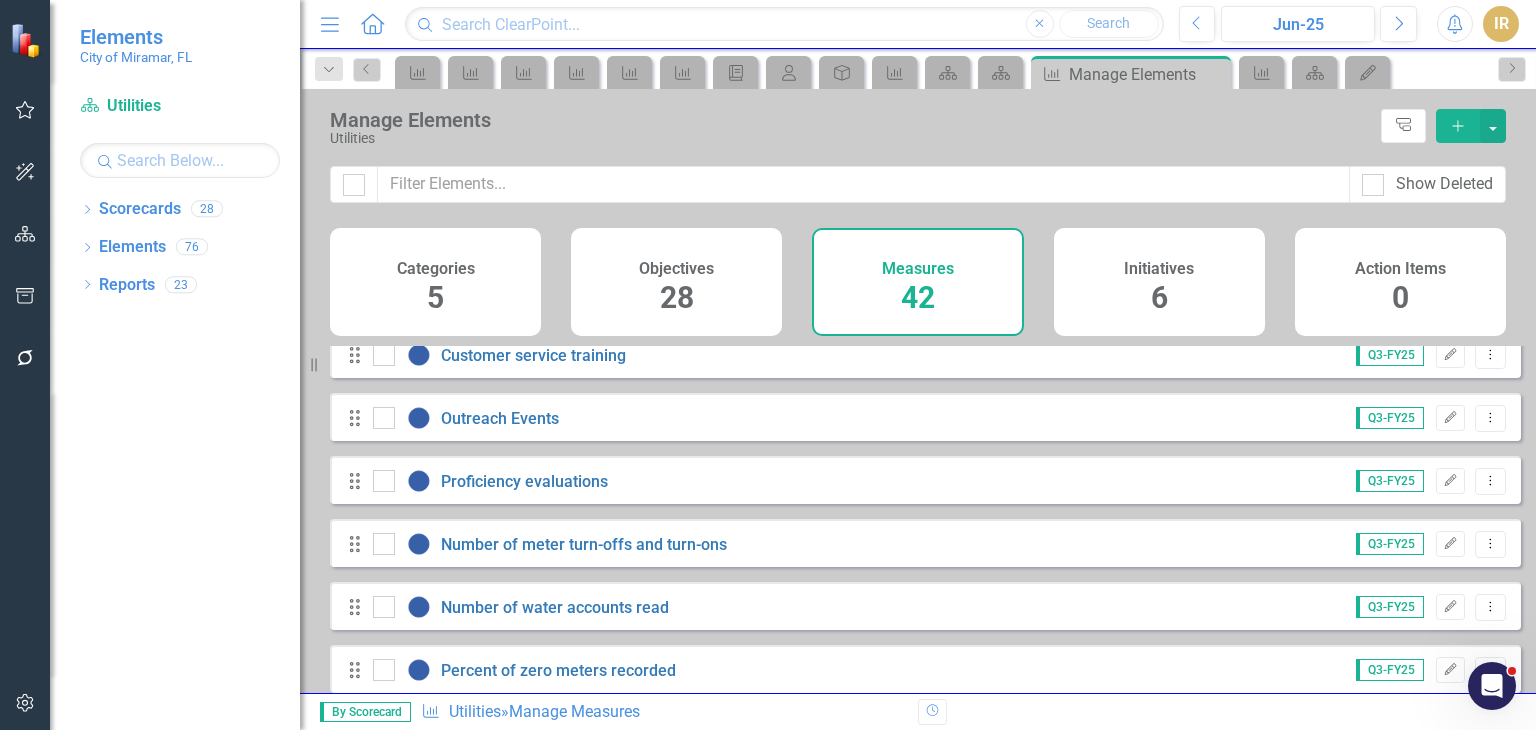 scroll, scrollTop: 0, scrollLeft: 0, axis: both 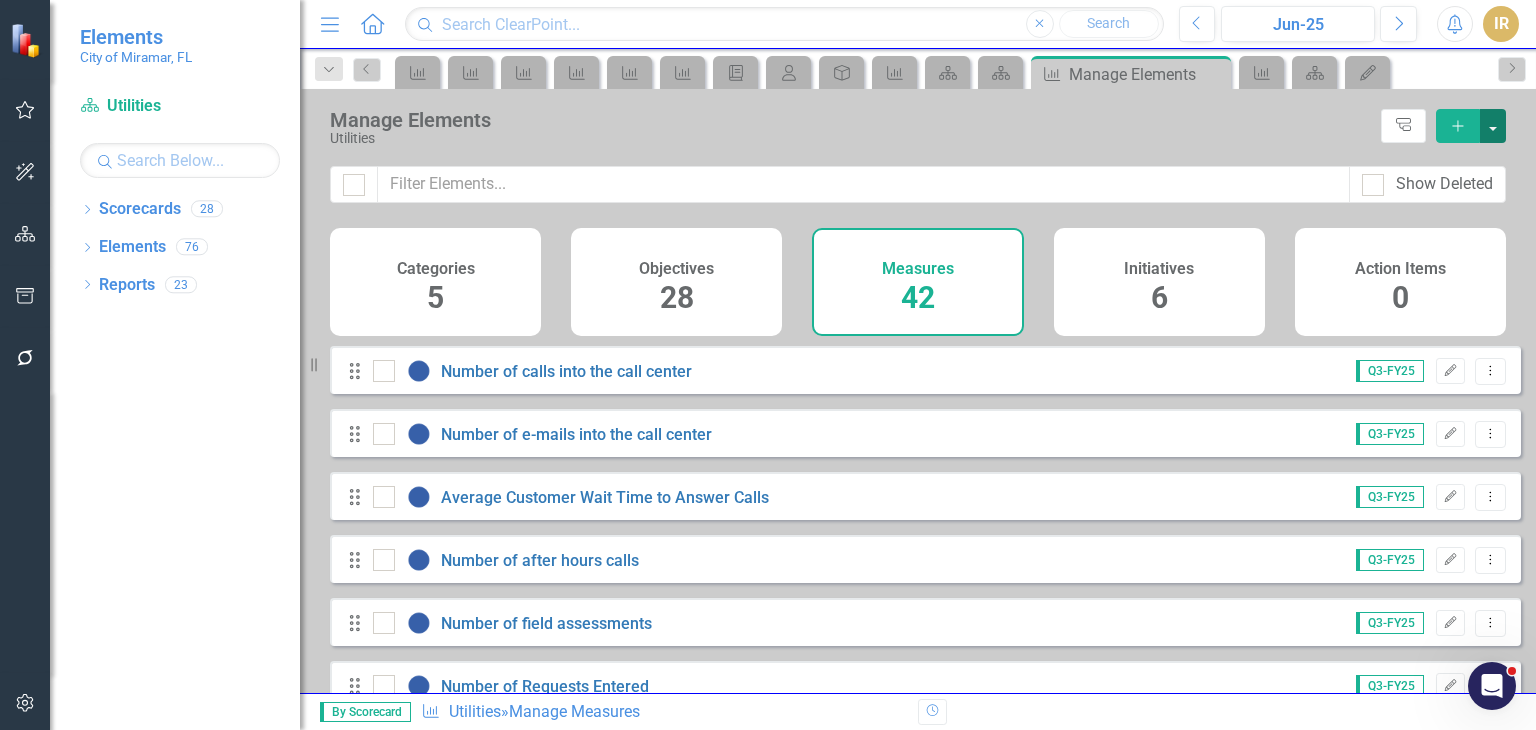 click at bounding box center (1493, 126) 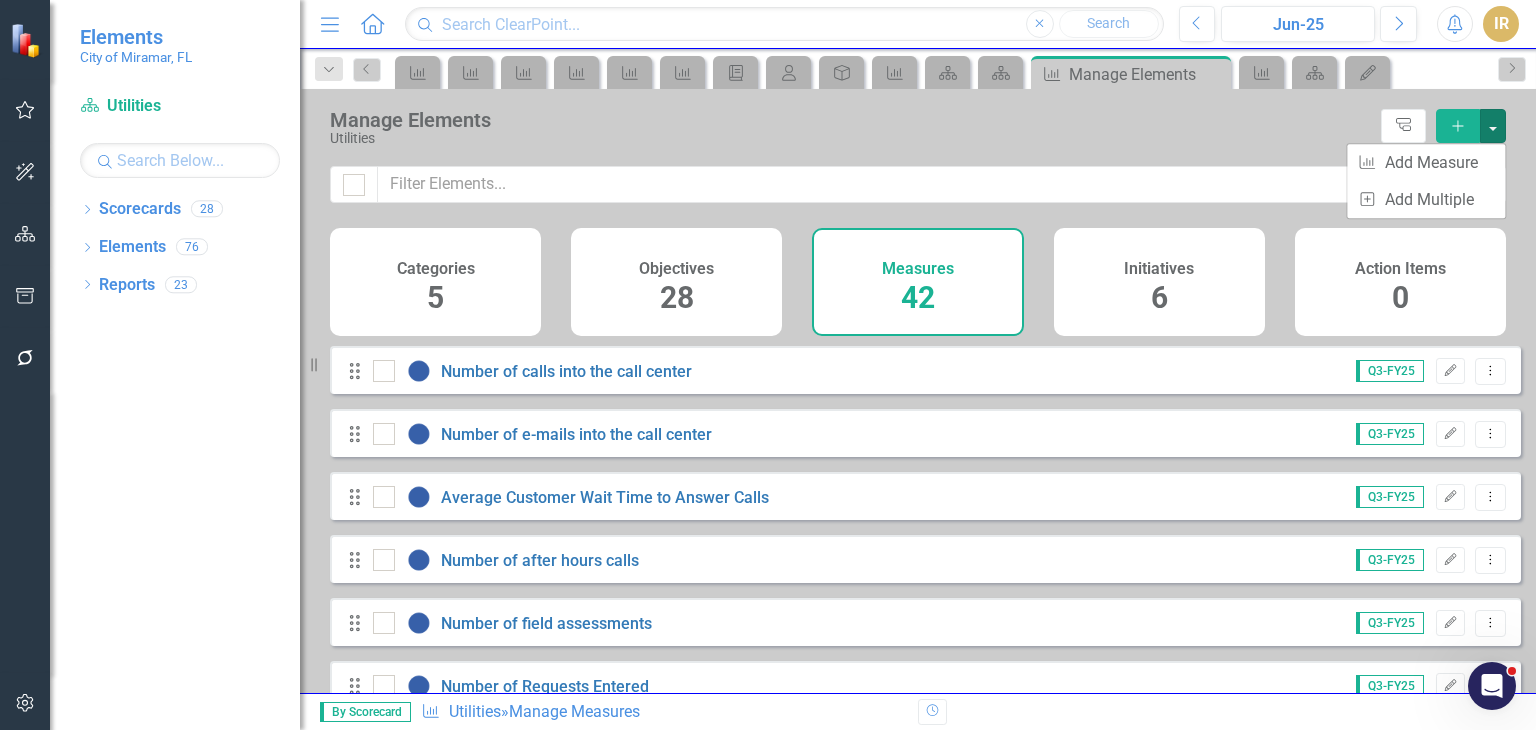 click on "Drag Number of calls into the call center Q3-FY25 Edit Dropdown Menu" at bounding box center [925, 370] 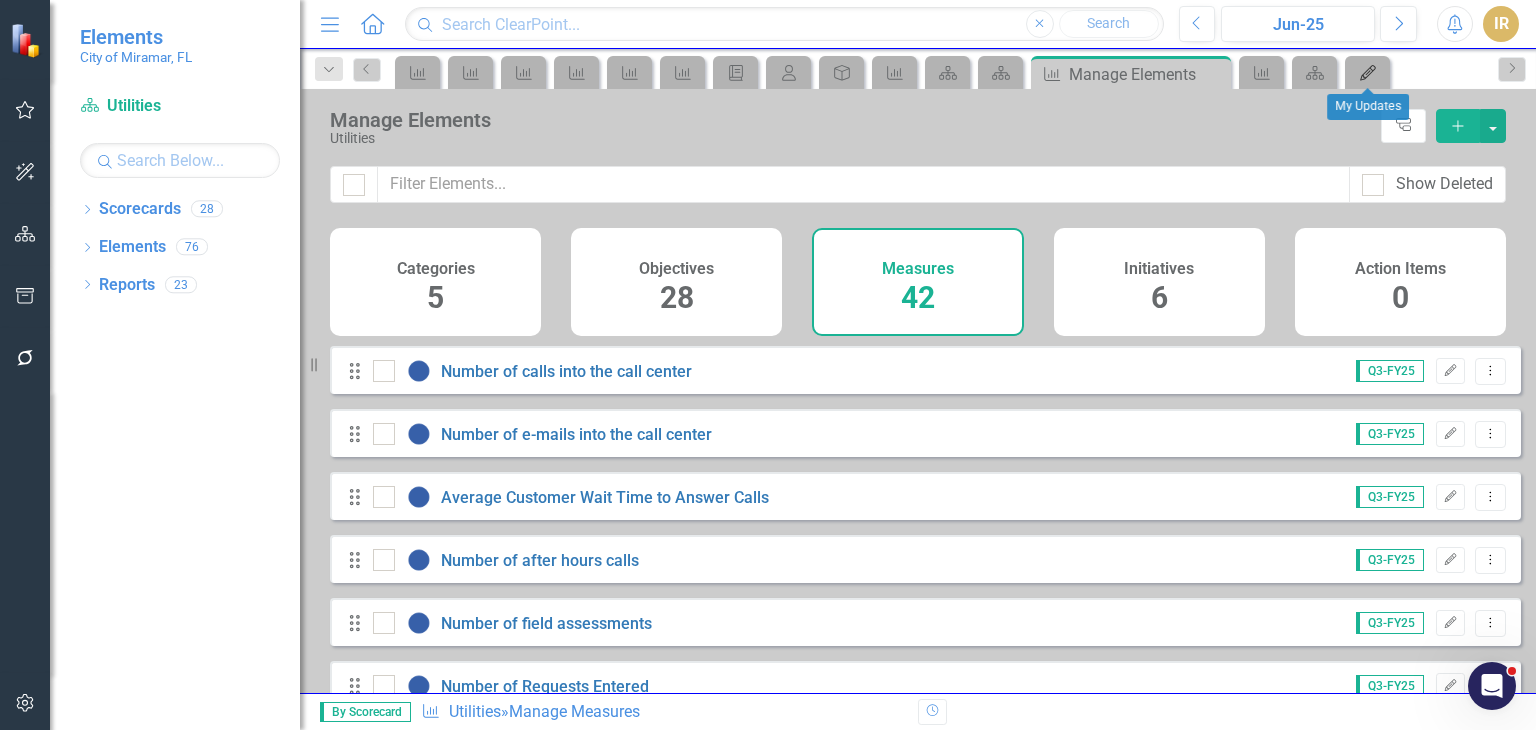 click on "My Updates" at bounding box center (1368, 73) 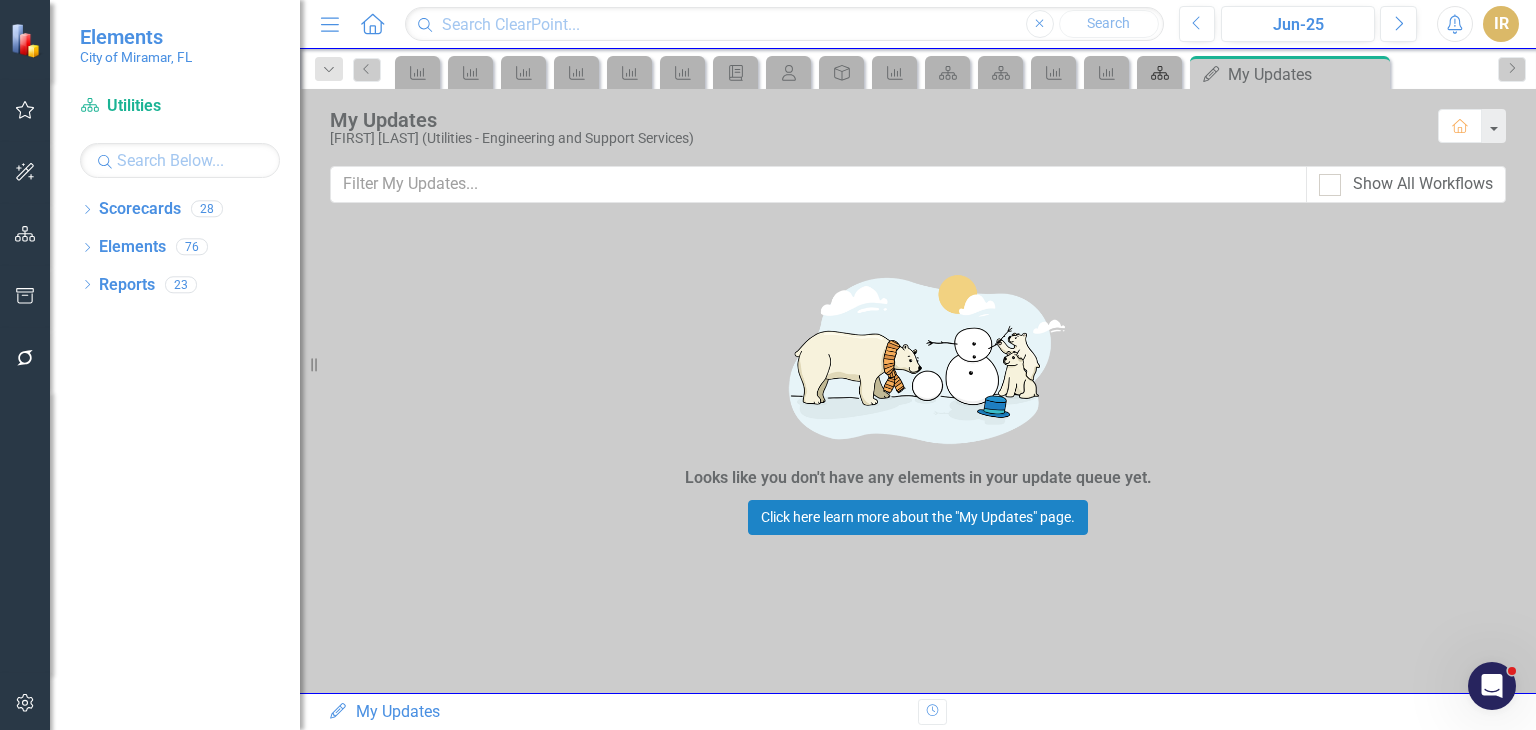 click at bounding box center [1160, 73] 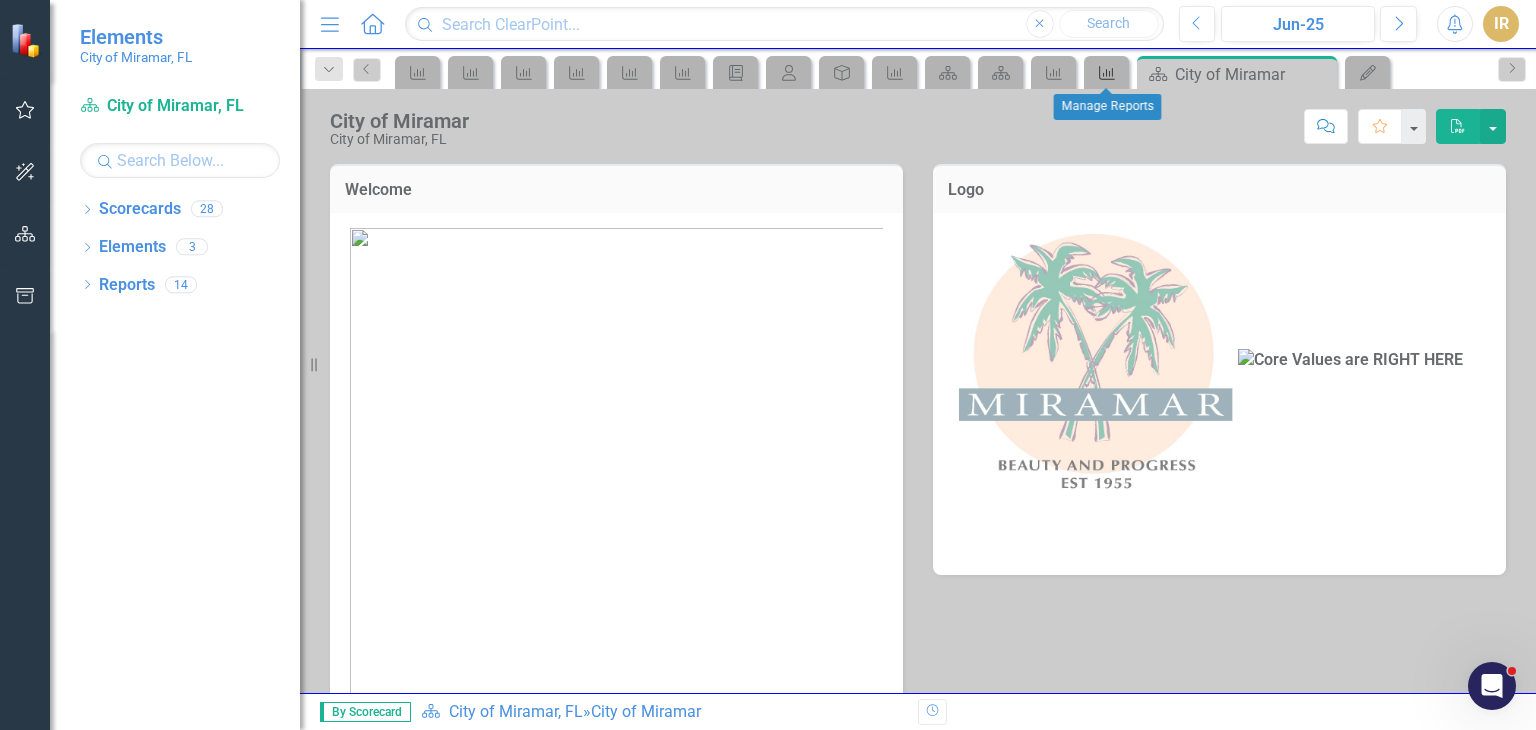click on "Measure" at bounding box center [1106, 72] 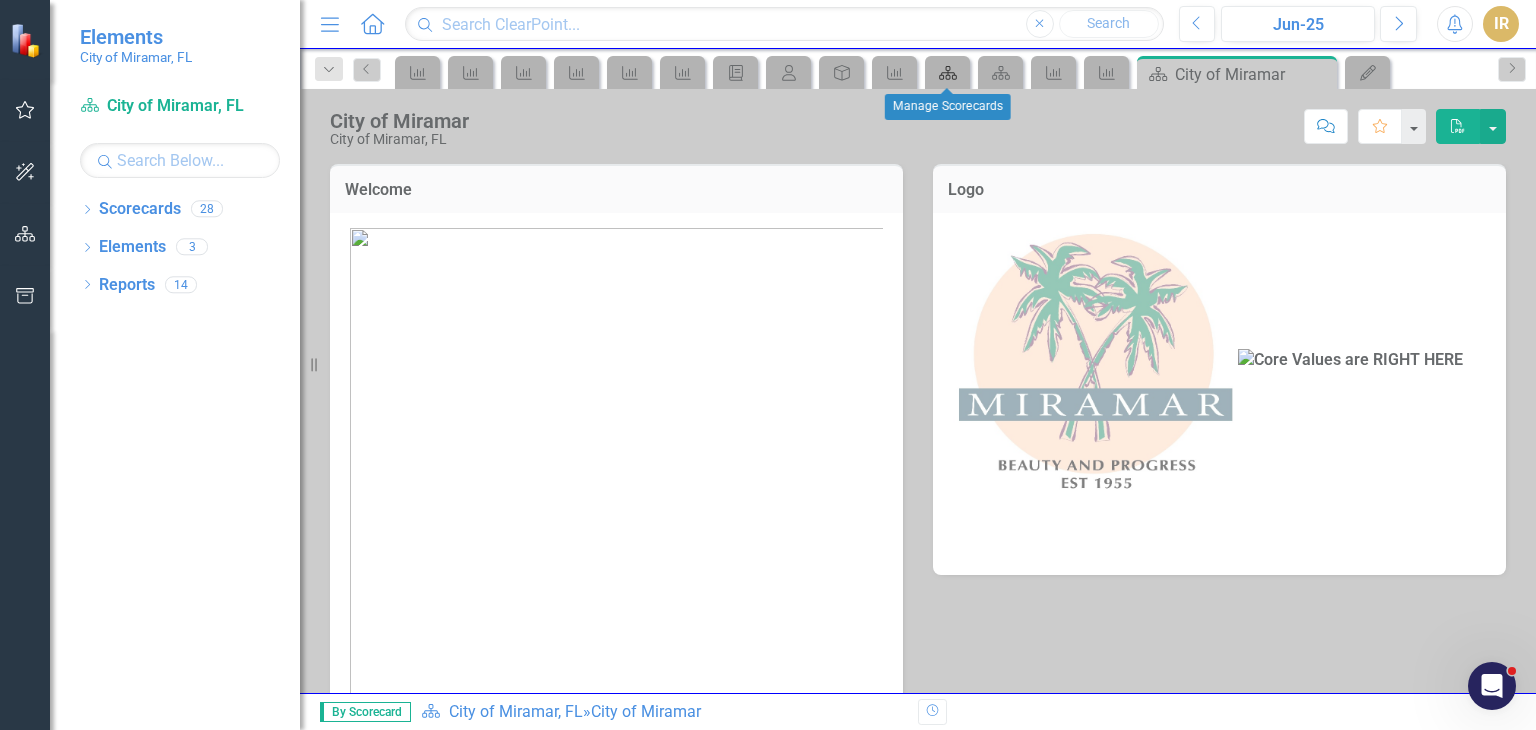 click on "Scorecard" at bounding box center (948, 73) 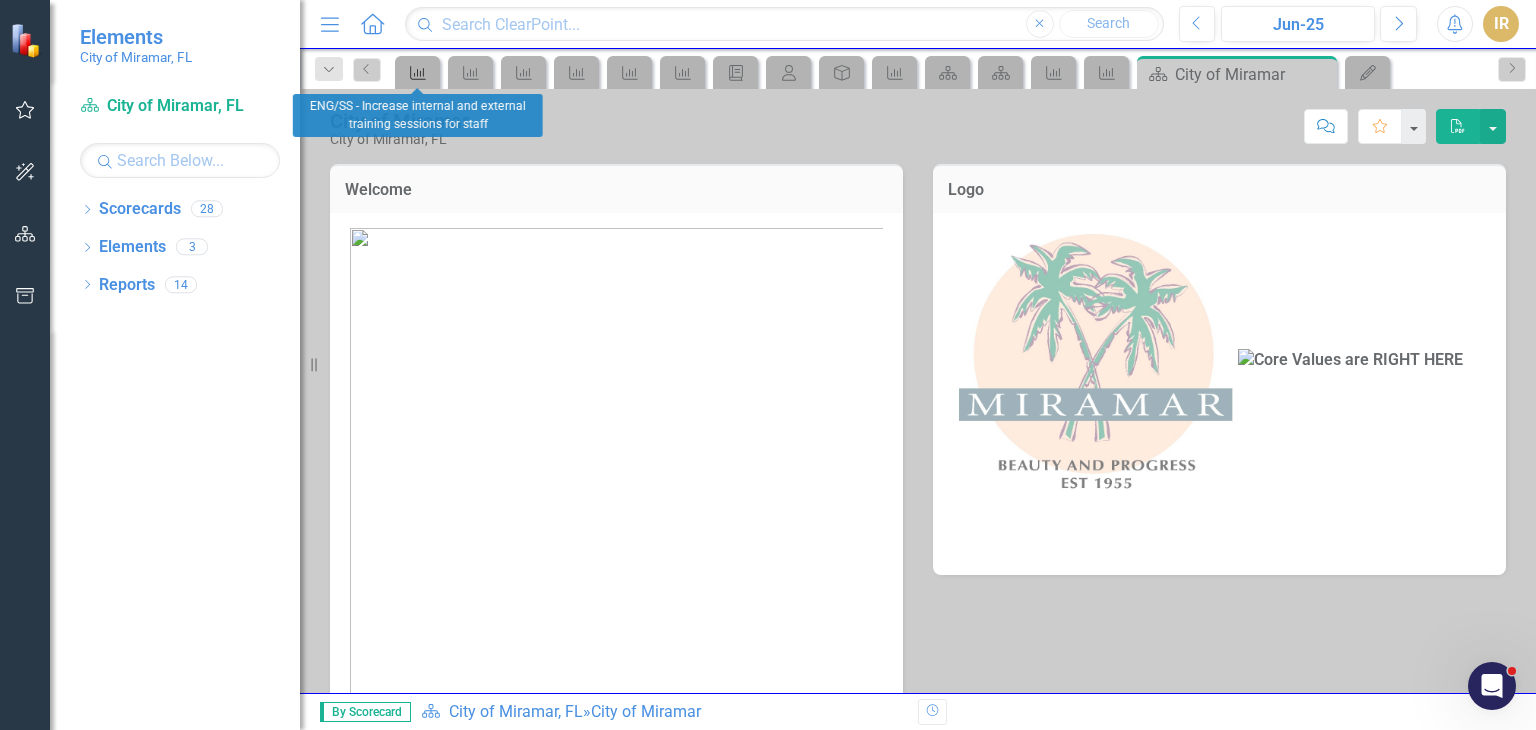 click on "Measure" at bounding box center (418, 73) 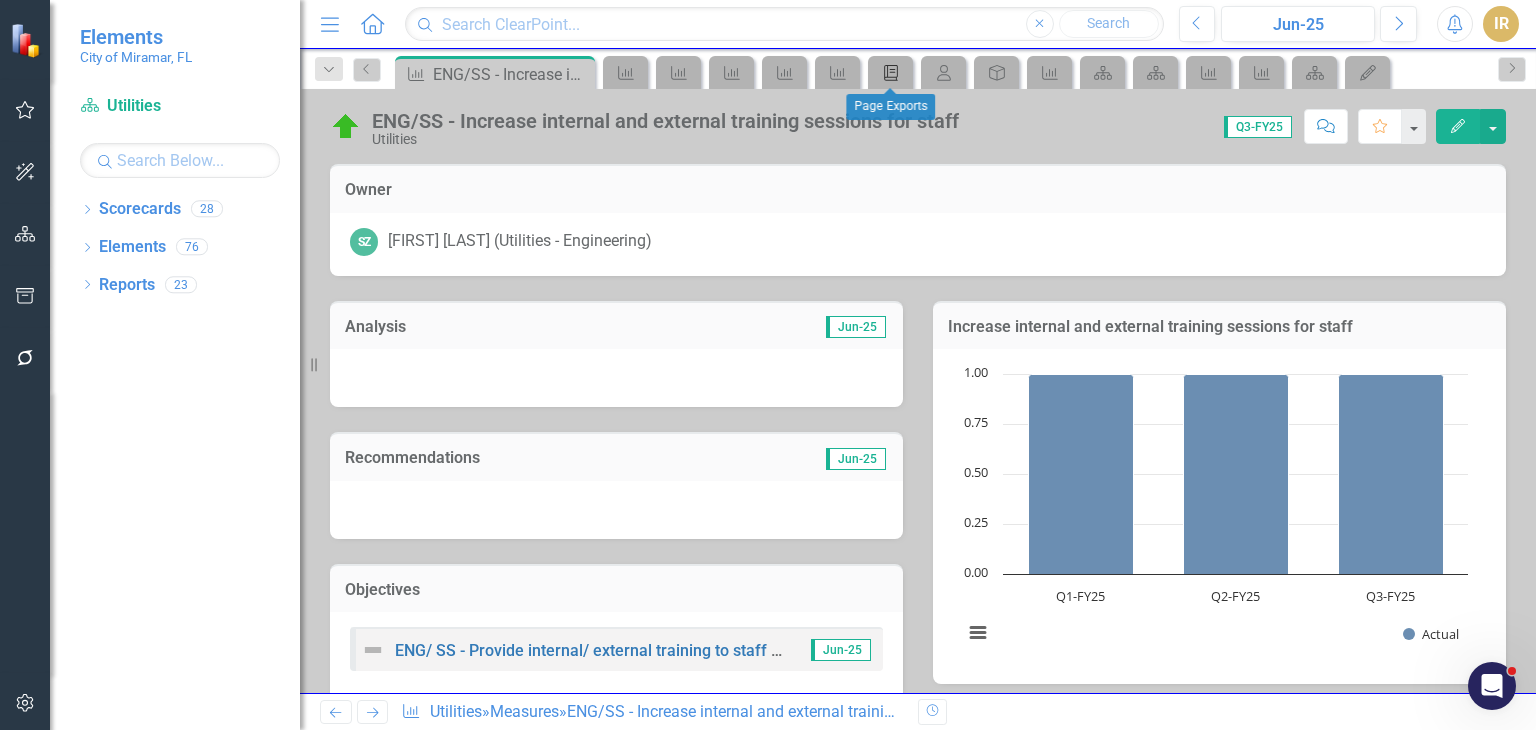 click on "Briefing Book Template" at bounding box center [891, 73] 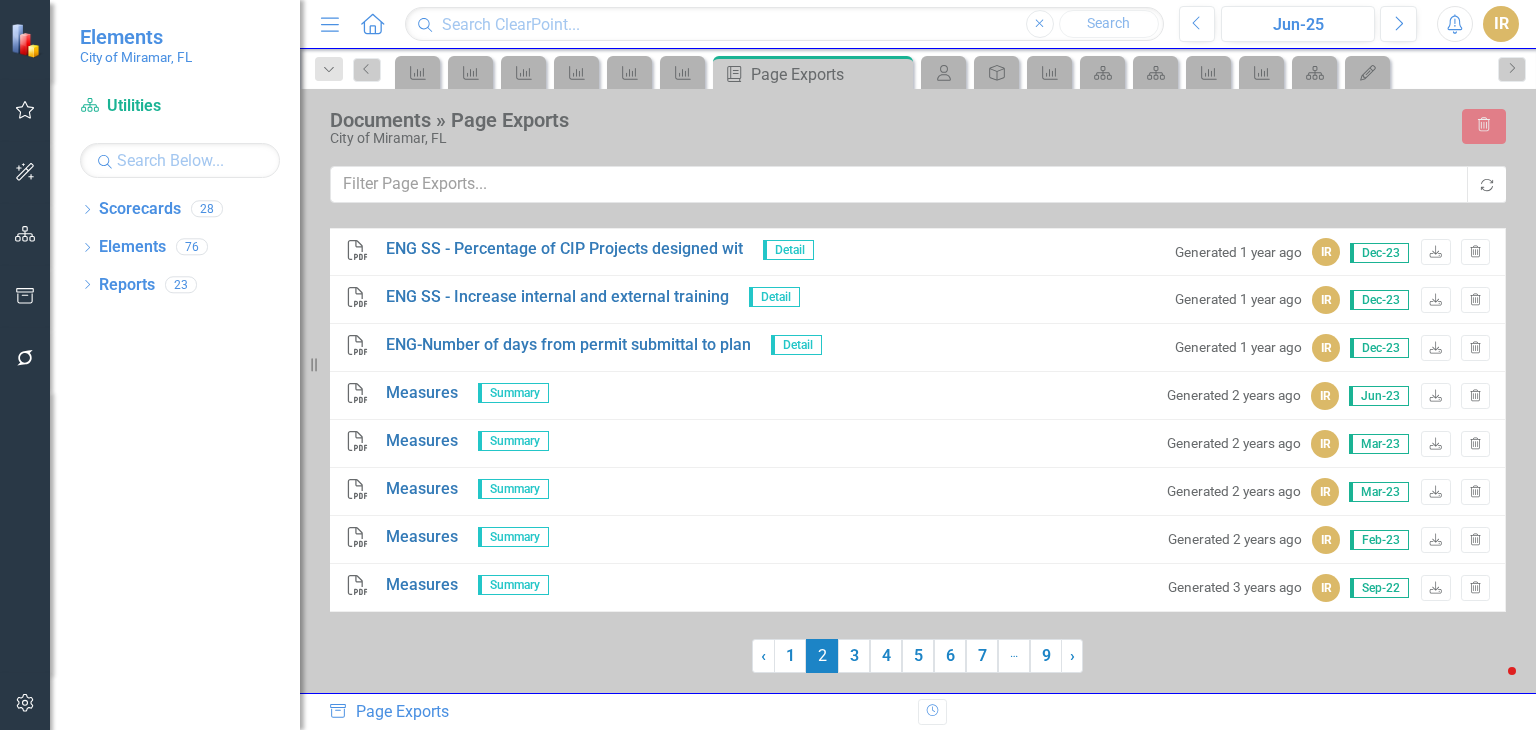 scroll, scrollTop: 0, scrollLeft: 0, axis: both 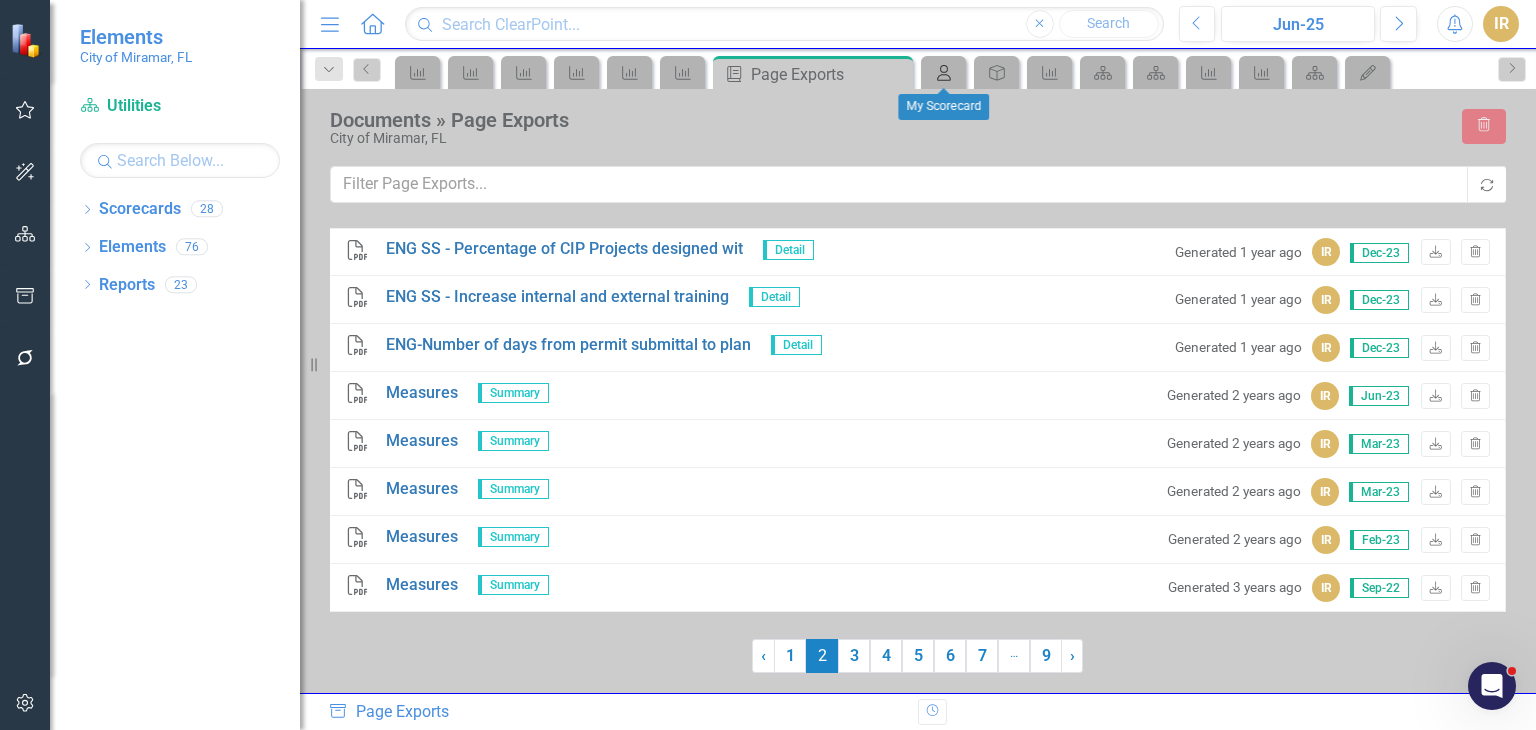 click on "My Scorecard" at bounding box center (944, 73) 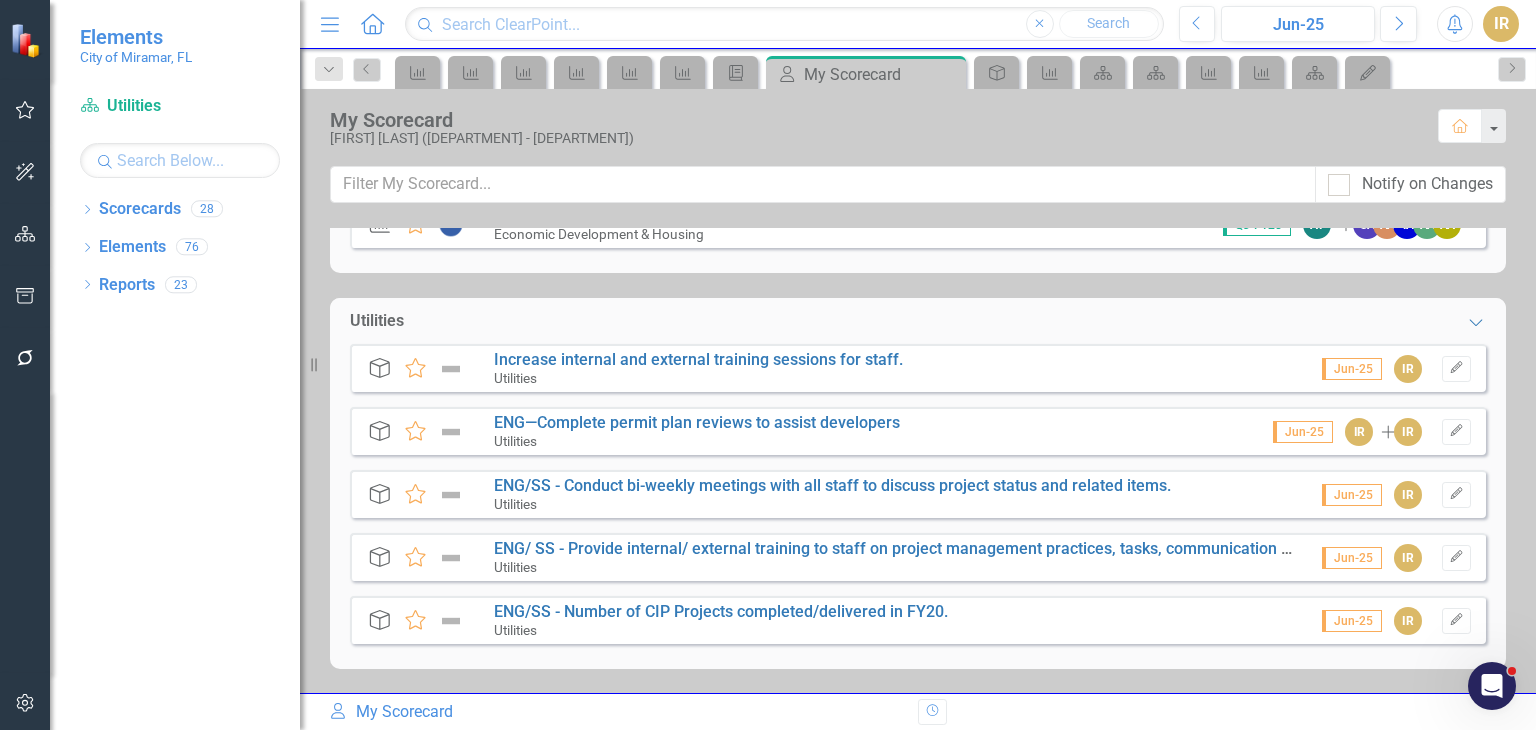 scroll, scrollTop: 0, scrollLeft: 0, axis: both 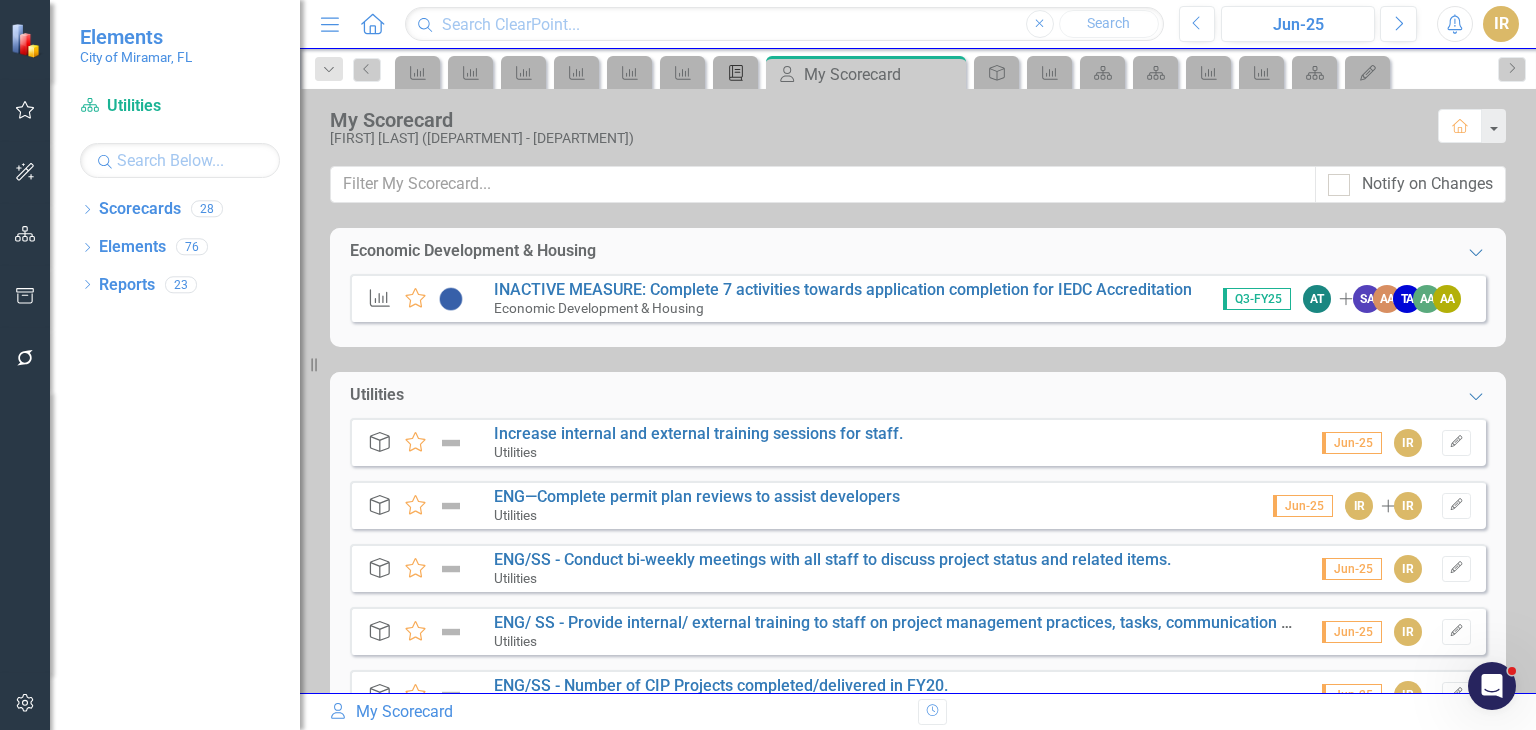 click at bounding box center (736, 73) 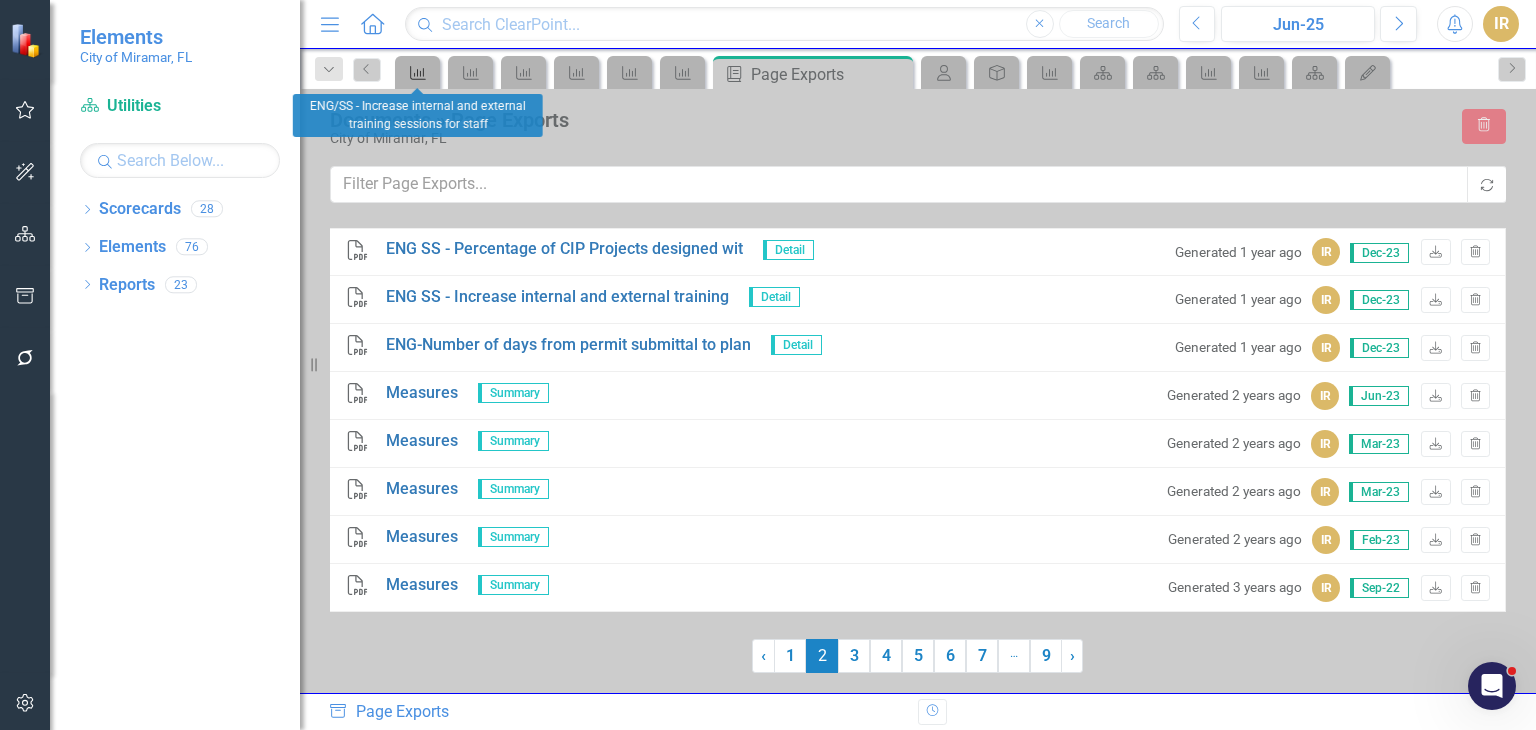 click on "Measure" at bounding box center (417, 72) 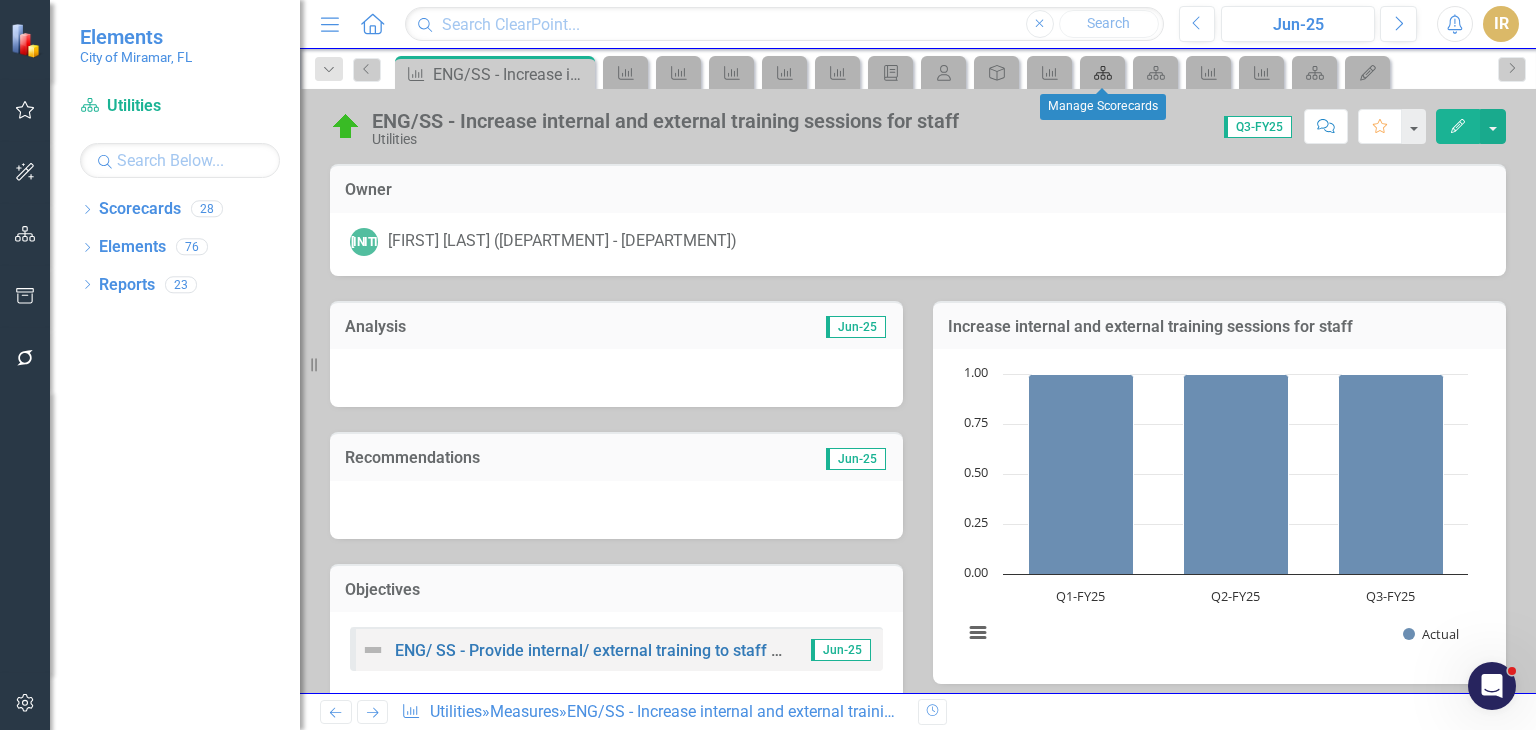 click on "Scorecard" at bounding box center [1103, 73] 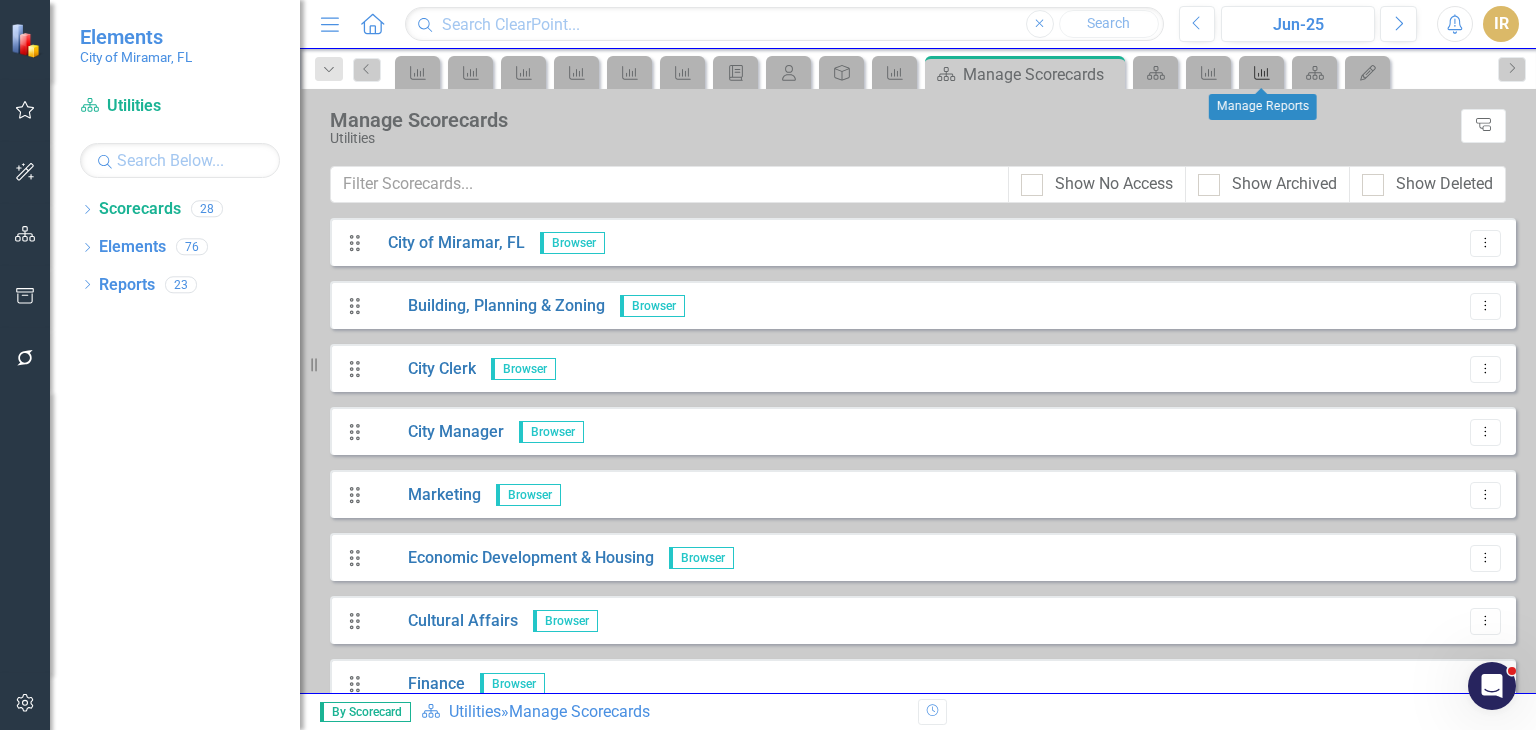 click on "Measure" at bounding box center (1262, 73) 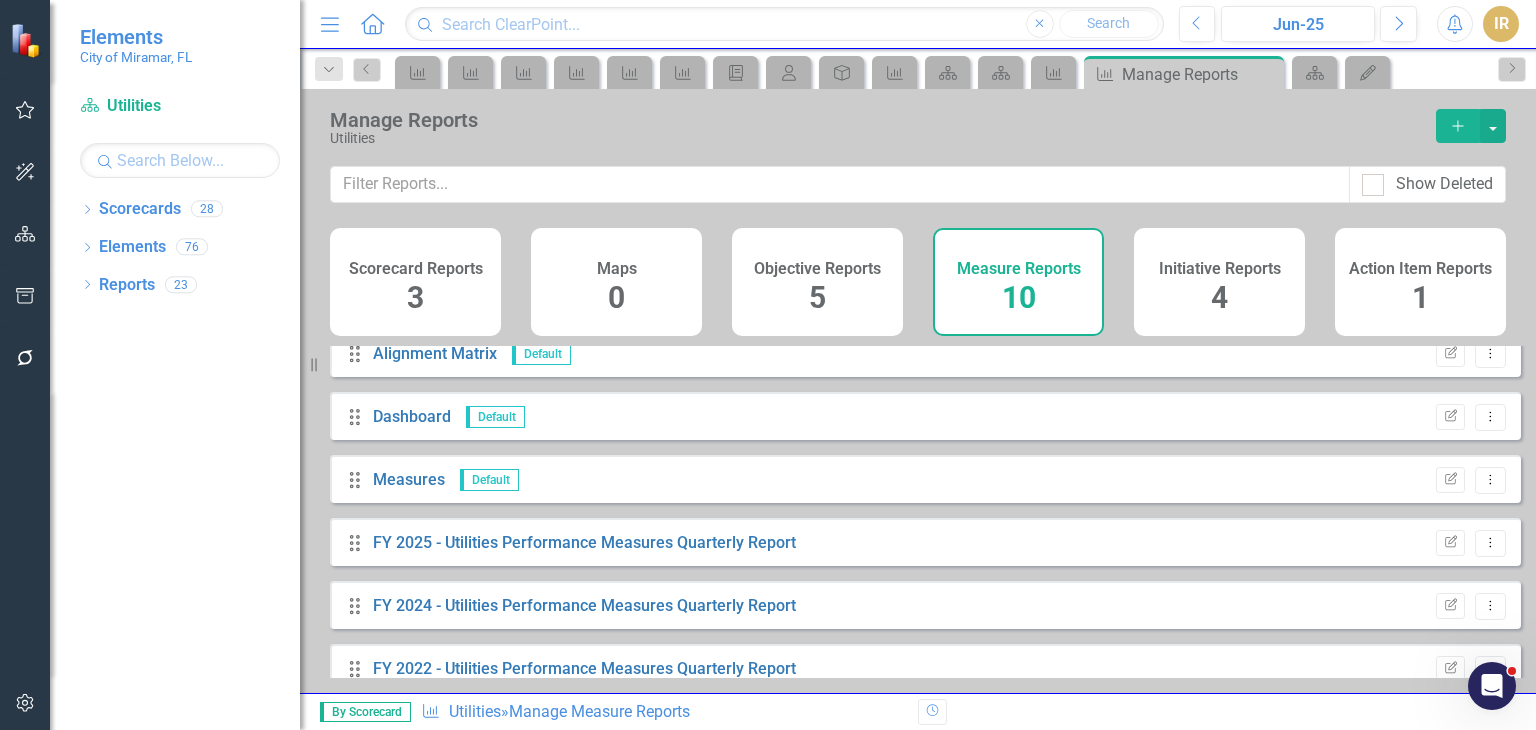 scroll, scrollTop: 0, scrollLeft: 0, axis: both 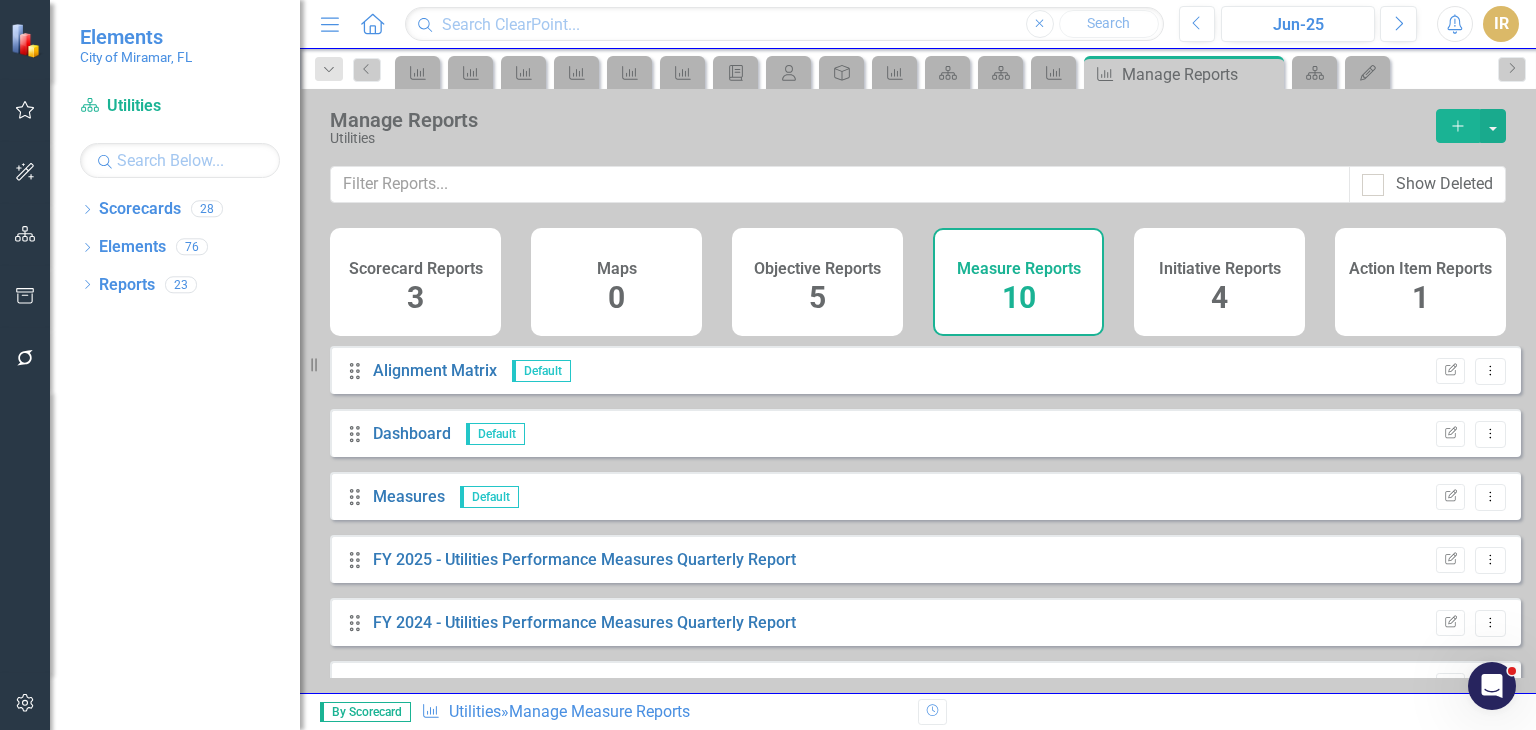 click on "4" at bounding box center [1219, 297] 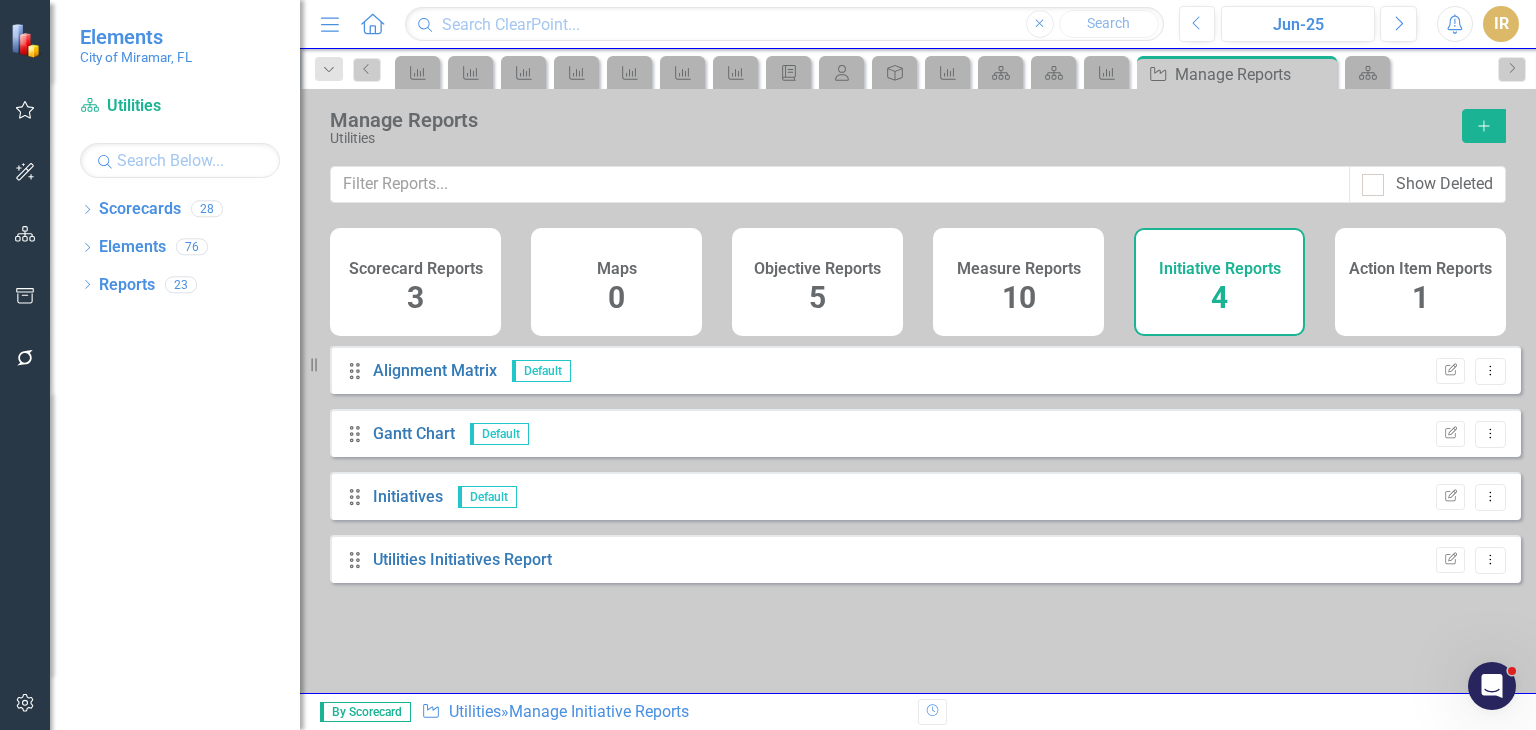 click on "Measure Reports" at bounding box center [1019, 269] 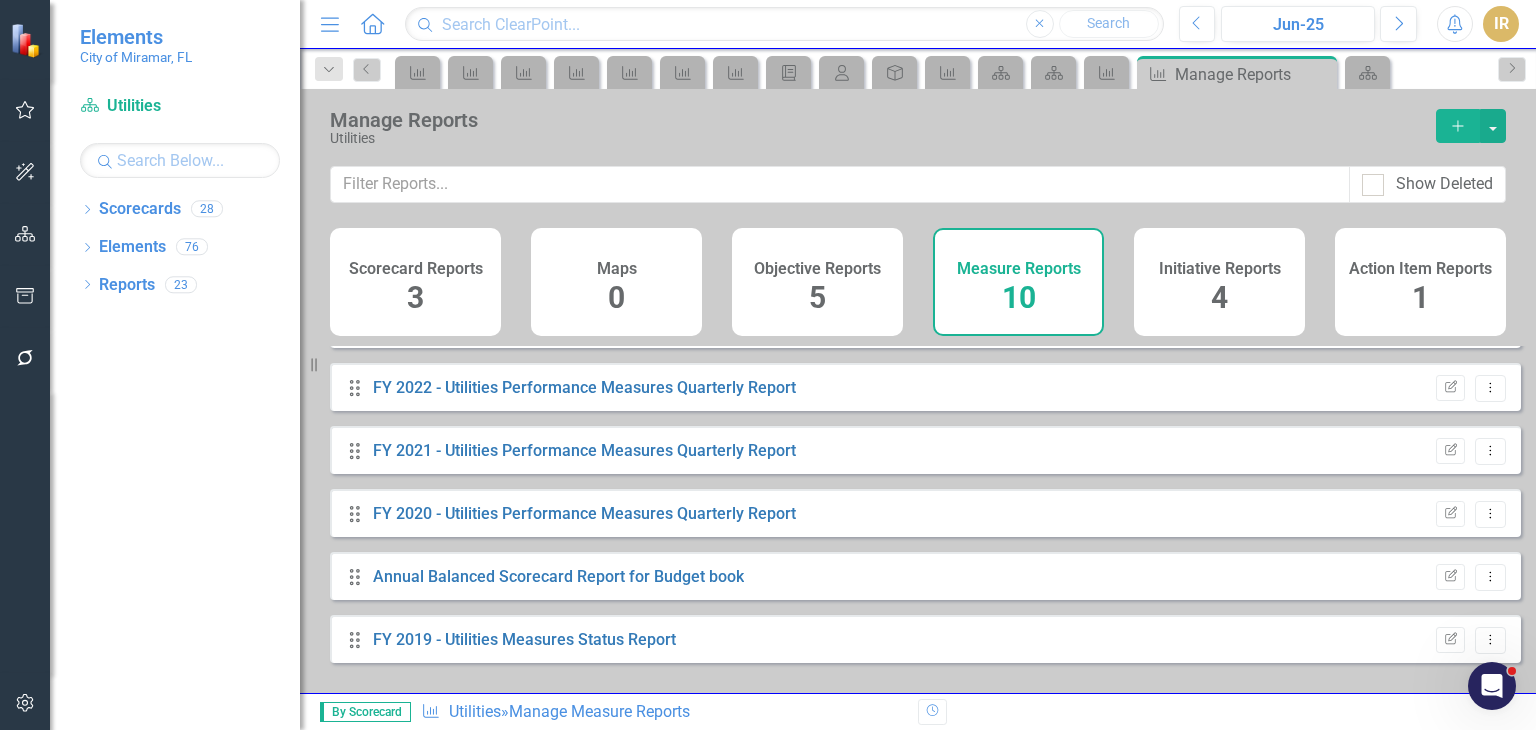 scroll, scrollTop: 0, scrollLeft: 0, axis: both 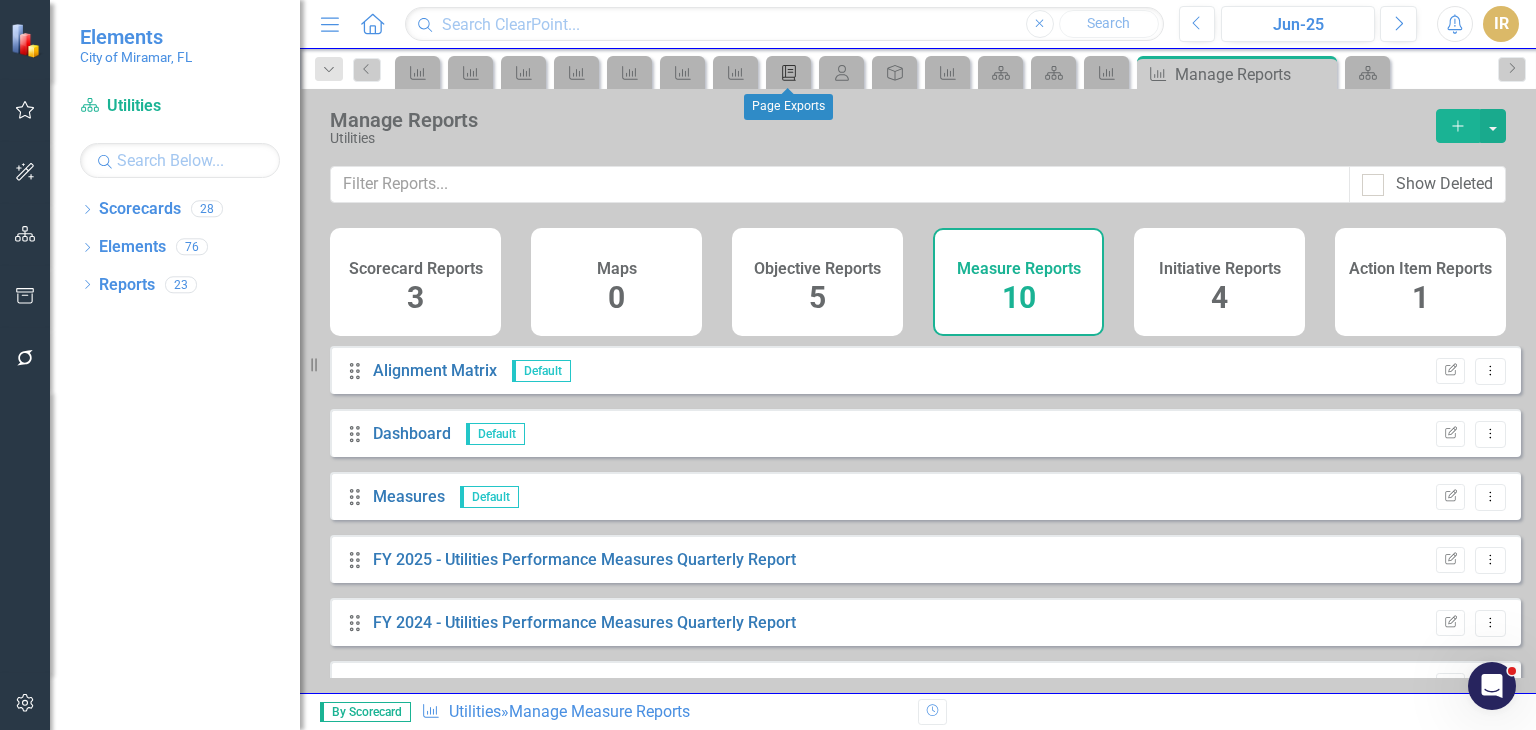 click on "Briefing Book Template" at bounding box center [789, 73] 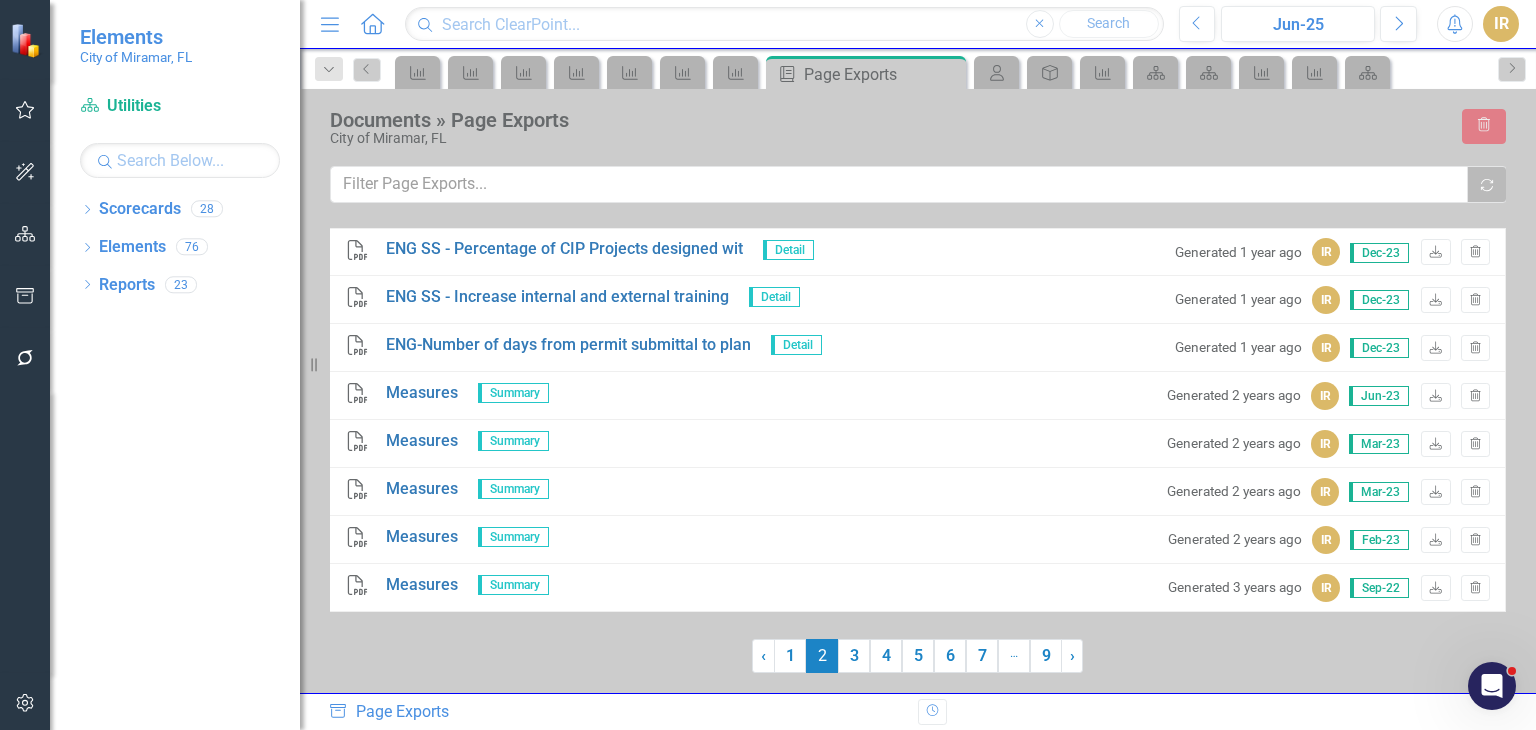 click on "Recalculate" at bounding box center (1487, 185) 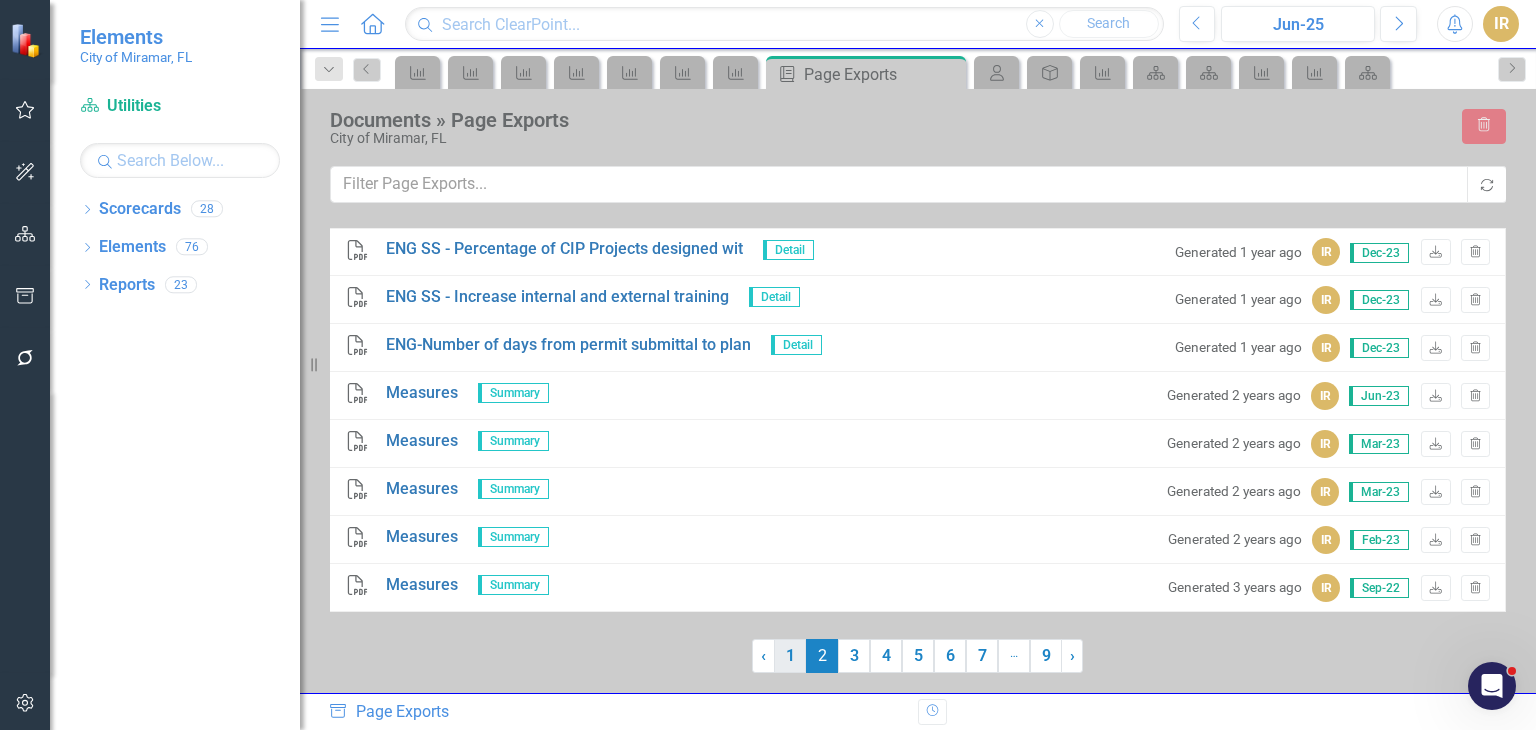 click on "1" at bounding box center (790, 656) 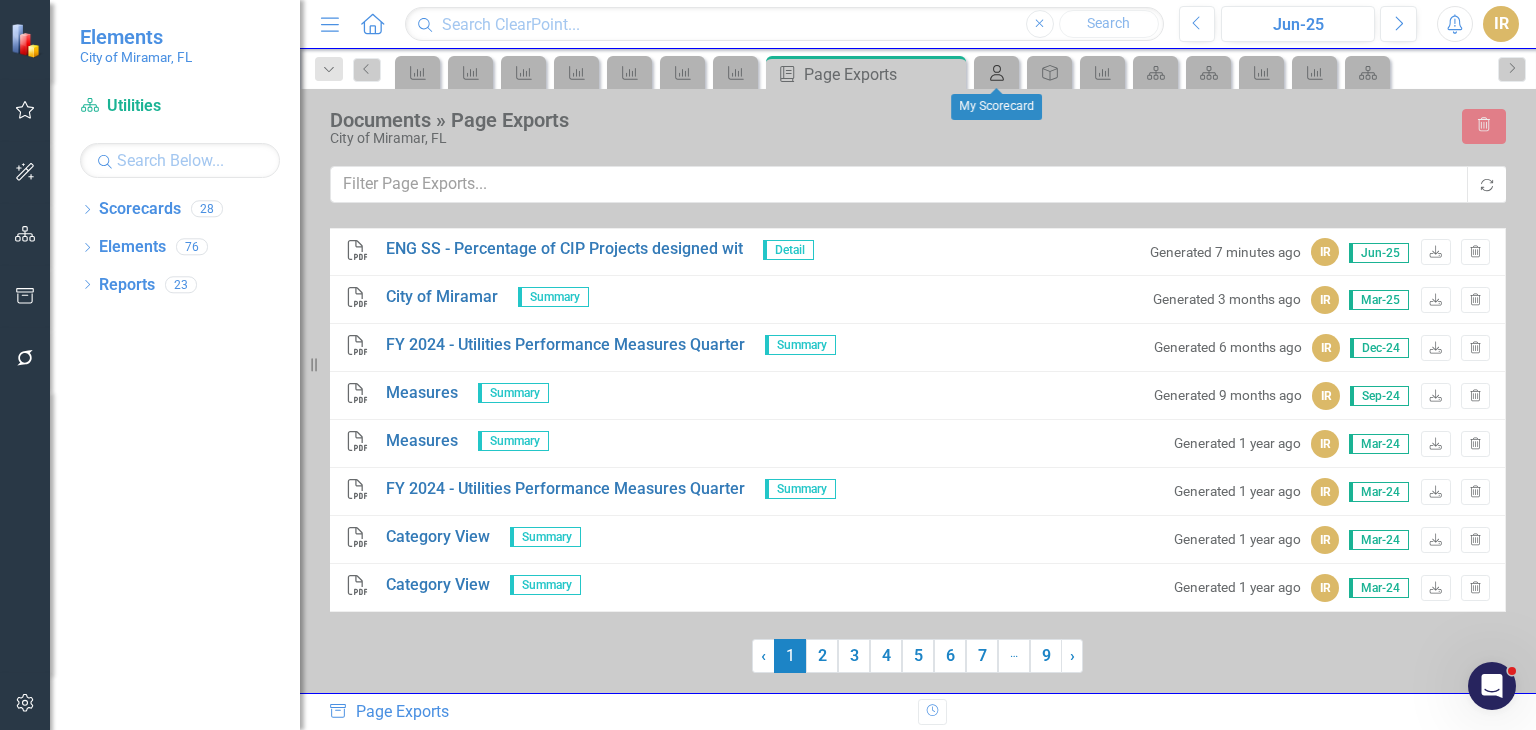 click on "My Scorecard" at bounding box center [997, 73] 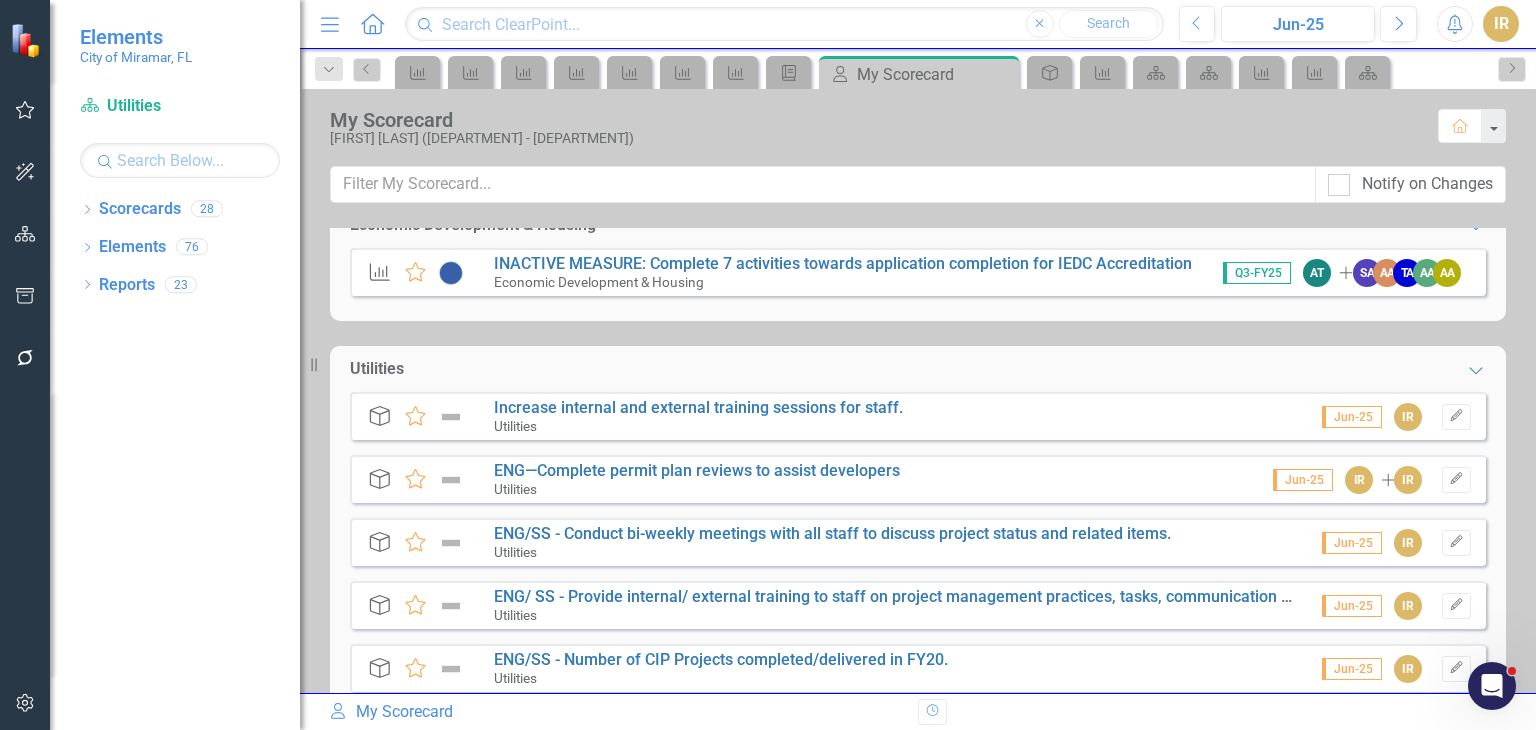 scroll, scrollTop: 0, scrollLeft: 0, axis: both 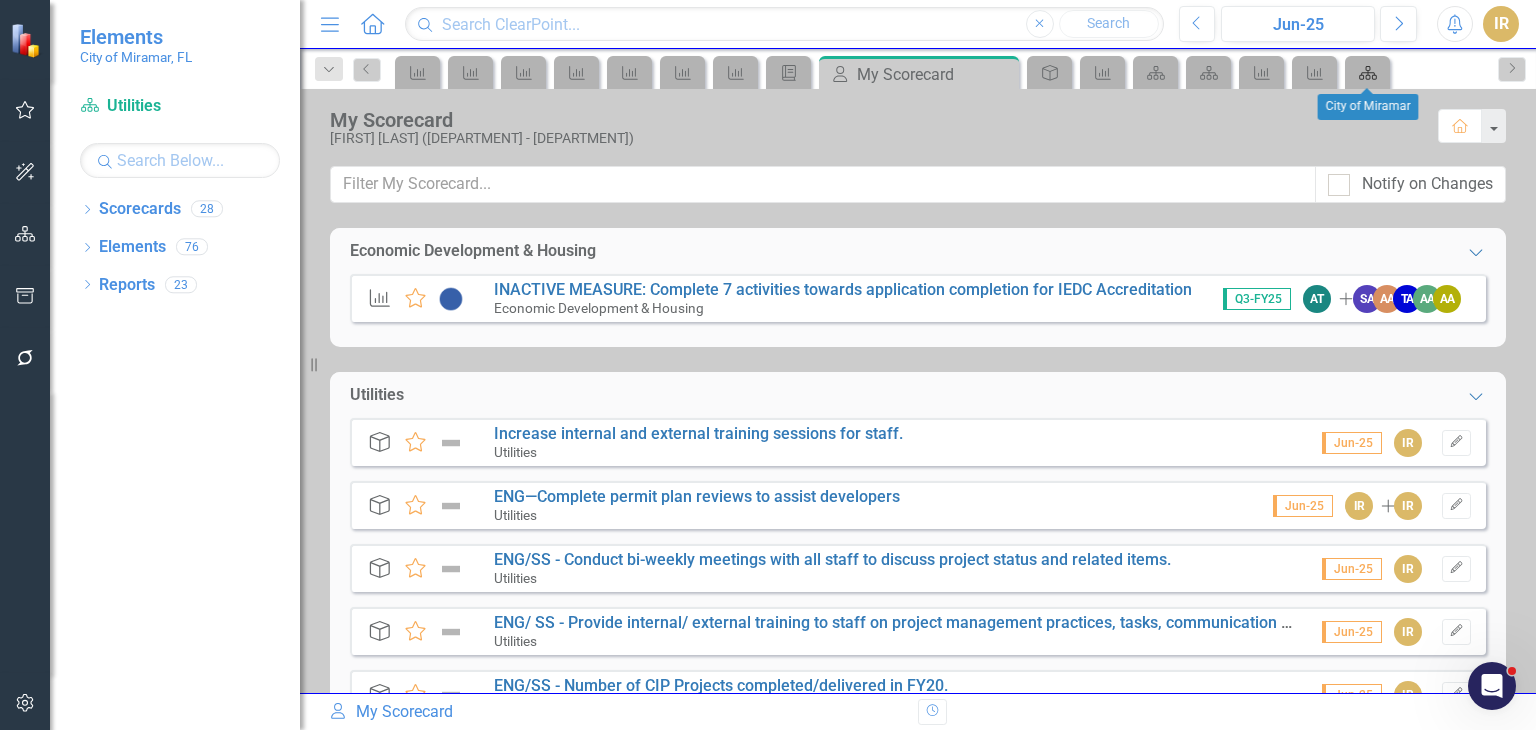 click on "Scorecard" at bounding box center [1368, 73] 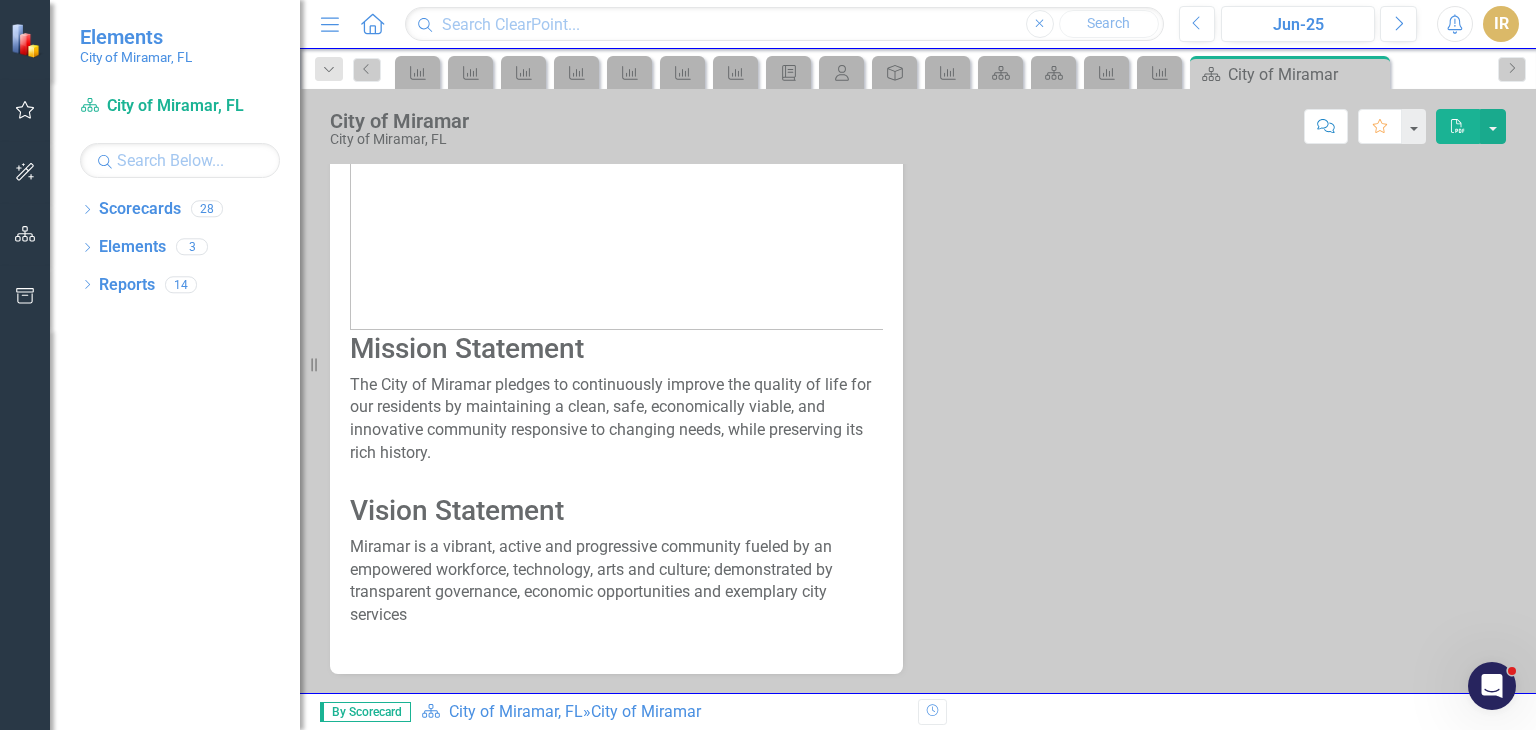 scroll, scrollTop: 0, scrollLeft: 0, axis: both 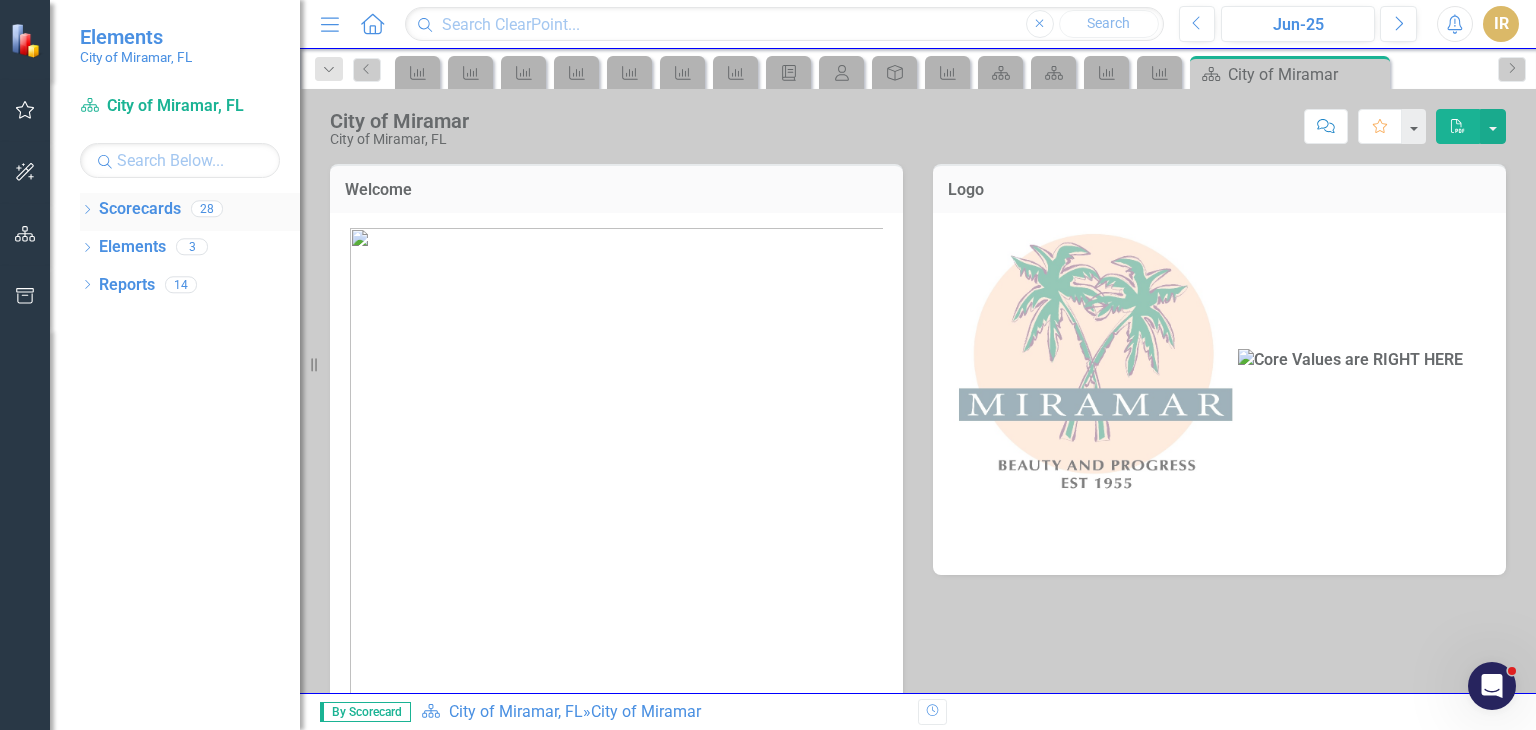 click on "Scorecards" at bounding box center [140, 209] 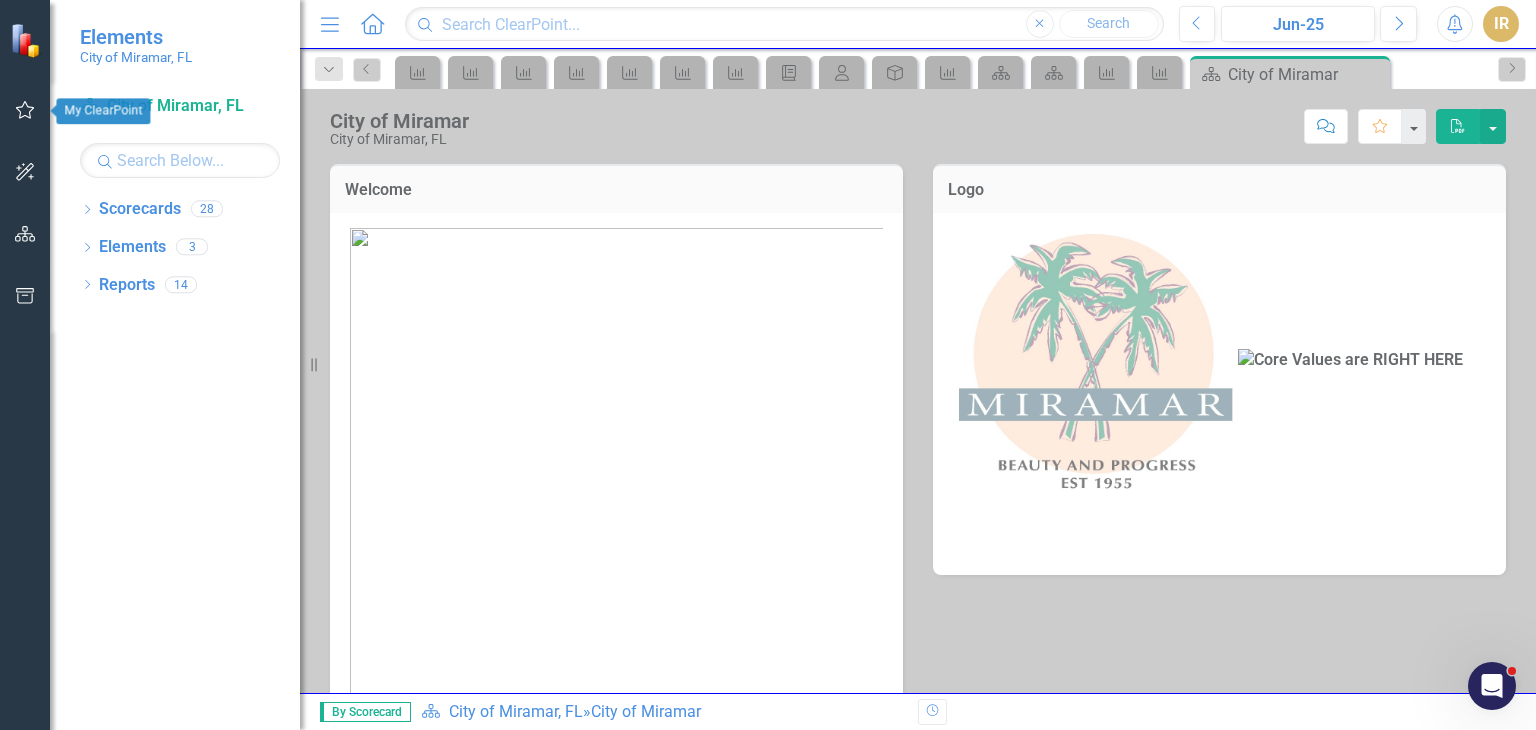 click at bounding box center [25, 110] 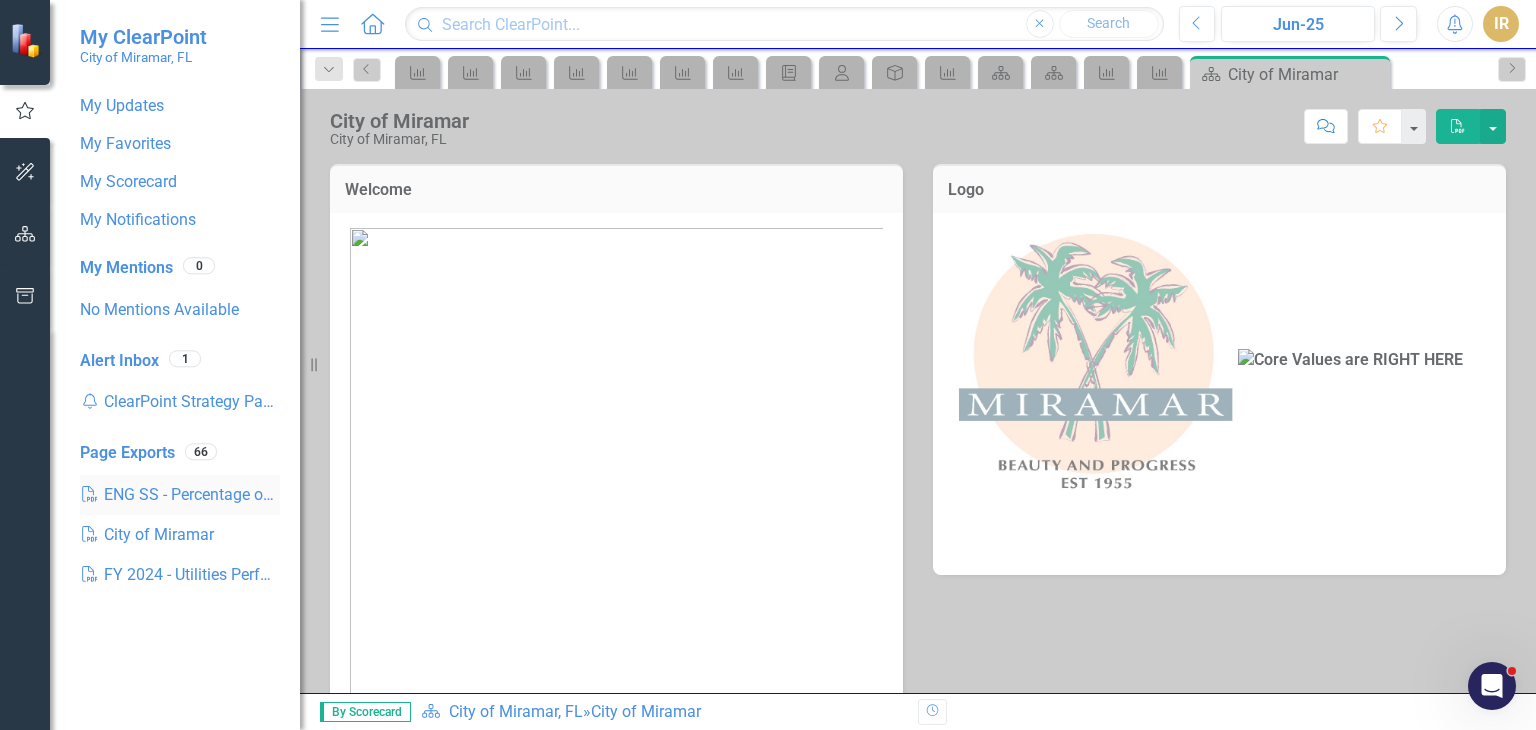 click on "PDF   ENG SS - Percentage of CIP Projects designed wit" at bounding box center (180, 495) 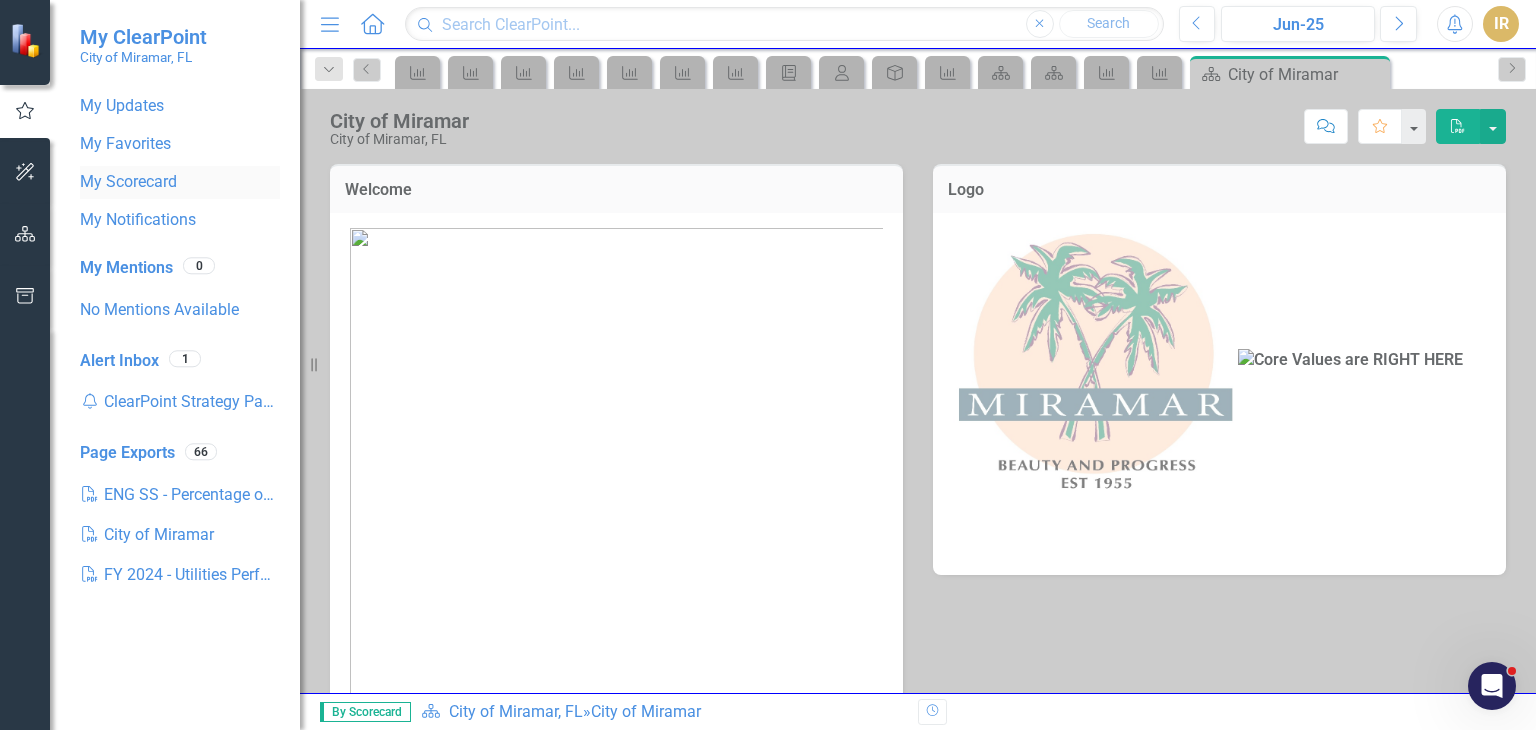 click on "My Scorecard" at bounding box center [180, 182] 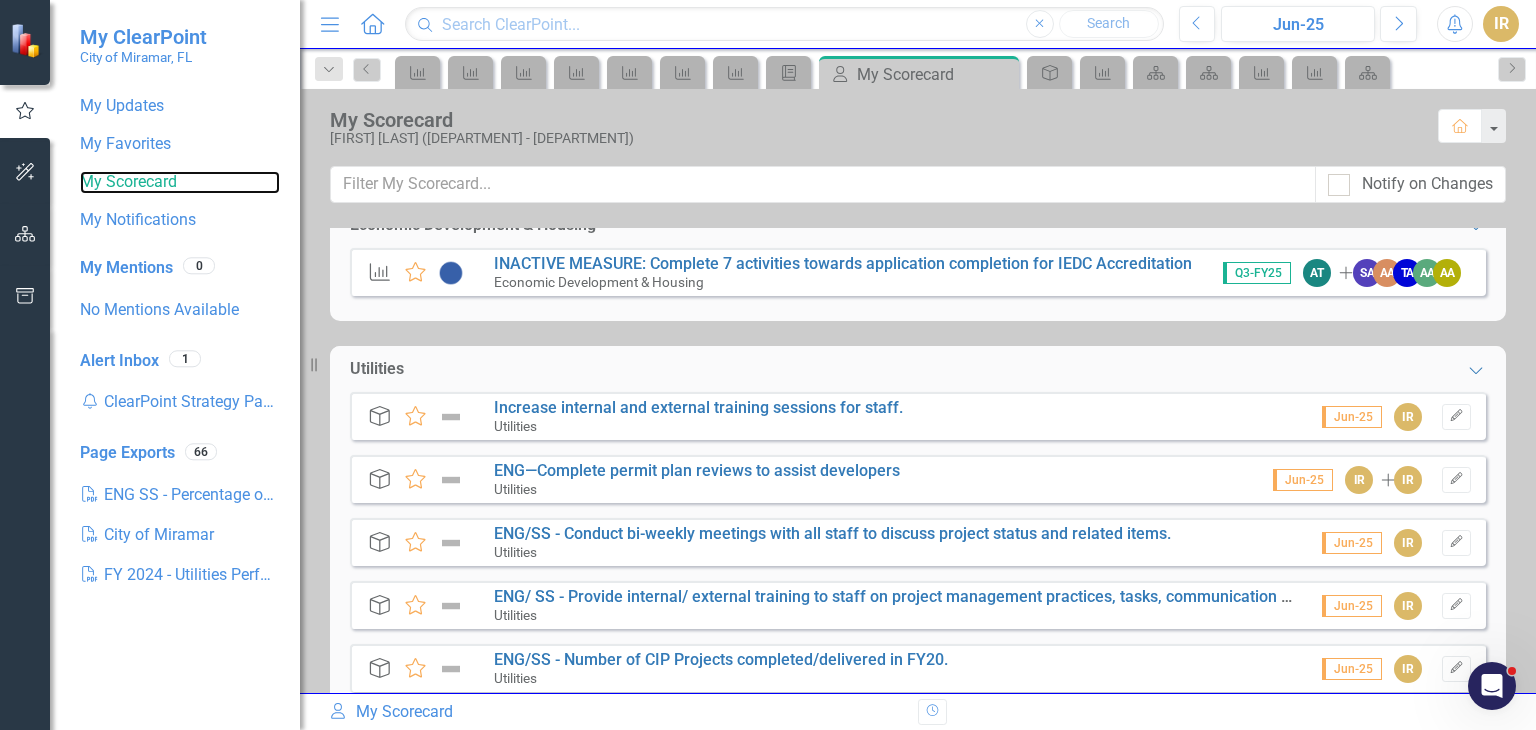 scroll, scrollTop: 0, scrollLeft: 0, axis: both 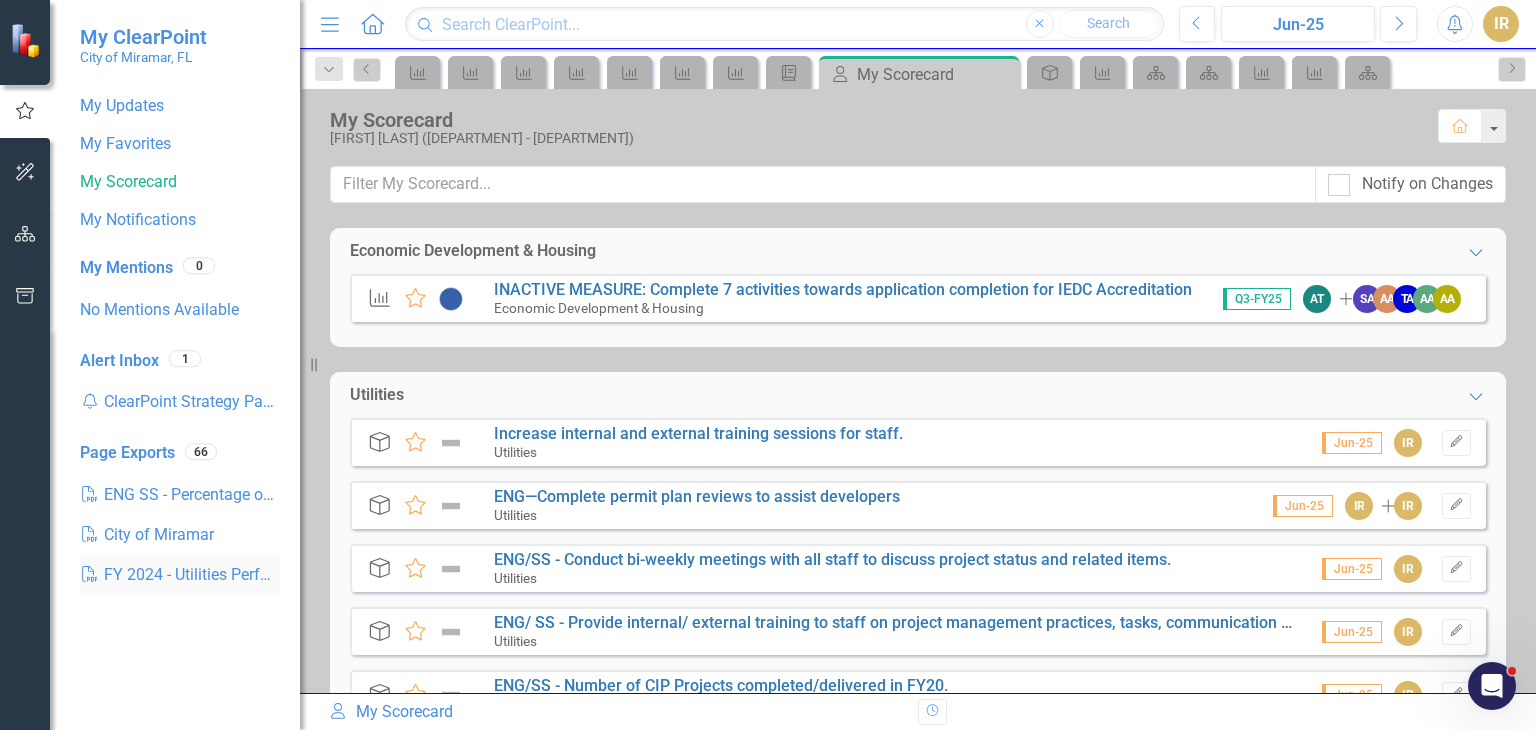 click on "PDF   FY 2024 - Utilities Performance Measures Quarter" at bounding box center [180, 575] 